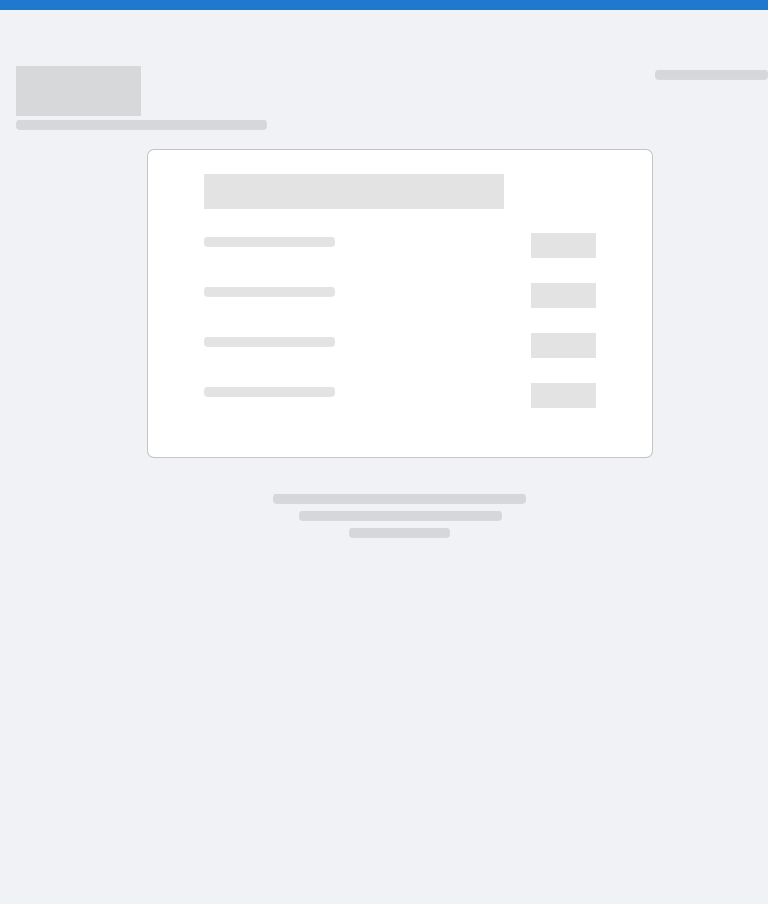 scroll, scrollTop: 0, scrollLeft: 0, axis: both 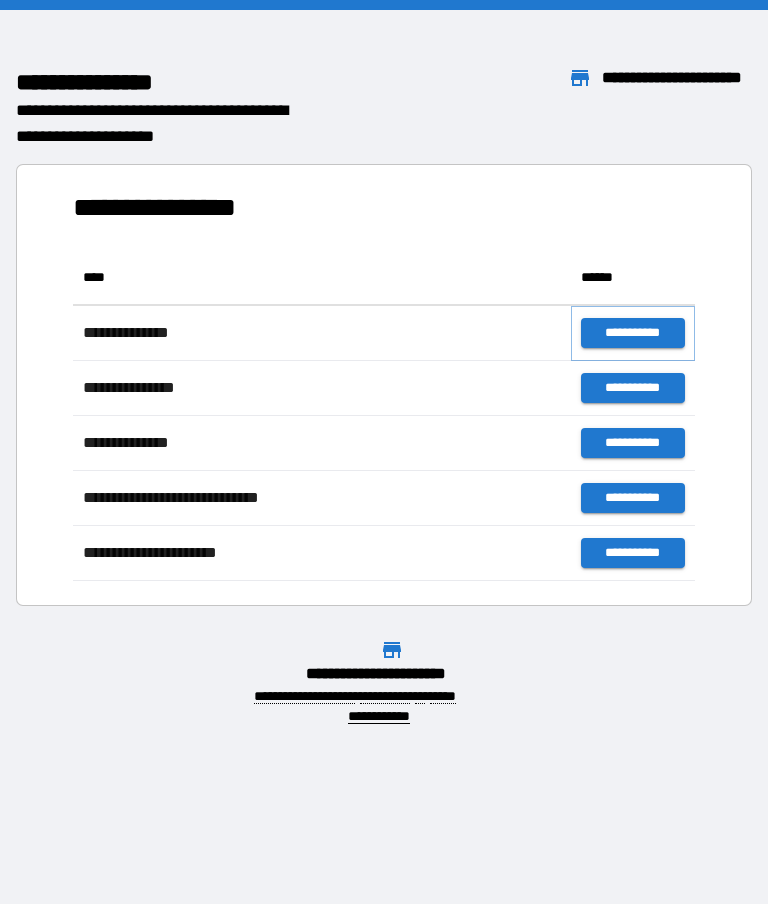 click on "**********" at bounding box center (633, 333) 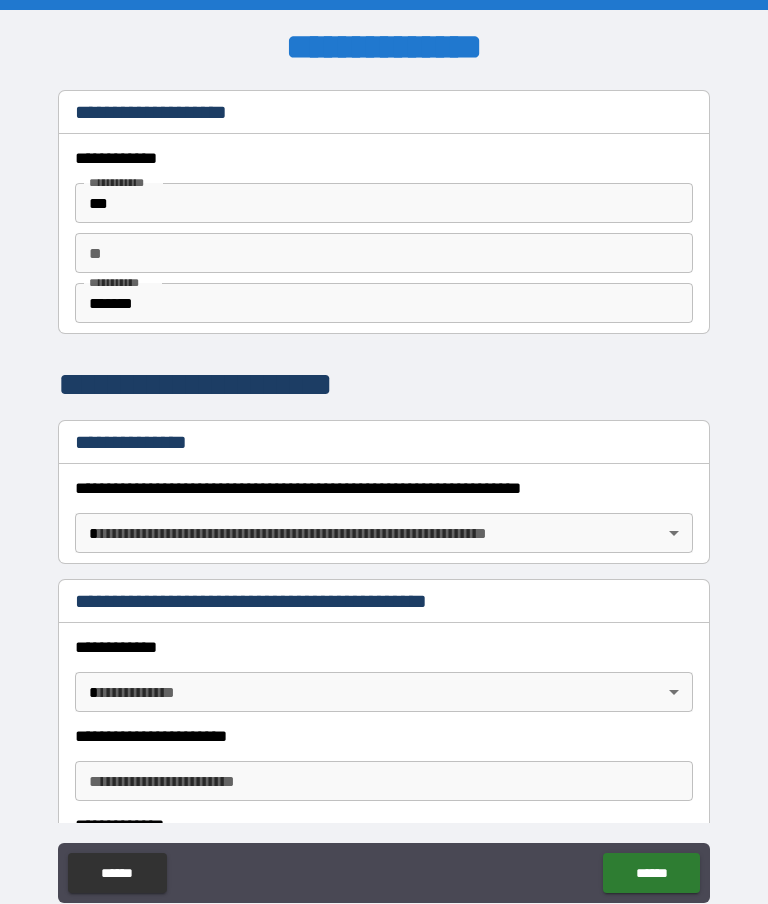 click on "**" at bounding box center [384, 253] 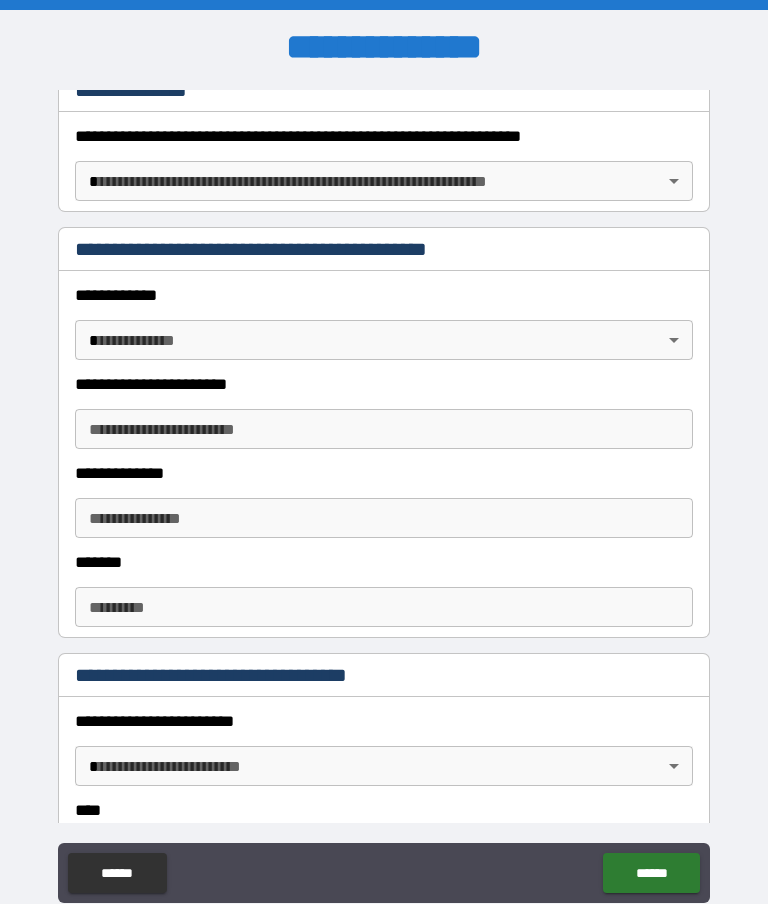 scroll, scrollTop: 353, scrollLeft: 0, axis: vertical 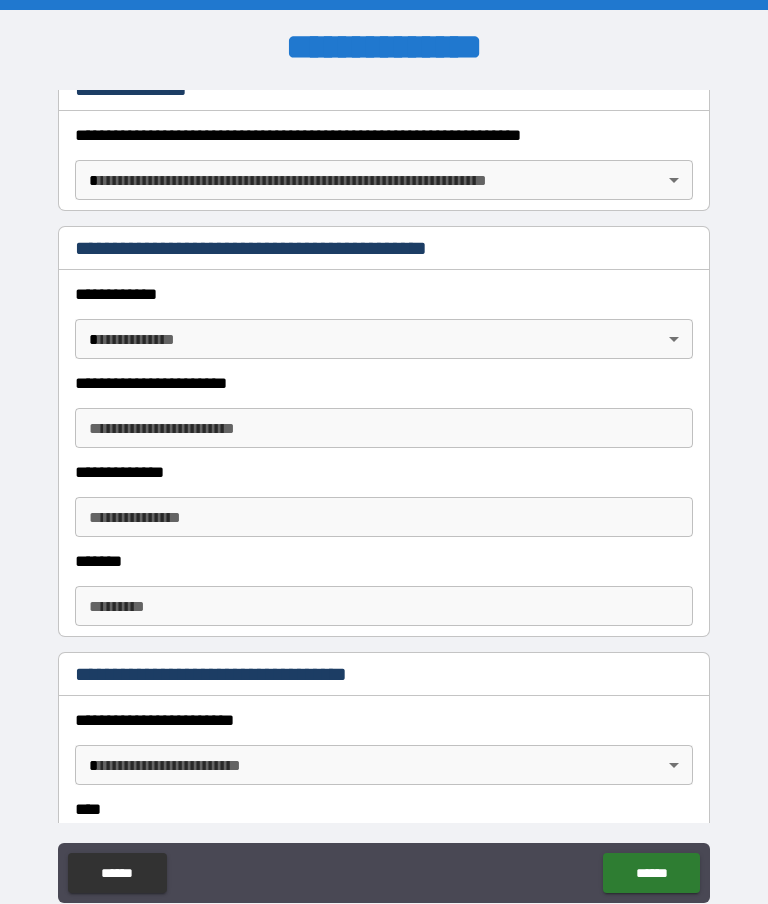 type on "*" 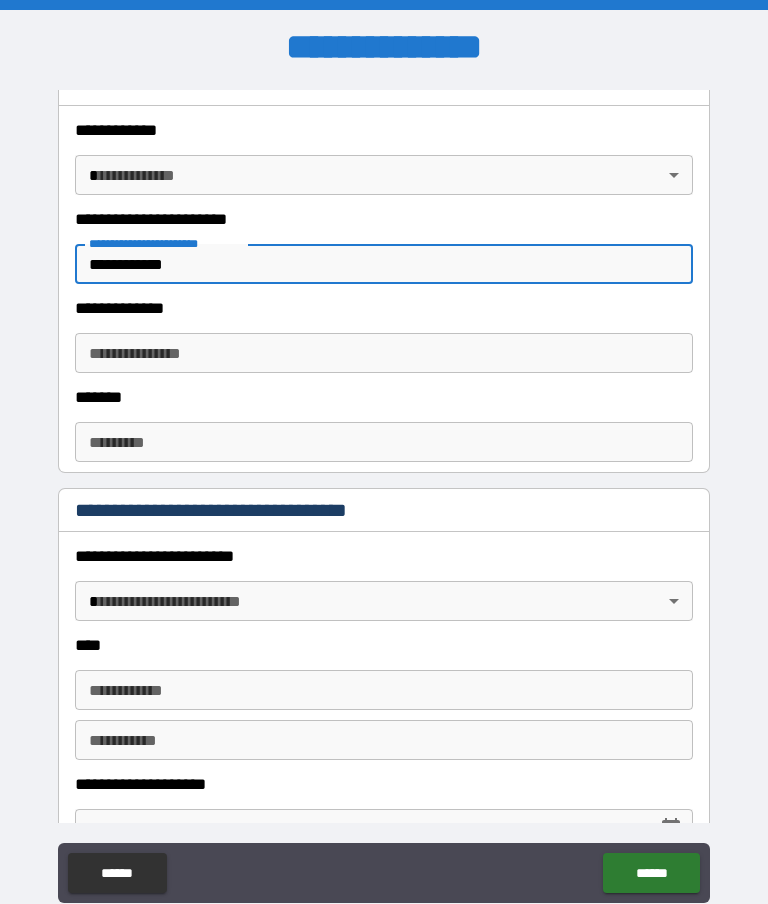 scroll, scrollTop: 575, scrollLeft: 0, axis: vertical 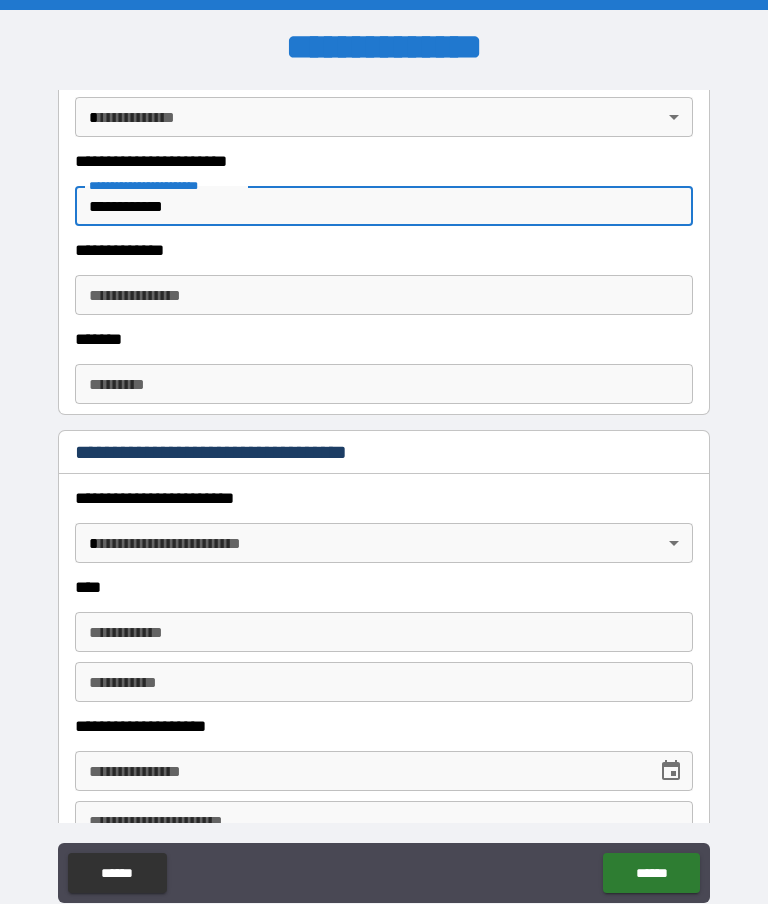 type on "**********" 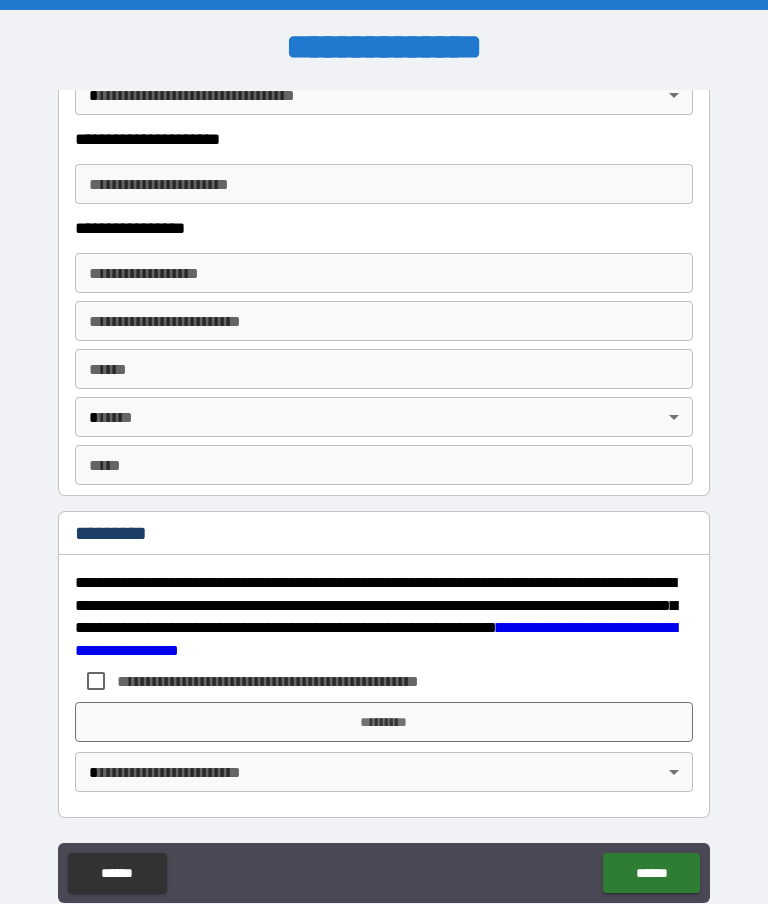 scroll, scrollTop: 3603, scrollLeft: 0, axis: vertical 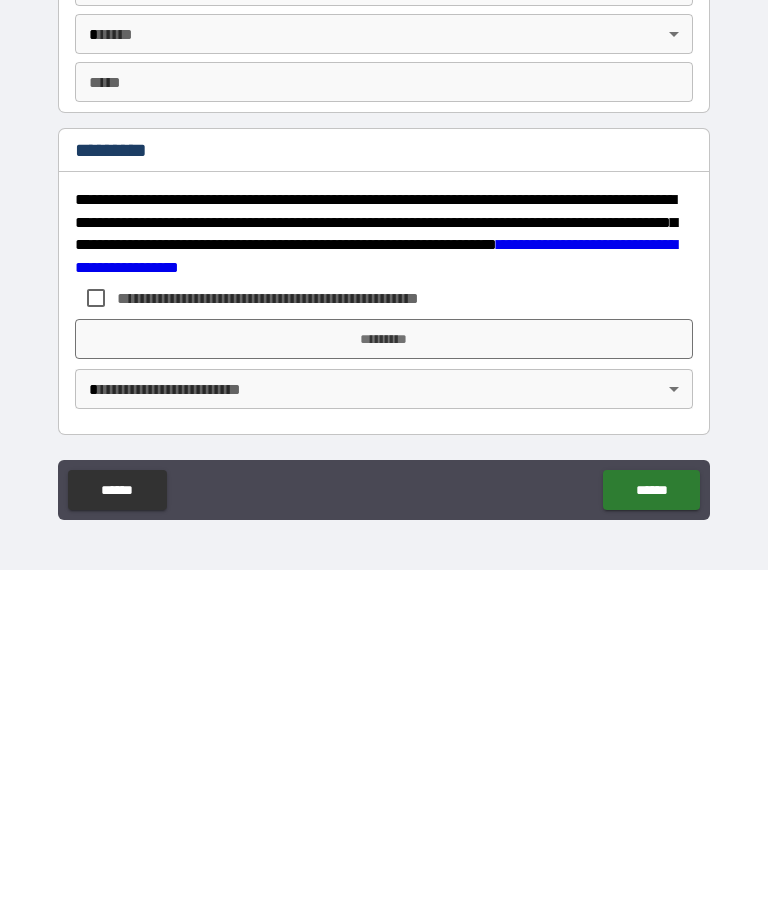 type on "*********" 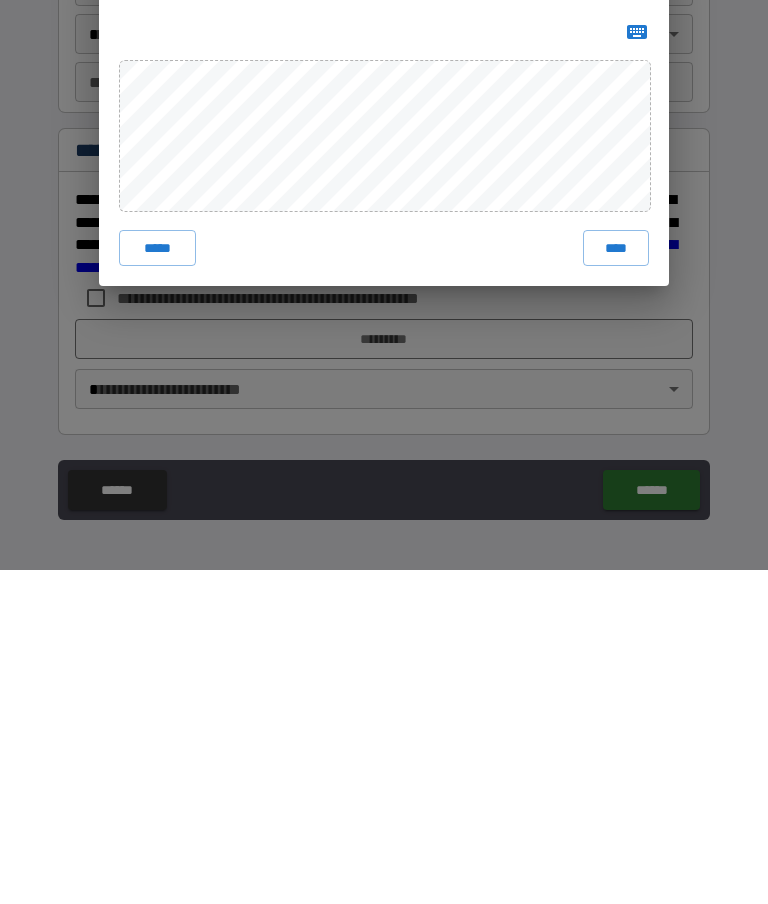 scroll, scrollTop: 80, scrollLeft: 0, axis: vertical 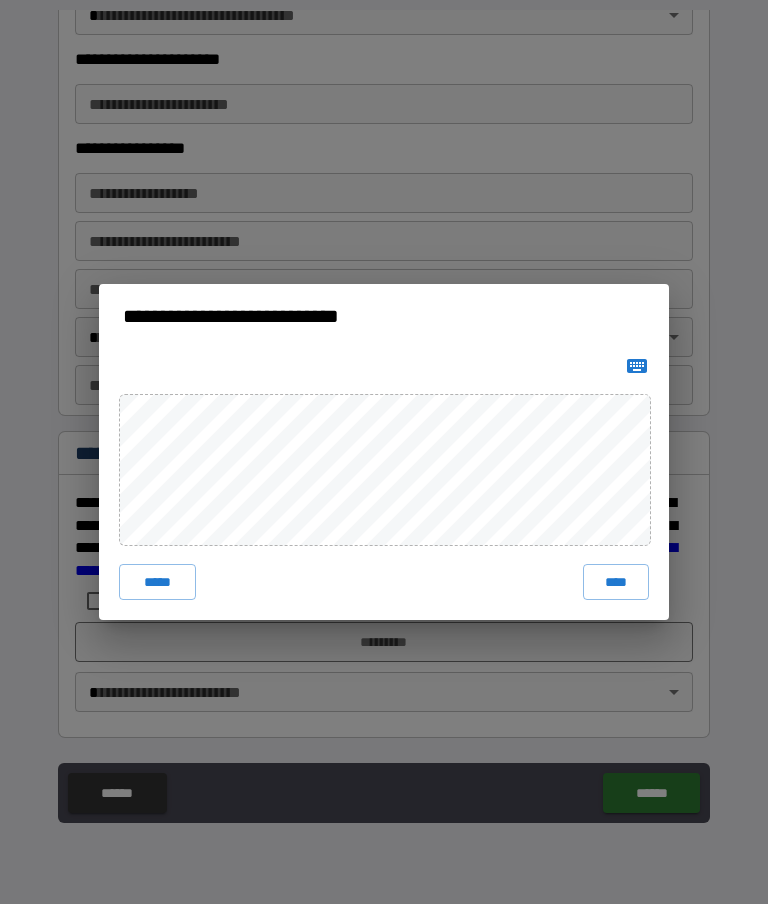 click on "****" at bounding box center [616, 582] 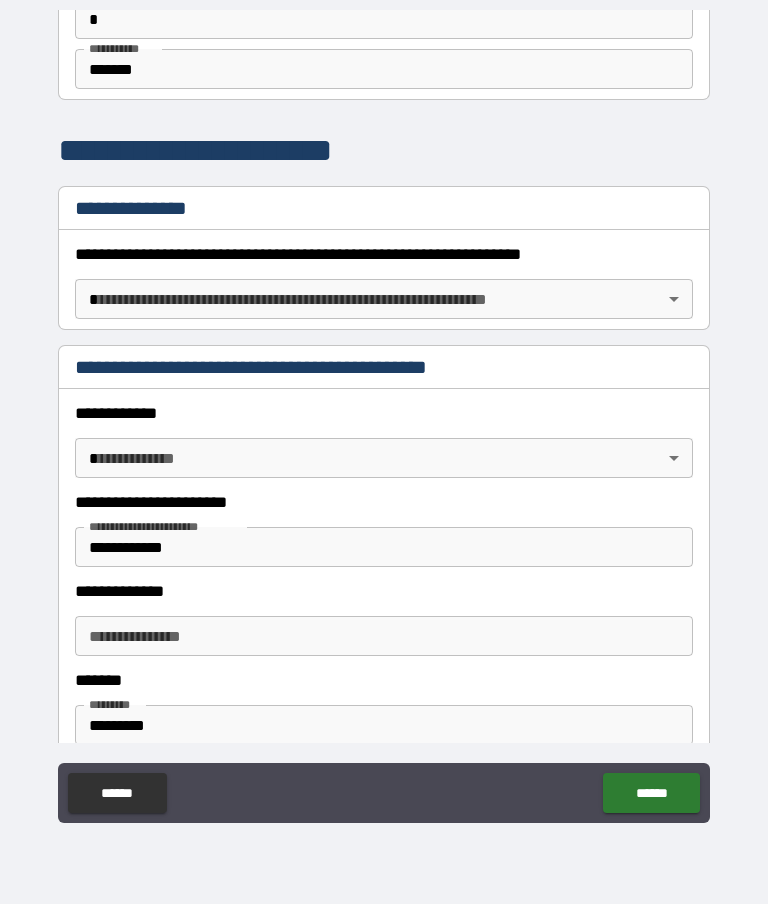 scroll, scrollTop: 149, scrollLeft: 0, axis: vertical 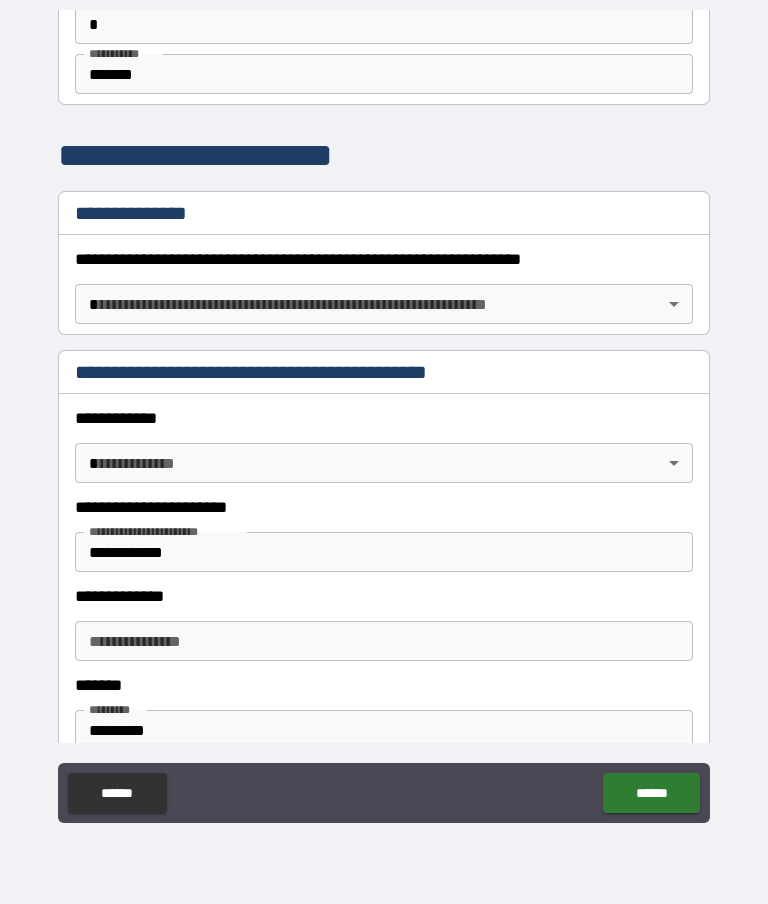 click on "**********" at bounding box center [384, 412] 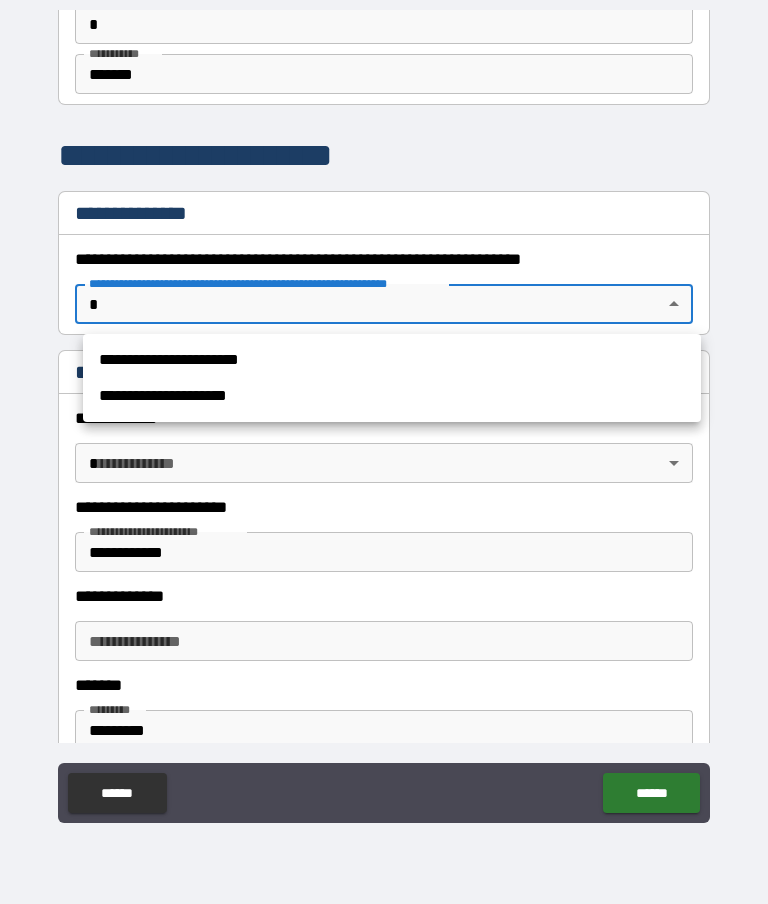 click on "**********" at bounding box center (392, 360) 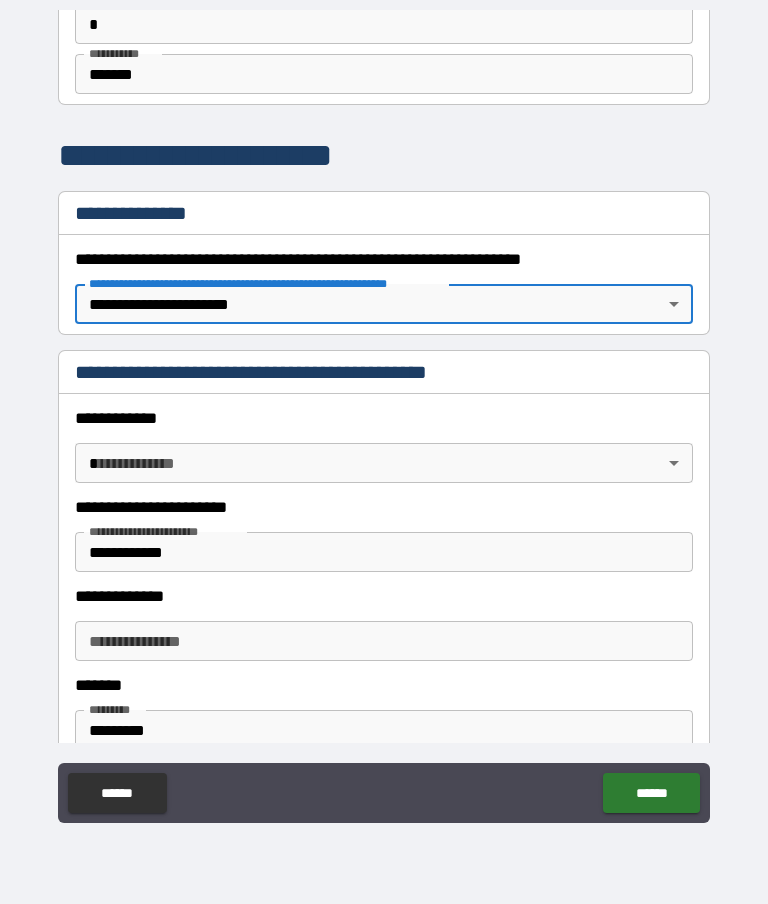type on "*" 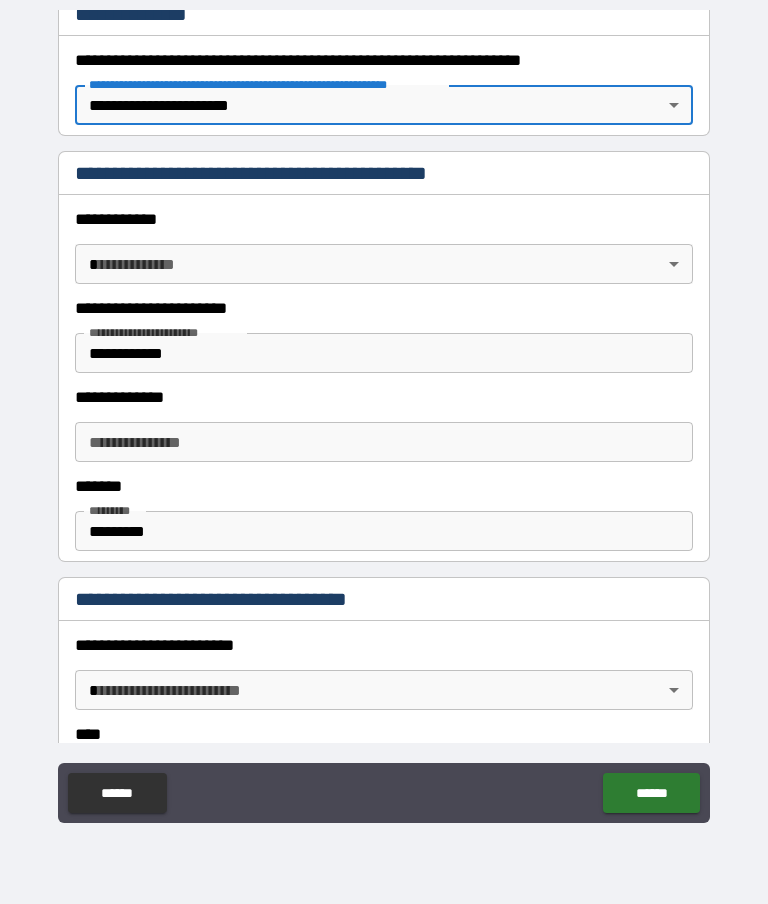 scroll, scrollTop: 349, scrollLeft: 0, axis: vertical 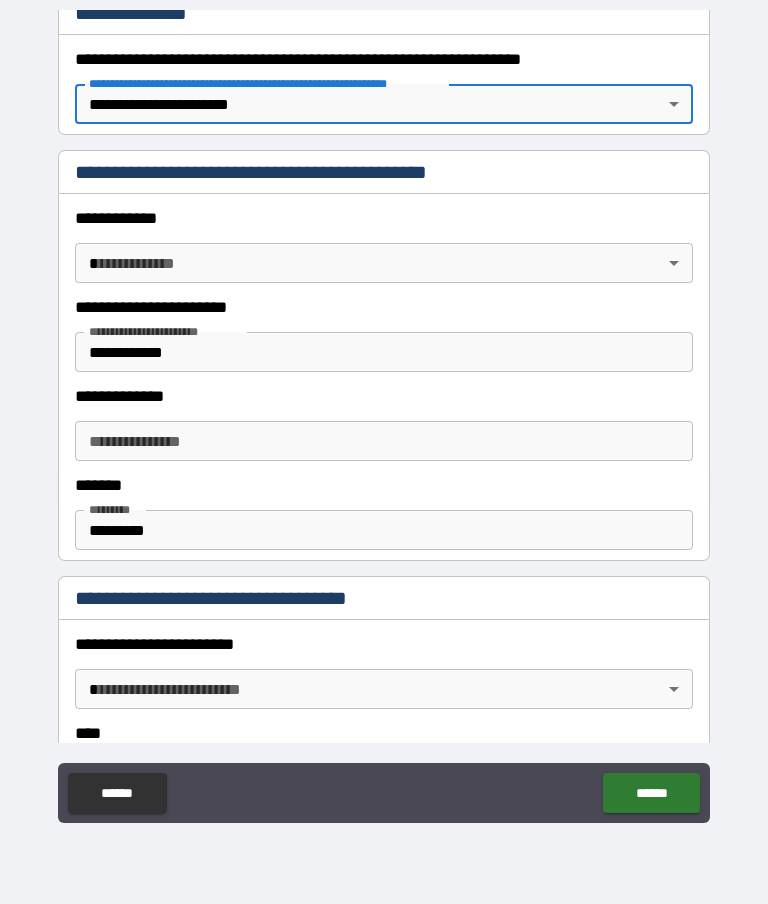 click on "******" at bounding box center [651, 793] 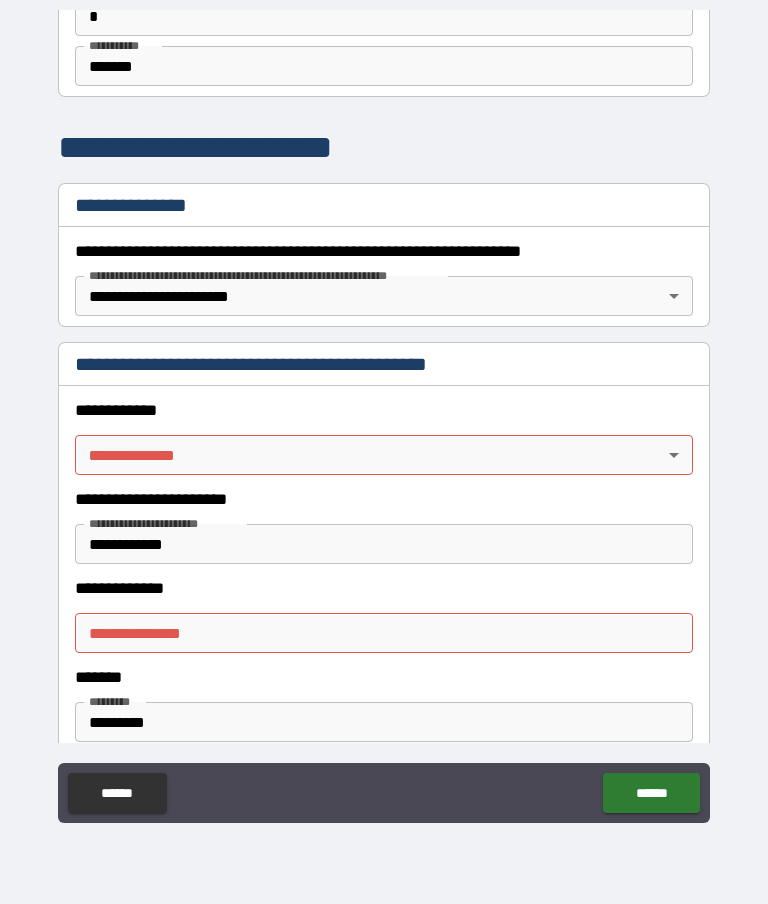 scroll, scrollTop: 159, scrollLeft: 0, axis: vertical 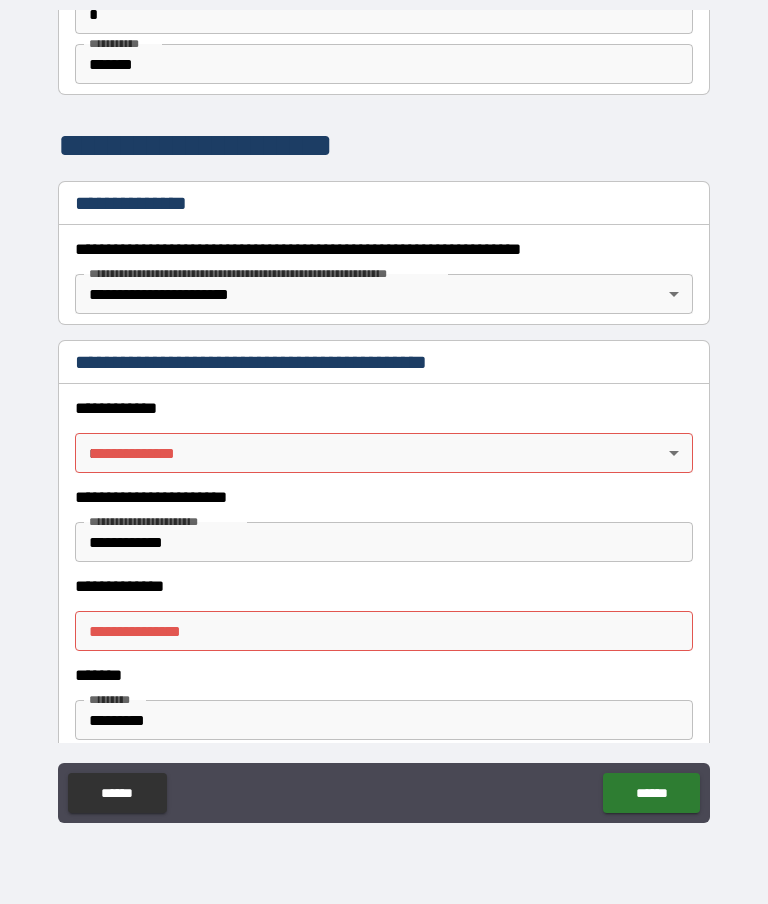 click on "**********" at bounding box center (384, 412) 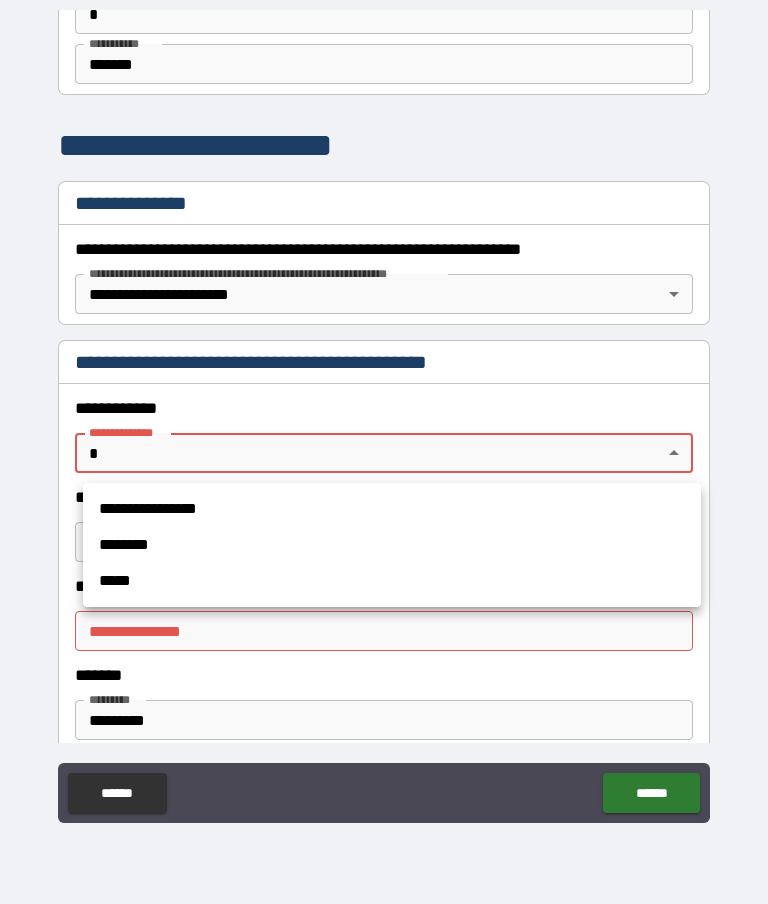 click on "**********" at bounding box center (392, 509) 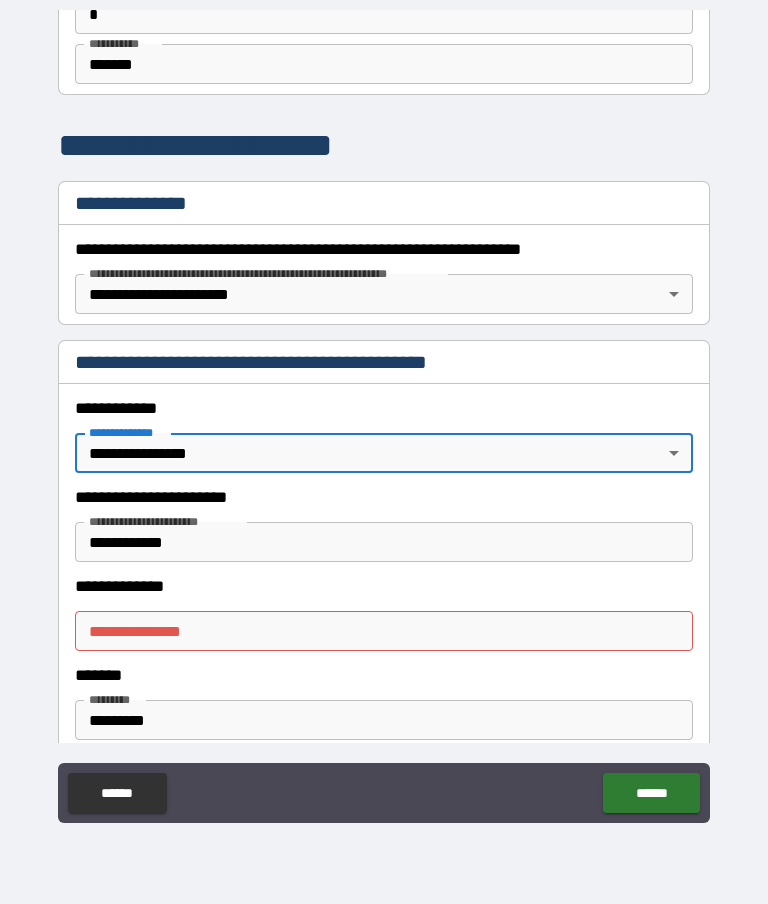 click on "**********" at bounding box center [384, 631] 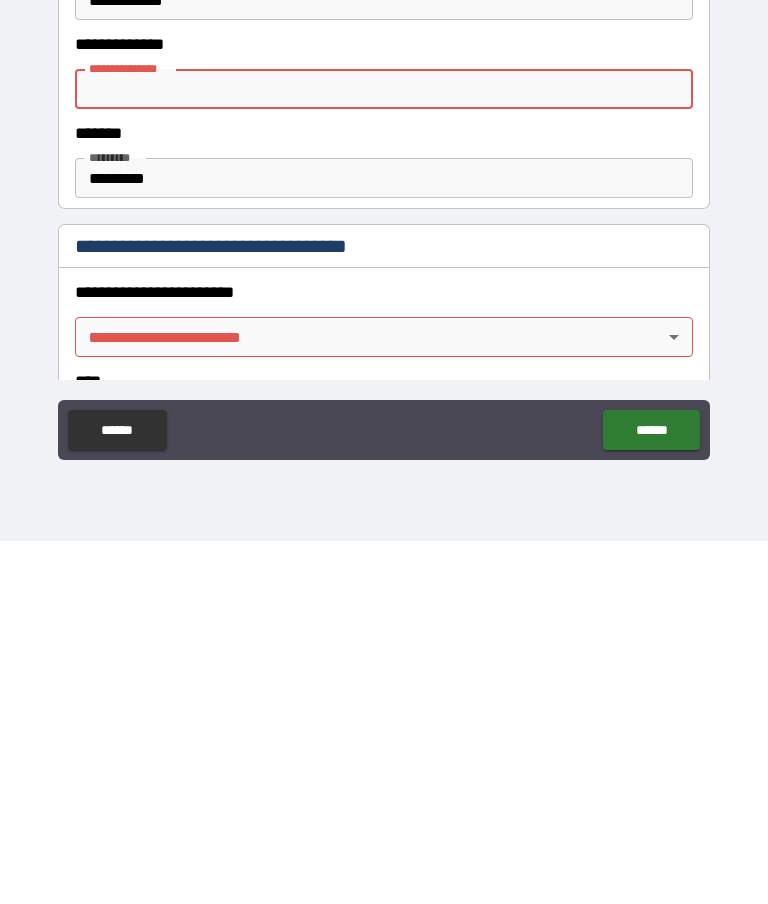 scroll, scrollTop: 350, scrollLeft: 0, axis: vertical 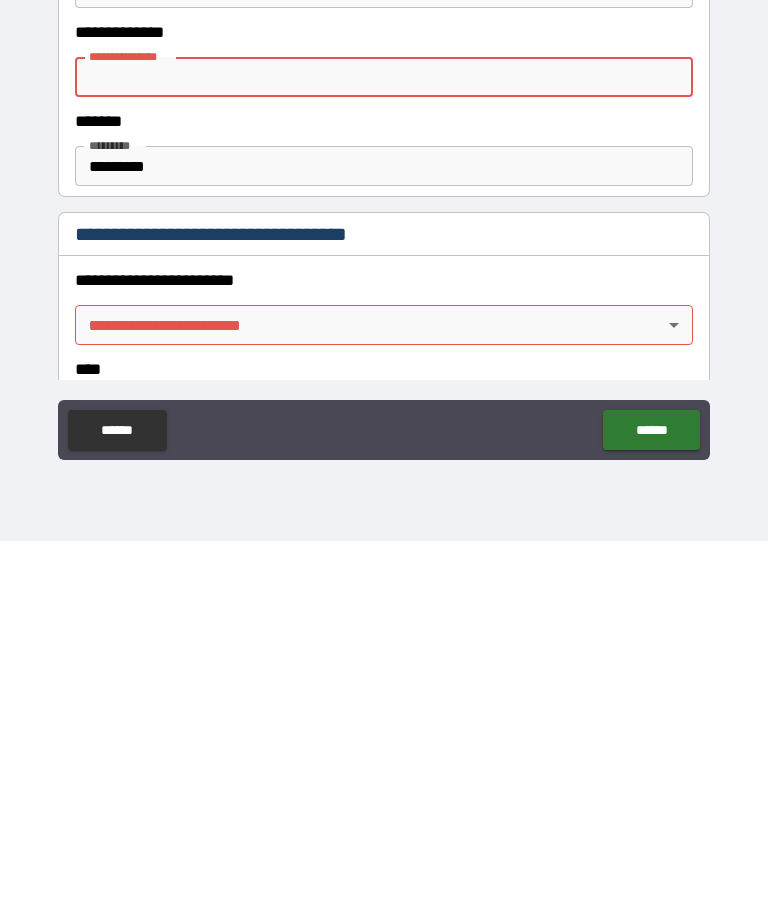 click on "**********" at bounding box center (384, 412) 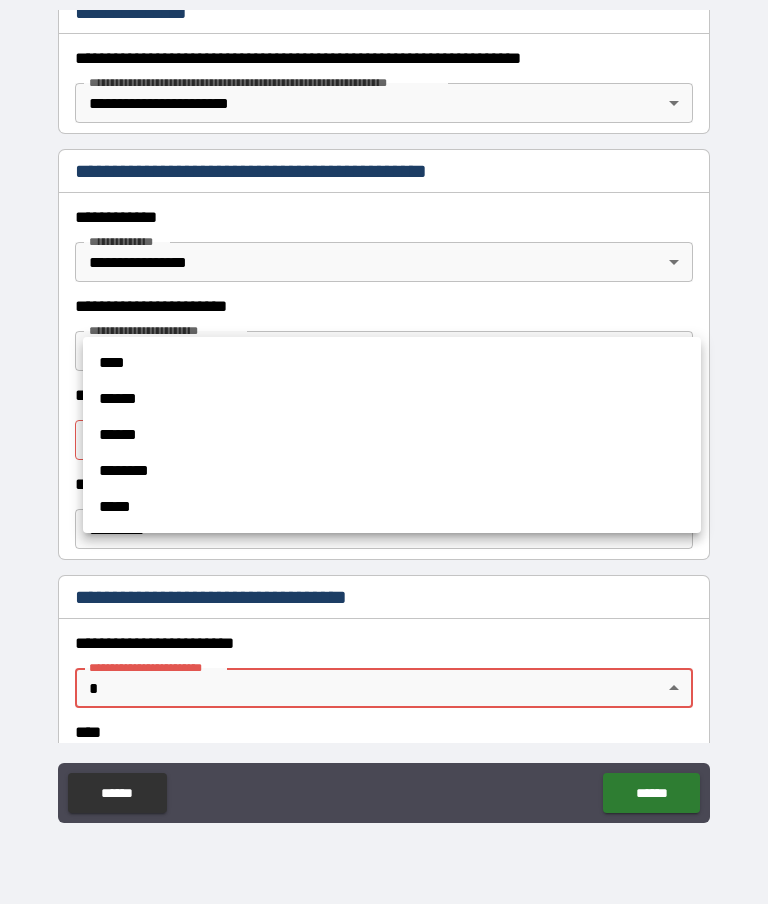 click on "****" at bounding box center [392, 363] 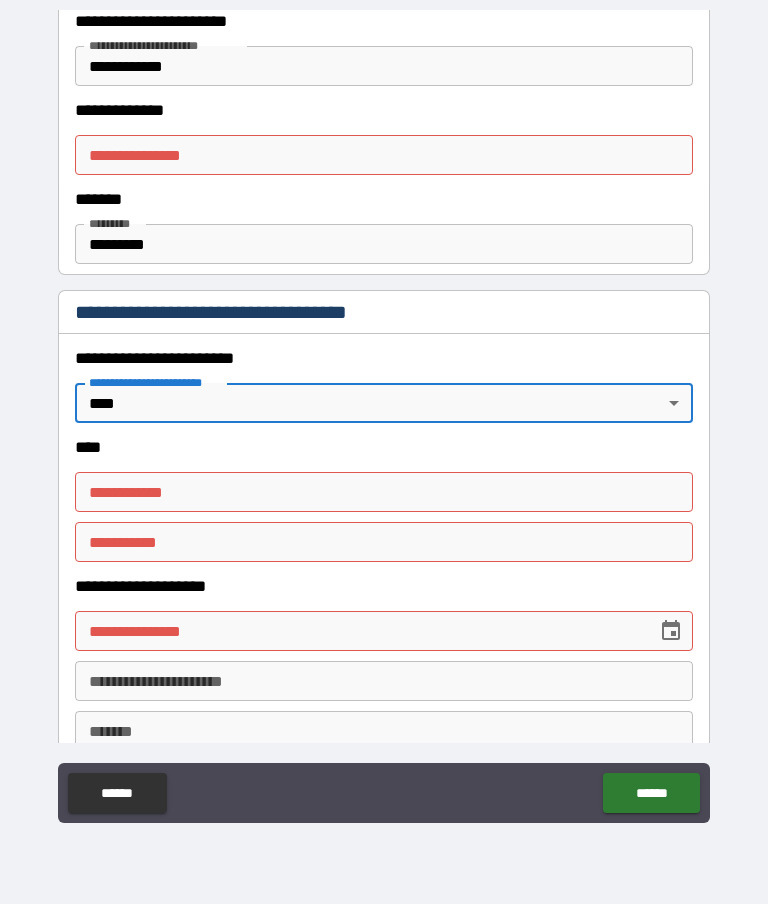 scroll, scrollTop: 636, scrollLeft: 0, axis: vertical 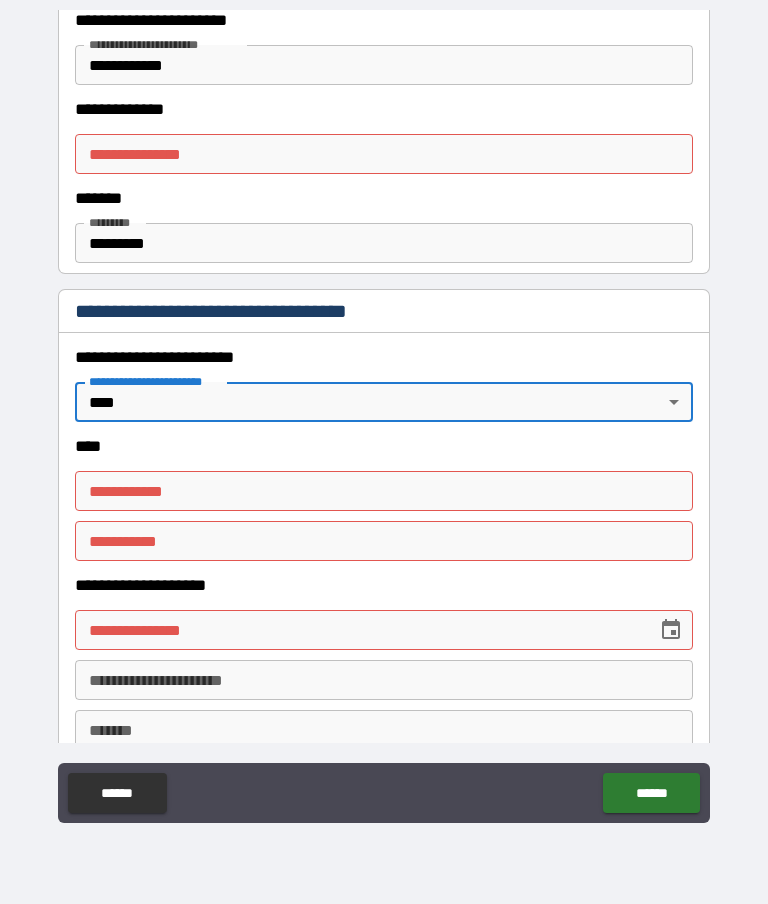 click on "**********" at bounding box center [384, 491] 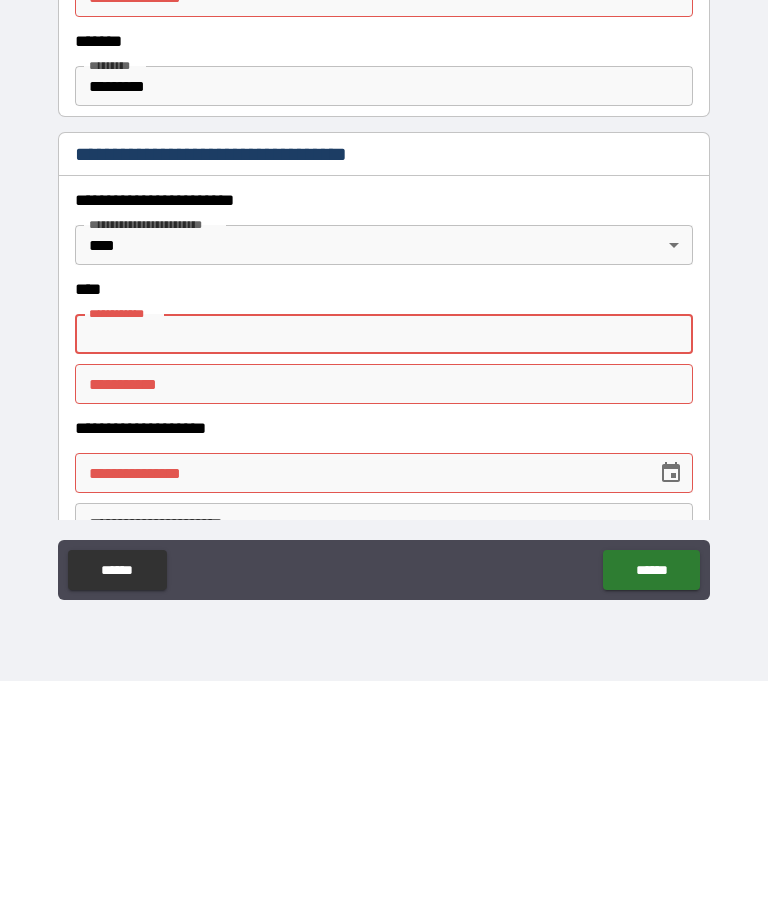 scroll, scrollTop: 555, scrollLeft: 0, axis: vertical 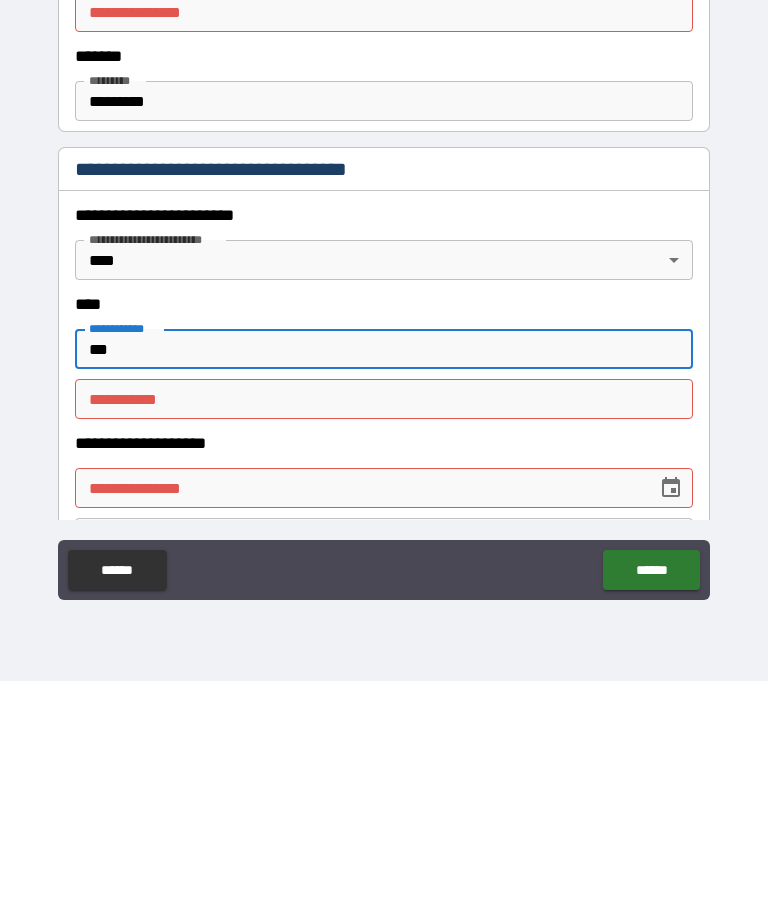 type on "***" 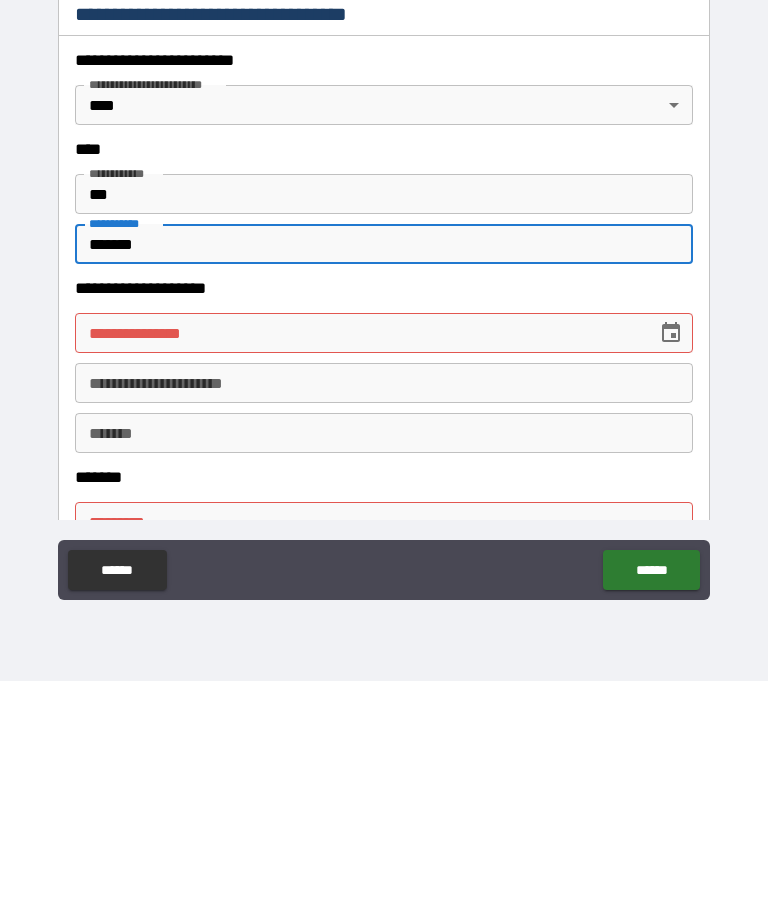scroll, scrollTop: 713, scrollLeft: 0, axis: vertical 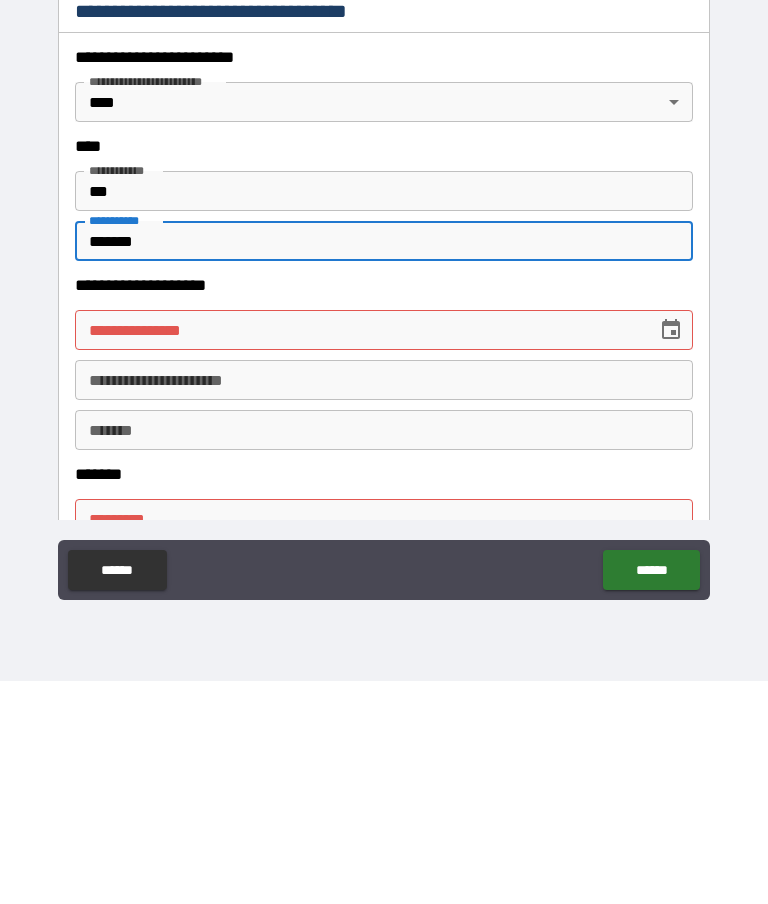 type on "*******" 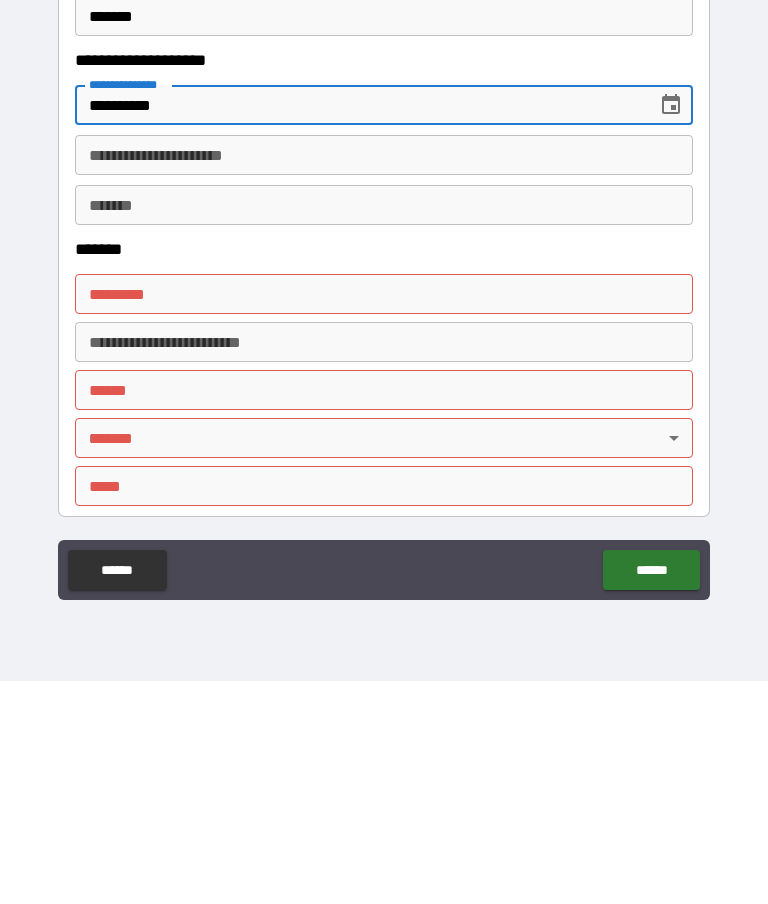 scroll, scrollTop: 939, scrollLeft: 0, axis: vertical 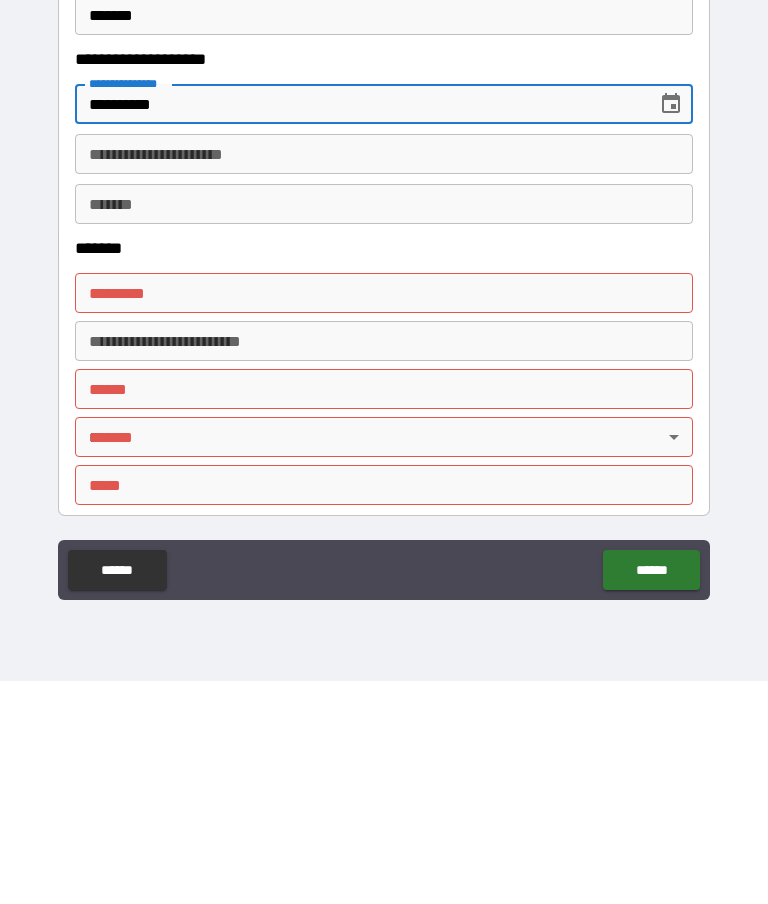 type on "**********" 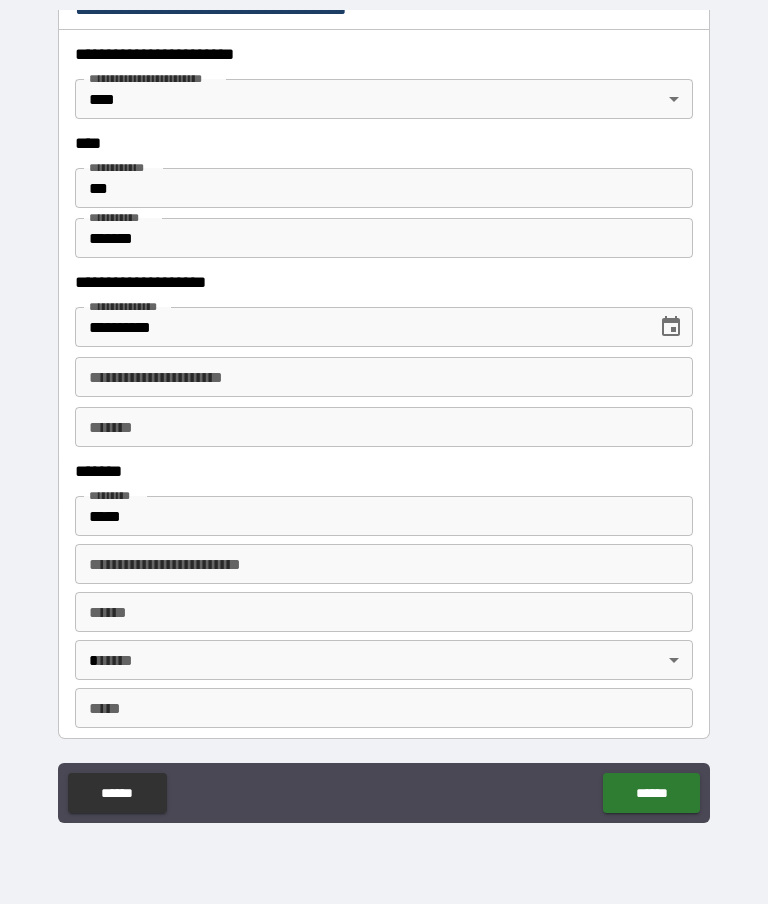 type on "**********" 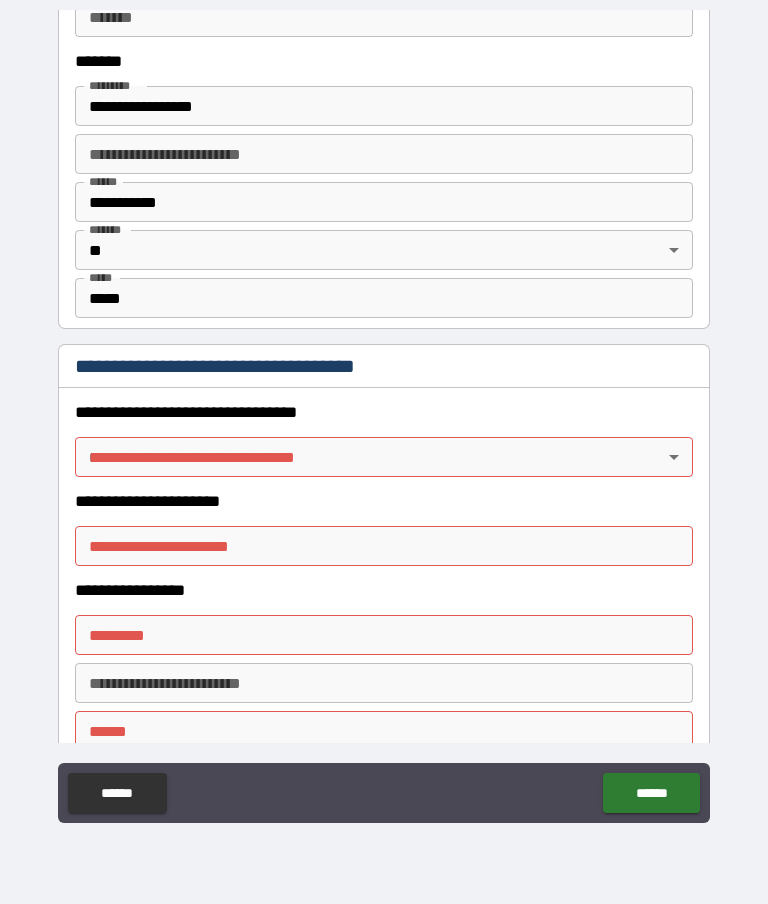 scroll, scrollTop: 1345, scrollLeft: 0, axis: vertical 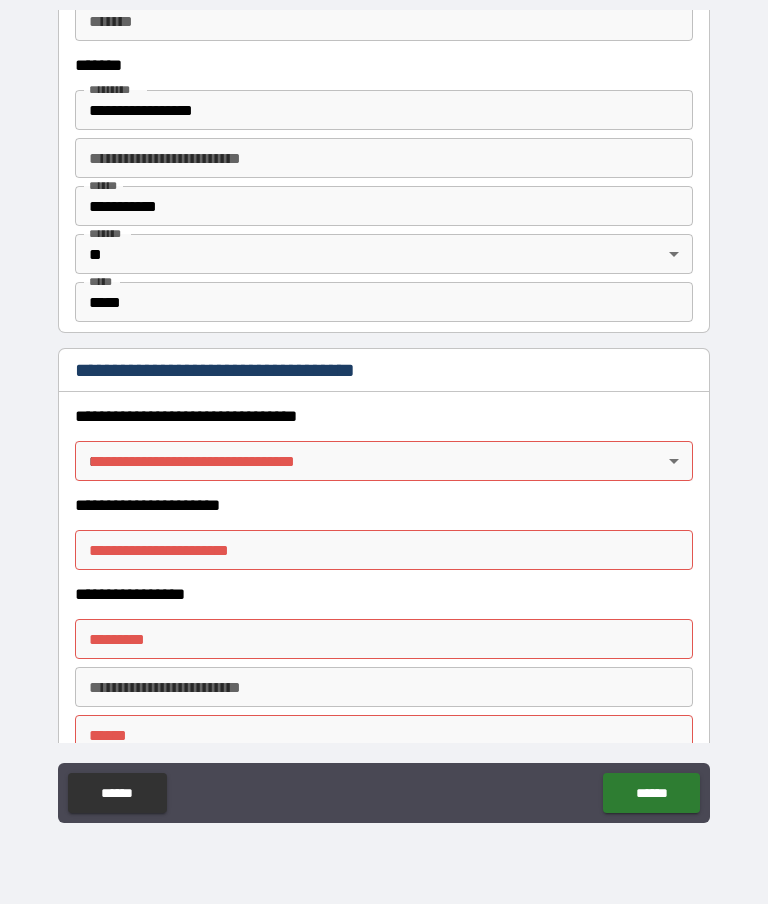 click on "**********" at bounding box center [384, 412] 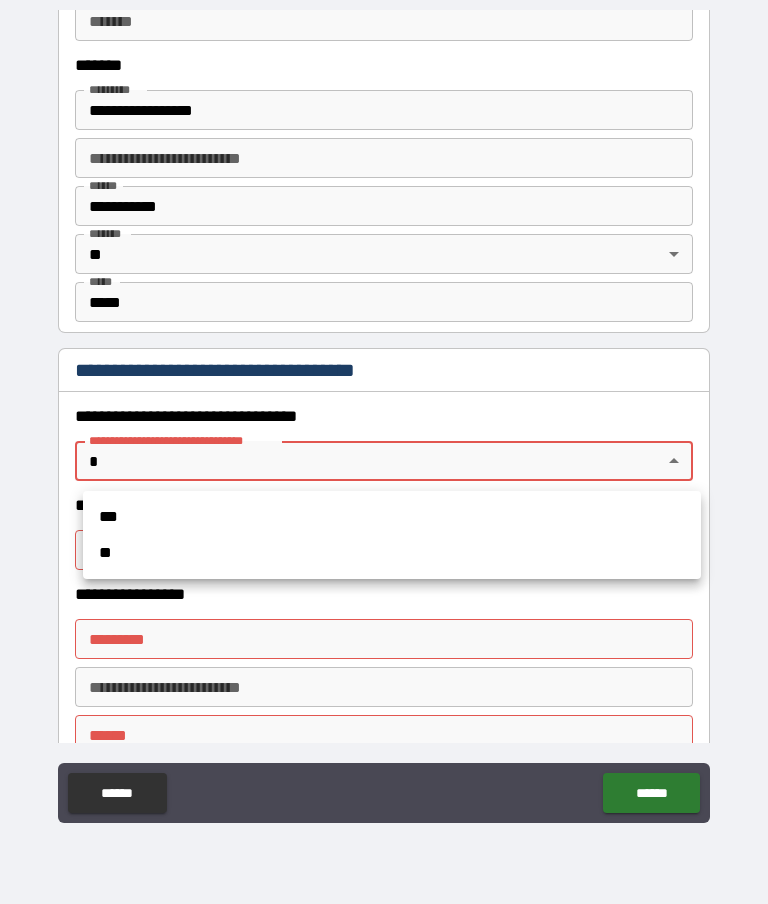 click on "**" at bounding box center [392, 553] 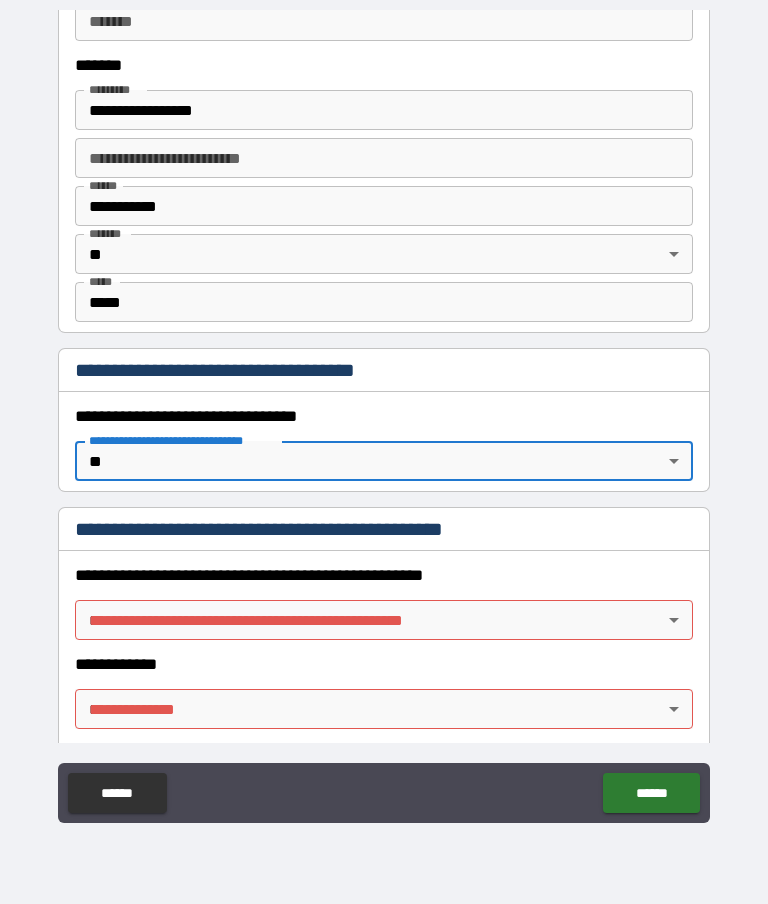 click on "**********" at bounding box center (384, 412) 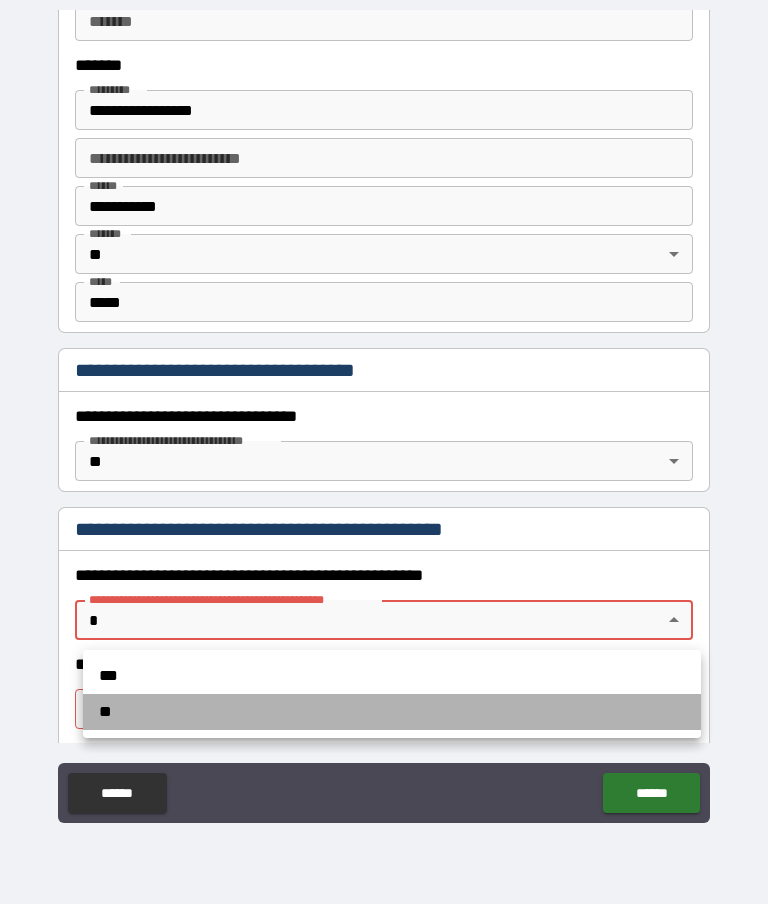 click on "**" at bounding box center (392, 712) 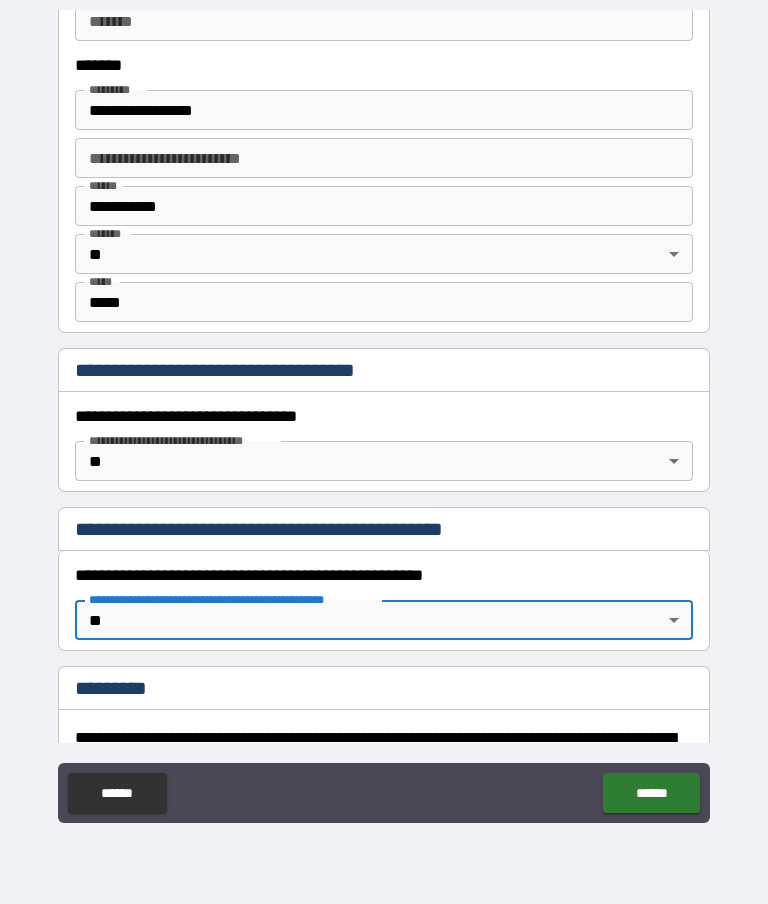 type on "*" 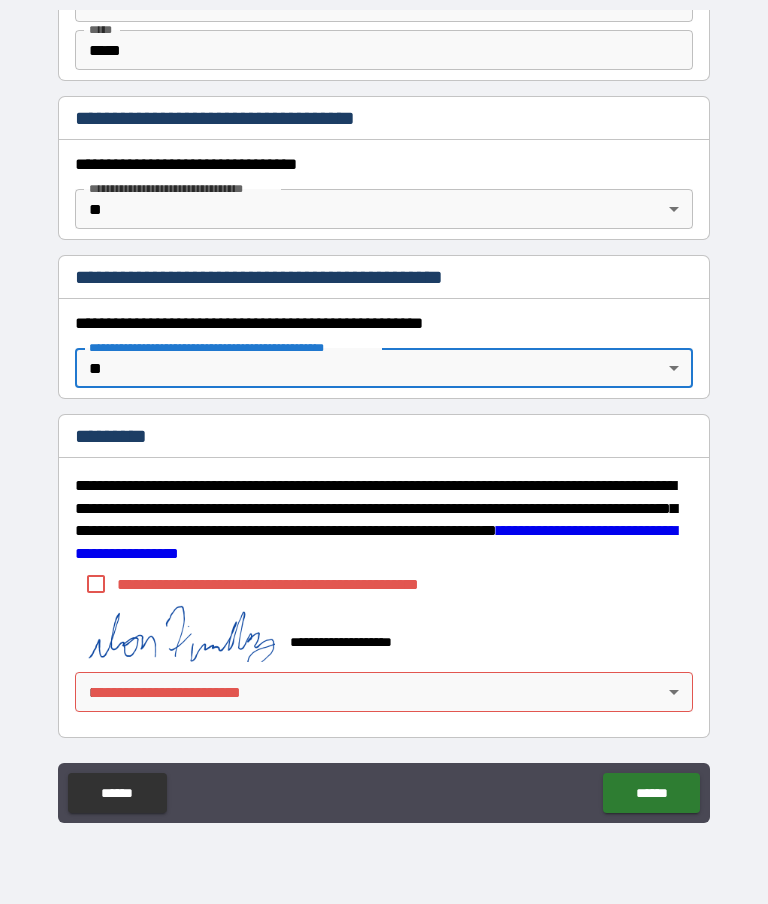 scroll, scrollTop: 1597, scrollLeft: 0, axis: vertical 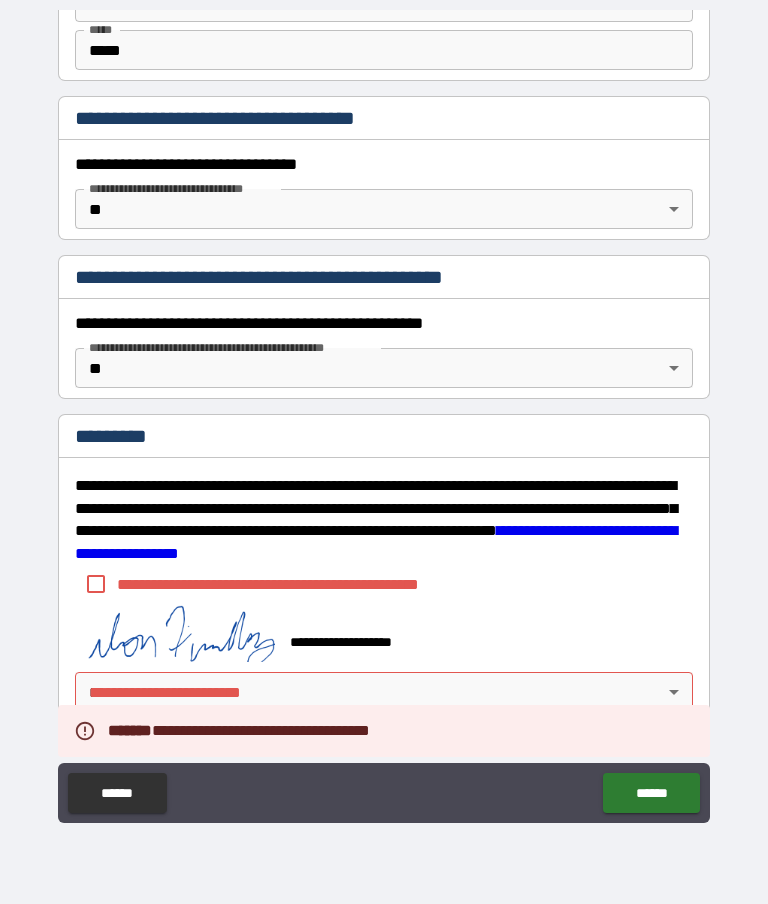click on "******" at bounding box center [651, 793] 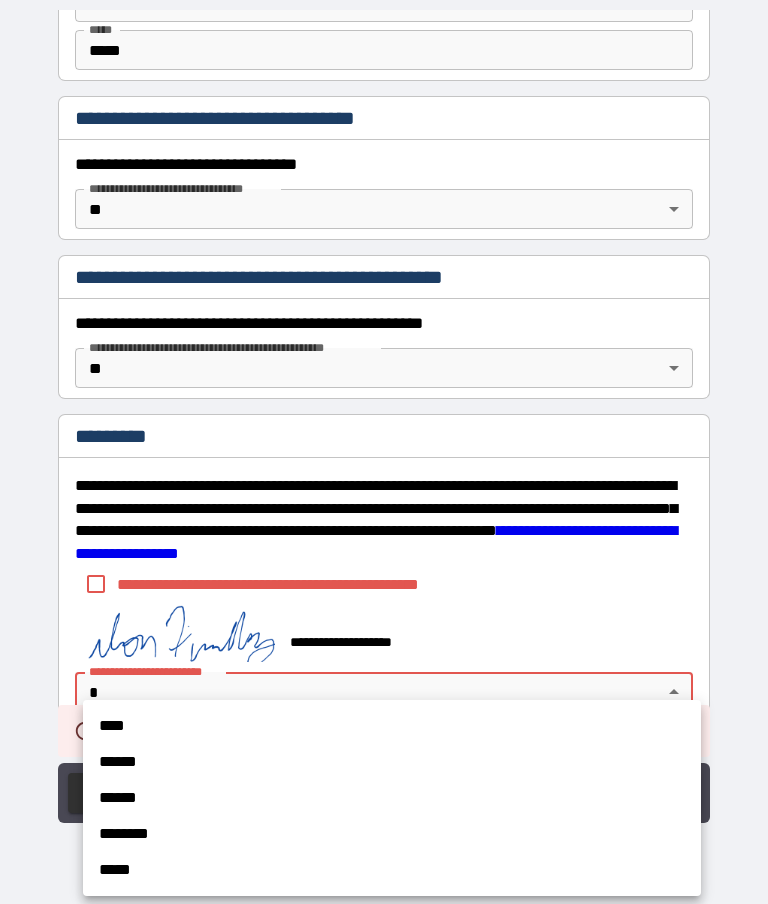 click on "****" at bounding box center [392, 726] 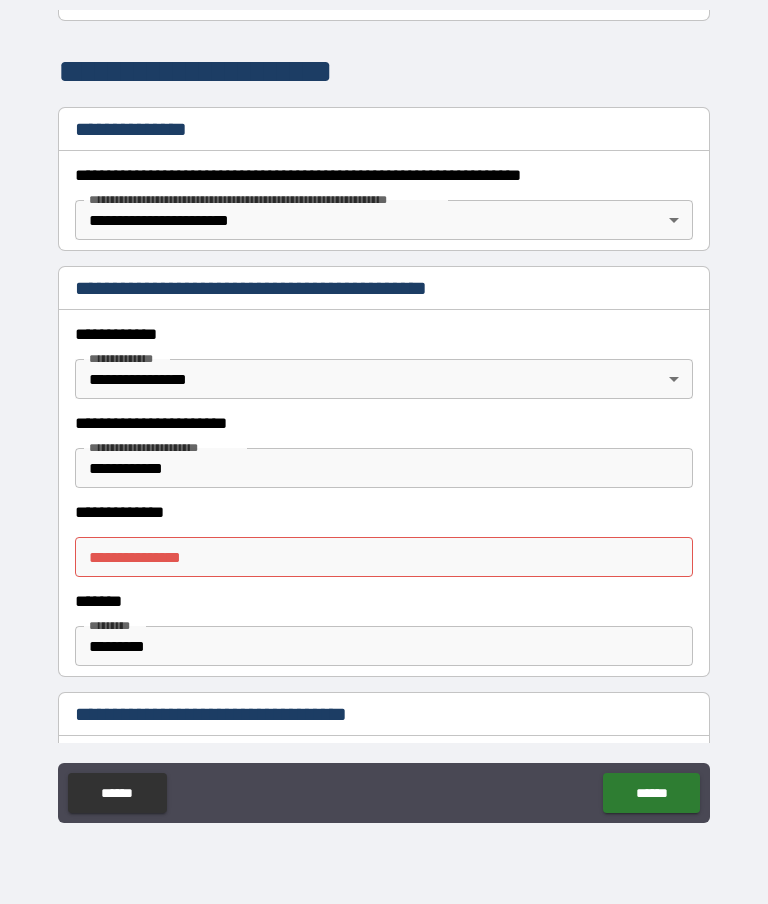 scroll, scrollTop: 231, scrollLeft: 0, axis: vertical 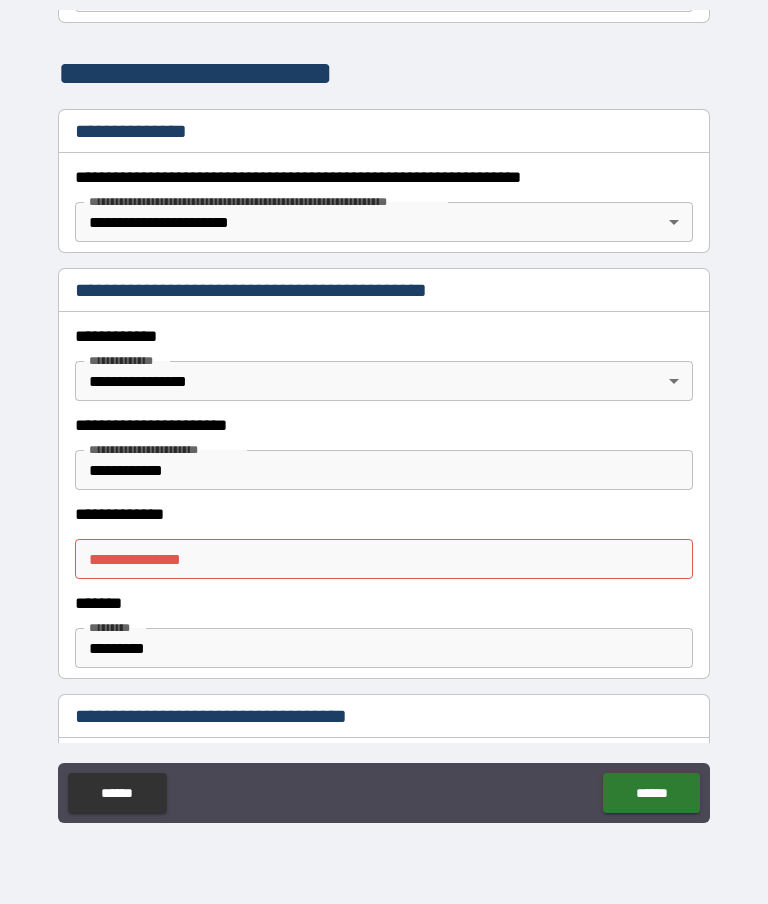 click on "**********" at bounding box center [384, 559] 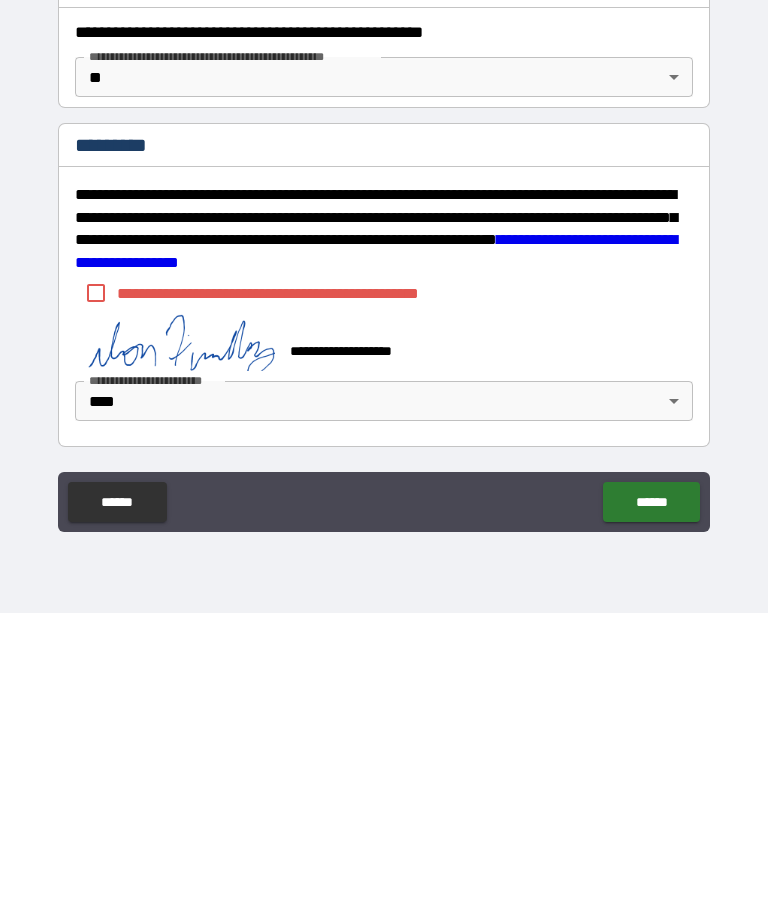 scroll, scrollTop: 1597, scrollLeft: 0, axis: vertical 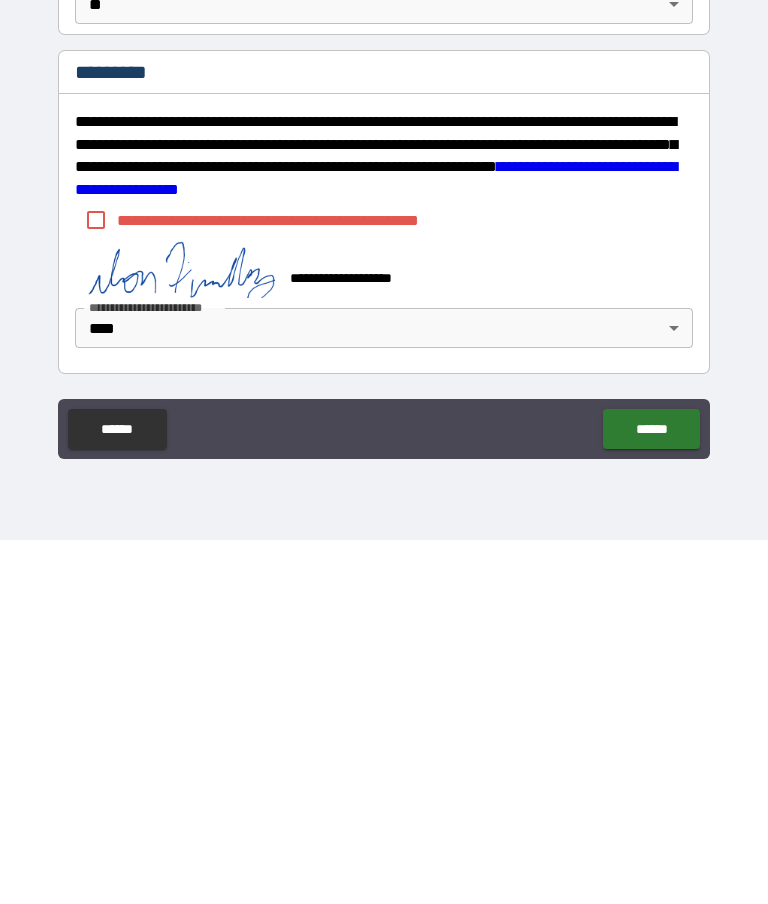 click on "******" at bounding box center (651, 793) 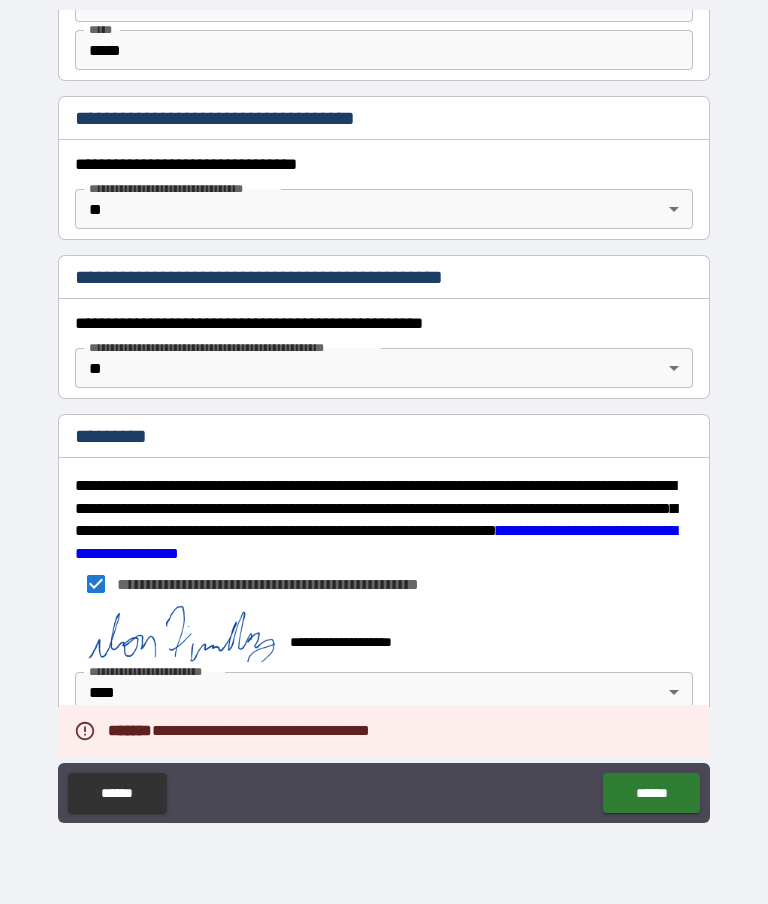 click on "******" at bounding box center (651, 793) 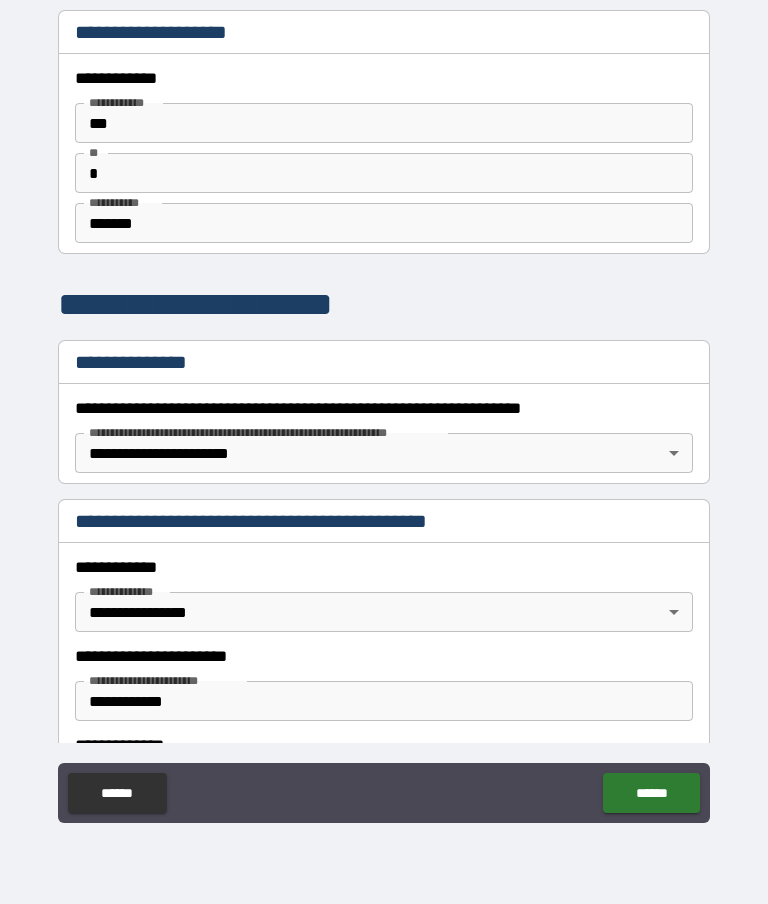 scroll, scrollTop: 0, scrollLeft: 0, axis: both 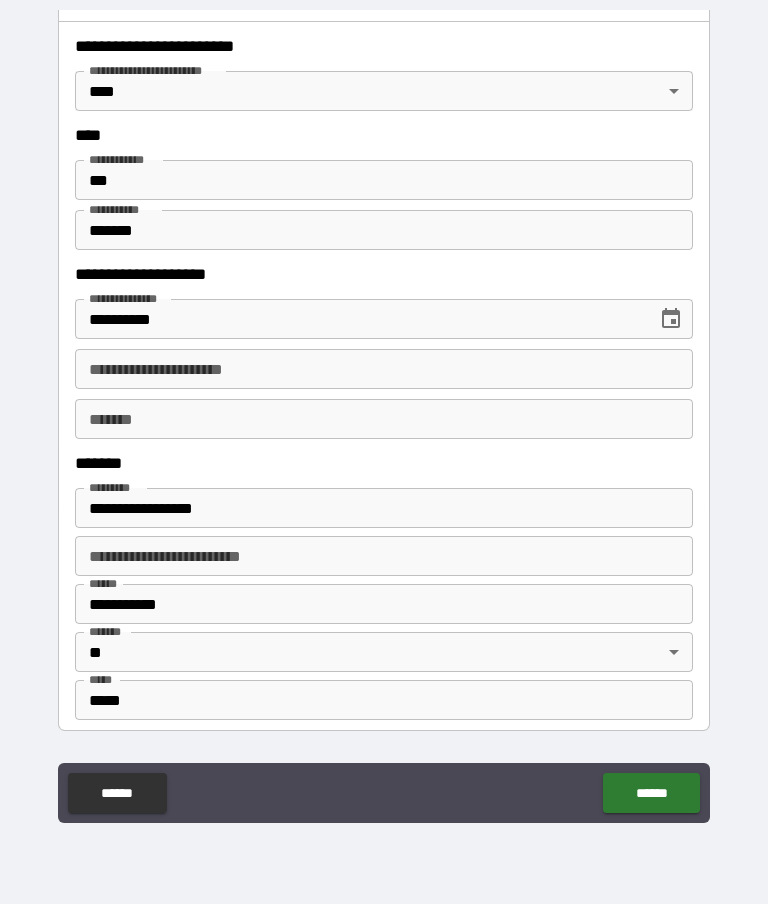 click on "**********" at bounding box center [384, 412] 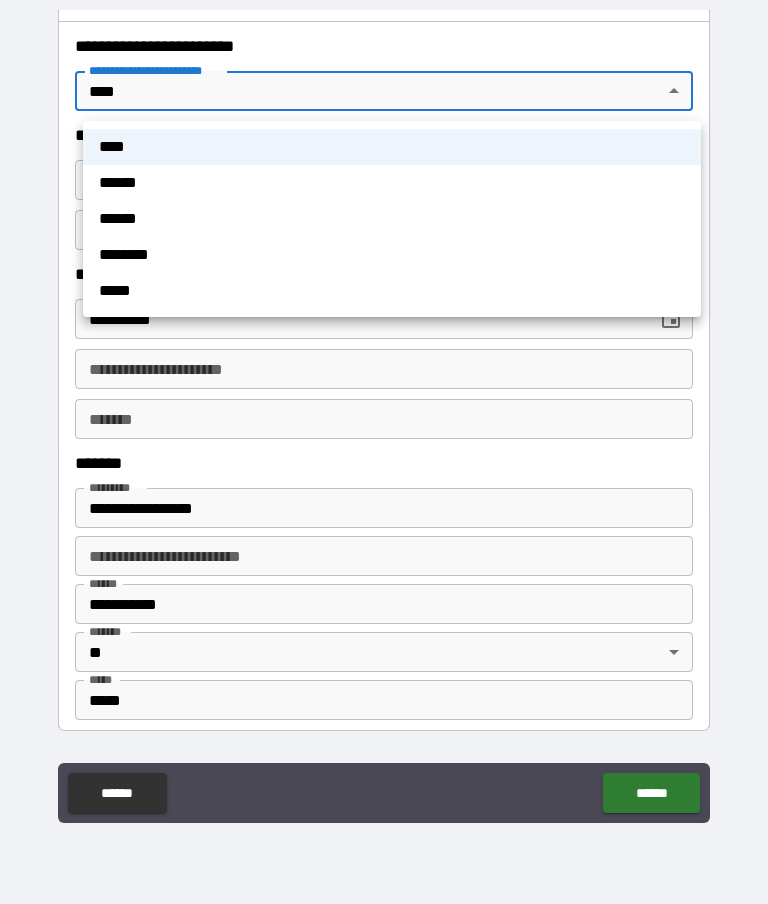 click at bounding box center (384, 452) 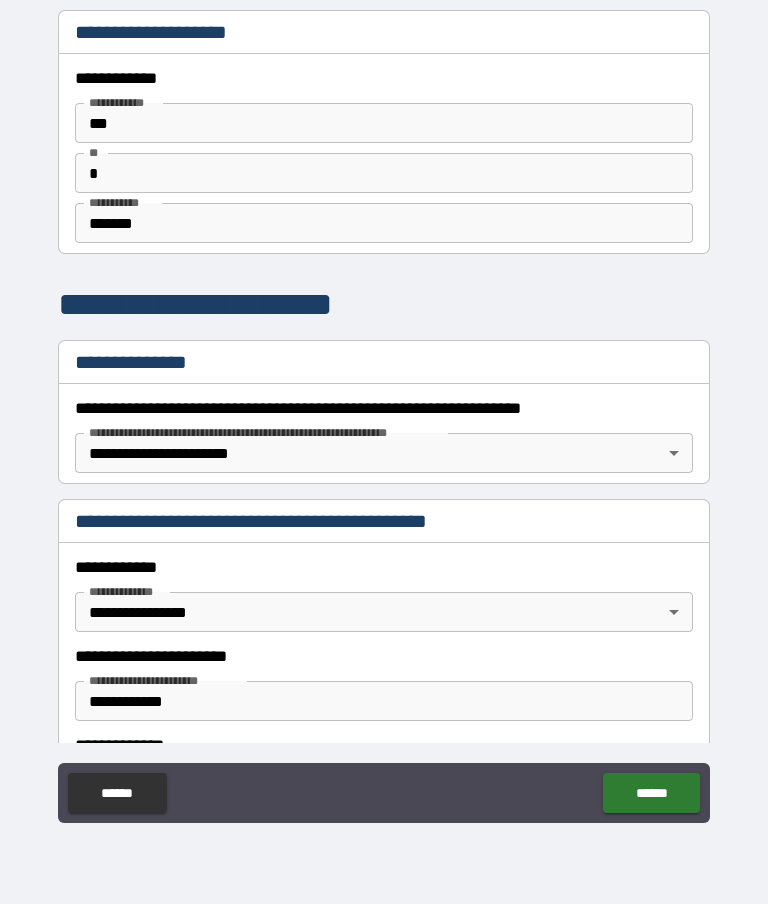 scroll, scrollTop: 0, scrollLeft: 0, axis: both 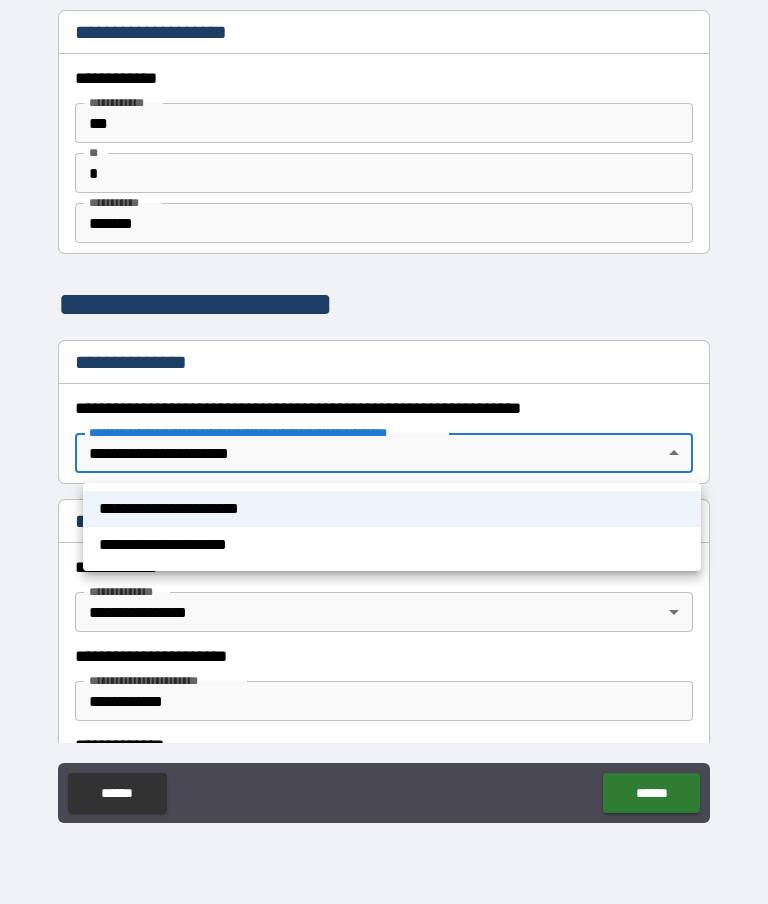click on "**********" at bounding box center [392, 545] 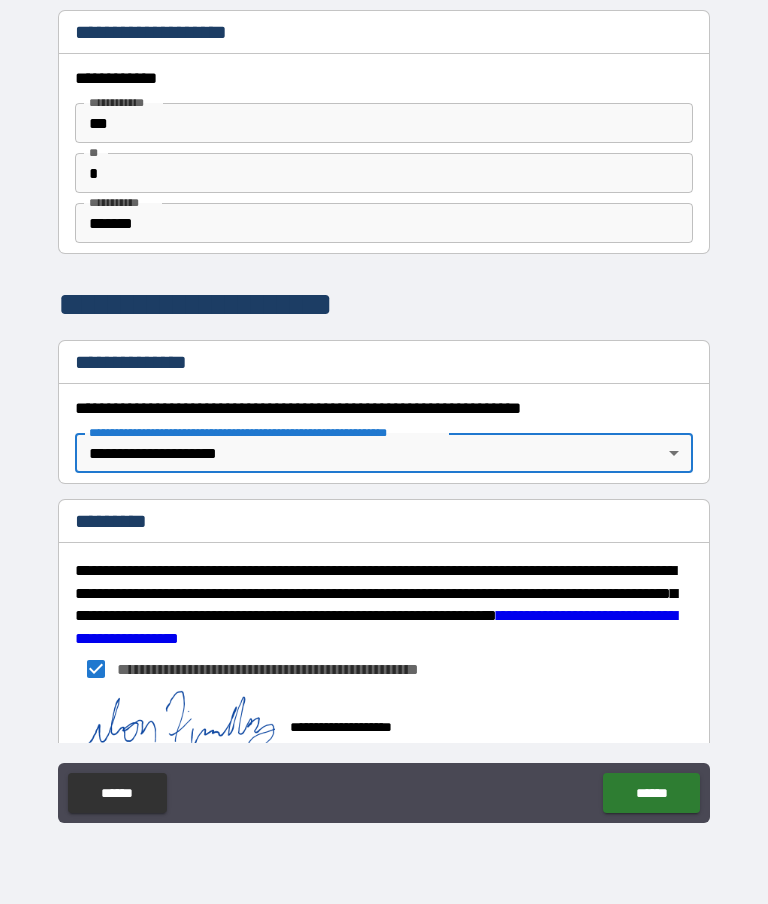 type on "*" 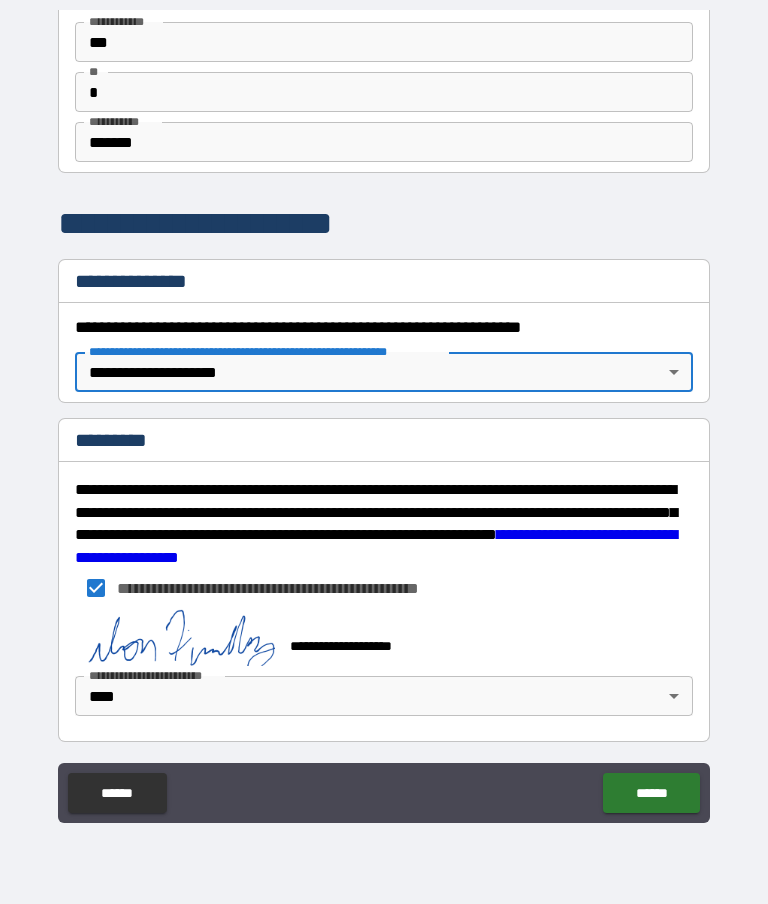 scroll, scrollTop: 79, scrollLeft: 0, axis: vertical 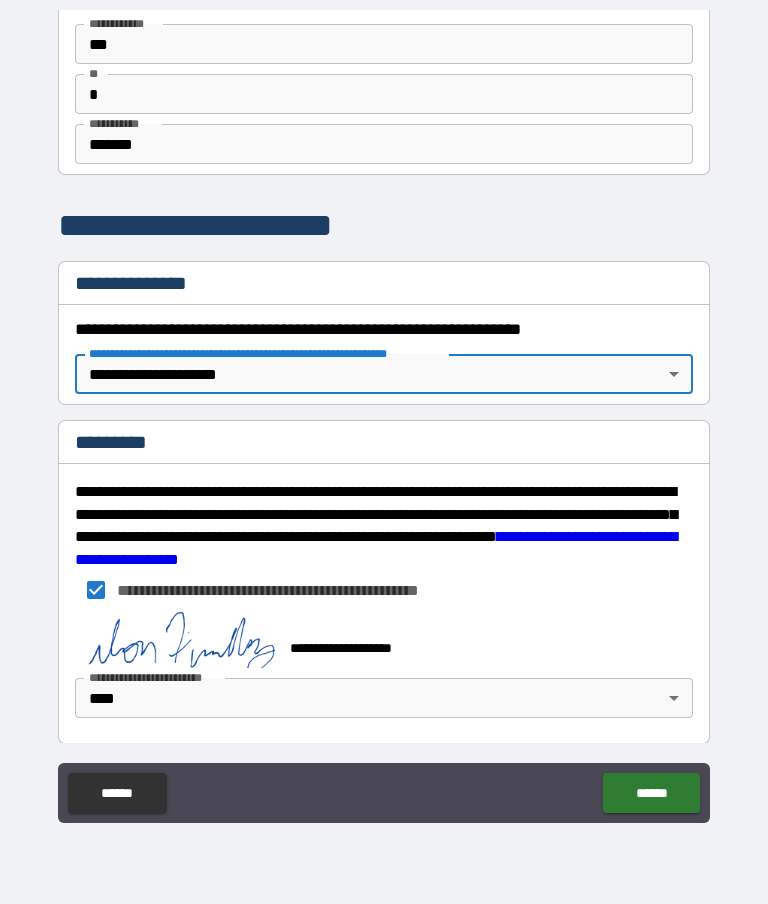 click on "******" at bounding box center (651, 793) 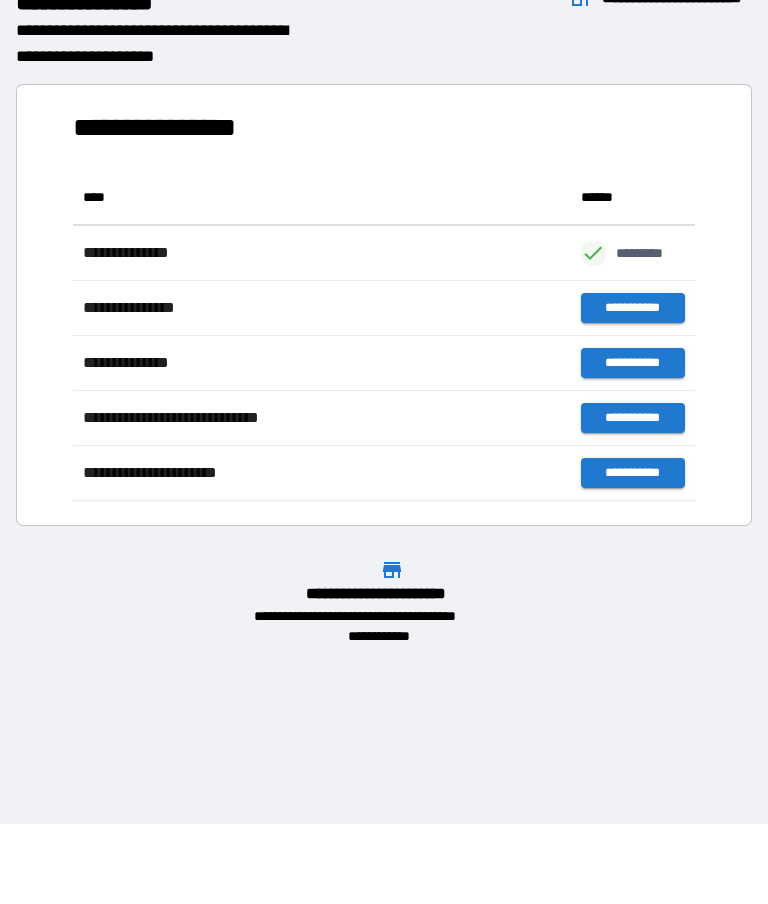 scroll, scrollTop: 331, scrollLeft: 622, axis: both 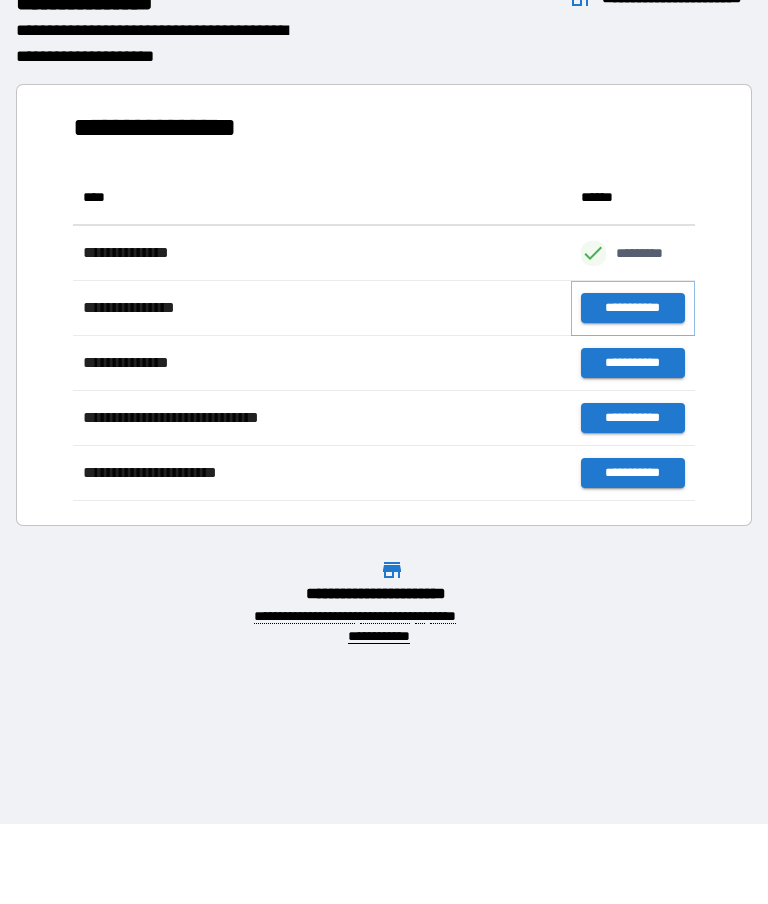 click on "**********" at bounding box center [633, 308] 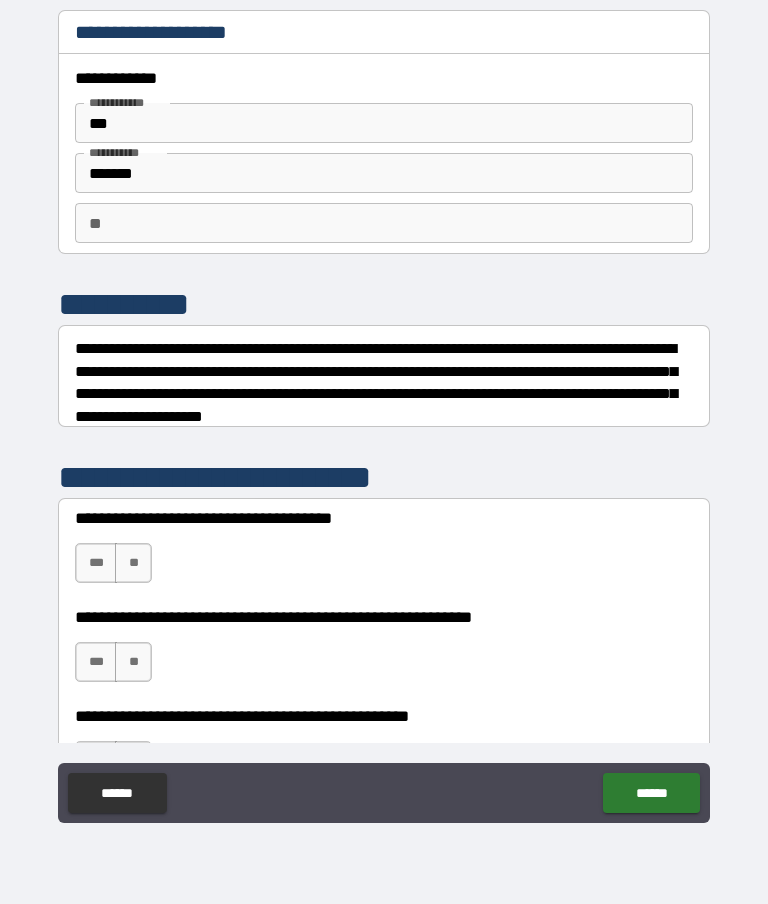 click on "***" at bounding box center (96, 563) 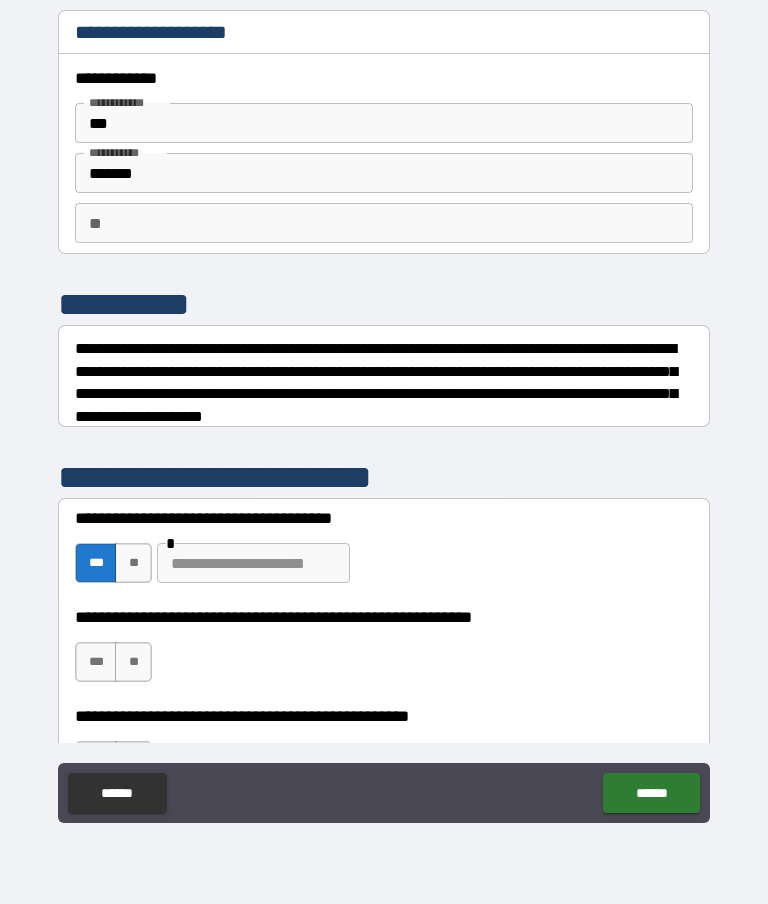 click on "***" at bounding box center [96, 662] 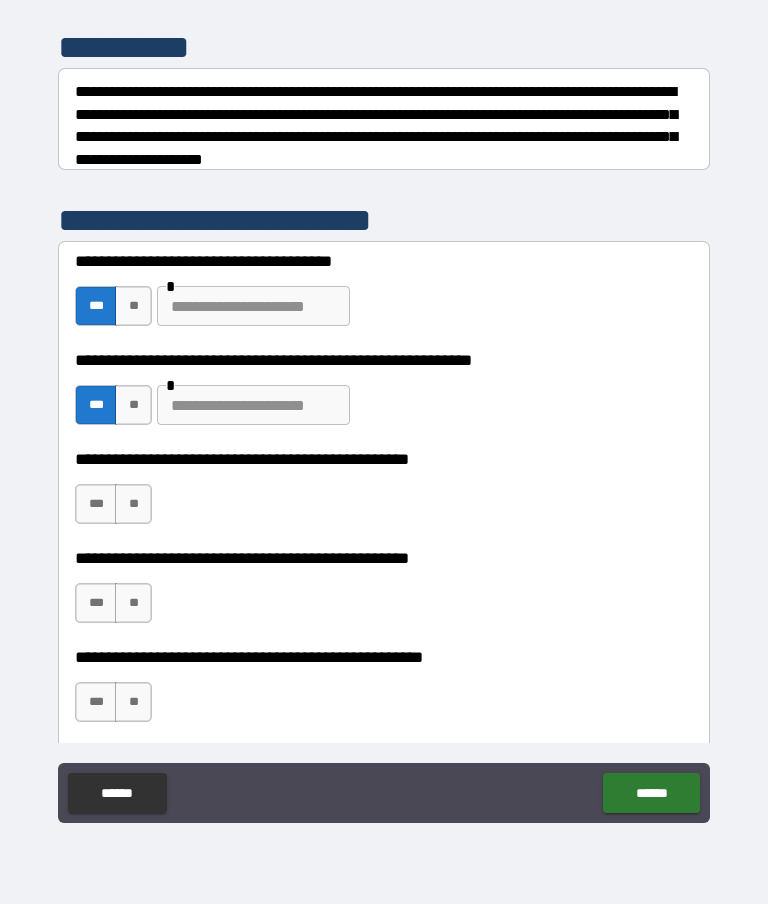 scroll, scrollTop: 278, scrollLeft: 0, axis: vertical 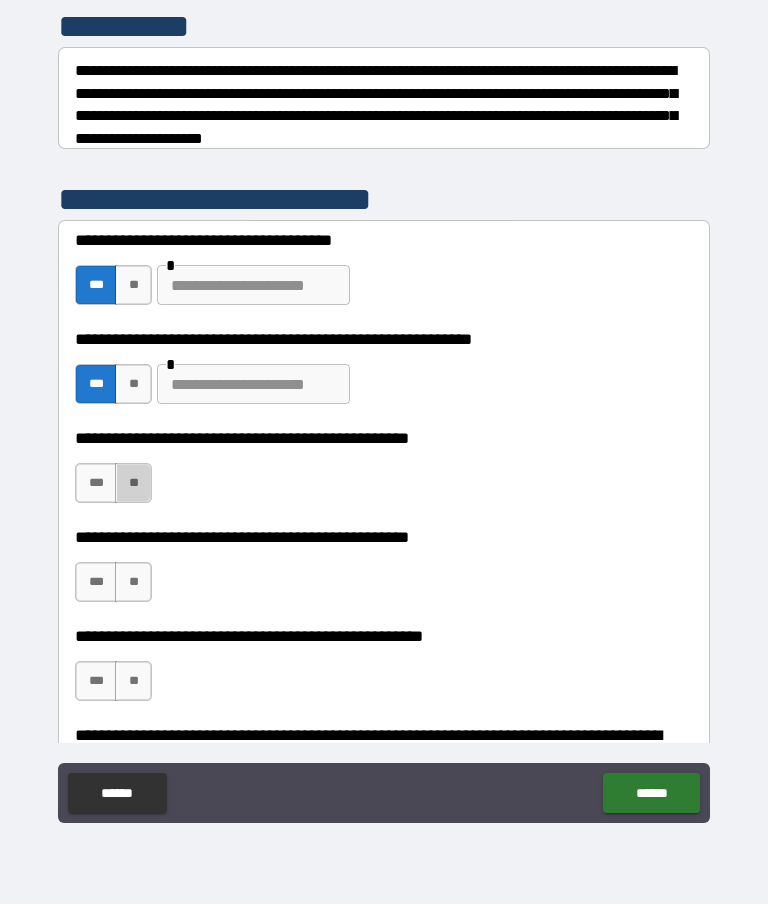 click on "**" at bounding box center (133, 483) 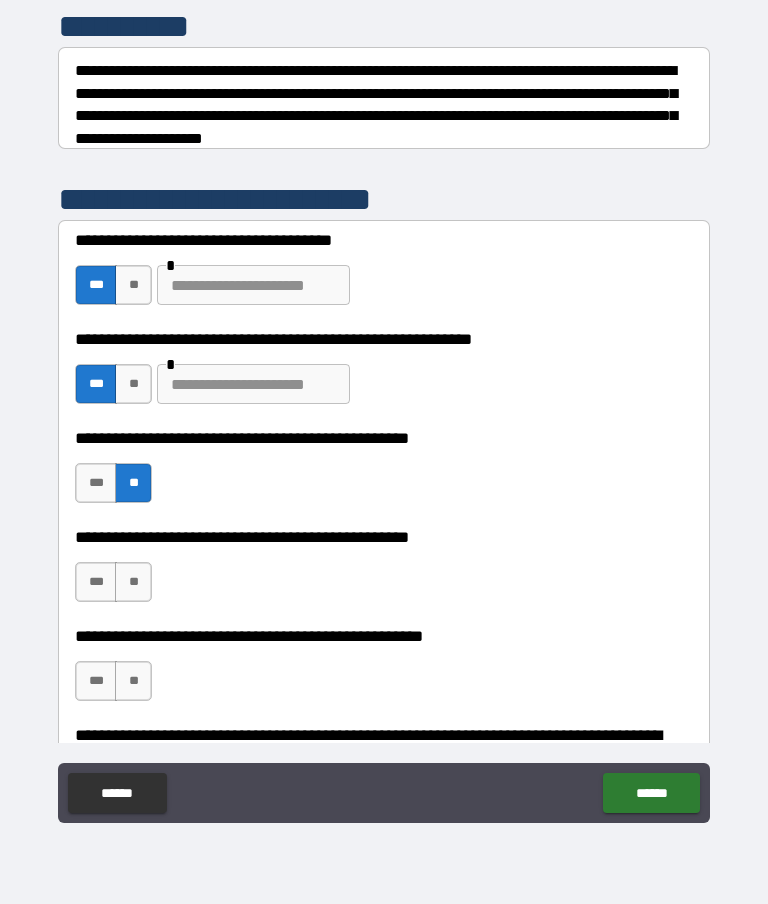 click on "***" at bounding box center [96, 582] 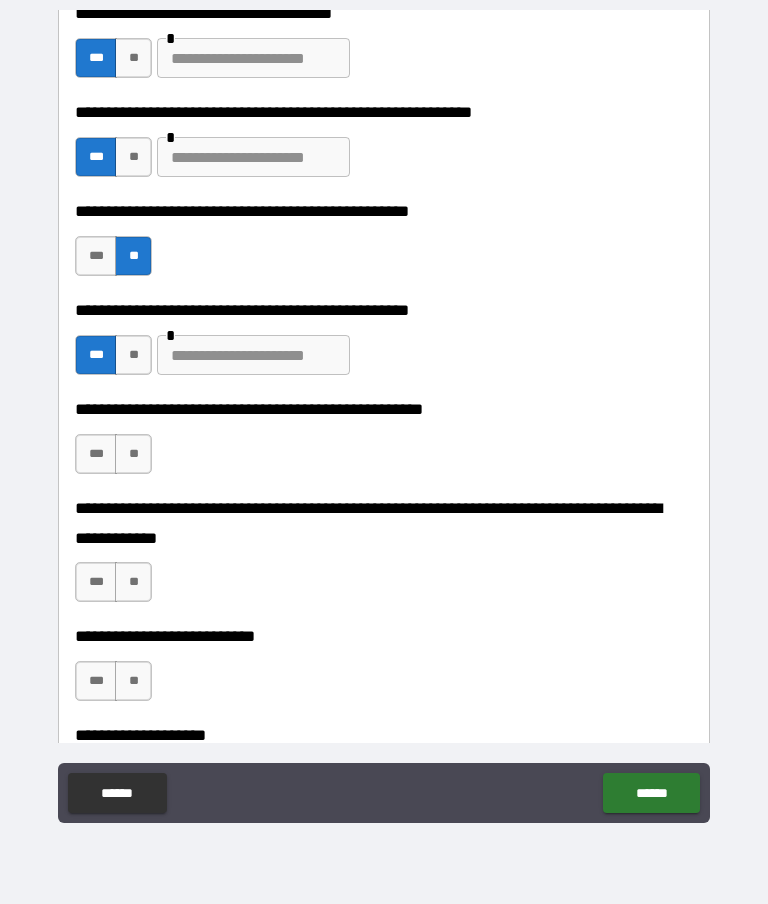 scroll, scrollTop: 529, scrollLeft: 0, axis: vertical 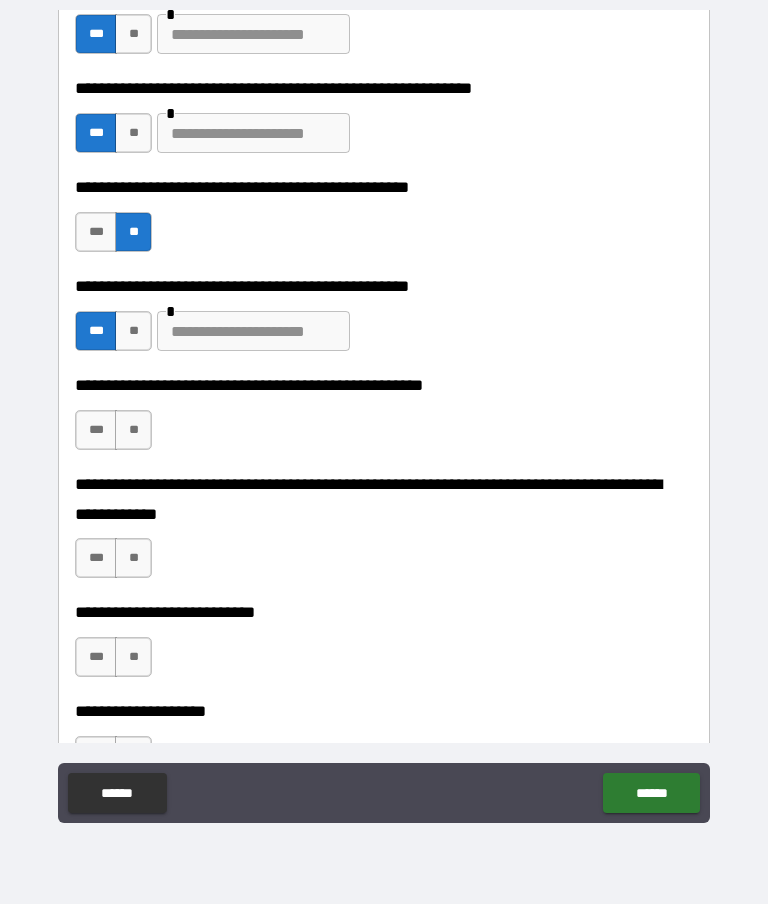 click on "**" at bounding box center (133, 430) 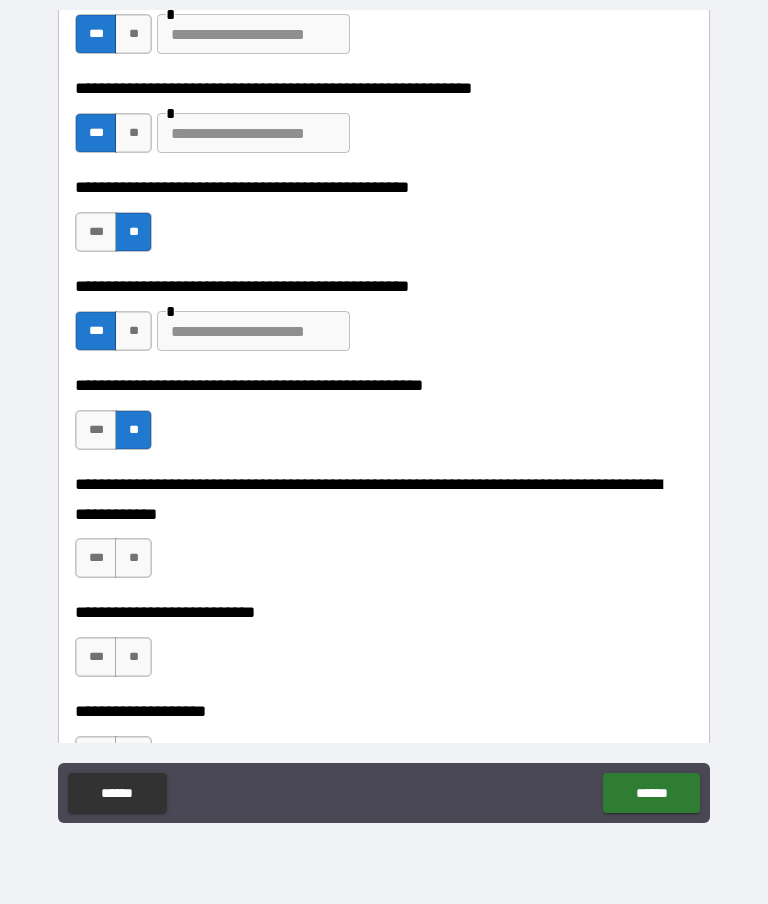 click on "**" at bounding box center [133, 558] 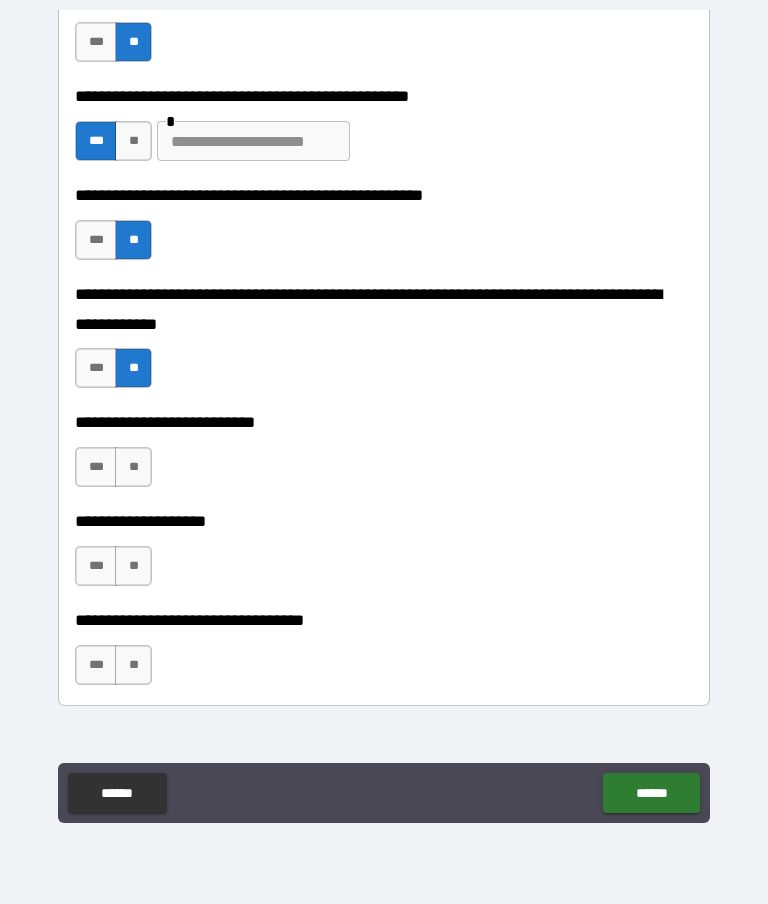 scroll, scrollTop: 718, scrollLeft: 0, axis: vertical 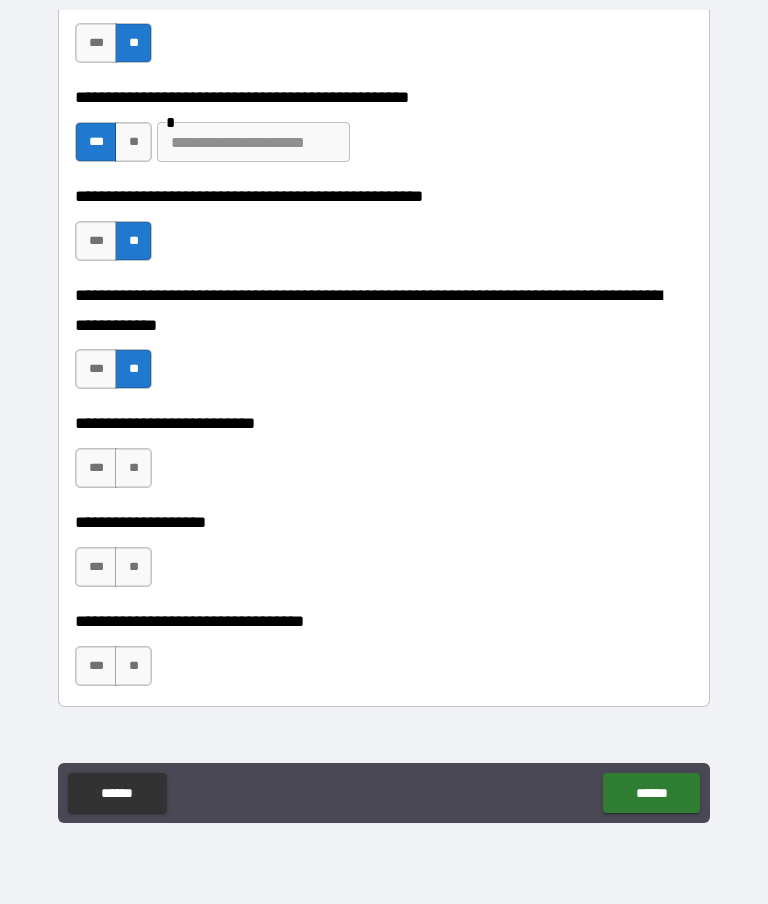 click on "**" at bounding box center (133, 468) 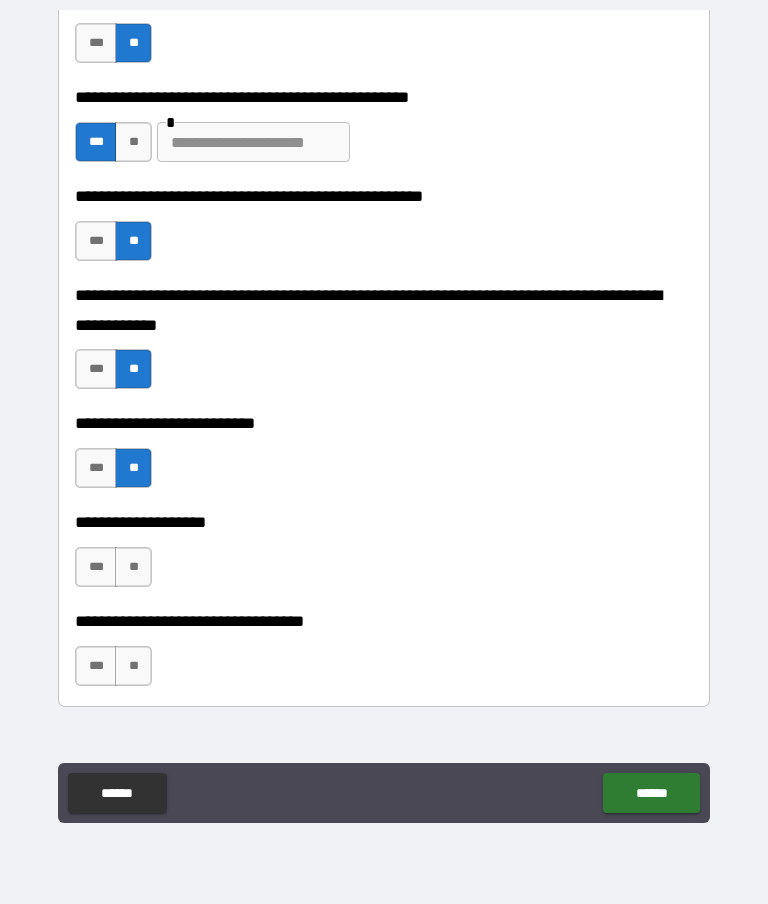 click on "**" at bounding box center [133, 567] 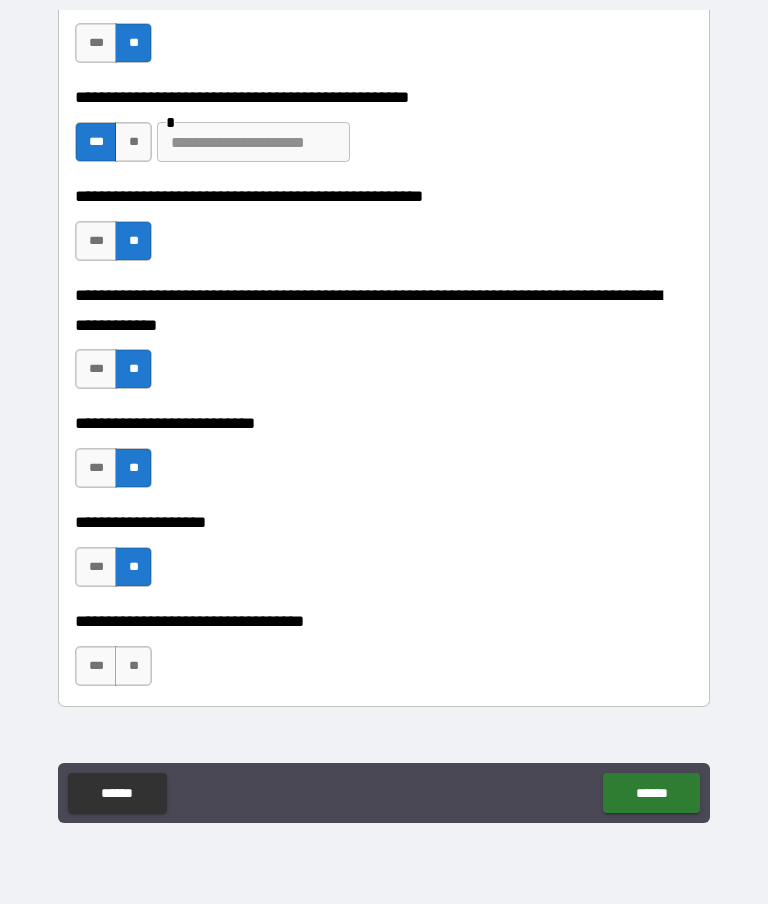 scroll, scrollTop: 779, scrollLeft: 0, axis: vertical 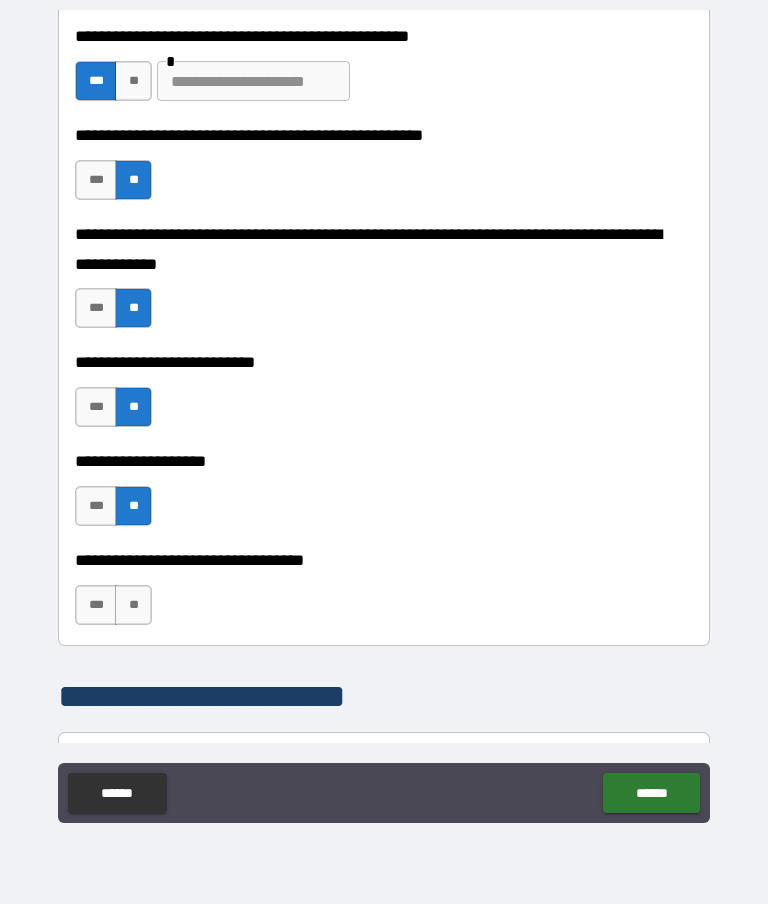 click on "**" at bounding box center [133, 605] 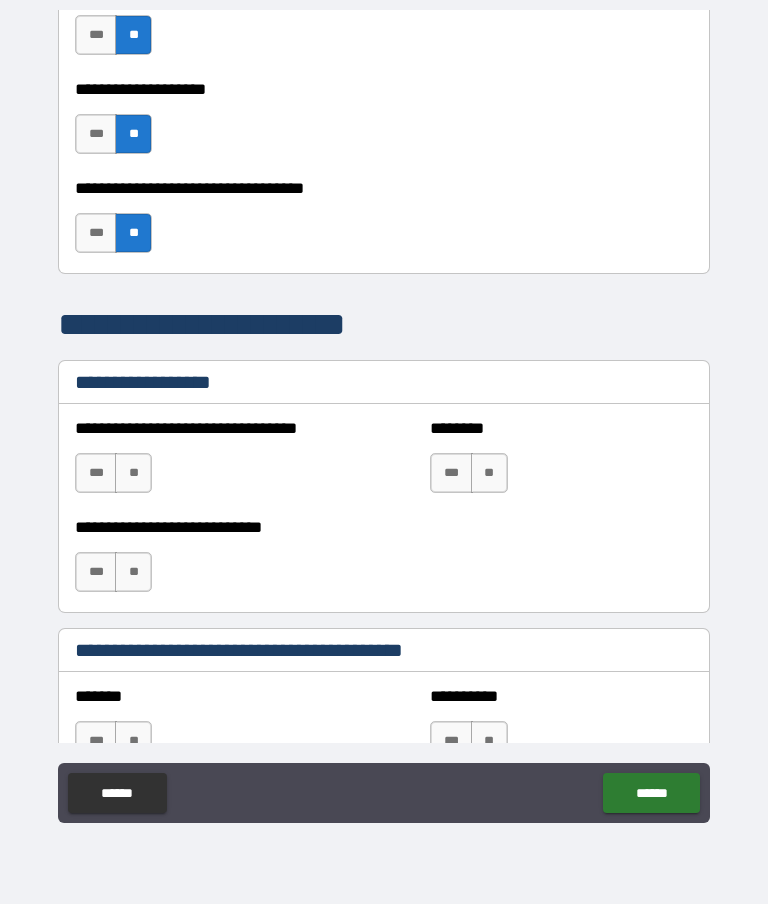 scroll, scrollTop: 1163, scrollLeft: 0, axis: vertical 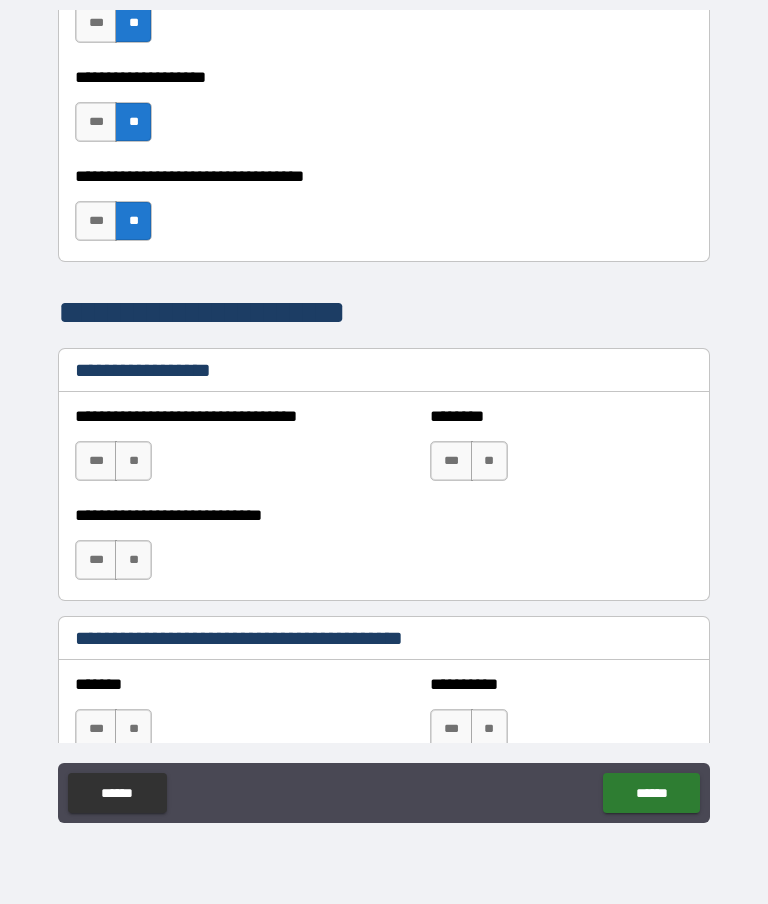 click on "**" at bounding box center (133, 461) 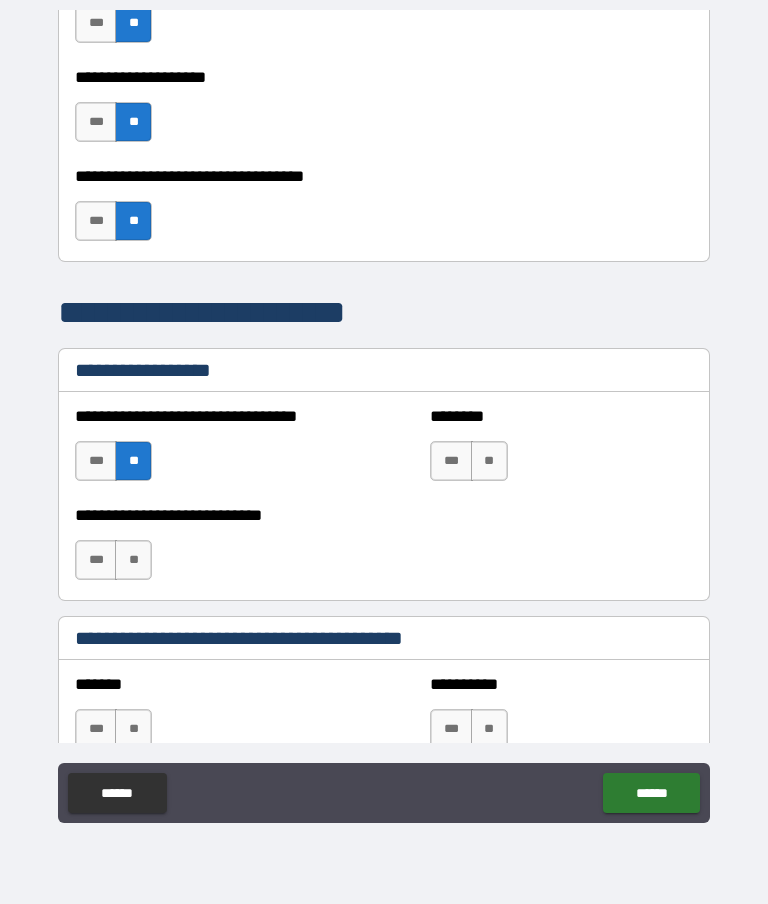click on "**" at bounding box center [489, 461] 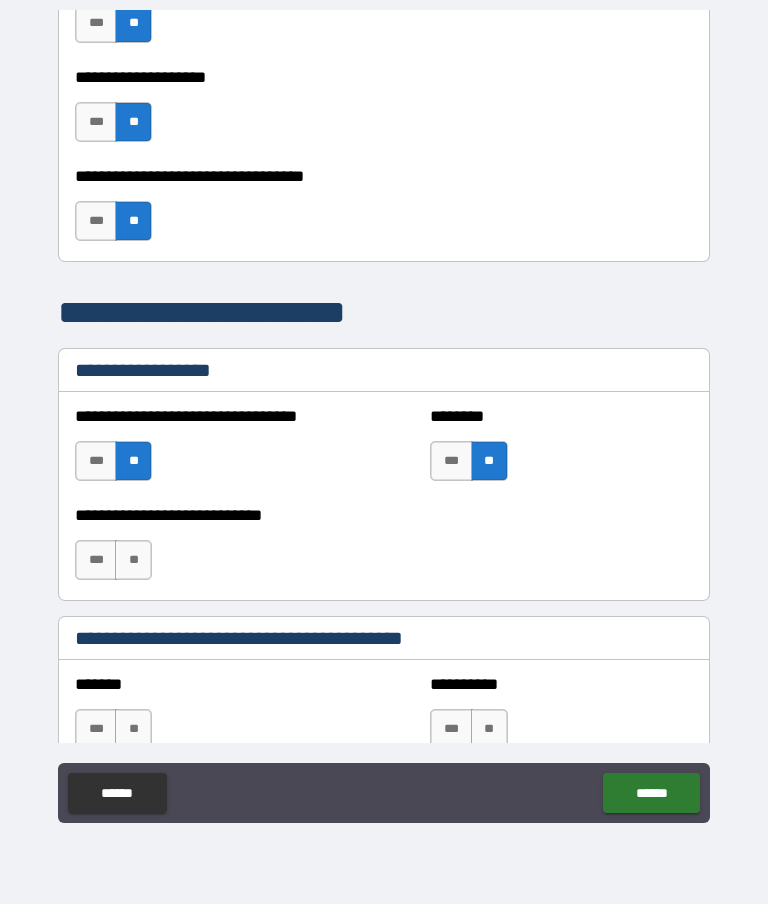 click on "**" at bounding box center (133, 560) 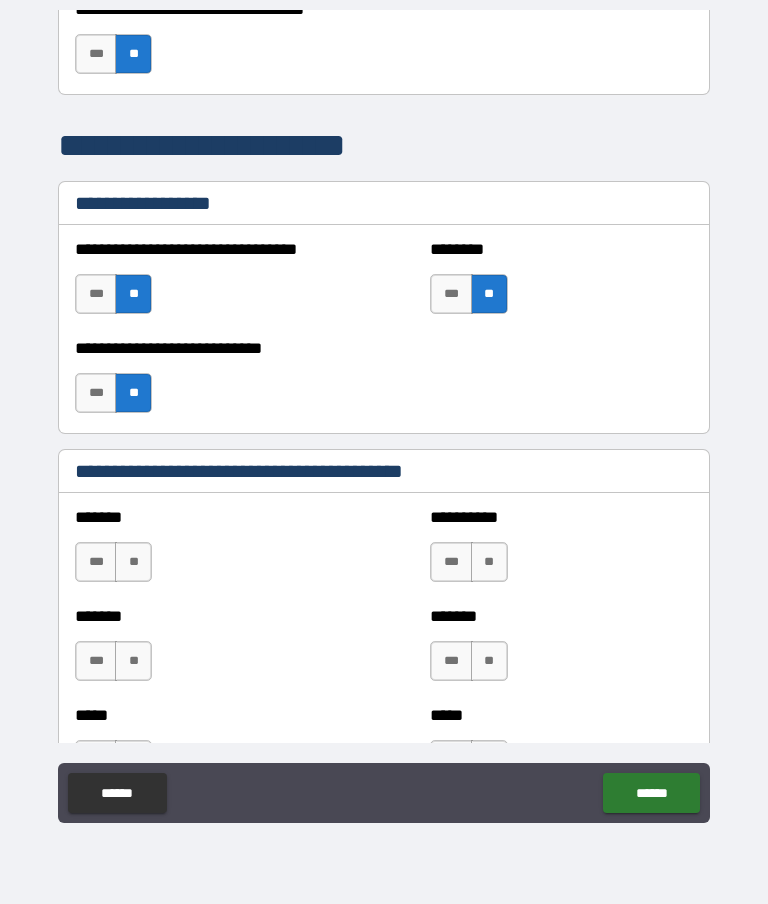 scroll, scrollTop: 1340, scrollLeft: 0, axis: vertical 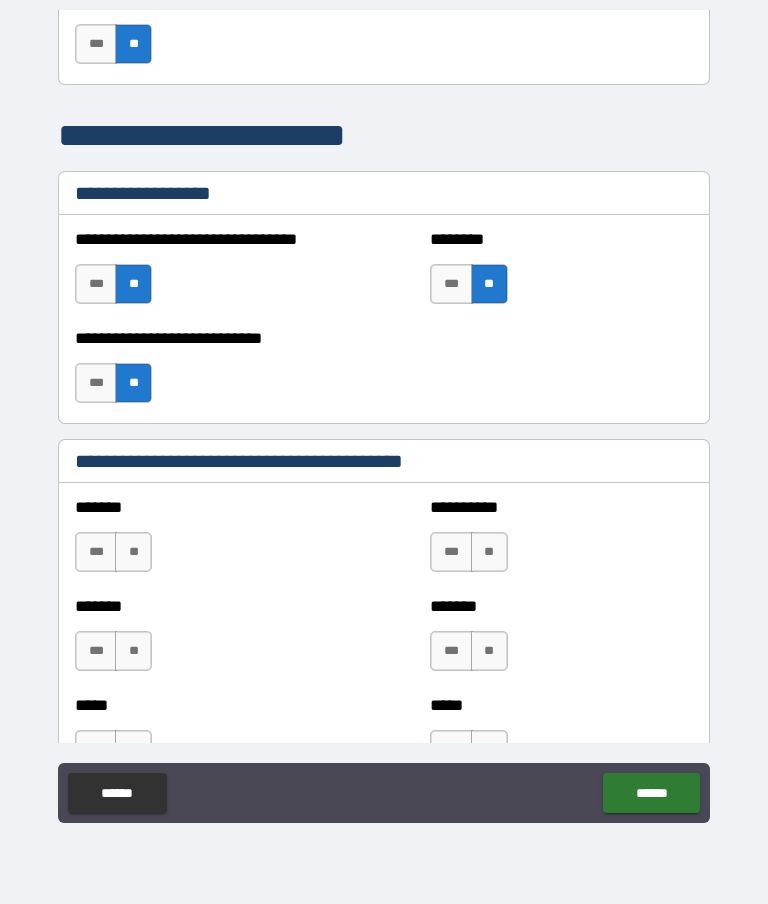 click on "**" at bounding box center (133, 552) 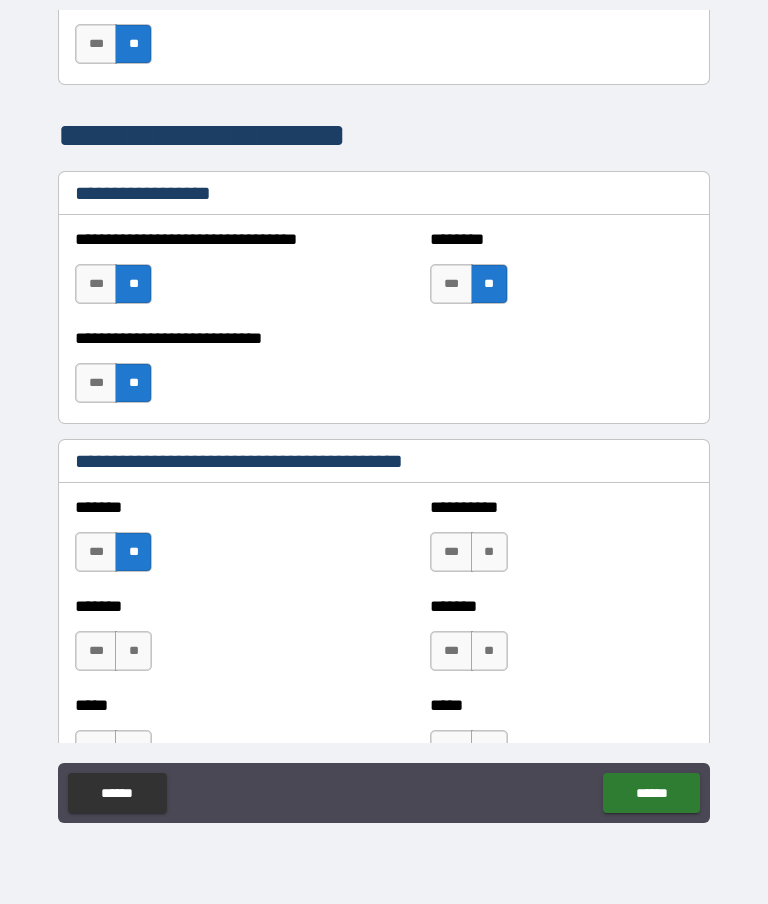 click on "**" at bounding box center [489, 552] 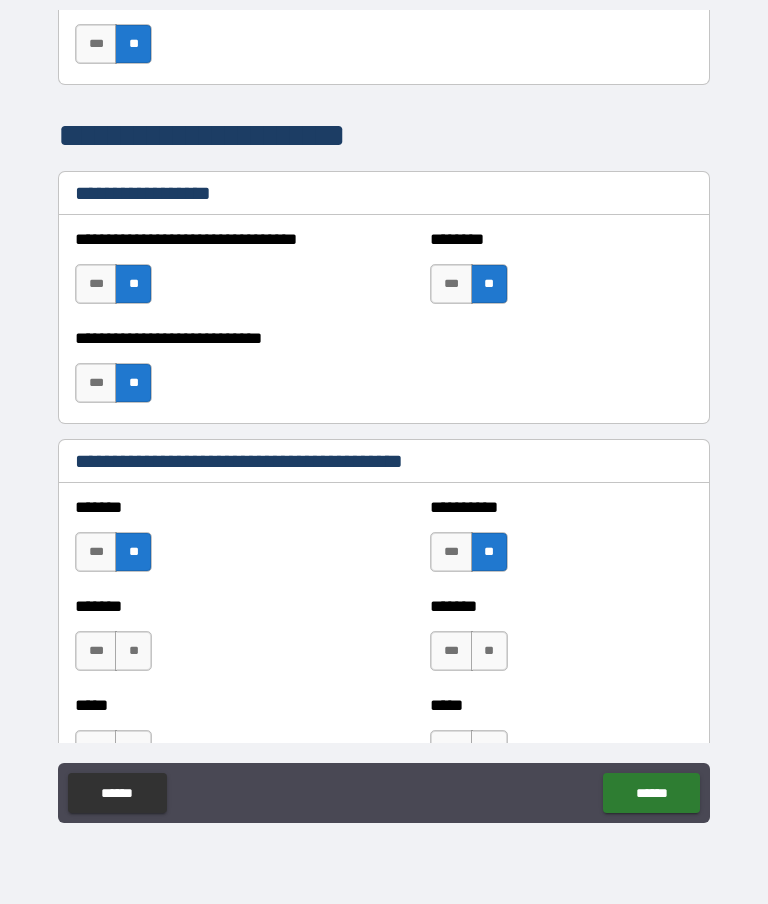 click on "**" at bounding box center [133, 651] 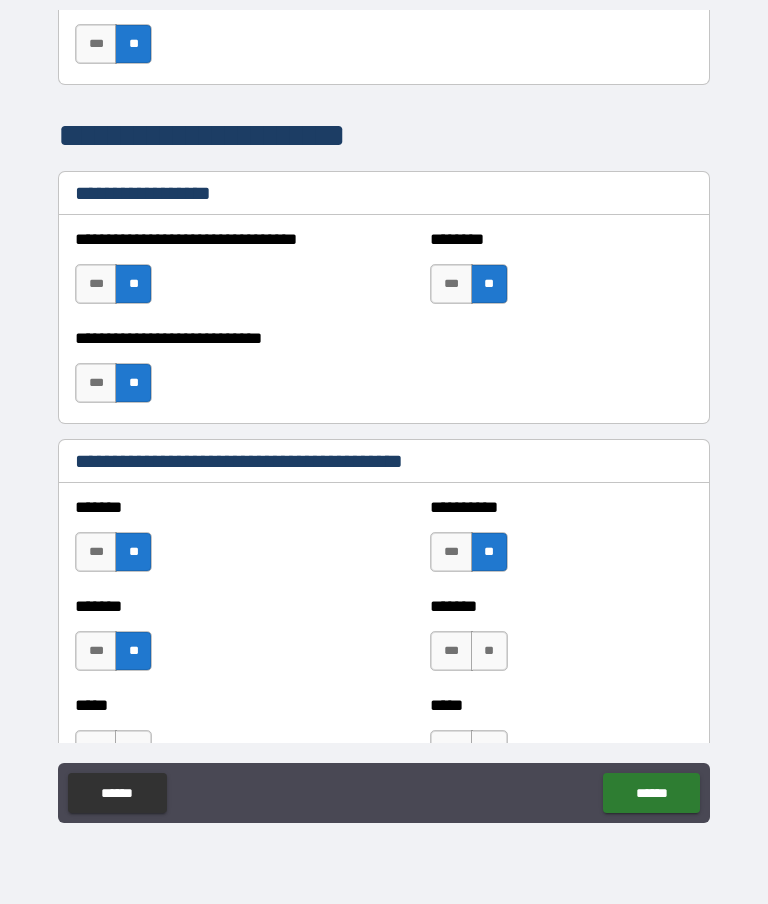 click on "**" at bounding box center [489, 651] 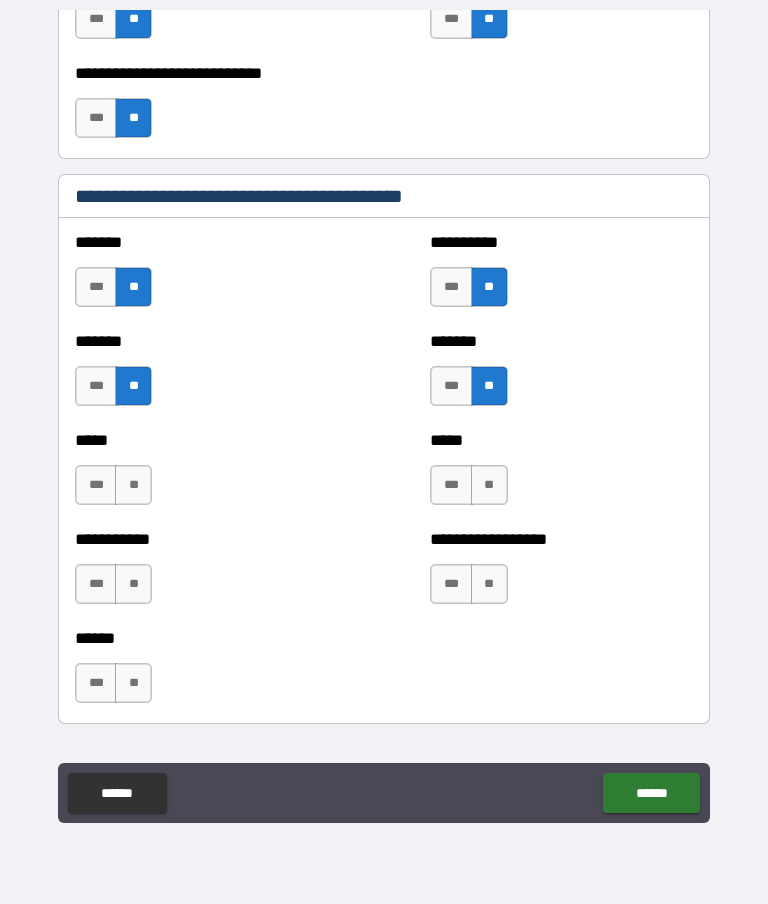 scroll, scrollTop: 1604, scrollLeft: 0, axis: vertical 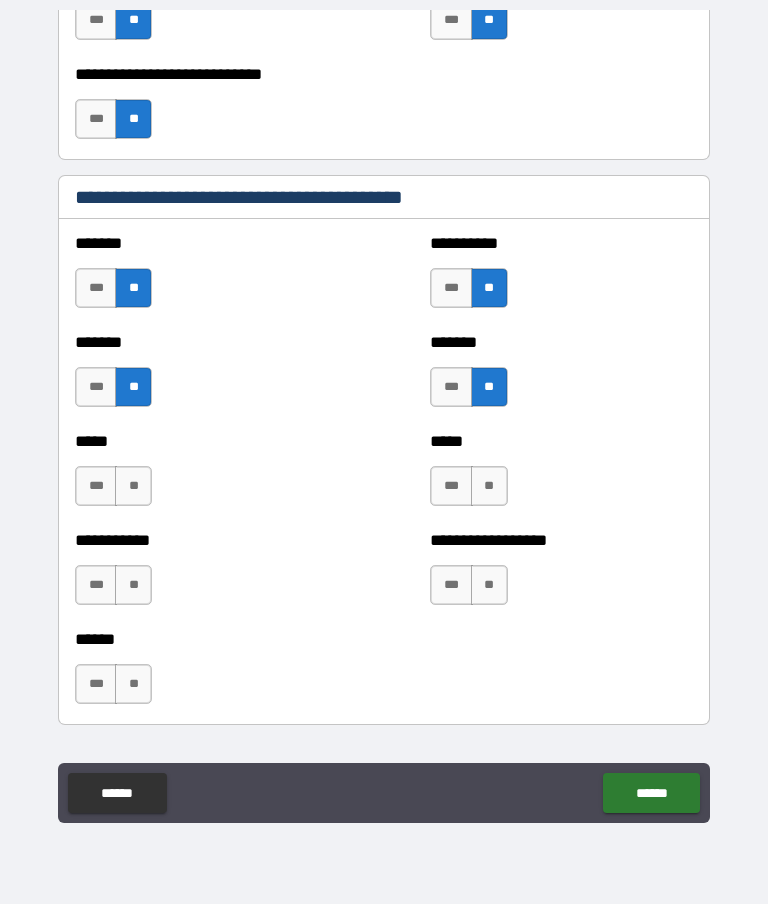 click on "**" at bounding box center (133, 486) 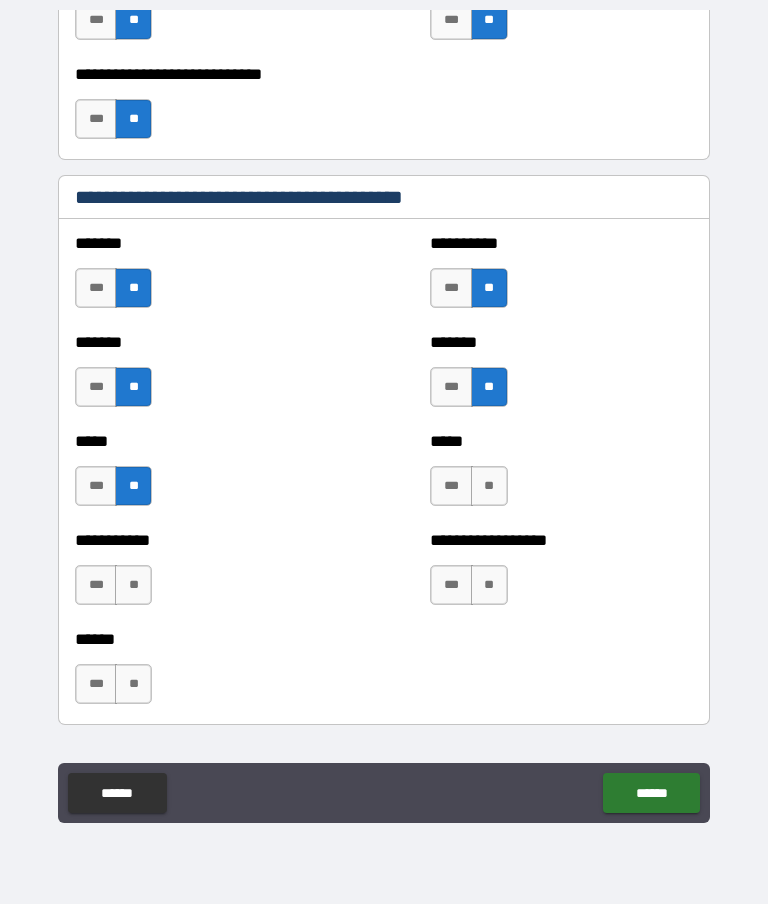 click on "**" at bounding box center (489, 486) 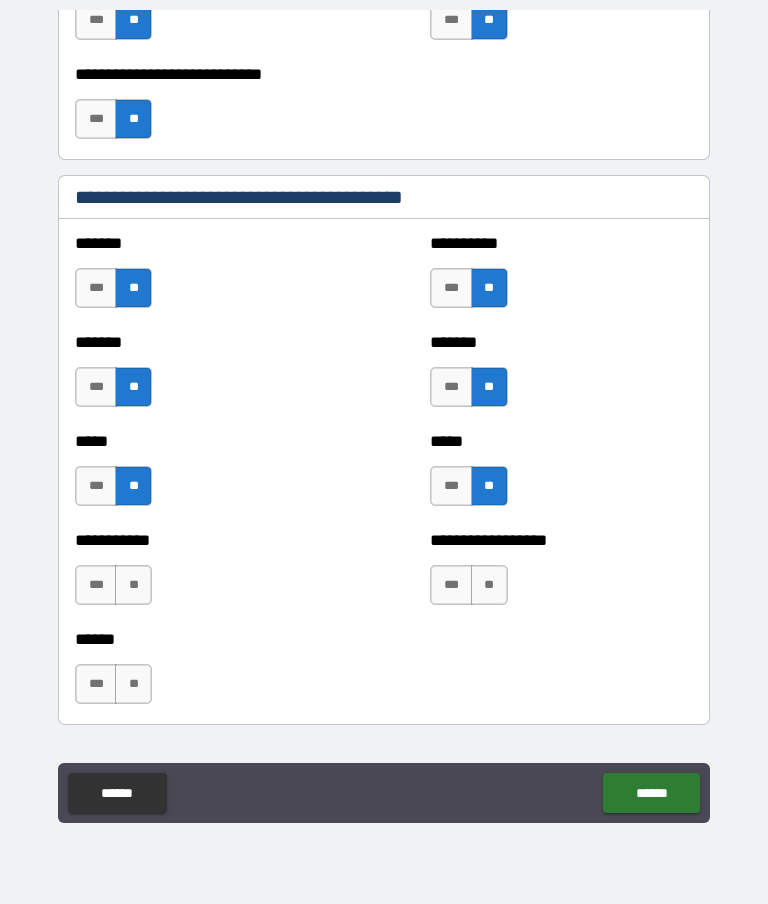 click on "**" at bounding box center (133, 585) 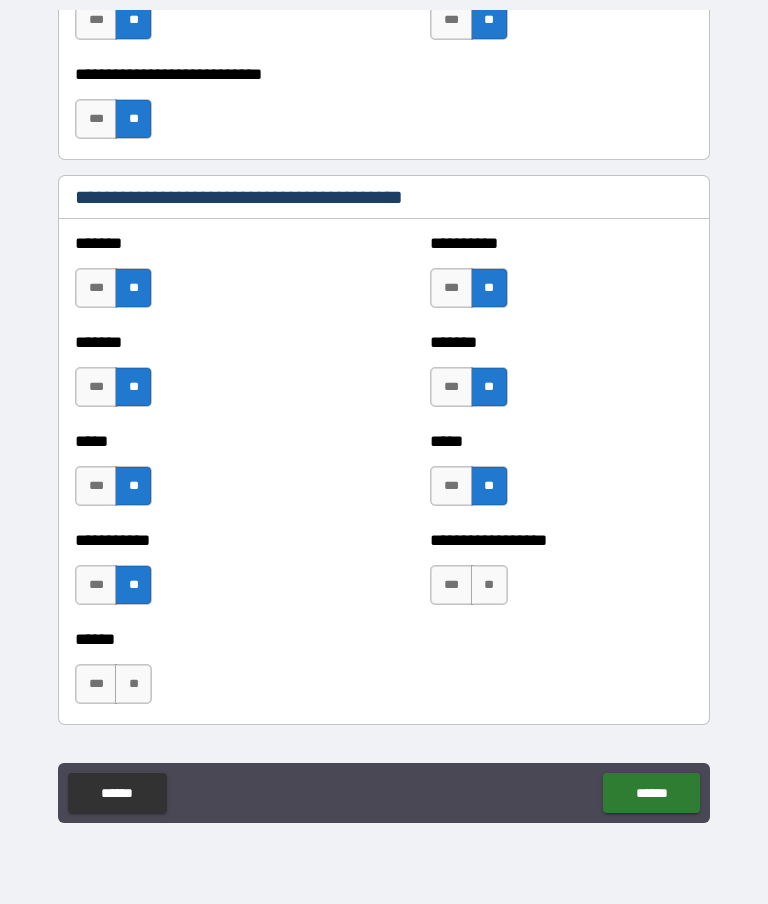 click on "**" at bounding box center (489, 585) 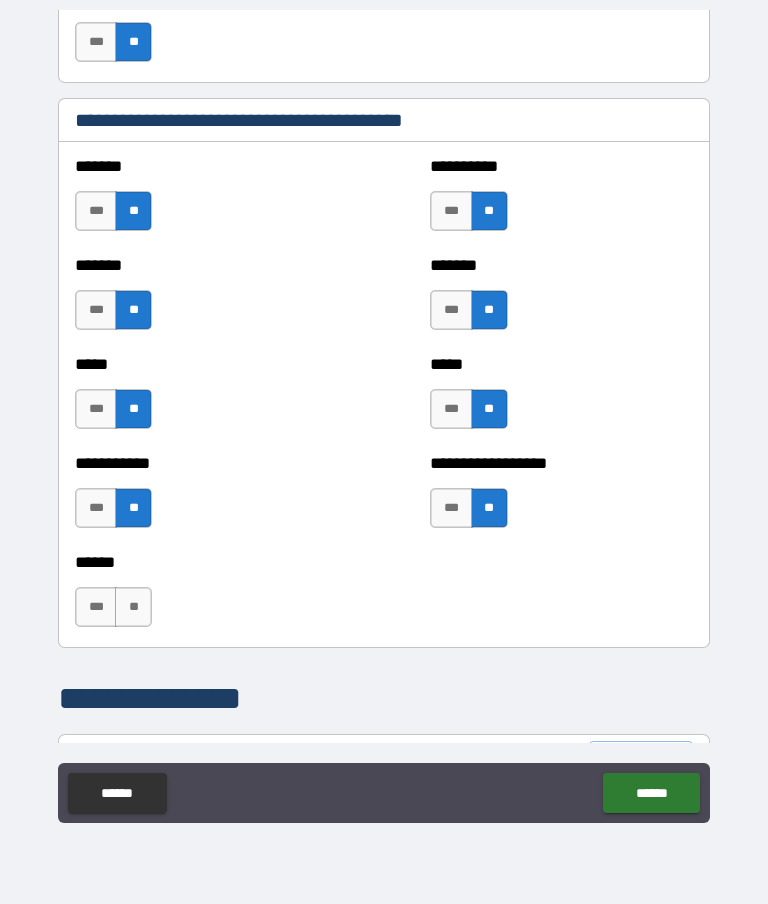 scroll, scrollTop: 1684, scrollLeft: 0, axis: vertical 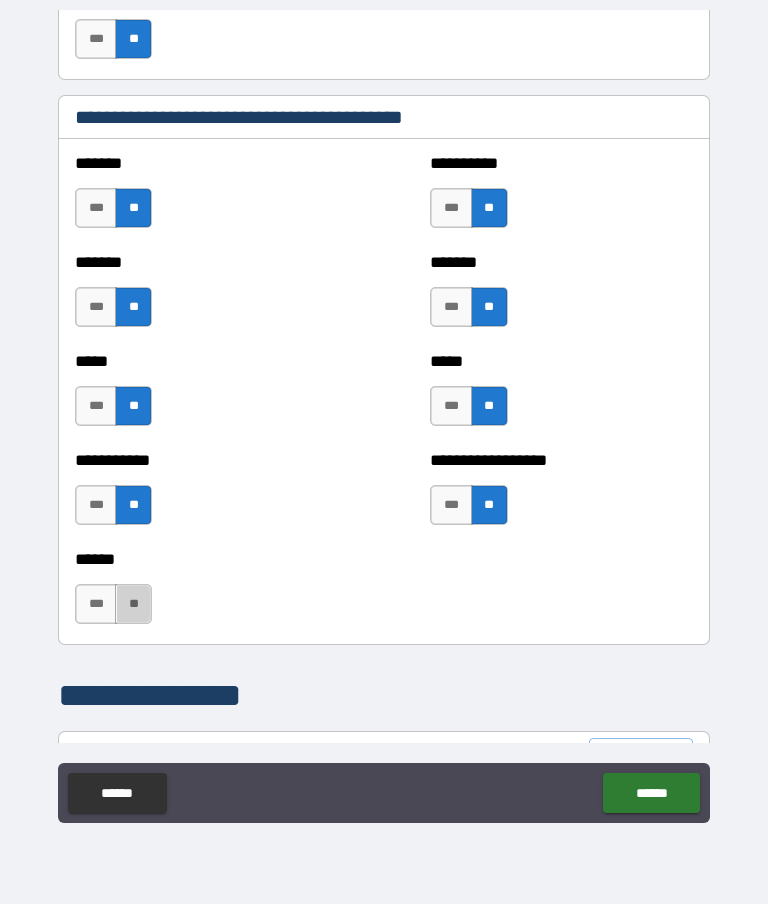 click on "**" at bounding box center (133, 604) 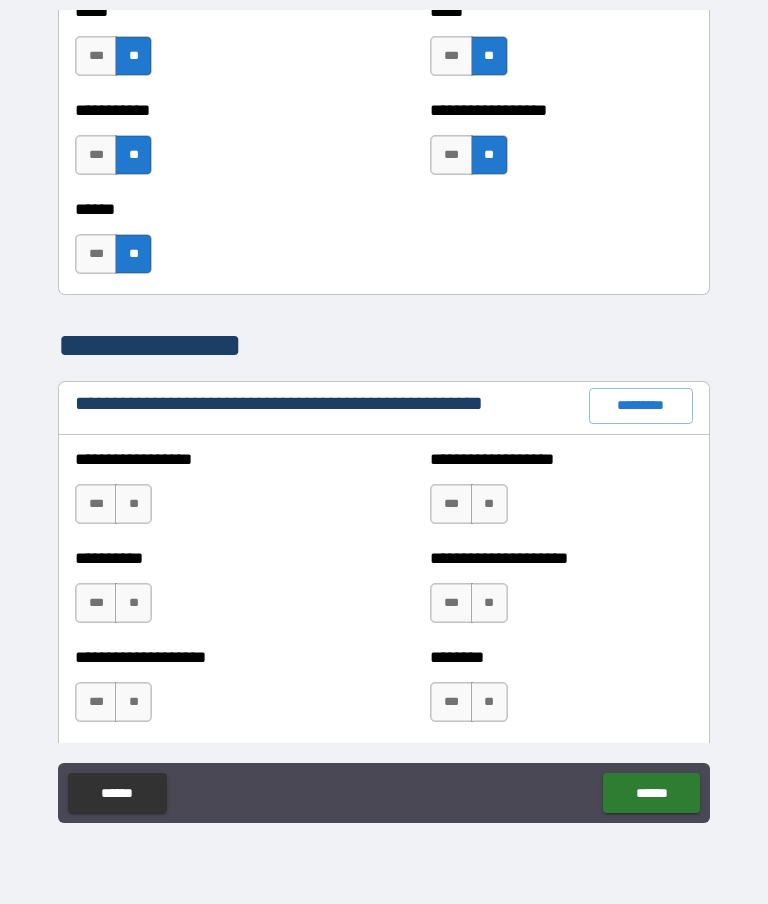 scroll, scrollTop: 2035, scrollLeft: 0, axis: vertical 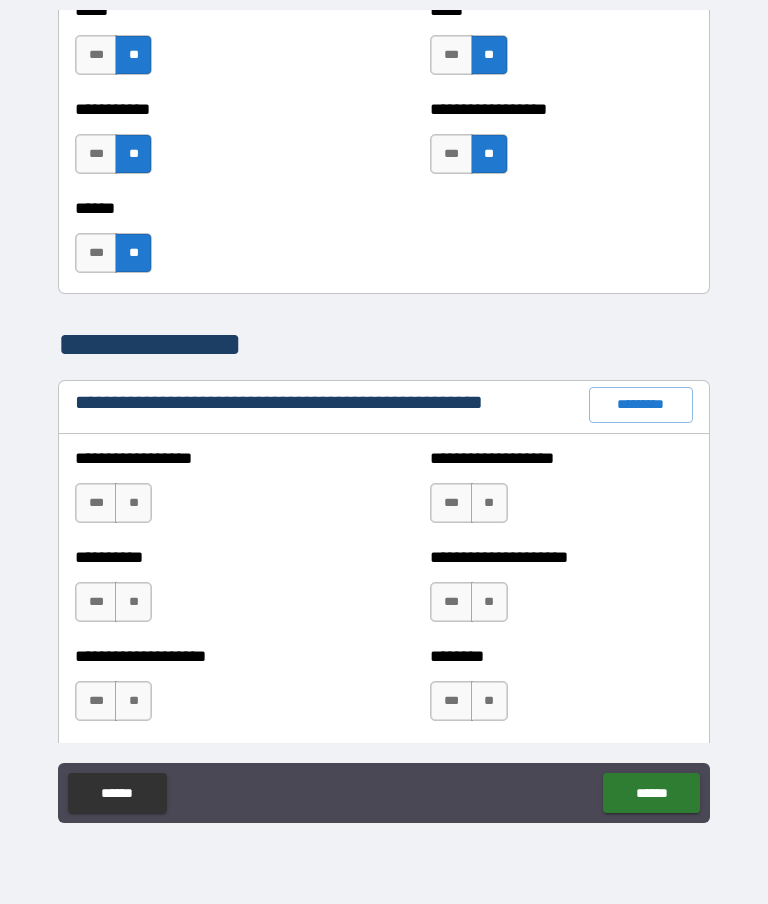 click on "**" at bounding box center [133, 503] 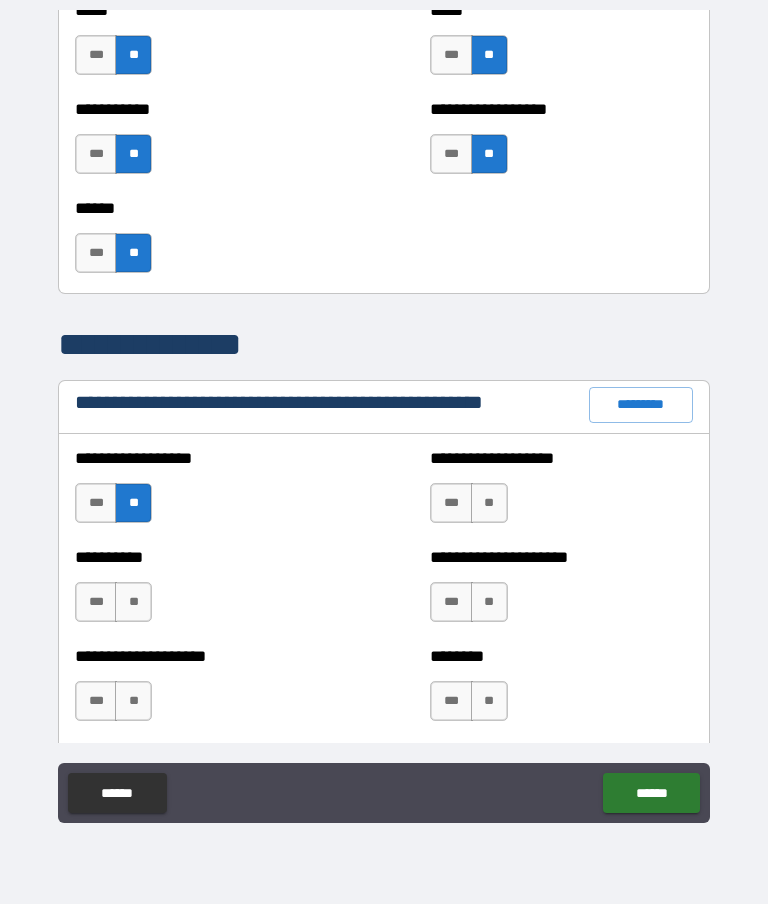 click on "**" at bounding box center (489, 503) 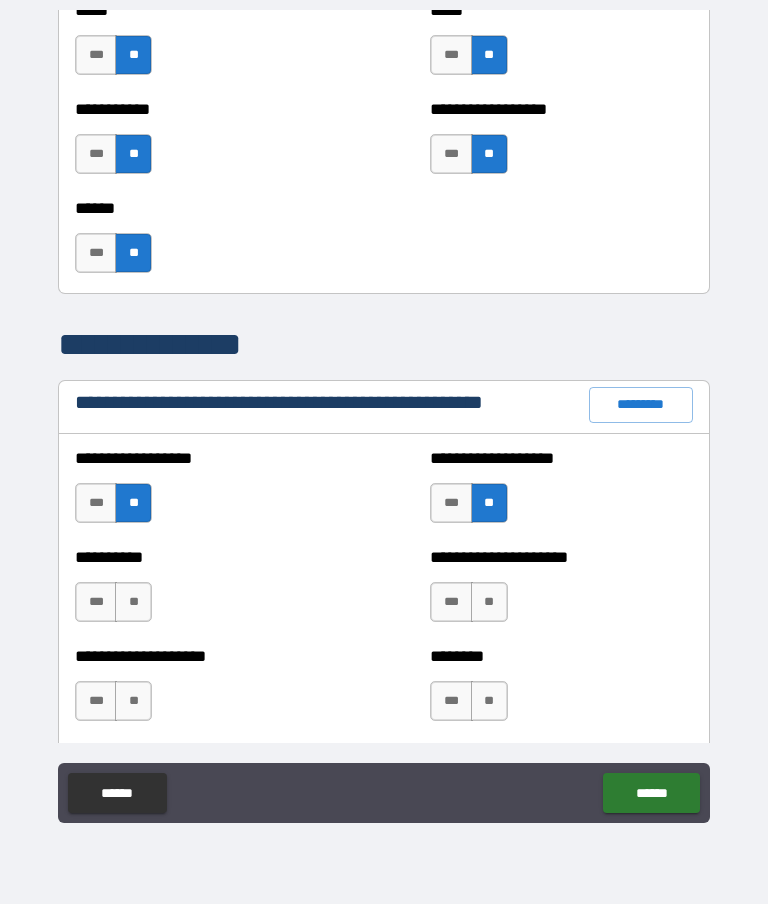 click on "**" at bounding box center [133, 602] 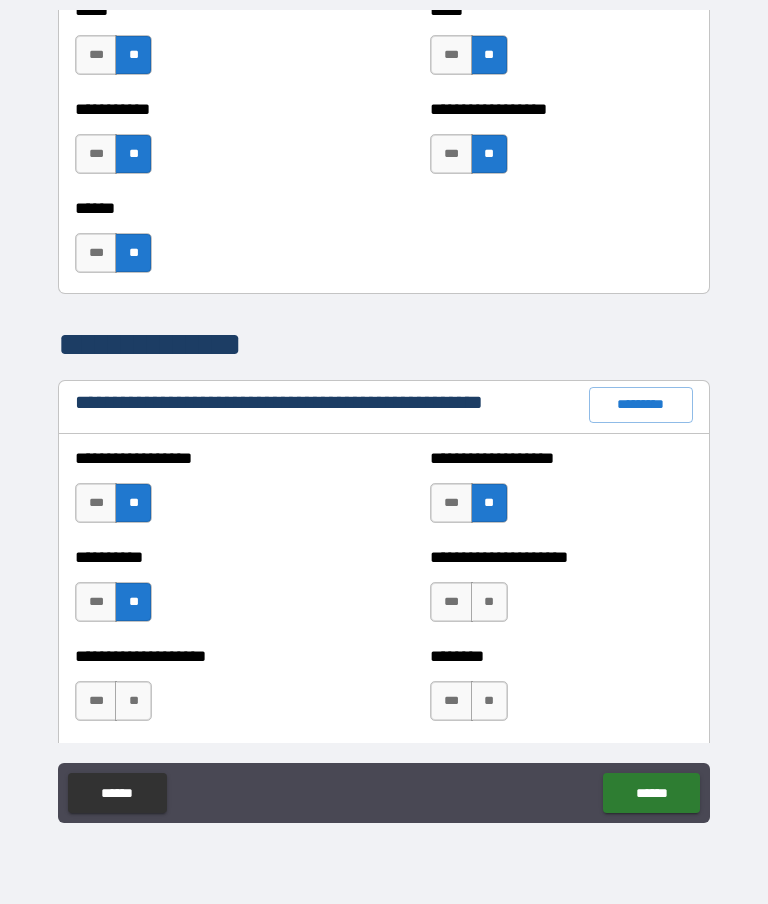 click on "**" at bounding box center [489, 602] 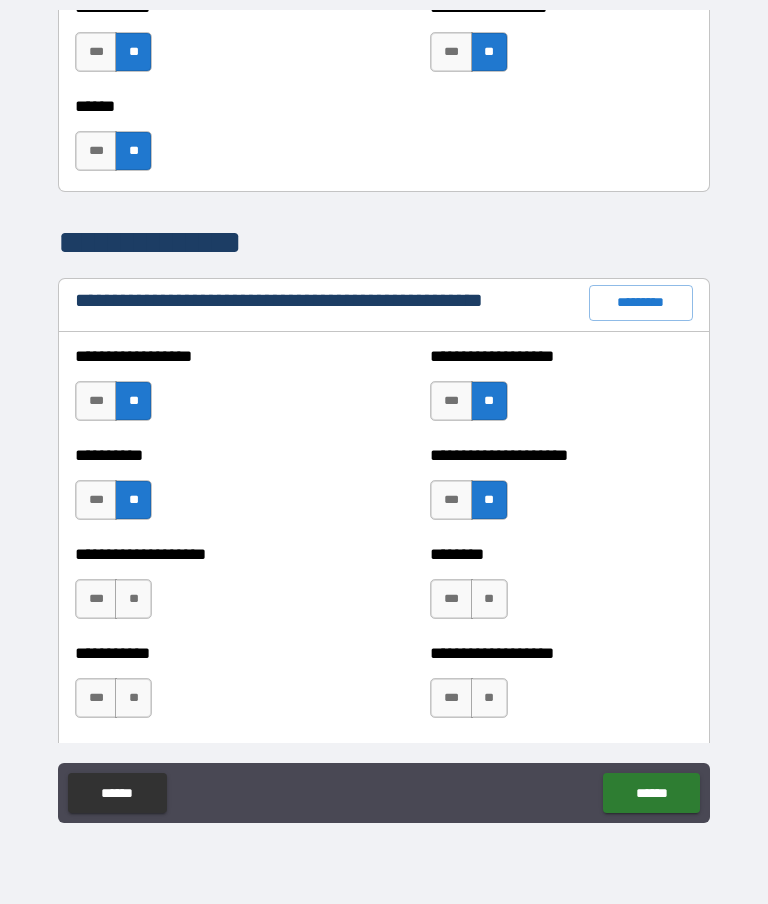 scroll, scrollTop: 2138, scrollLeft: 0, axis: vertical 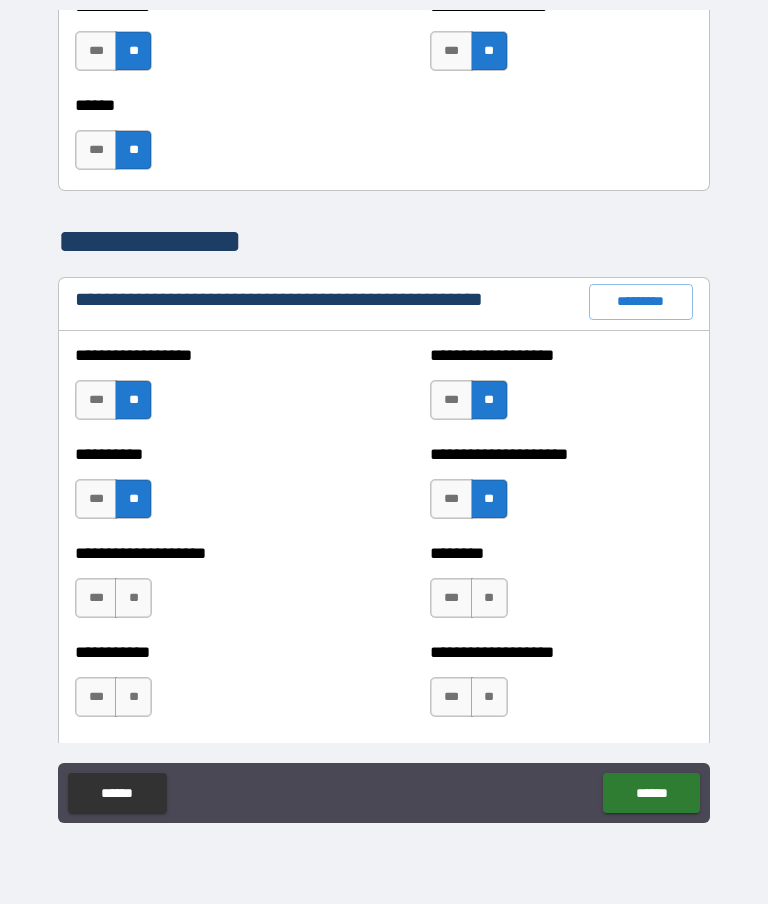 click on "**" at bounding box center [133, 598] 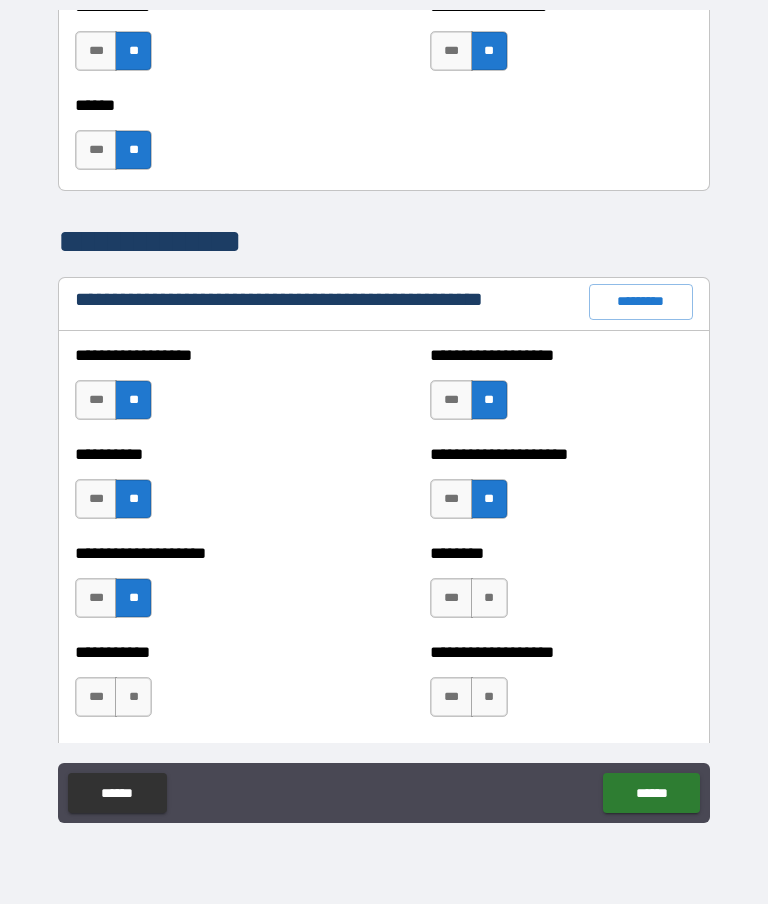 click on "**" at bounding box center (489, 598) 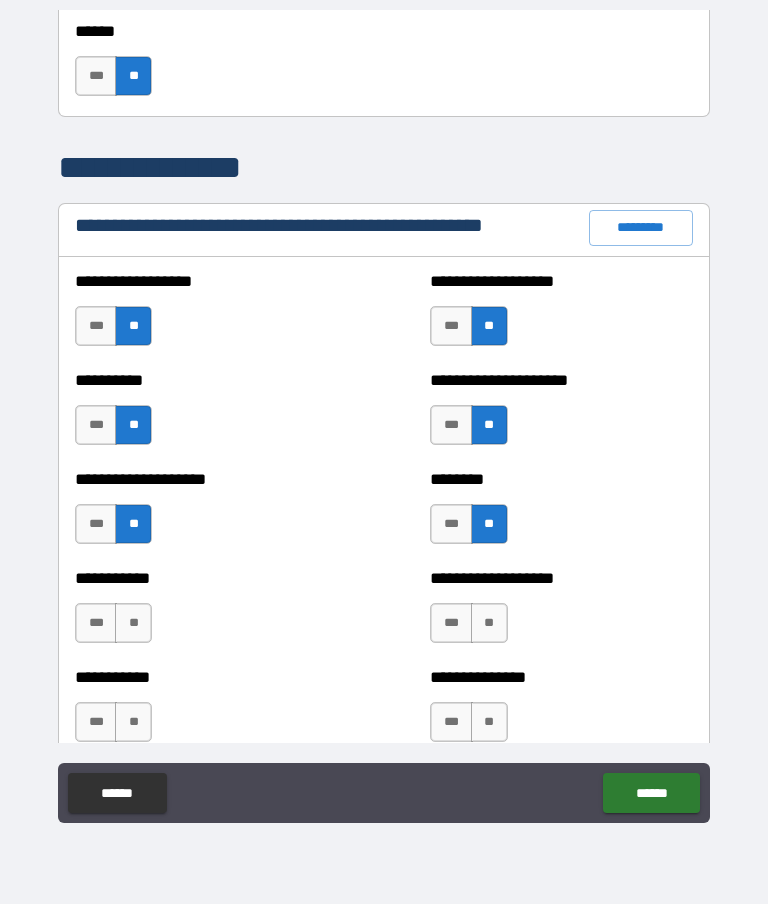 scroll, scrollTop: 2213, scrollLeft: 0, axis: vertical 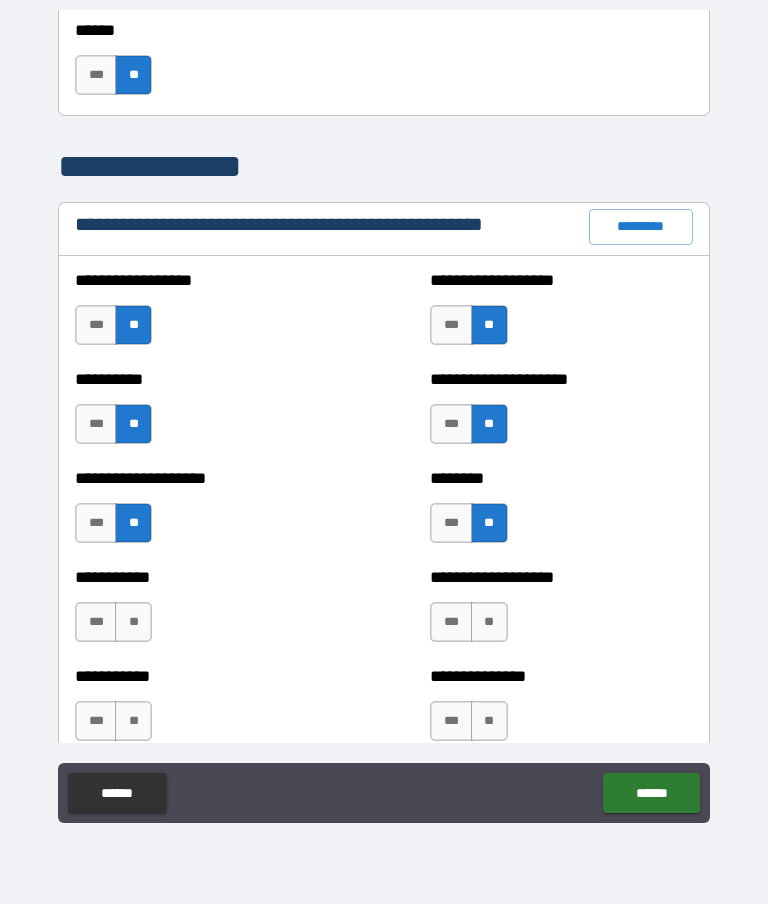 click on "**" at bounding box center (133, 622) 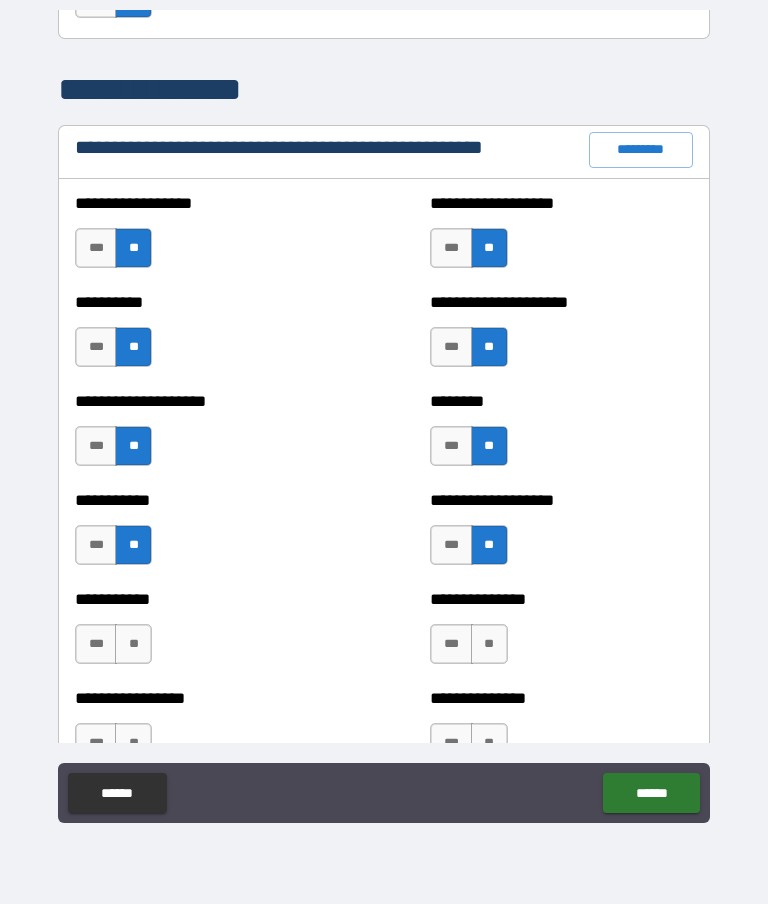 scroll, scrollTop: 2295, scrollLeft: 0, axis: vertical 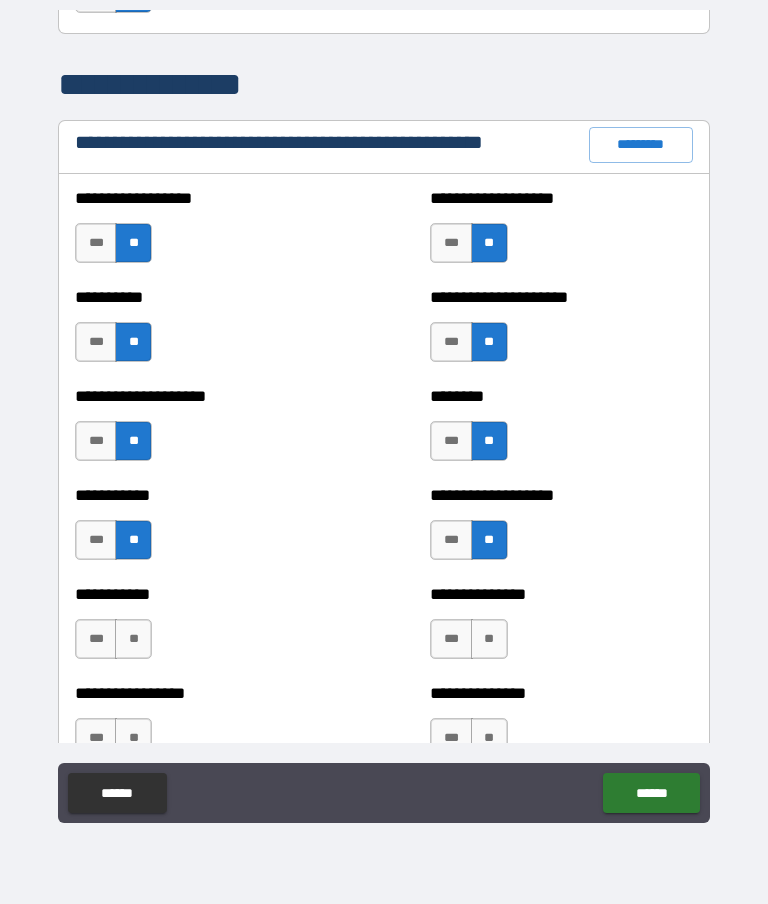 click on "**" at bounding box center [133, 639] 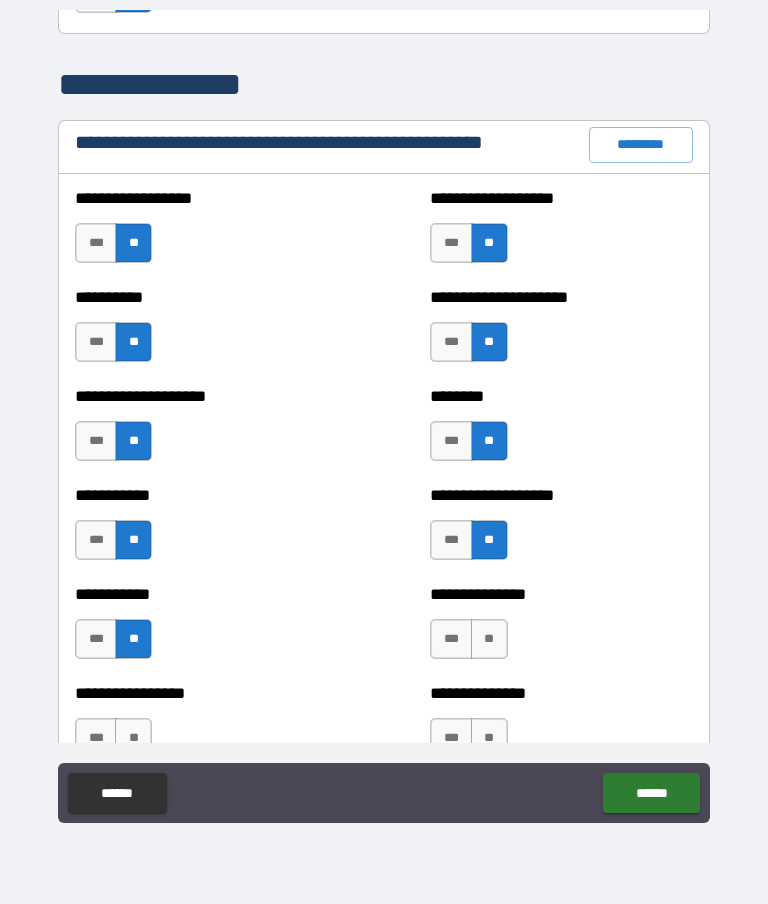 click on "**" at bounding box center (489, 639) 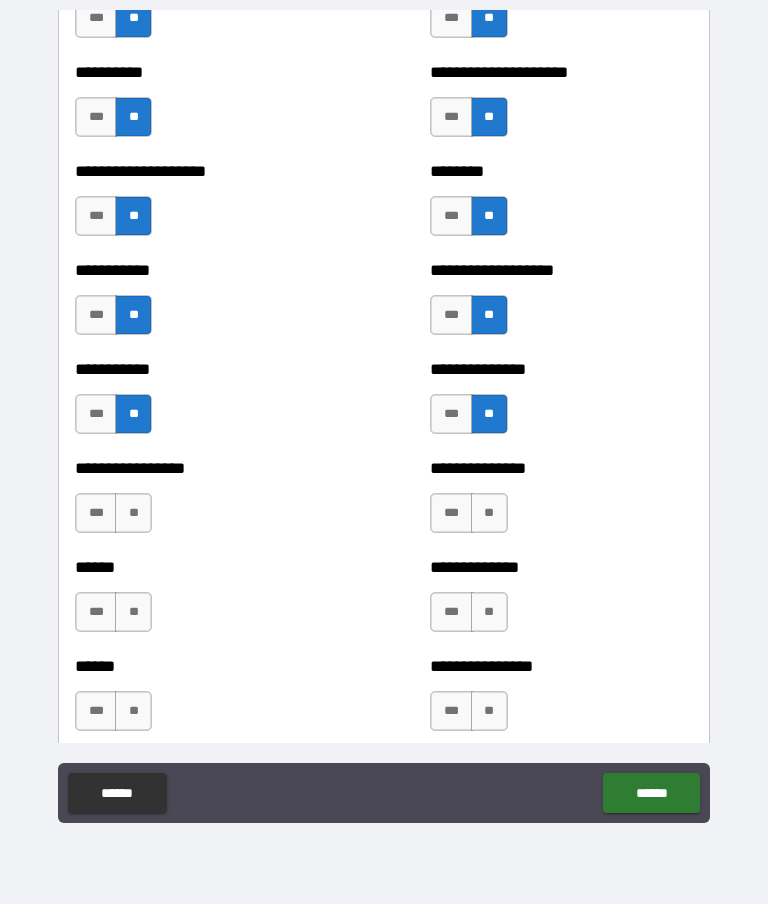 scroll, scrollTop: 2519, scrollLeft: 0, axis: vertical 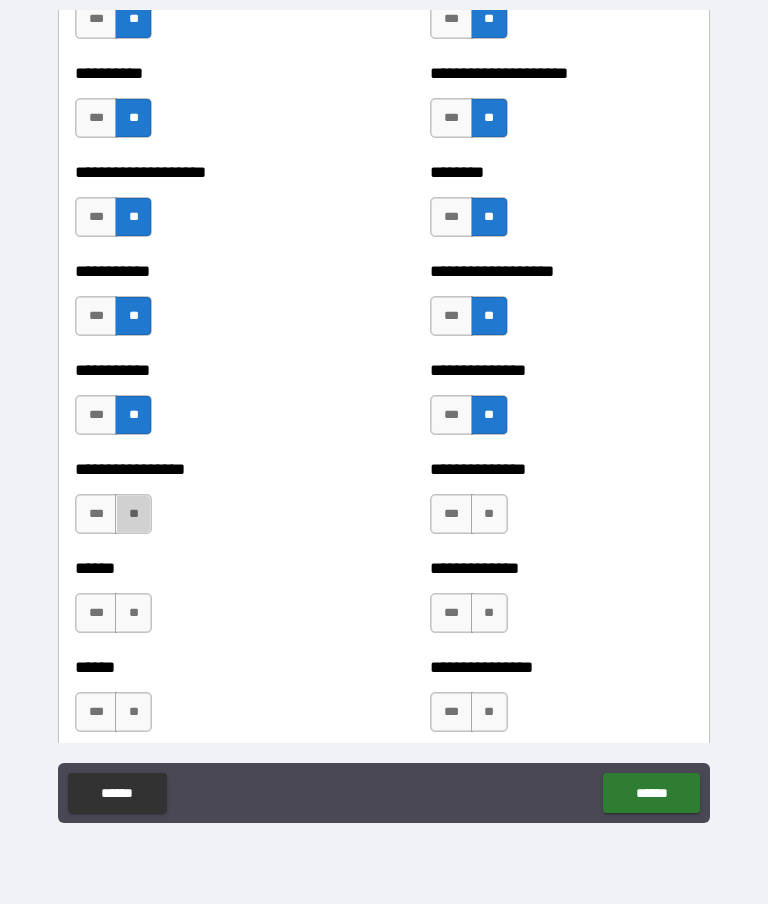 click on "**" at bounding box center (133, 514) 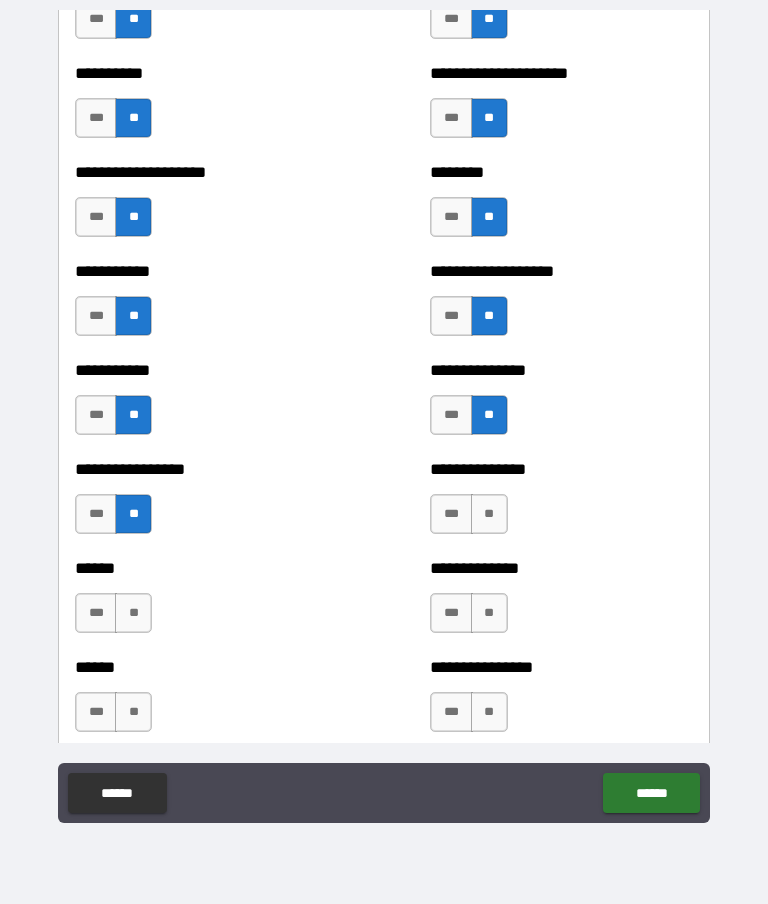 click on "**" at bounding box center (489, 514) 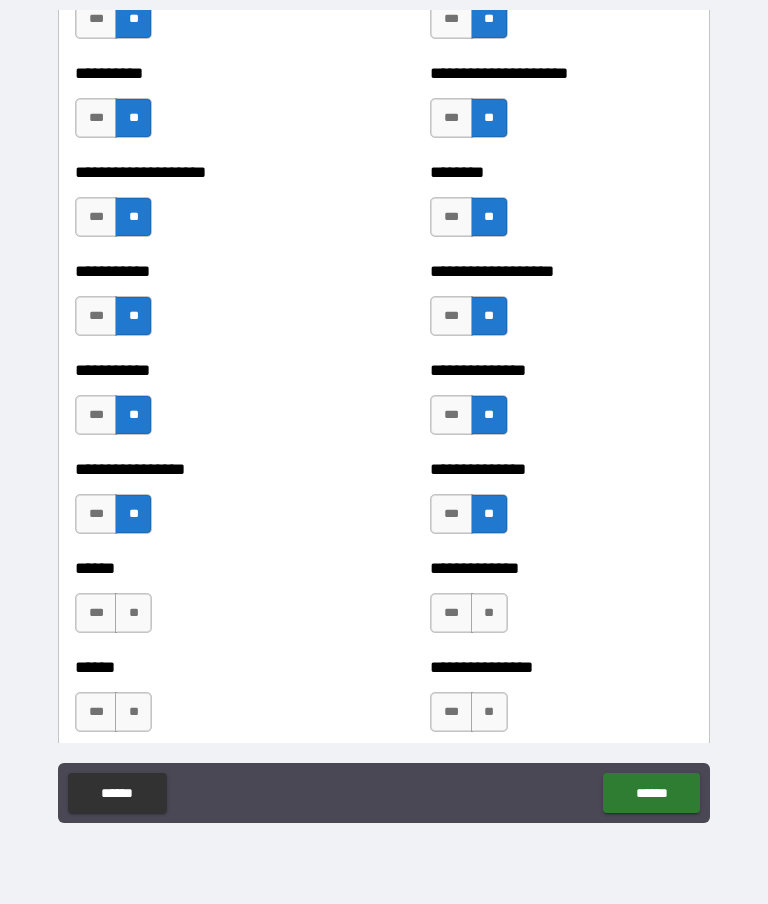 click on "**" at bounding box center [133, 613] 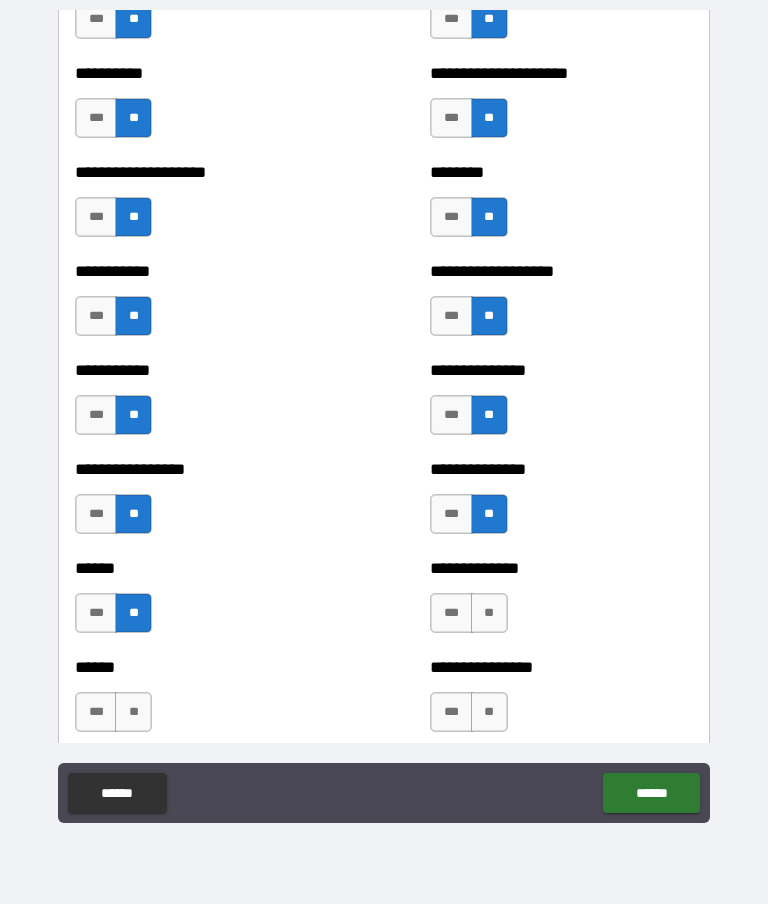 scroll, scrollTop: 2559, scrollLeft: 0, axis: vertical 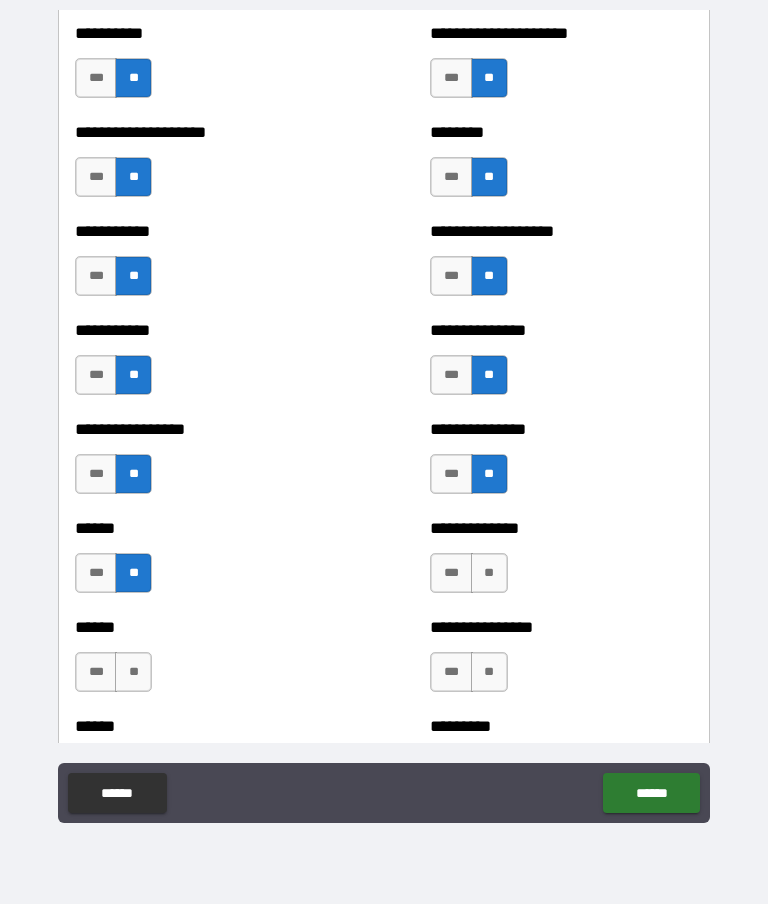 click on "**" at bounding box center (489, 573) 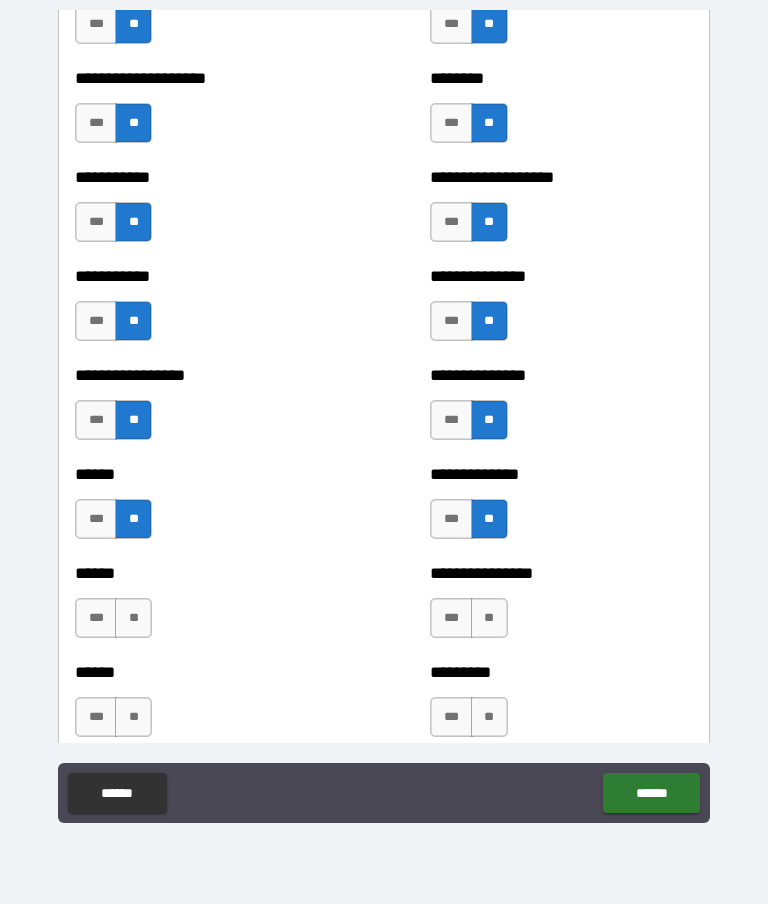 scroll, scrollTop: 2624, scrollLeft: 0, axis: vertical 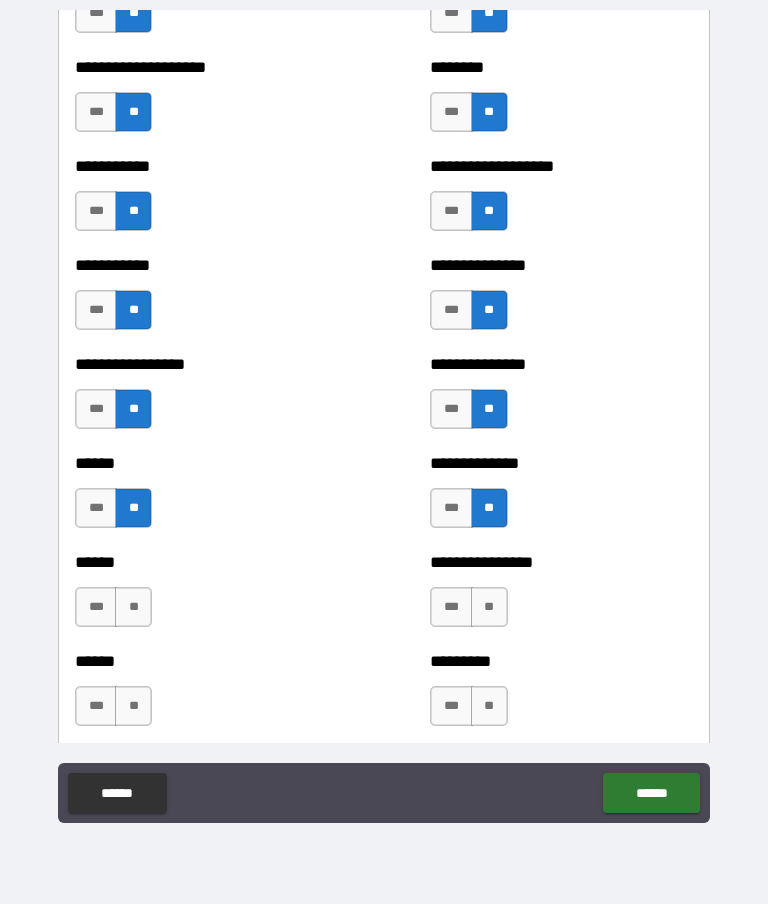 click on "***" at bounding box center [96, 607] 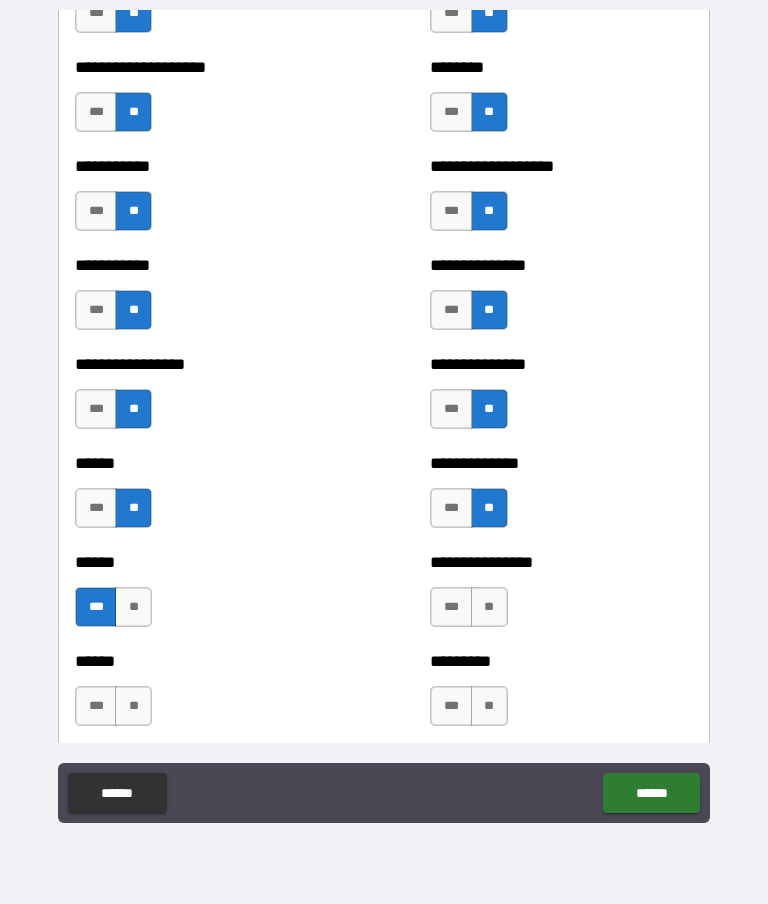 click on "**" at bounding box center (489, 607) 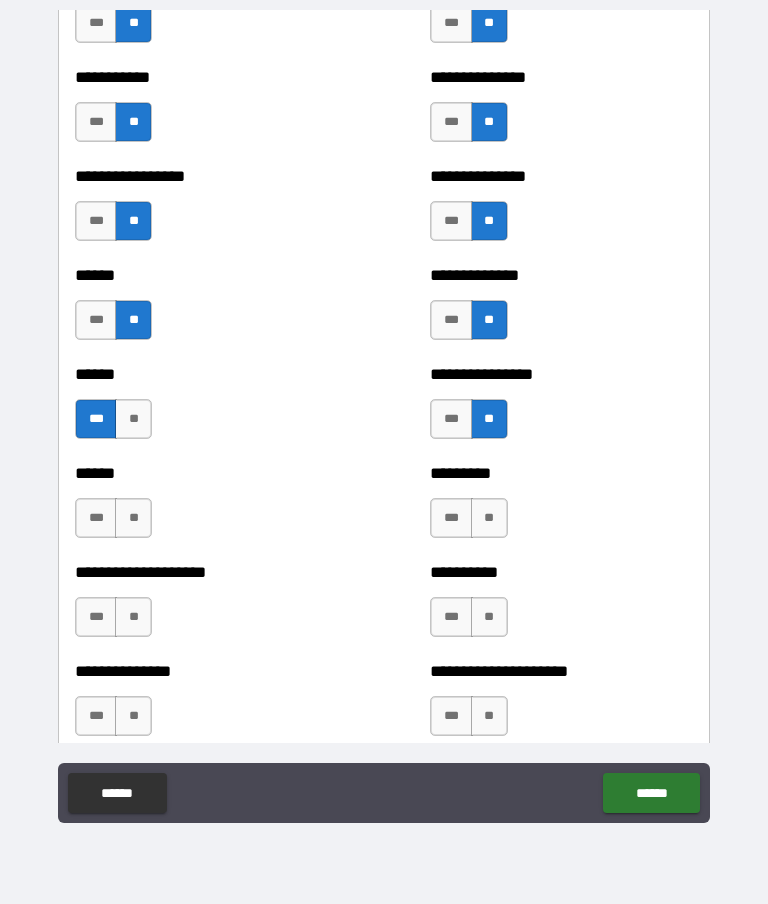 scroll, scrollTop: 2809, scrollLeft: 0, axis: vertical 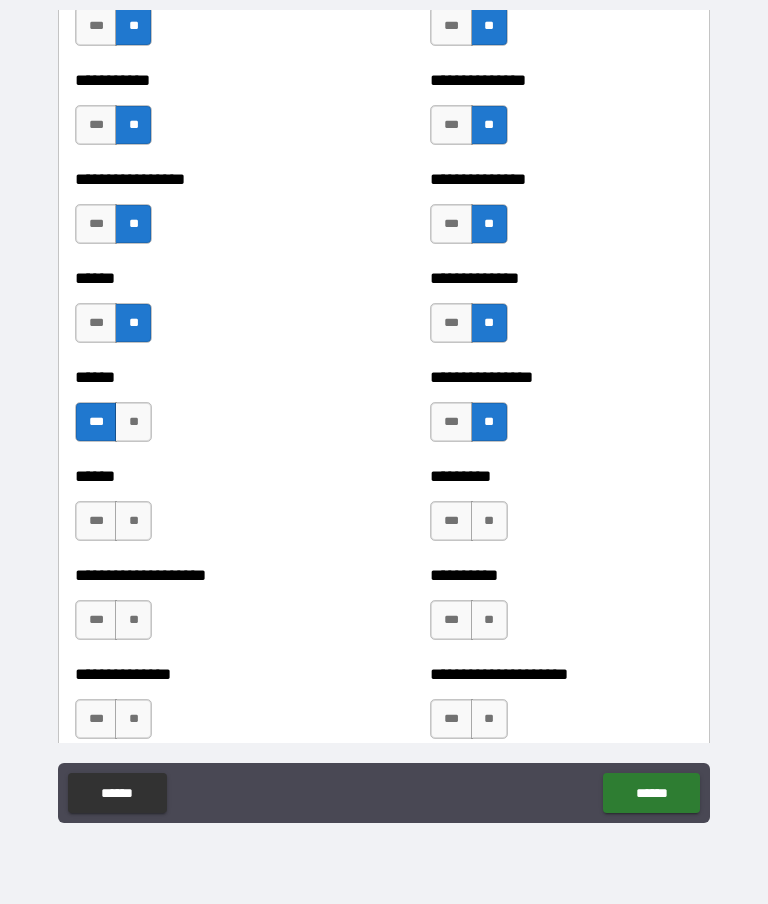 click on "***" at bounding box center [96, 521] 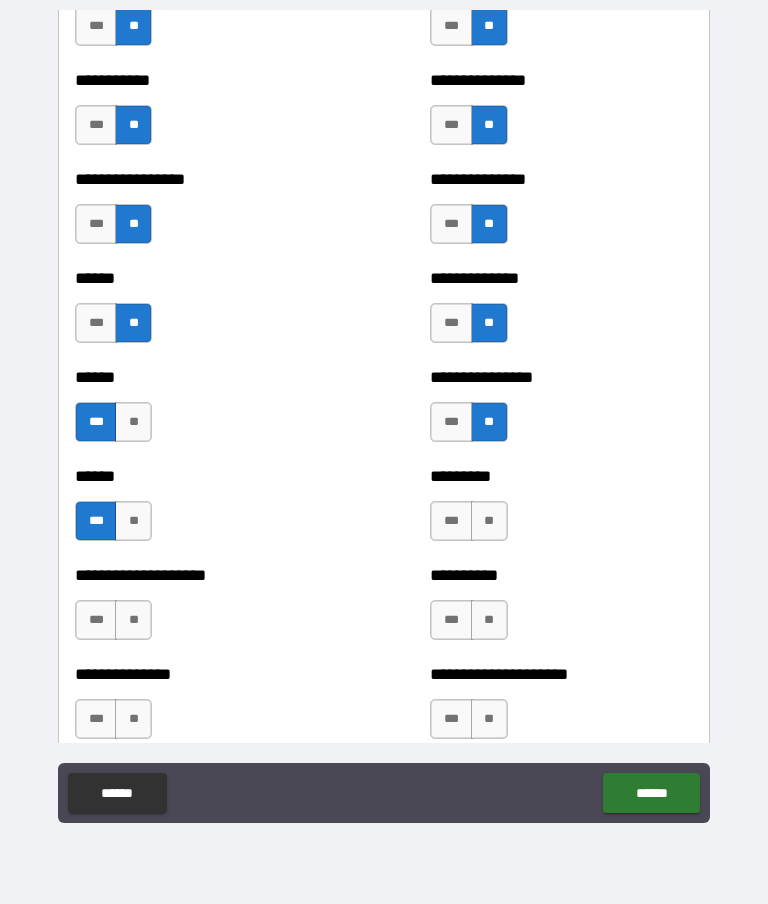 click on "**" at bounding box center [489, 521] 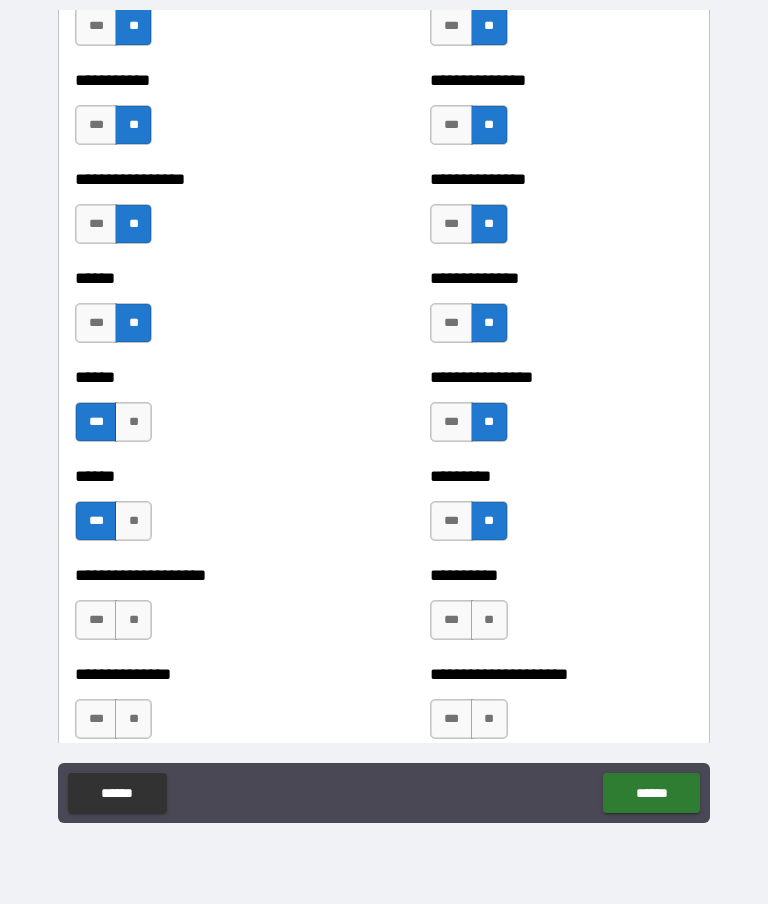 click on "**" at bounding box center (489, 620) 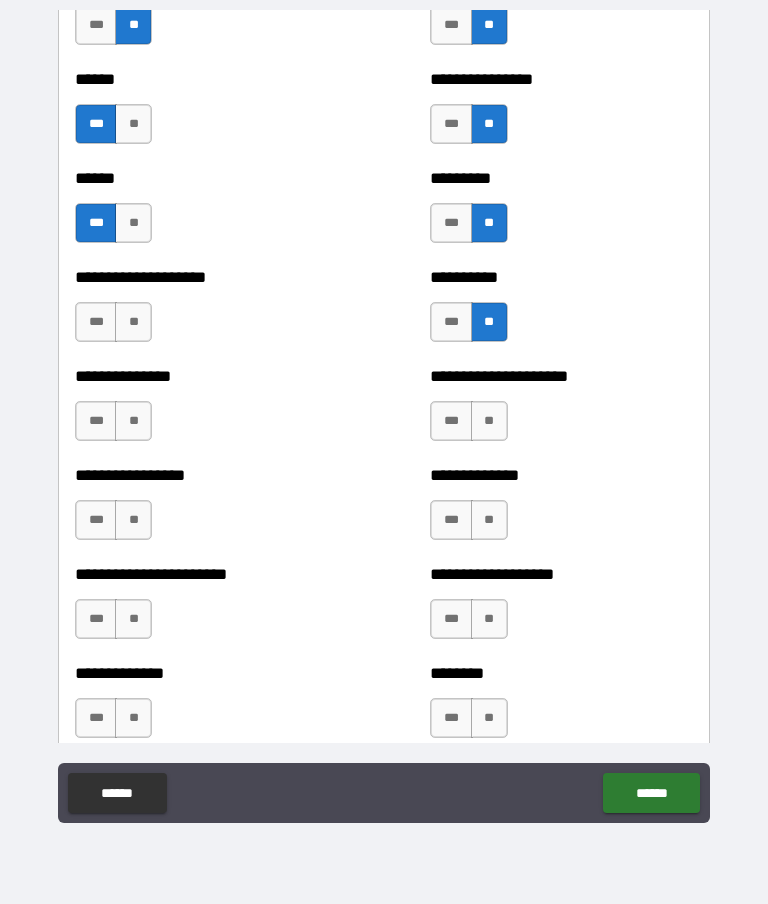 scroll, scrollTop: 3121, scrollLeft: 0, axis: vertical 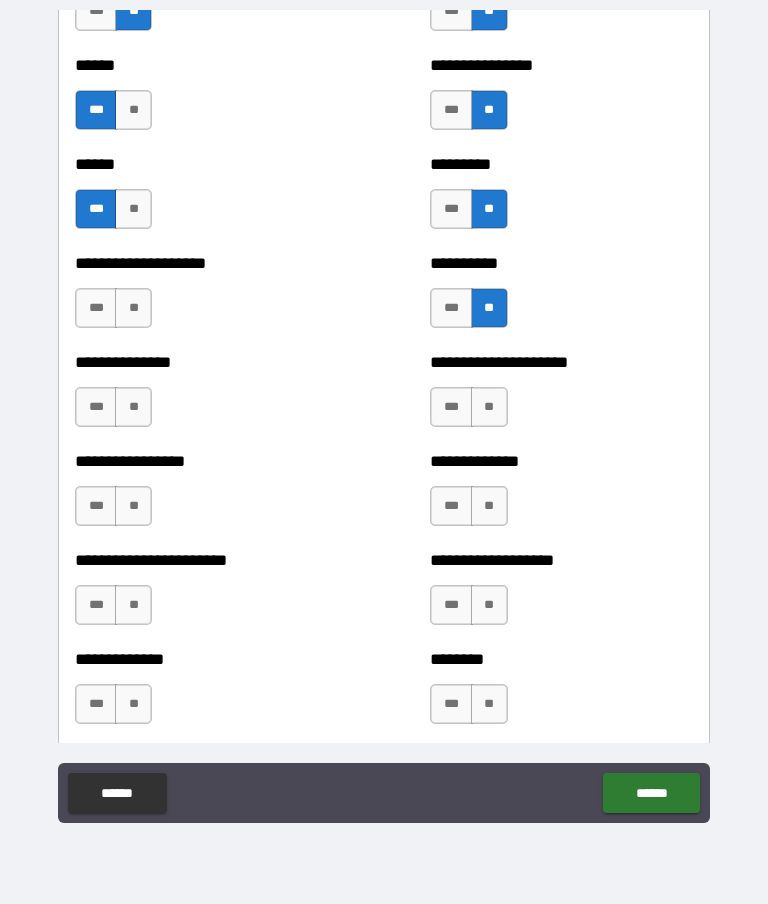 click on "***" at bounding box center (451, 704) 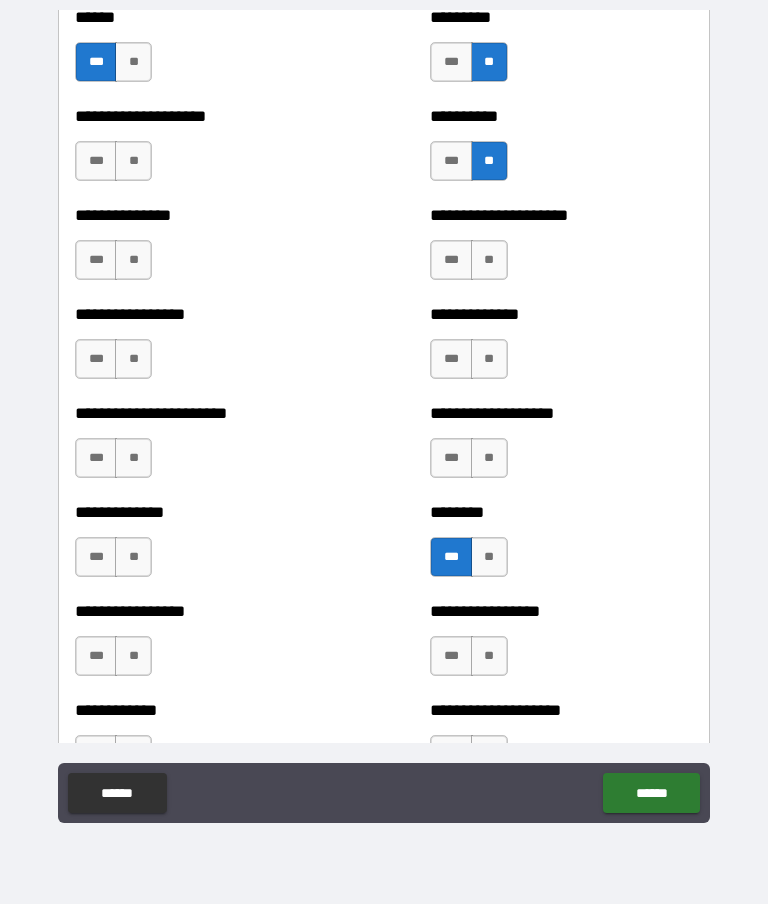 scroll, scrollTop: 3254, scrollLeft: 0, axis: vertical 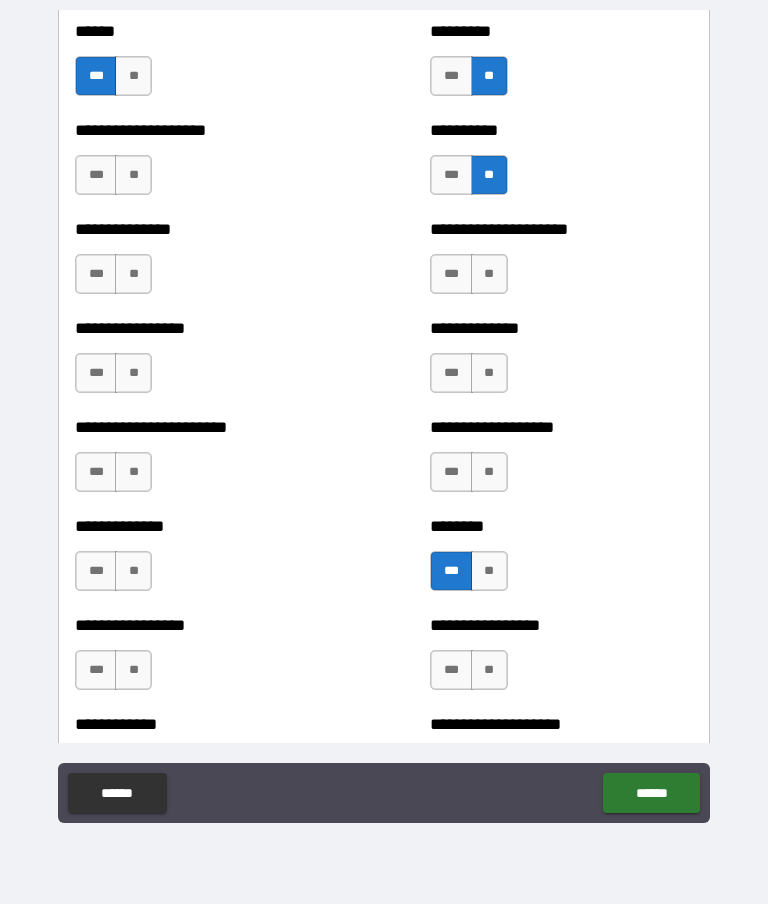 click on "***" at bounding box center [451, 472] 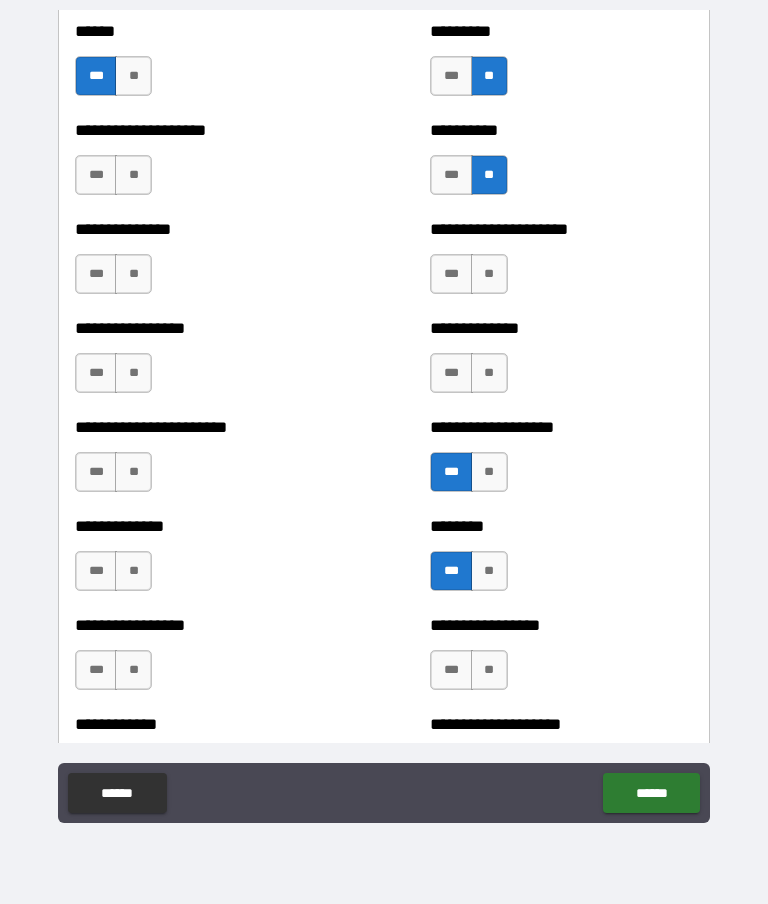 click on "**" at bounding box center (489, 373) 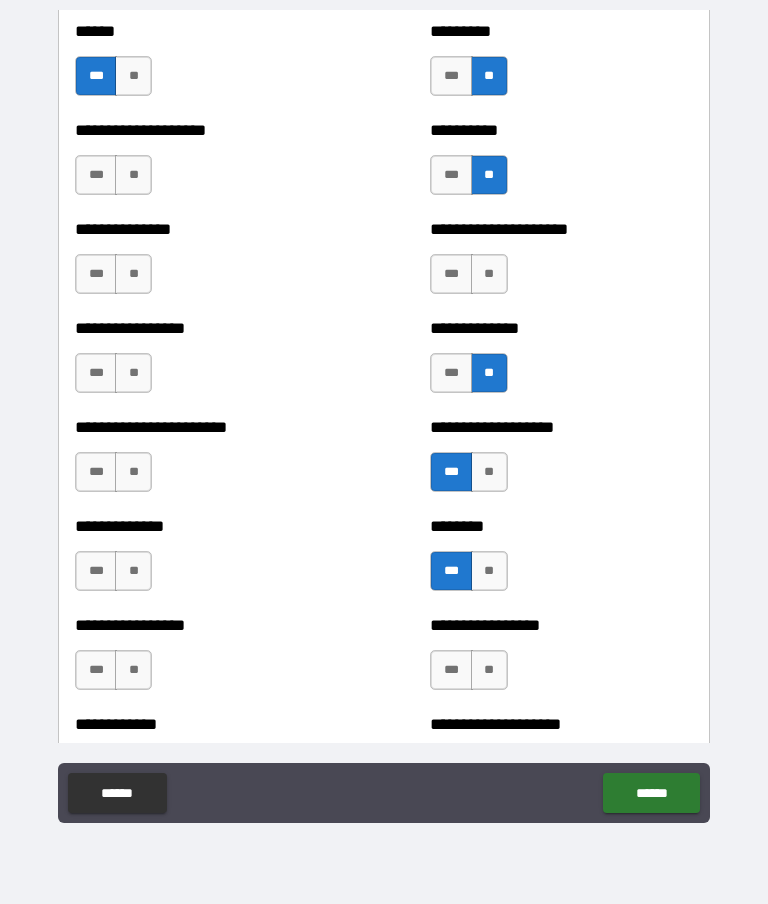 click on "**" at bounding box center [489, 274] 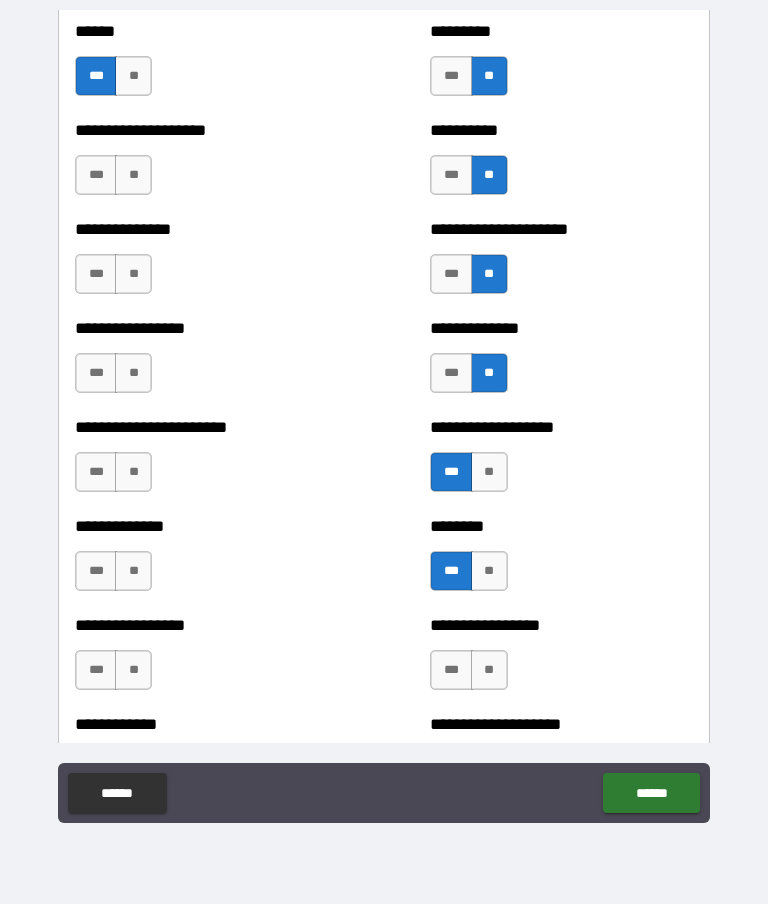 click on "***" at bounding box center (96, 175) 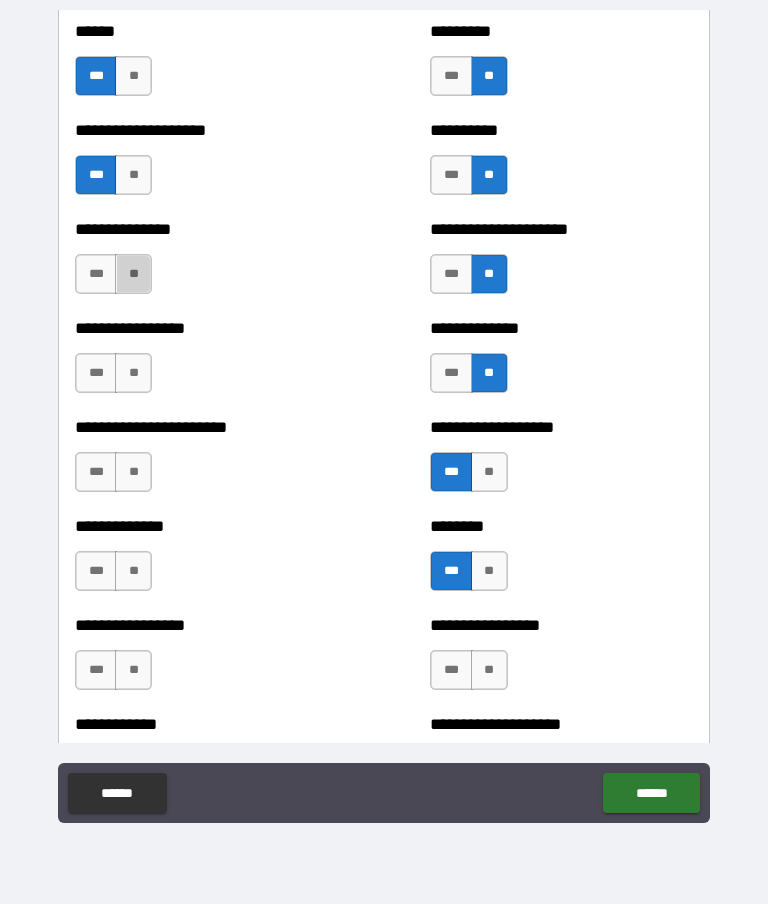 click on "**" at bounding box center [133, 274] 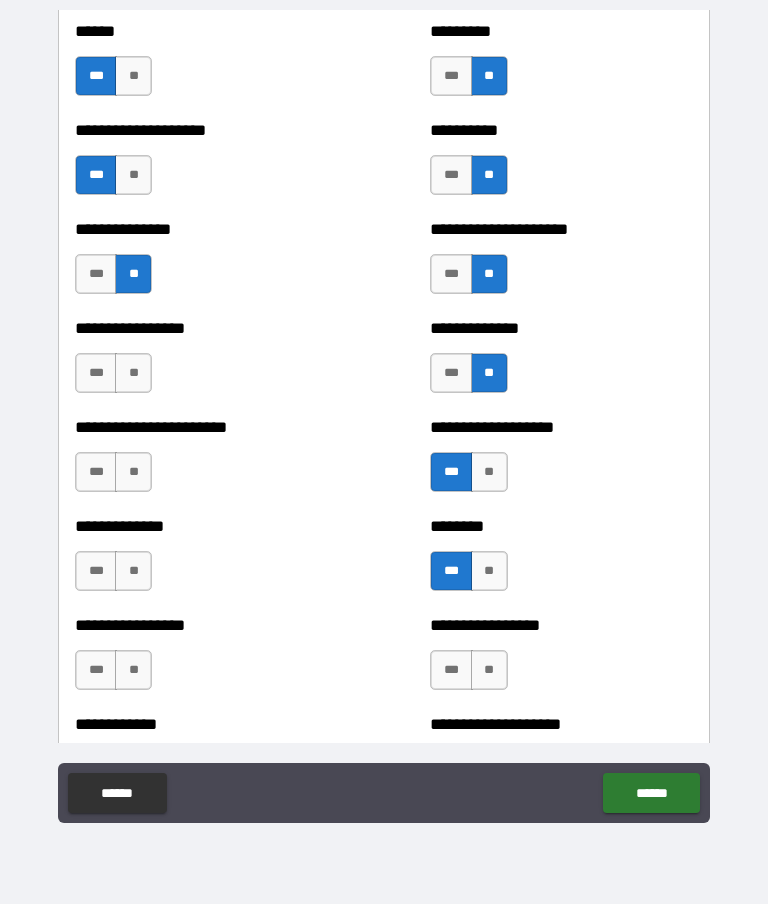 click on "***" at bounding box center (96, 373) 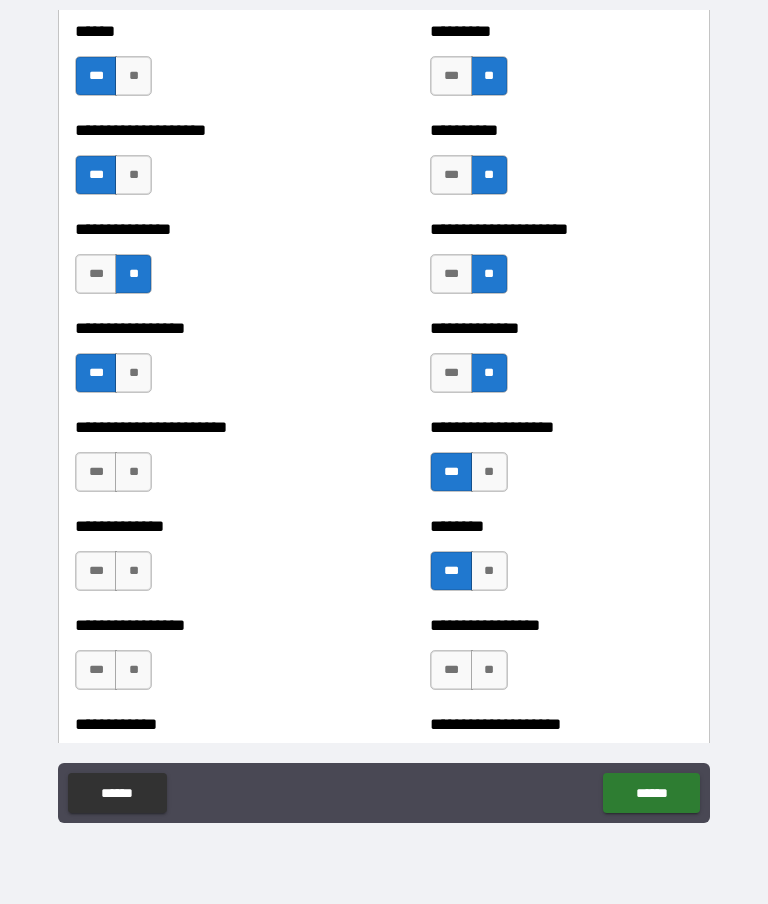 click on "**" at bounding box center (133, 472) 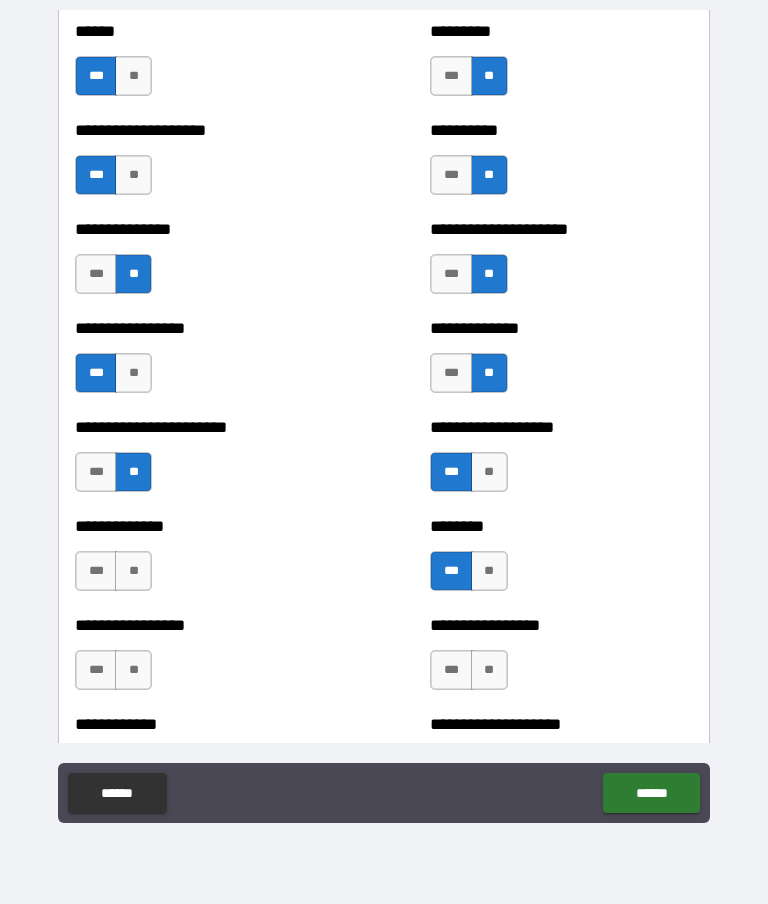 click on "**" at bounding box center (133, 571) 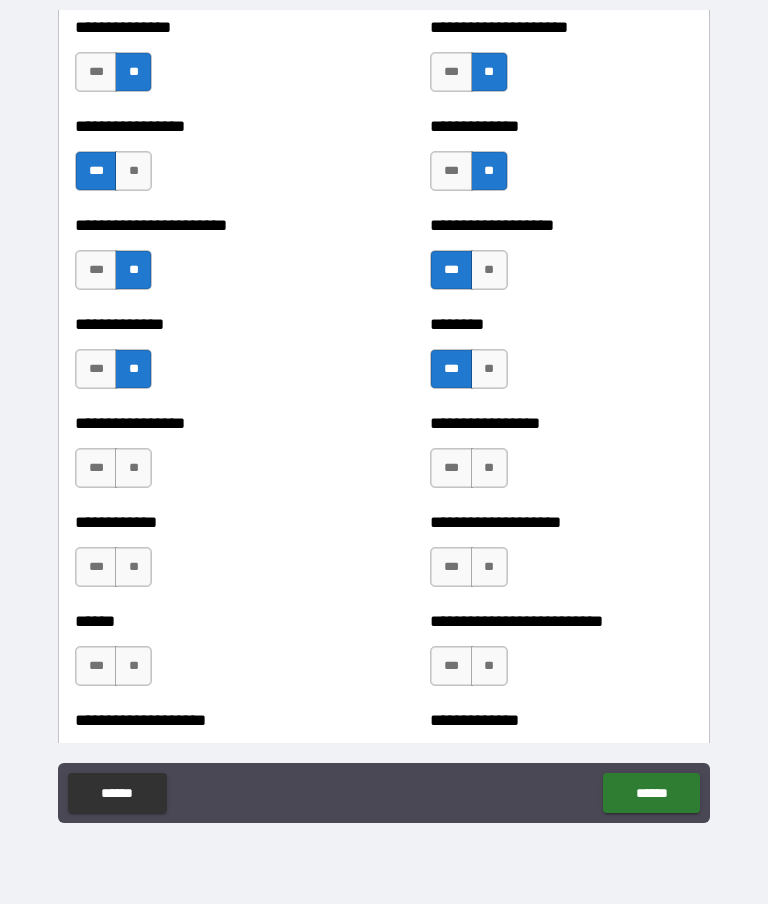 scroll, scrollTop: 3456, scrollLeft: 0, axis: vertical 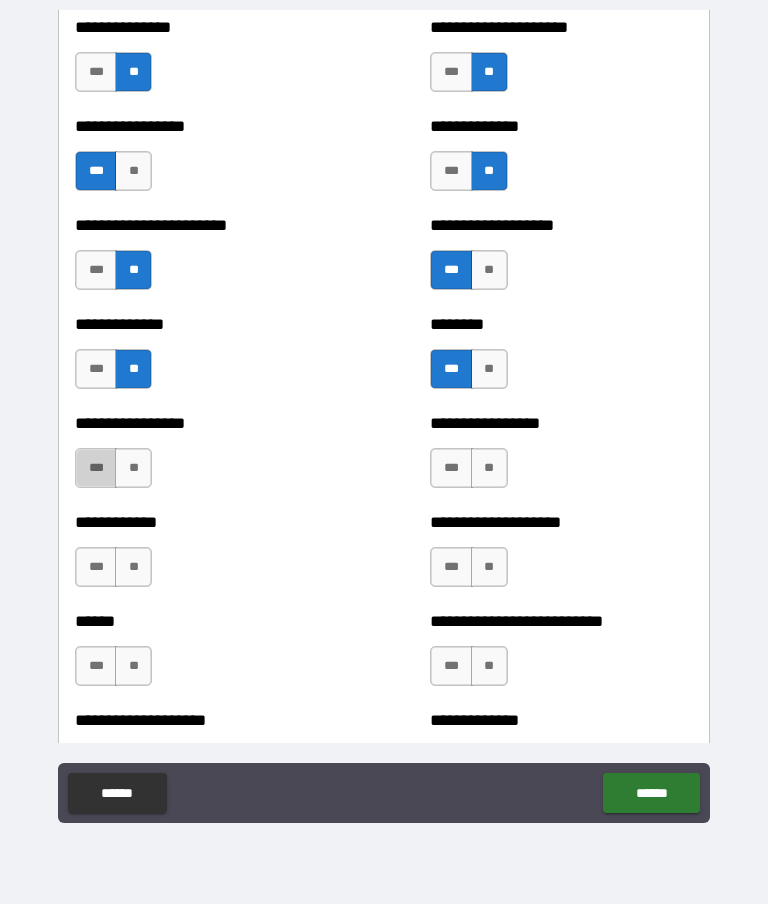 click on "***" at bounding box center (96, 468) 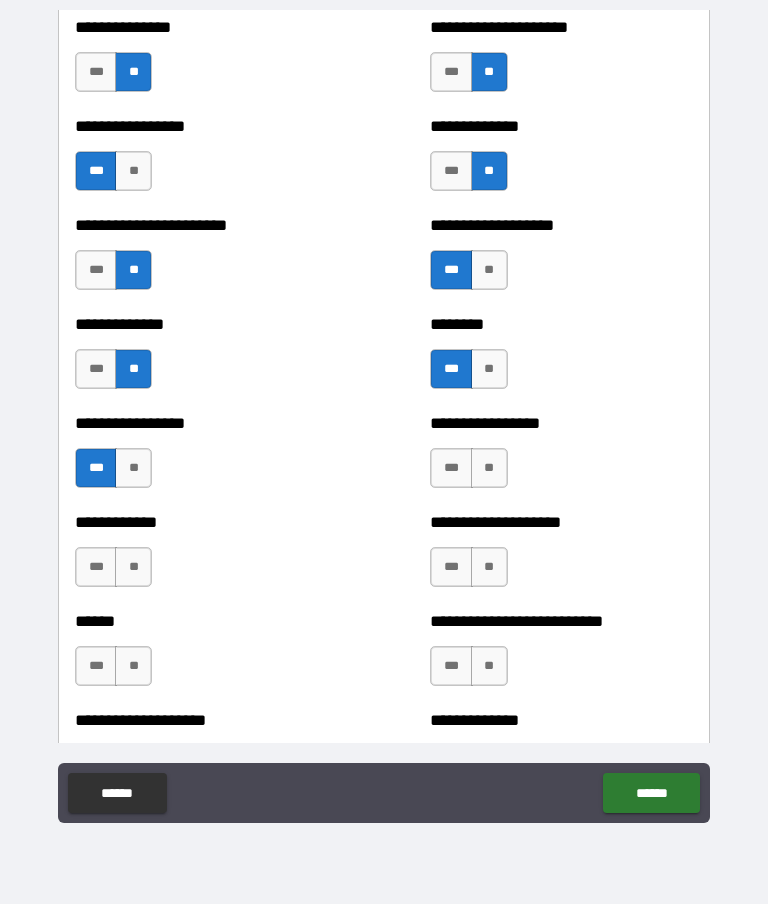 click on "**" at bounding box center [489, 468] 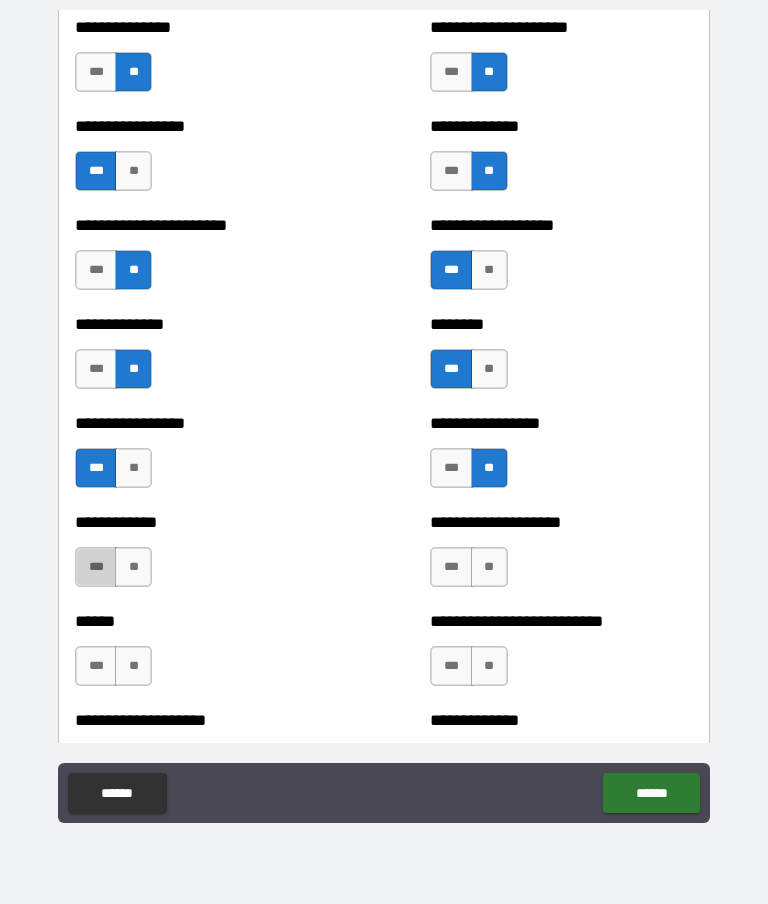click on "***" at bounding box center (96, 567) 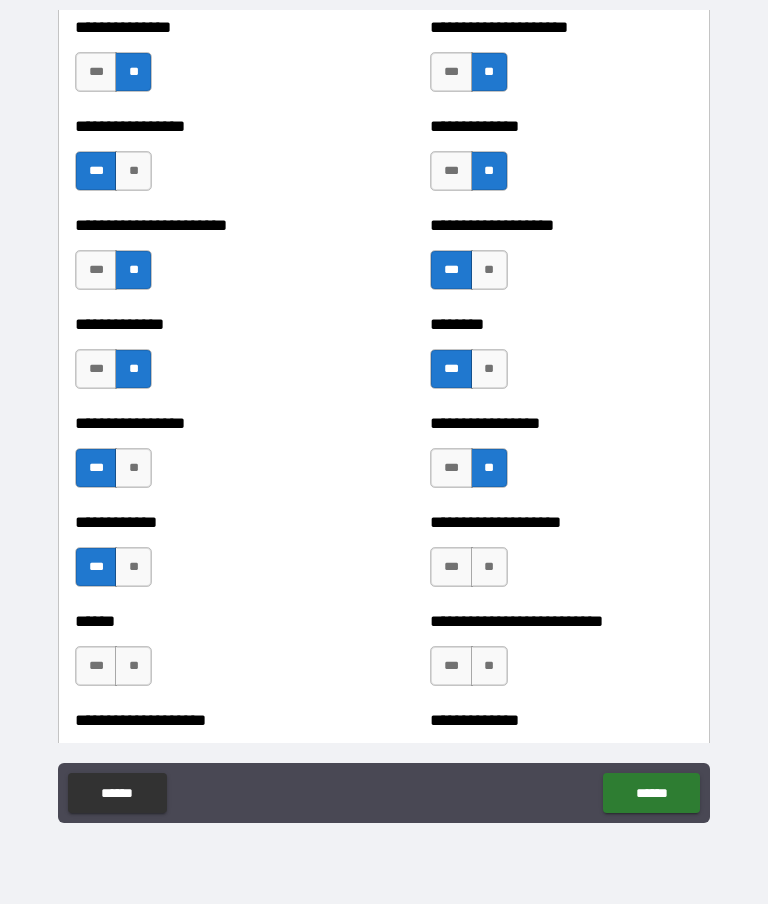 click on "**" at bounding box center (489, 567) 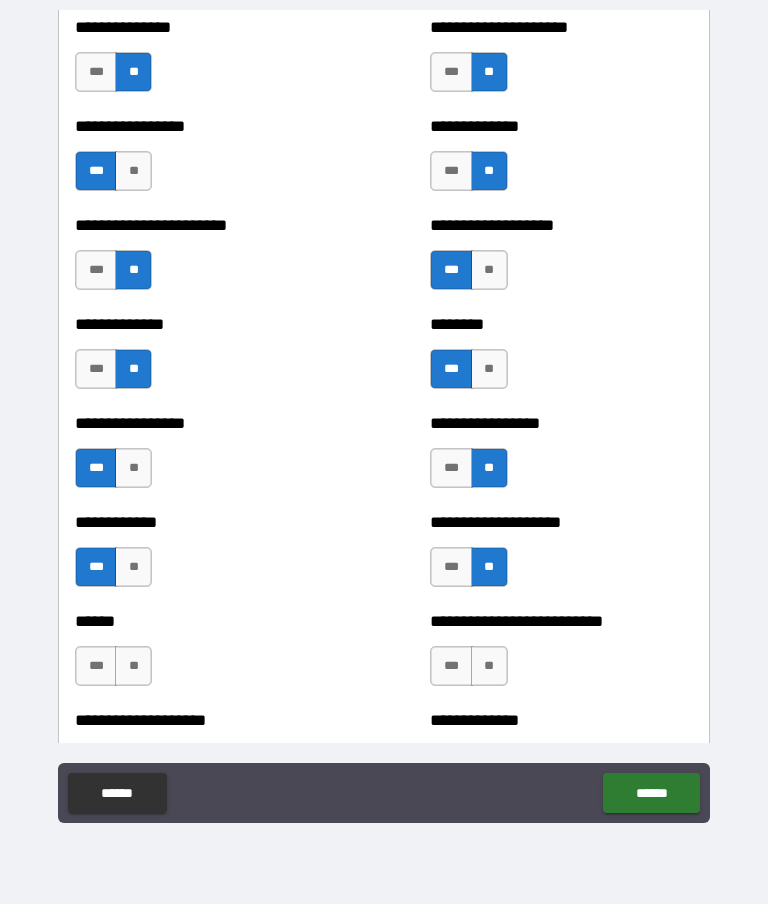 scroll, scrollTop: 3502, scrollLeft: 0, axis: vertical 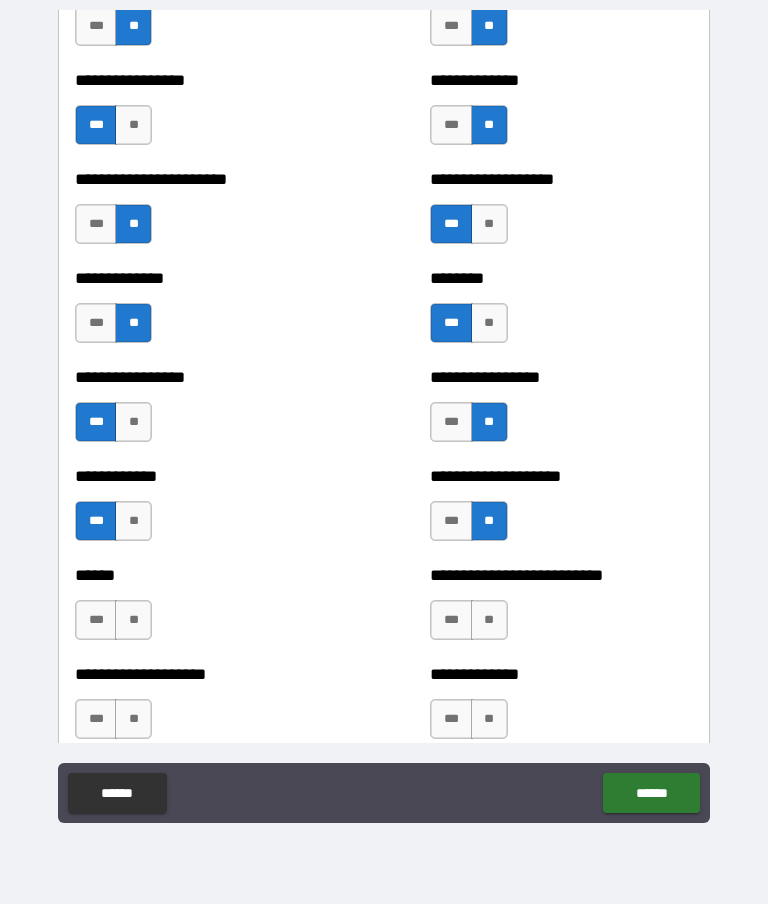 click on "***" at bounding box center [96, 620] 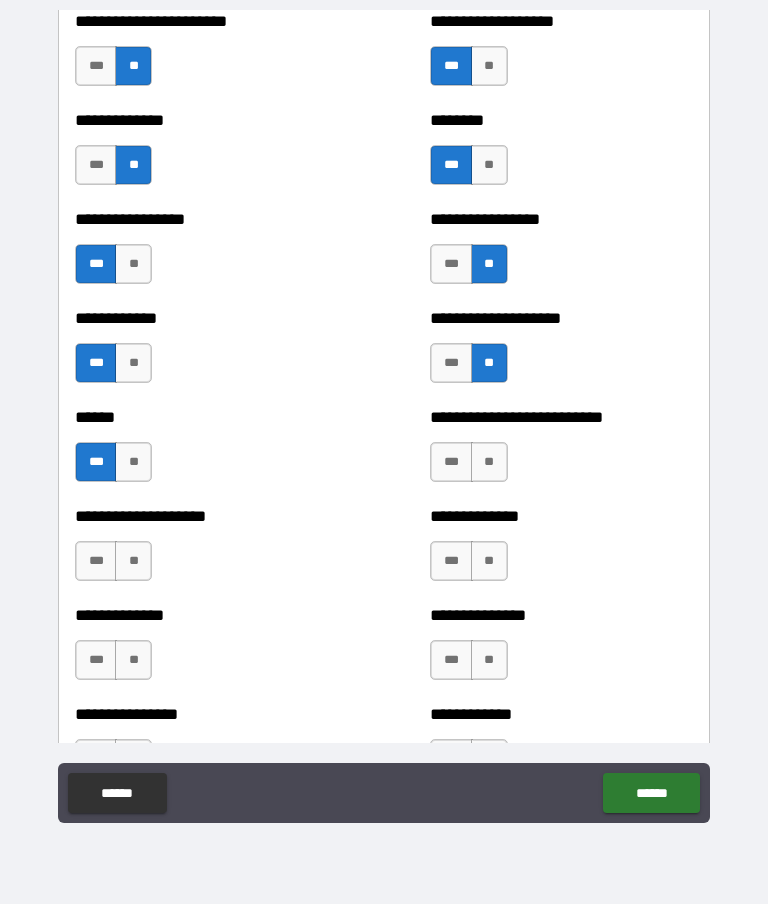 scroll, scrollTop: 3665, scrollLeft: 0, axis: vertical 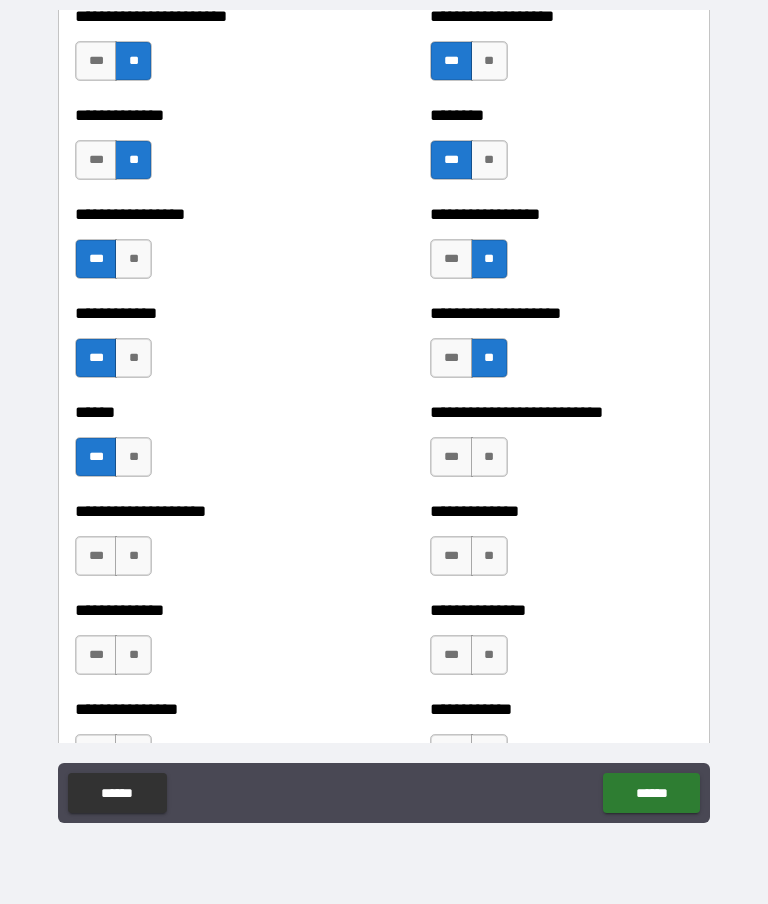 click on "**" at bounding box center [489, 457] 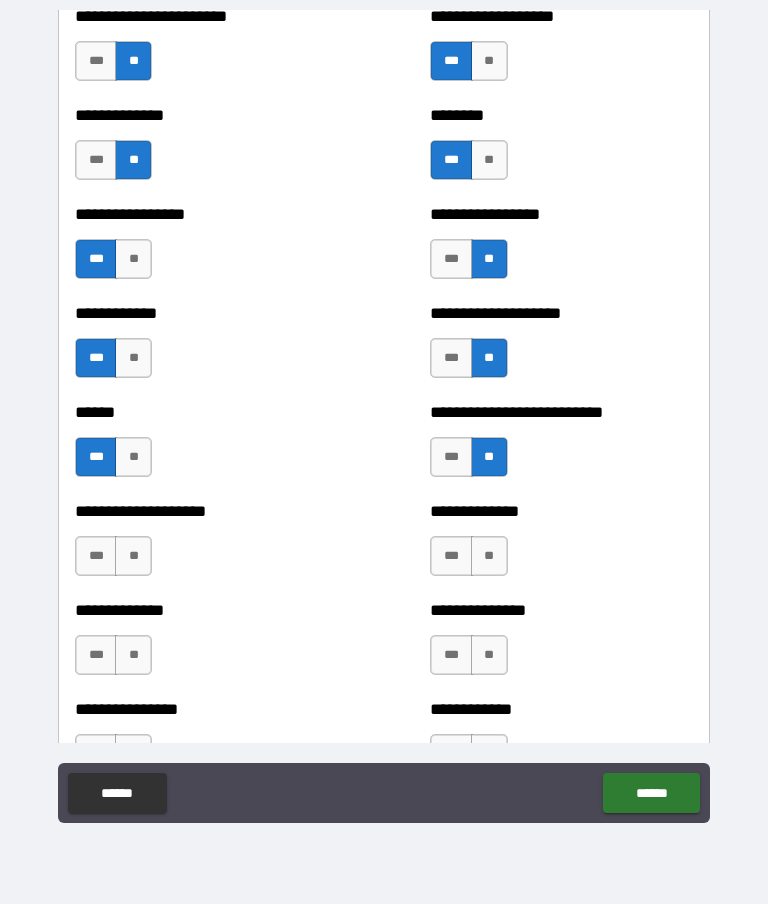 scroll, scrollTop: 3737, scrollLeft: 0, axis: vertical 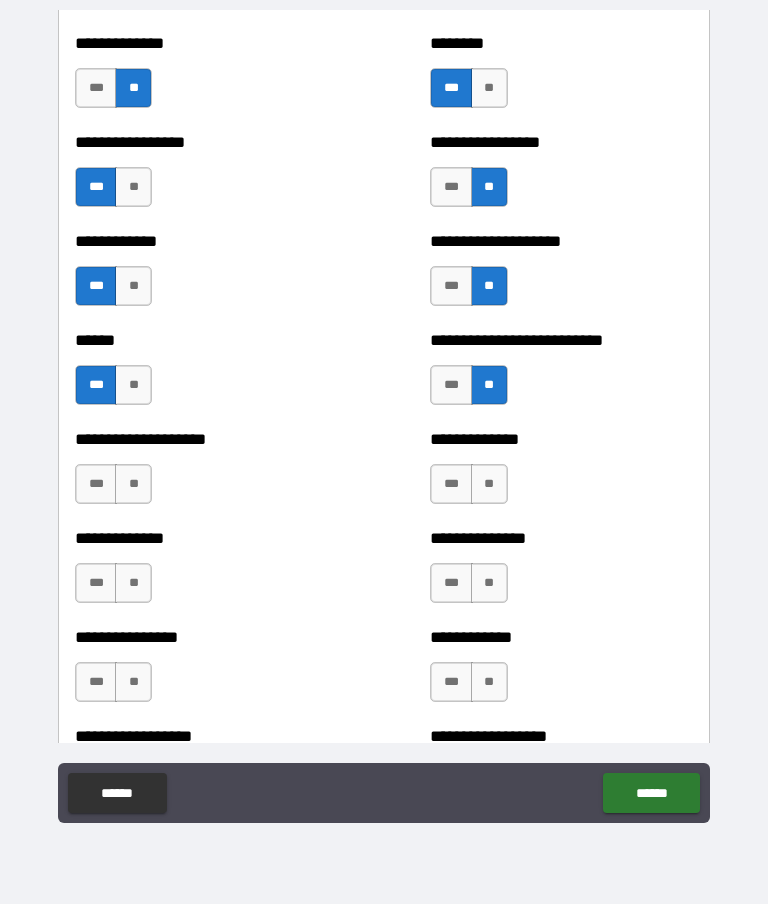 click on "**" at bounding box center (489, 583) 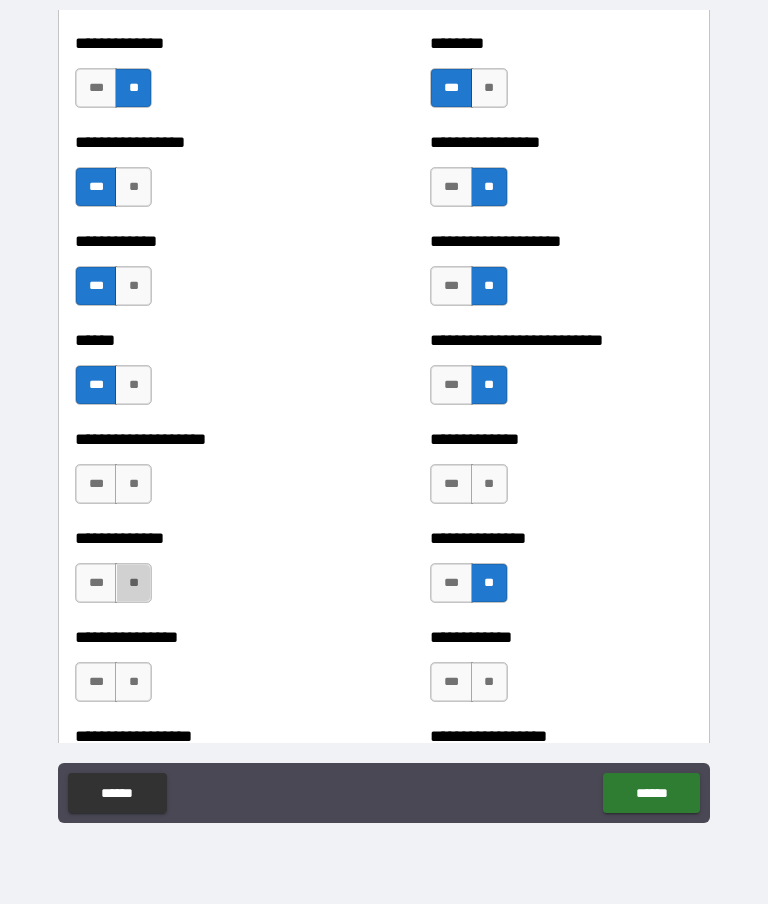click on "**" at bounding box center [133, 583] 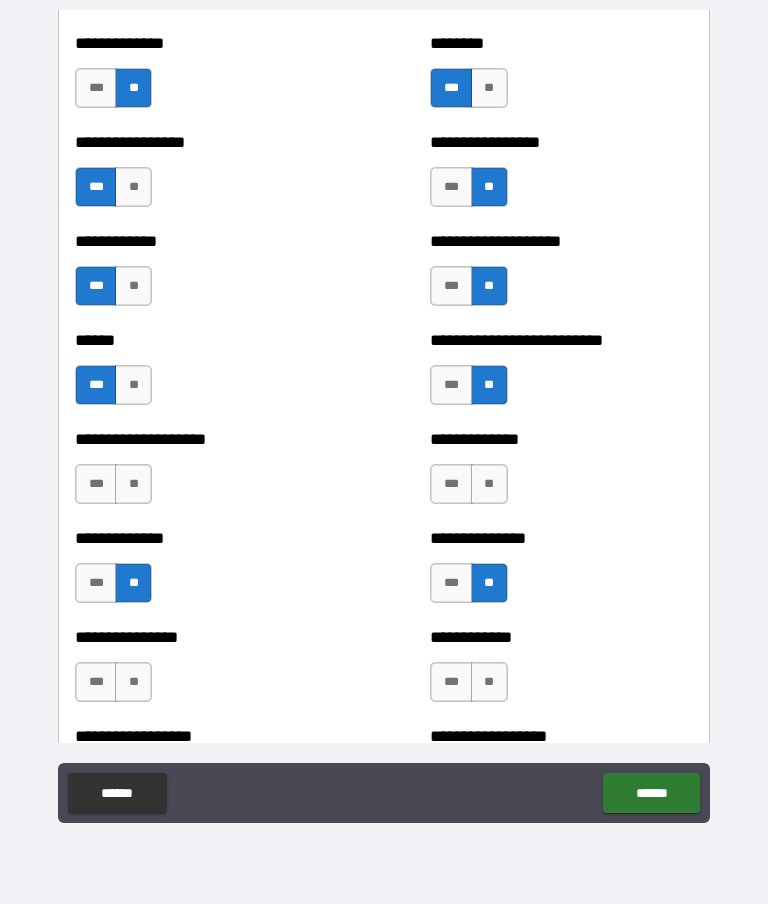 click on "**" at bounding box center [489, 484] 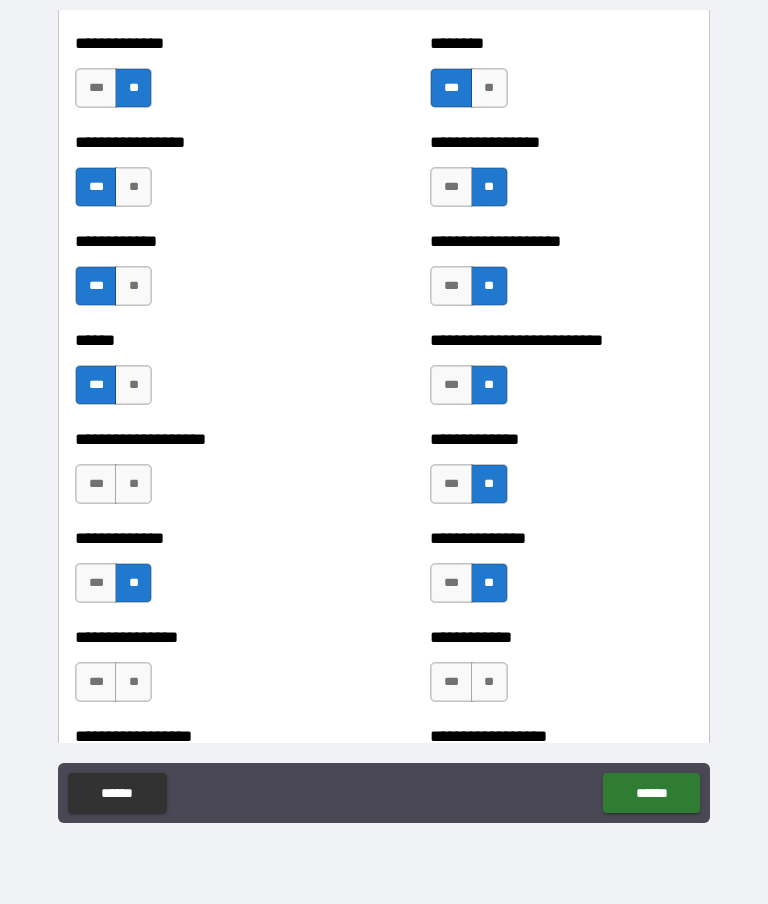 click on "***" at bounding box center (451, 484) 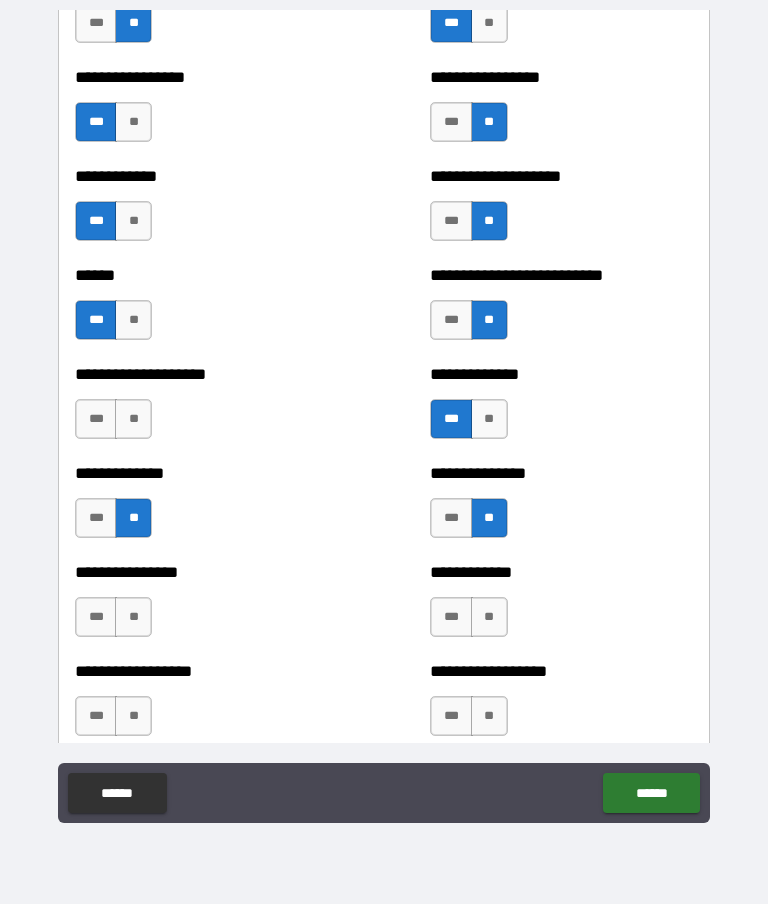 scroll, scrollTop: 3812, scrollLeft: 0, axis: vertical 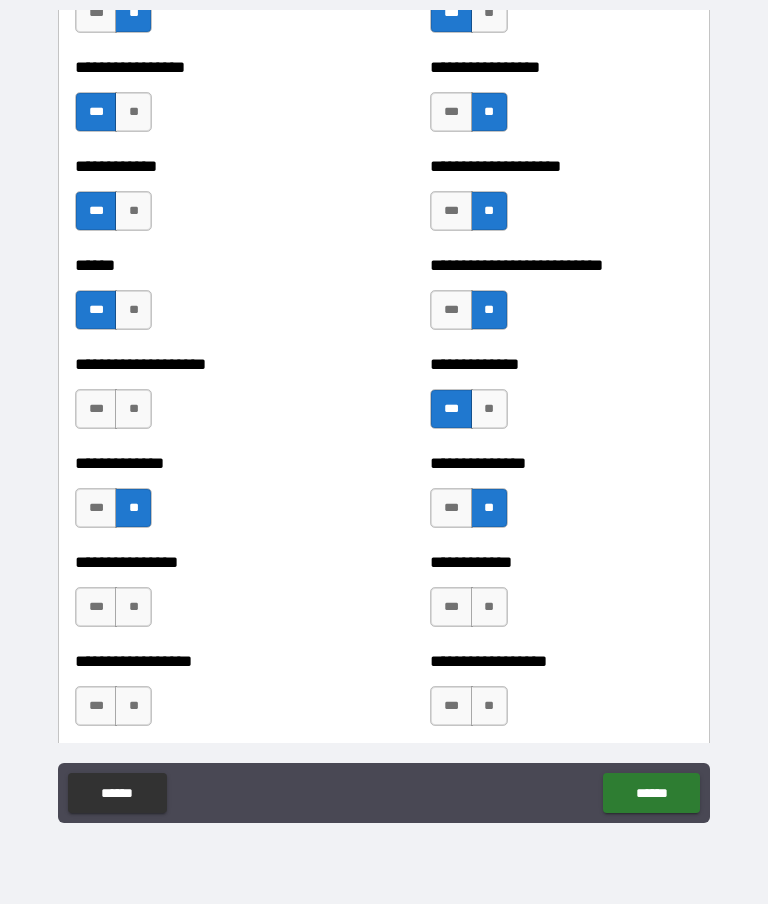 click on "**" at bounding box center (133, 607) 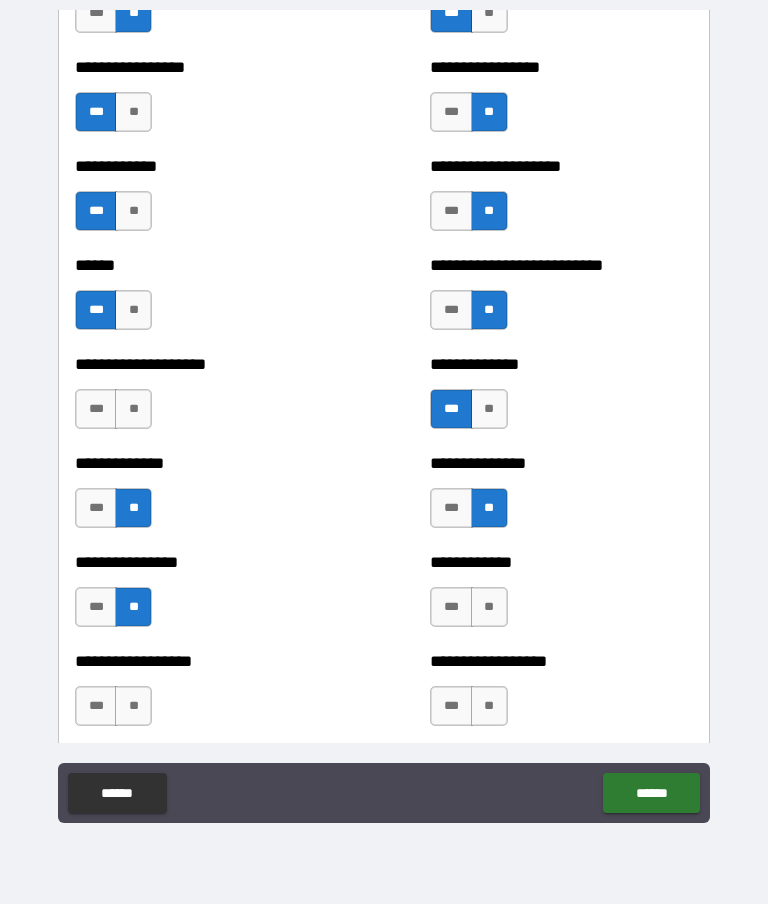 click on "***" at bounding box center (96, 409) 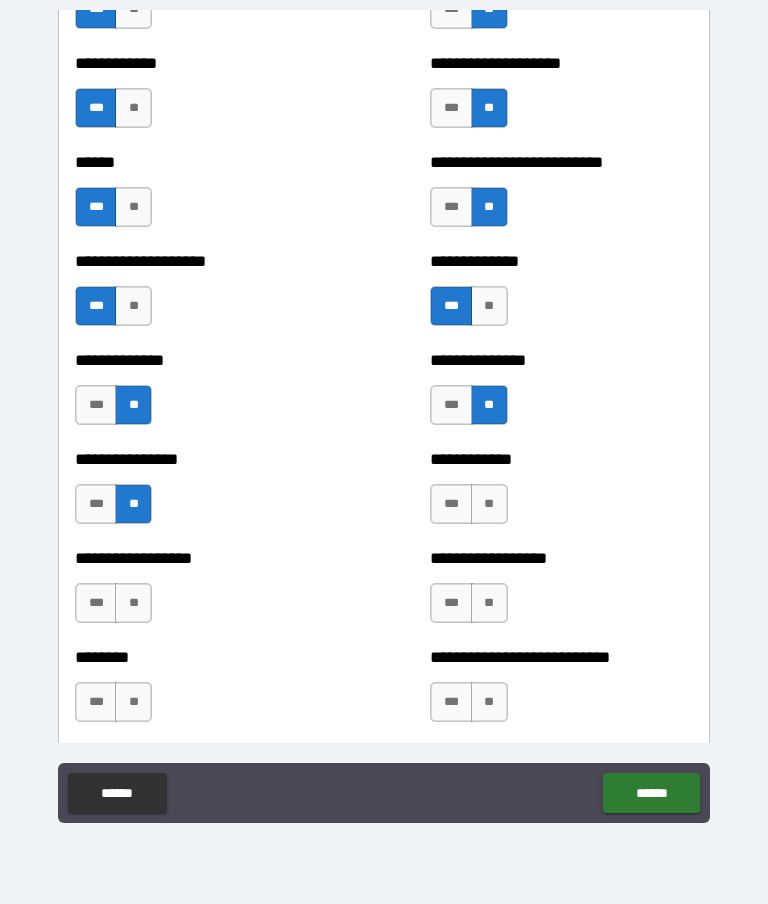 scroll, scrollTop: 3915, scrollLeft: 0, axis: vertical 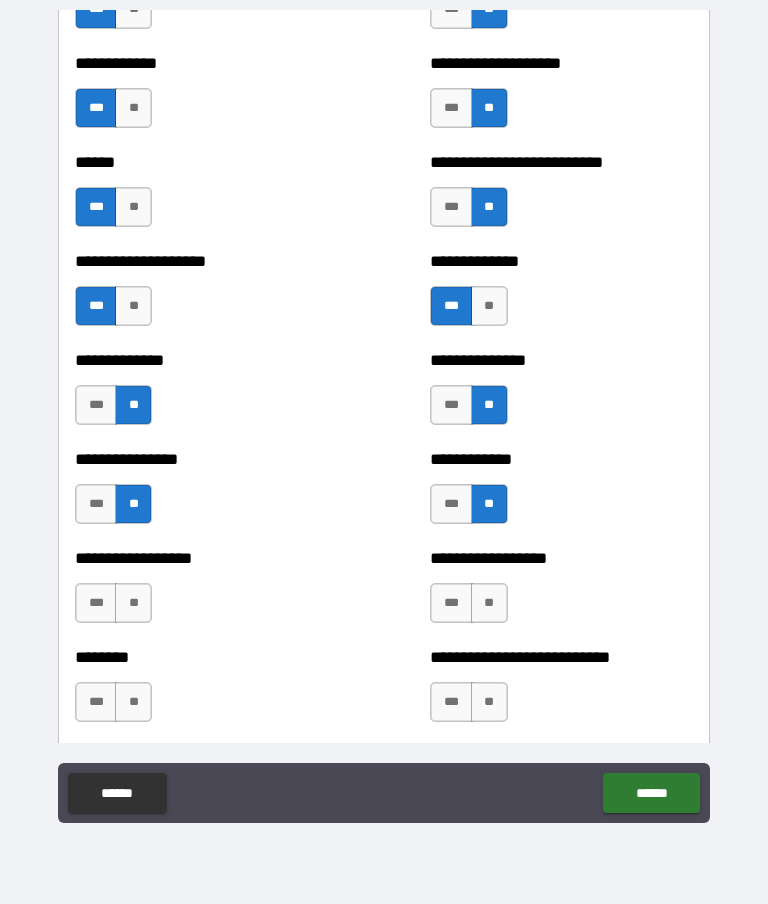 click on "**" at bounding box center (133, 603) 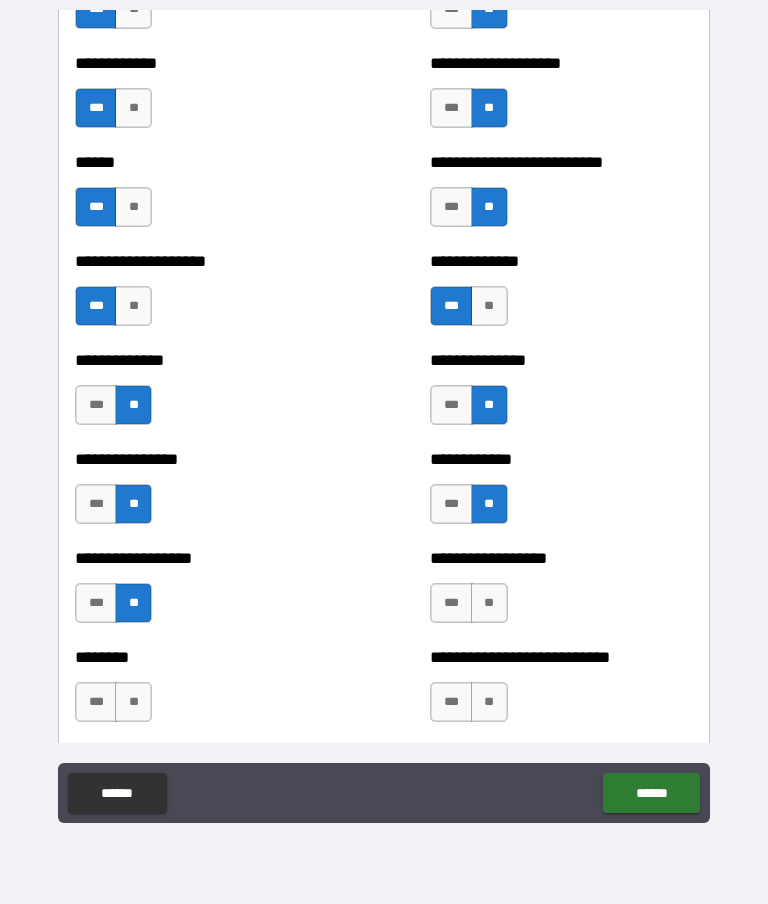 click on "**" at bounding box center [489, 603] 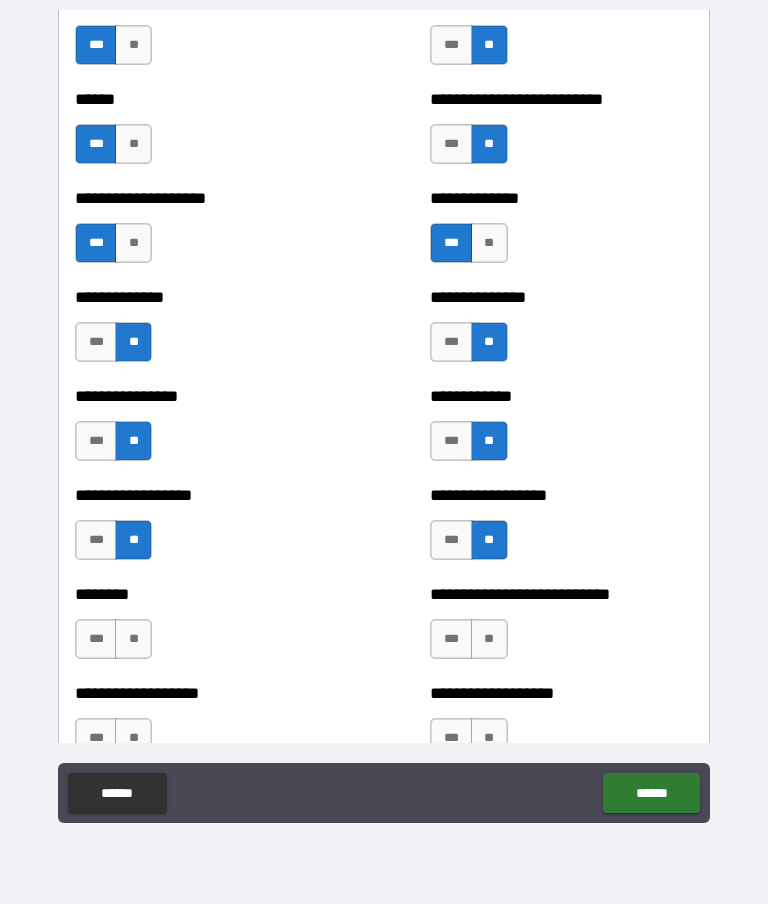 scroll, scrollTop: 4009, scrollLeft: 0, axis: vertical 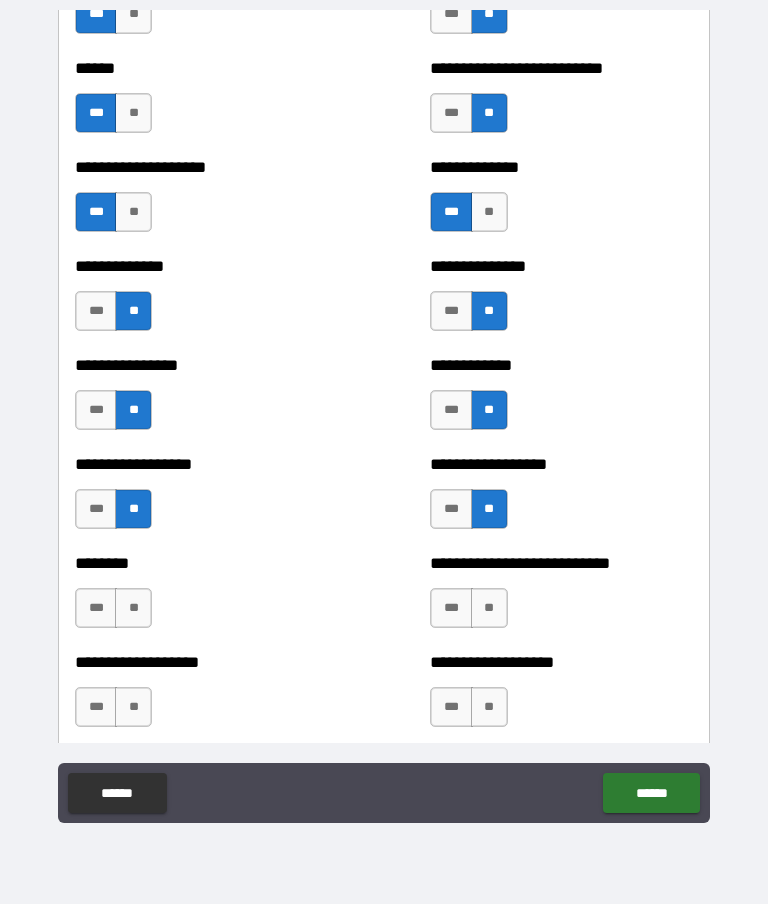 click on "**" at bounding box center [133, 608] 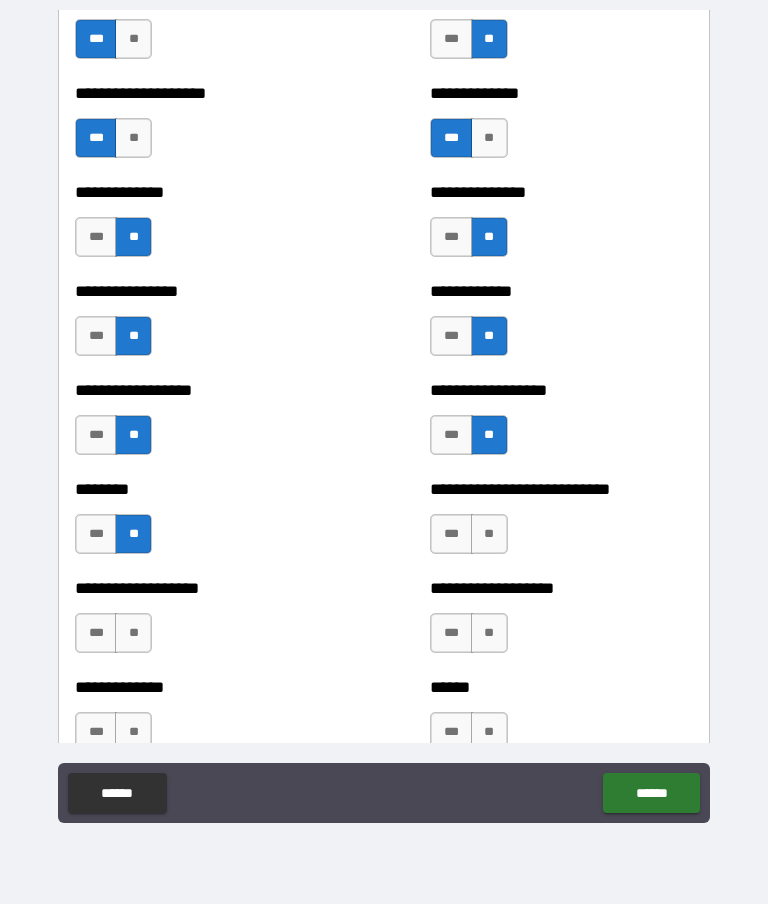 scroll, scrollTop: 4086, scrollLeft: 0, axis: vertical 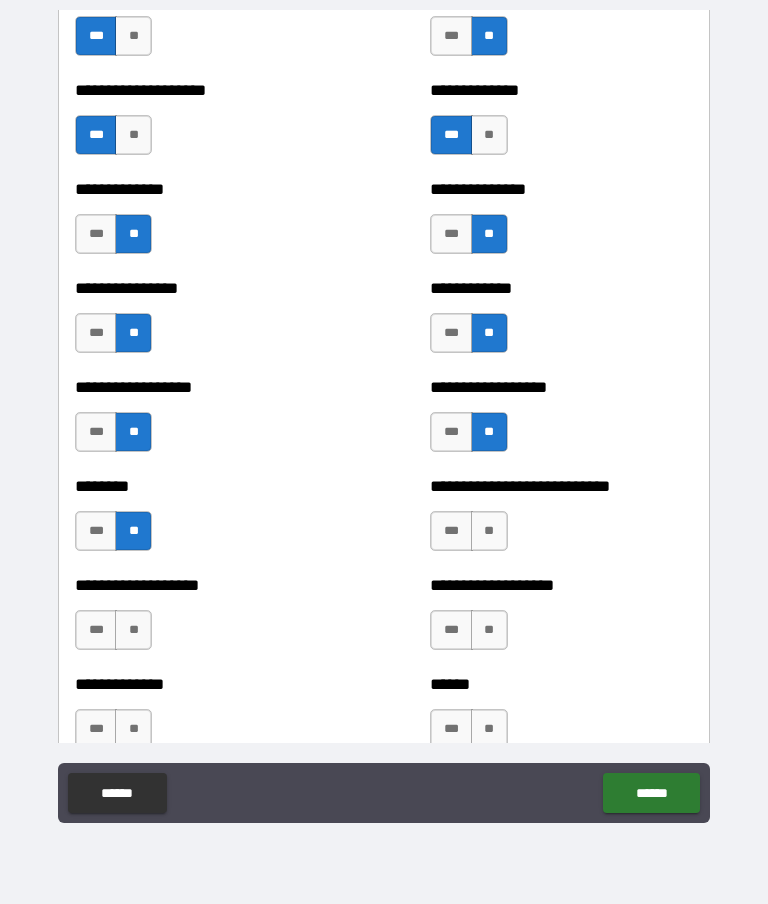 click on "**" at bounding box center [489, 531] 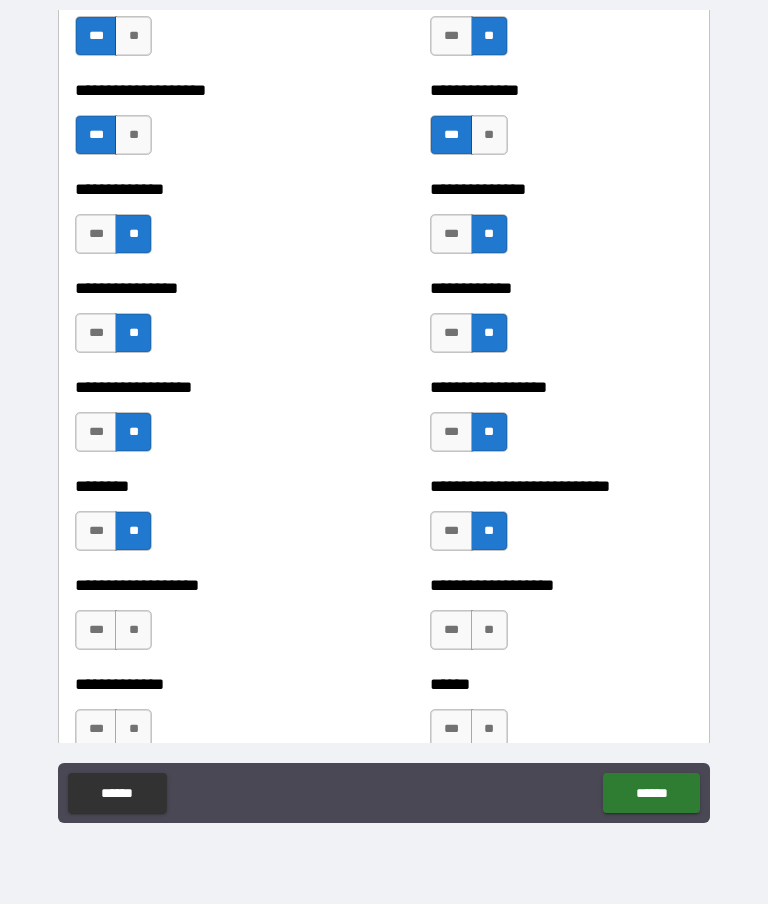 click on "**" at bounding box center (489, 630) 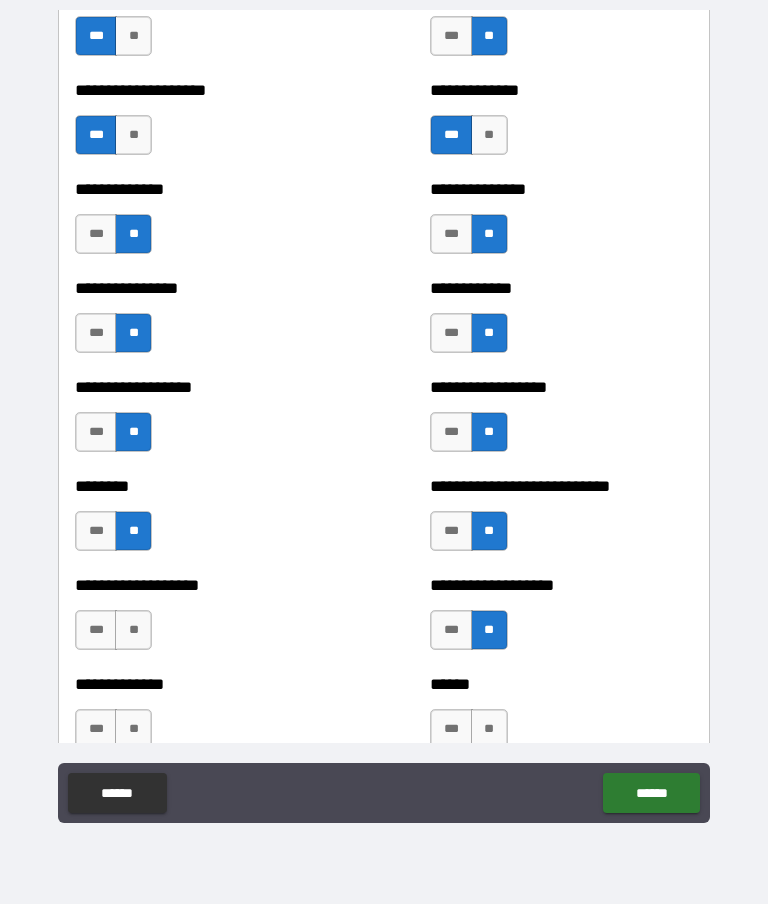 click on "**" at bounding box center [133, 630] 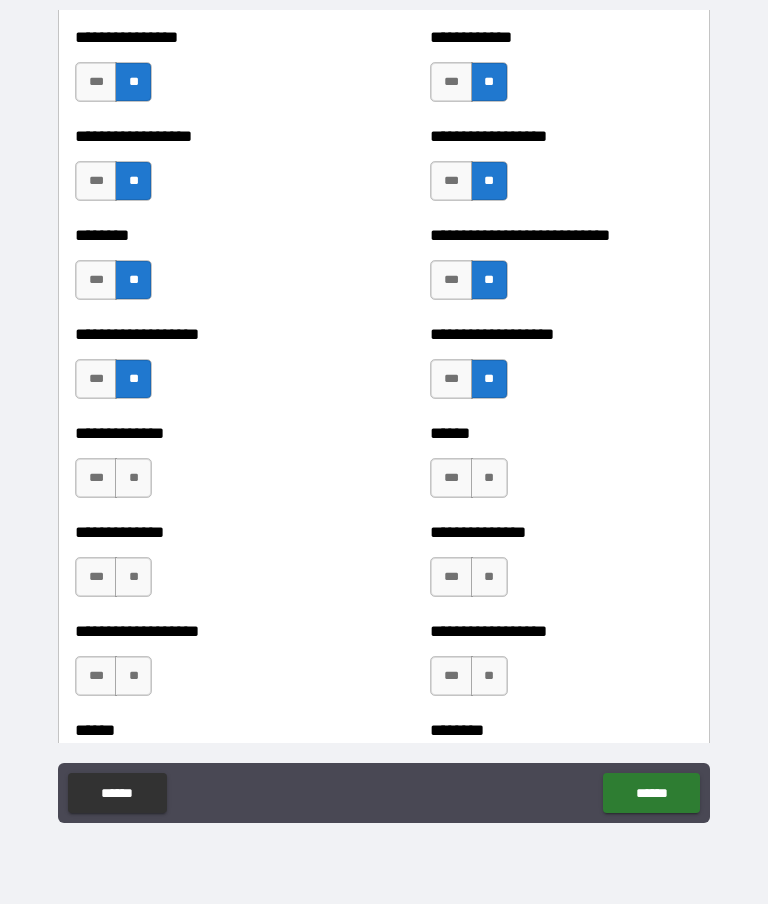 scroll, scrollTop: 4339, scrollLeft: 0, axis: vertical 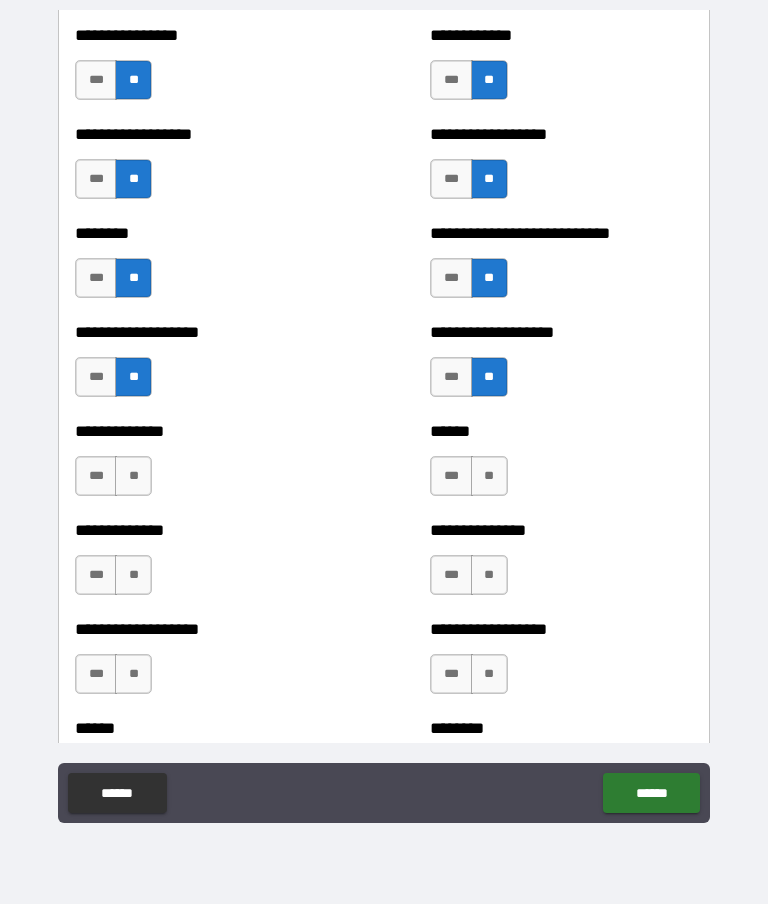 click on "**" at bounding box center [133, 476] 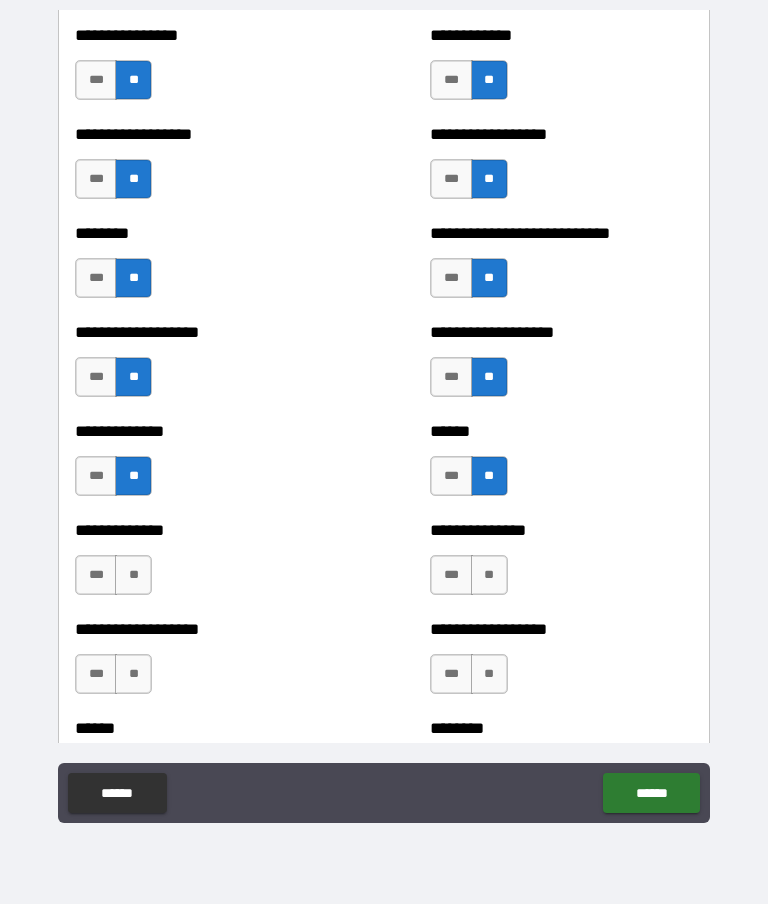 click on "**" at bounding box center [489, 575] 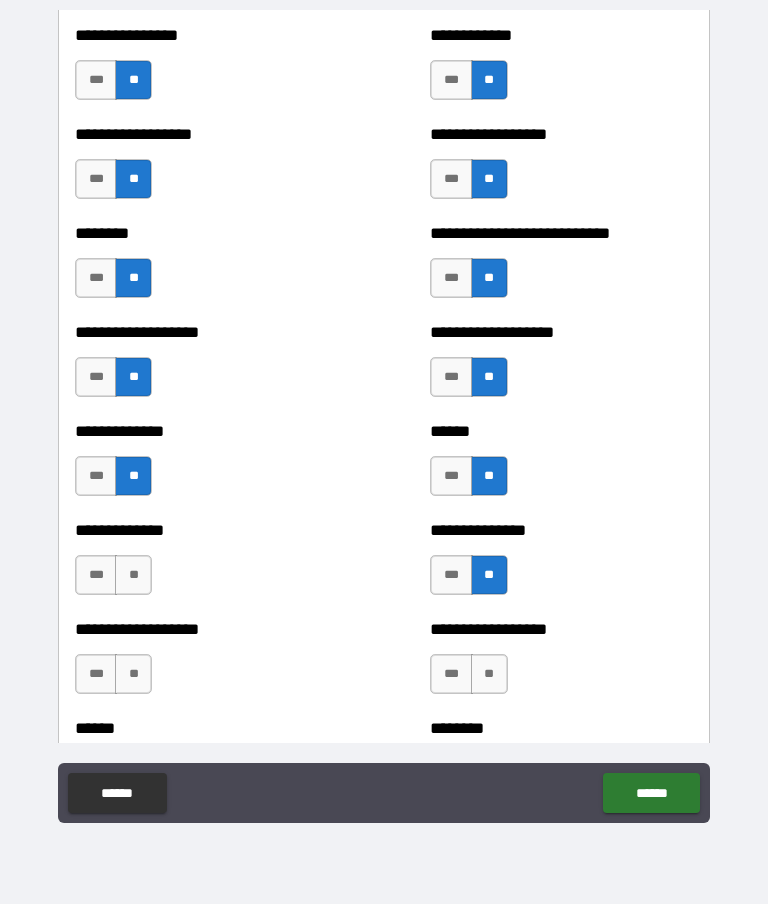 click on "**" at bounding box center (133, 575) 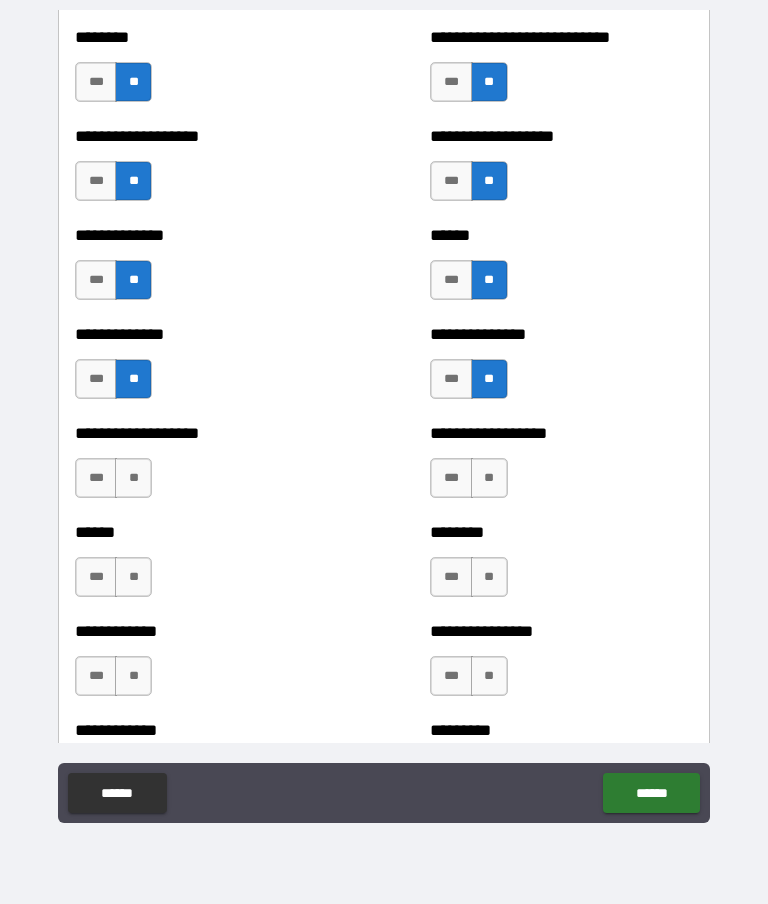 scroll, scrollTop: 4544, scrollLeft: 0, axis: vertical 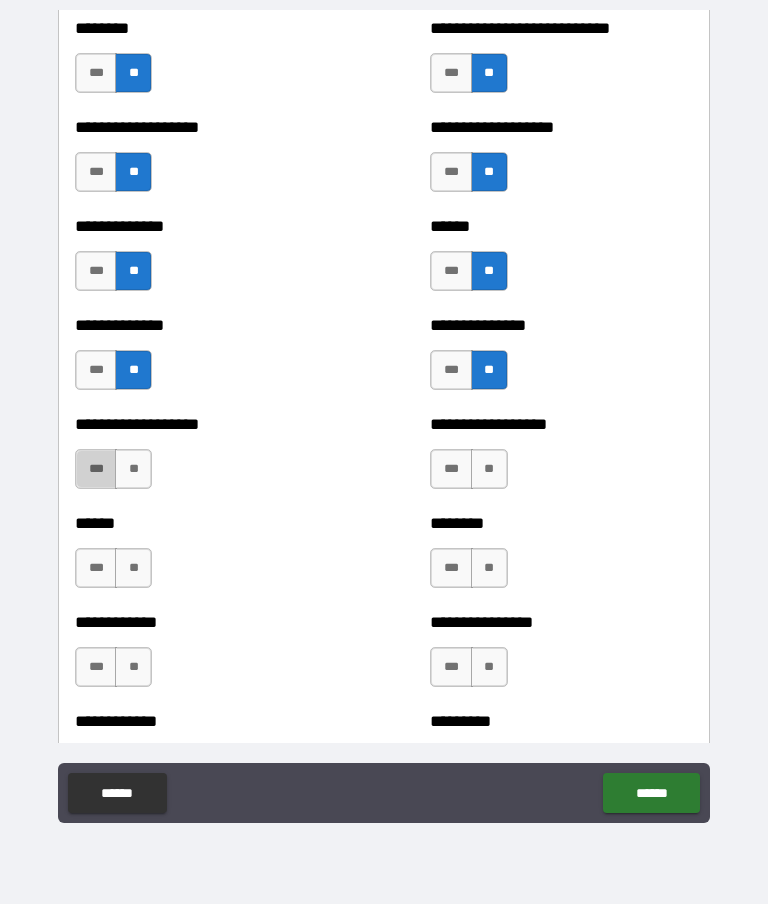 click on "***" at bounding box center [96, 469] 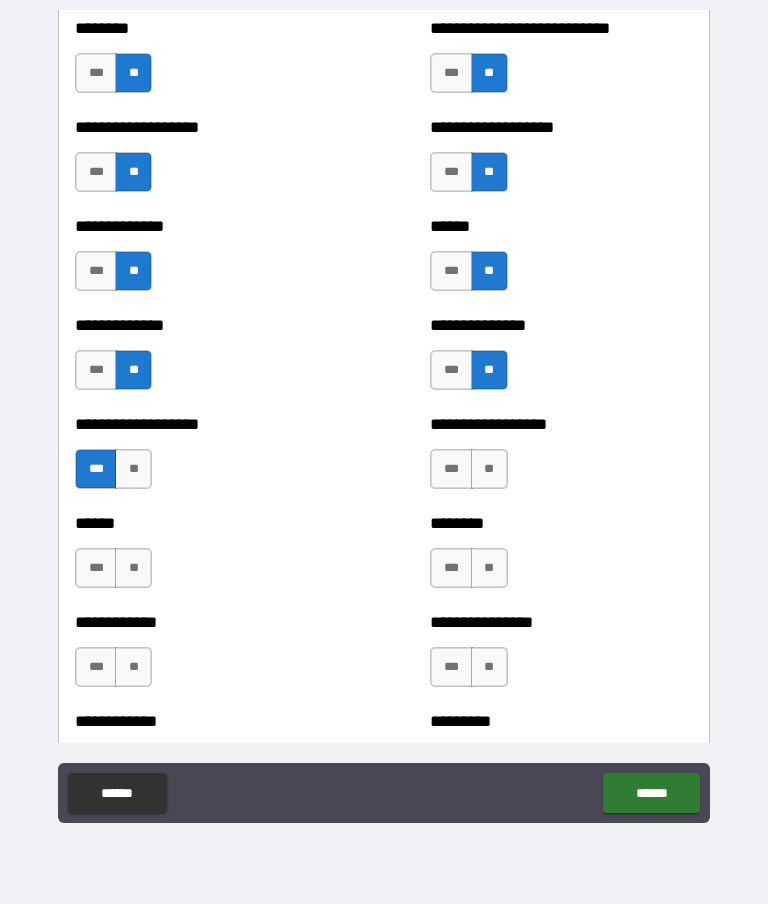 click on "**" at bounding box center [489, 469] 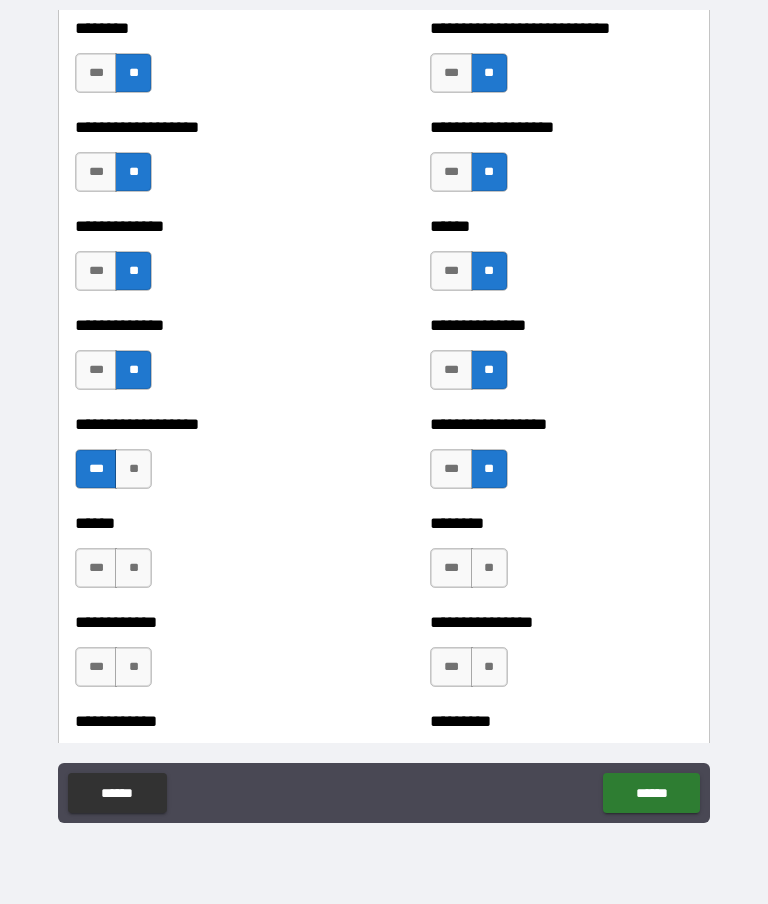 click on "******** *** **" at bounding box center [561, 558] 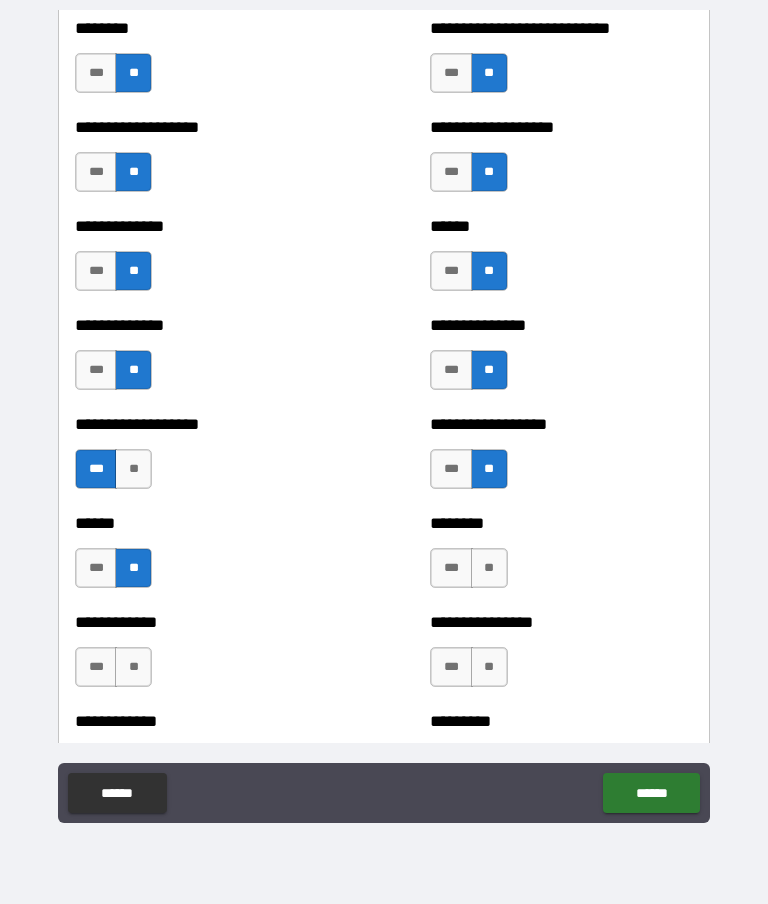 click on "**" at bounding box center [489, 568] 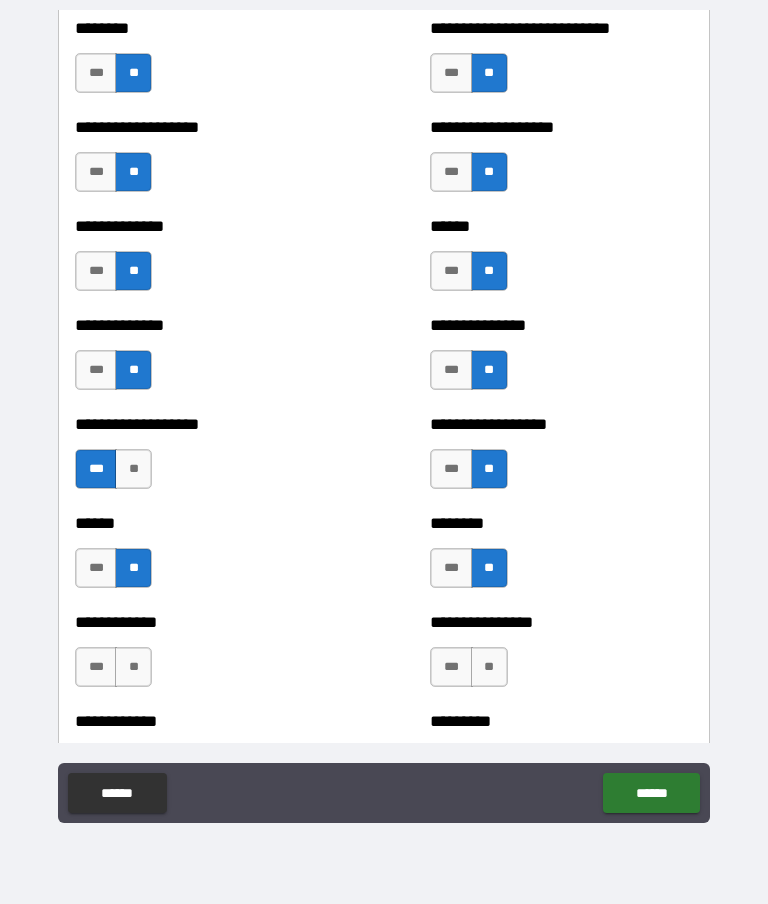 click on "**" at bounding box center (489, 667) 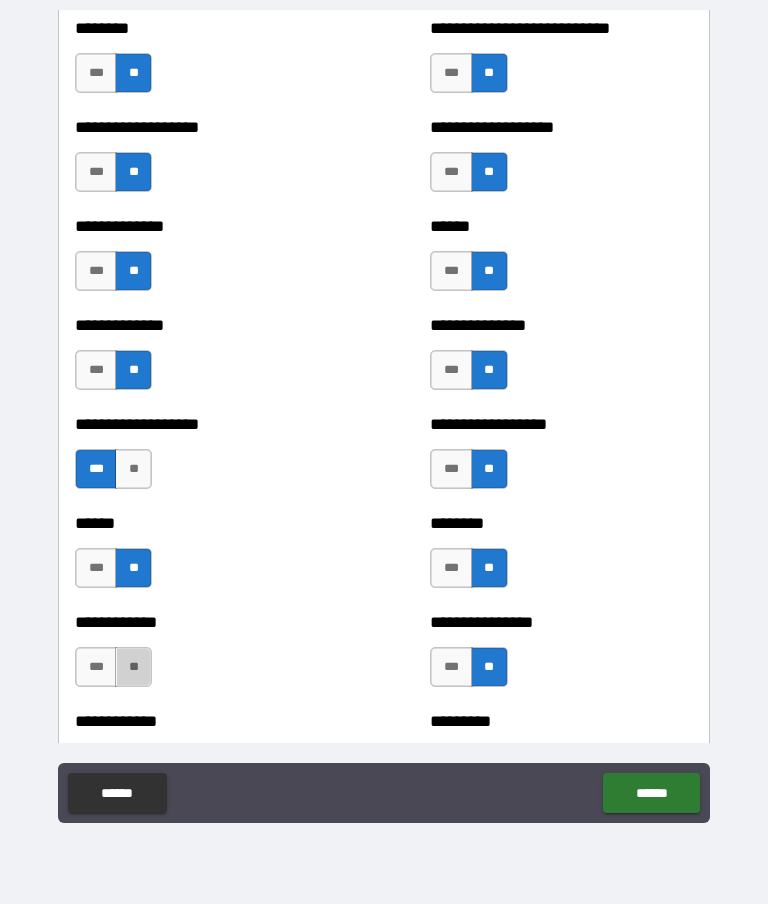 click on "**" at bounding box center (133, 667) 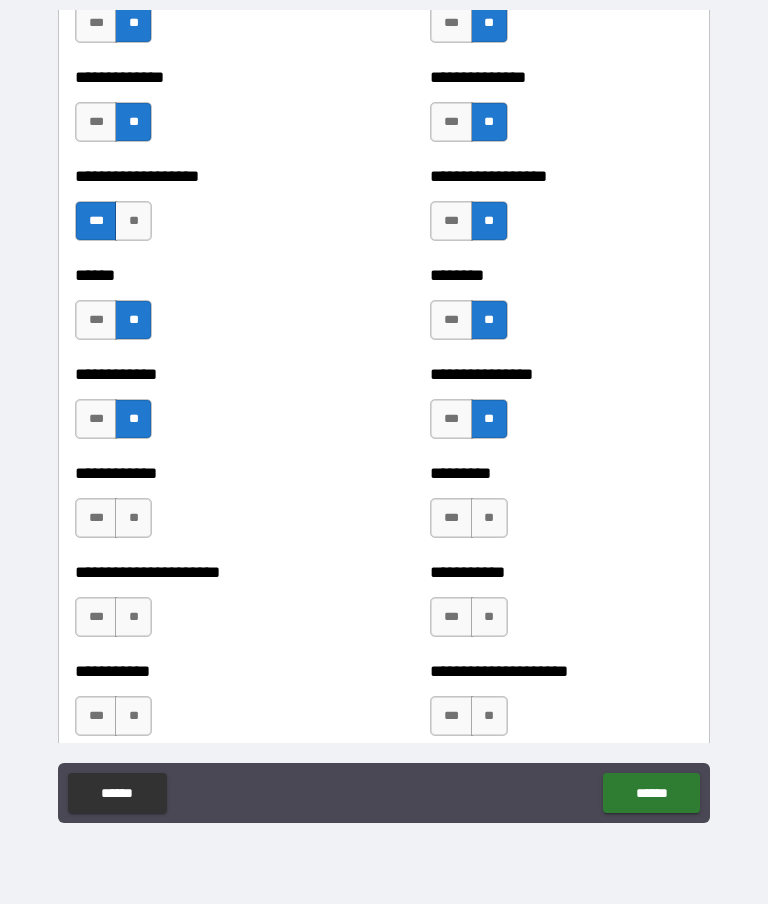 scroll, scrollTop: 4804, scrollLeft: 0, axis: vertical 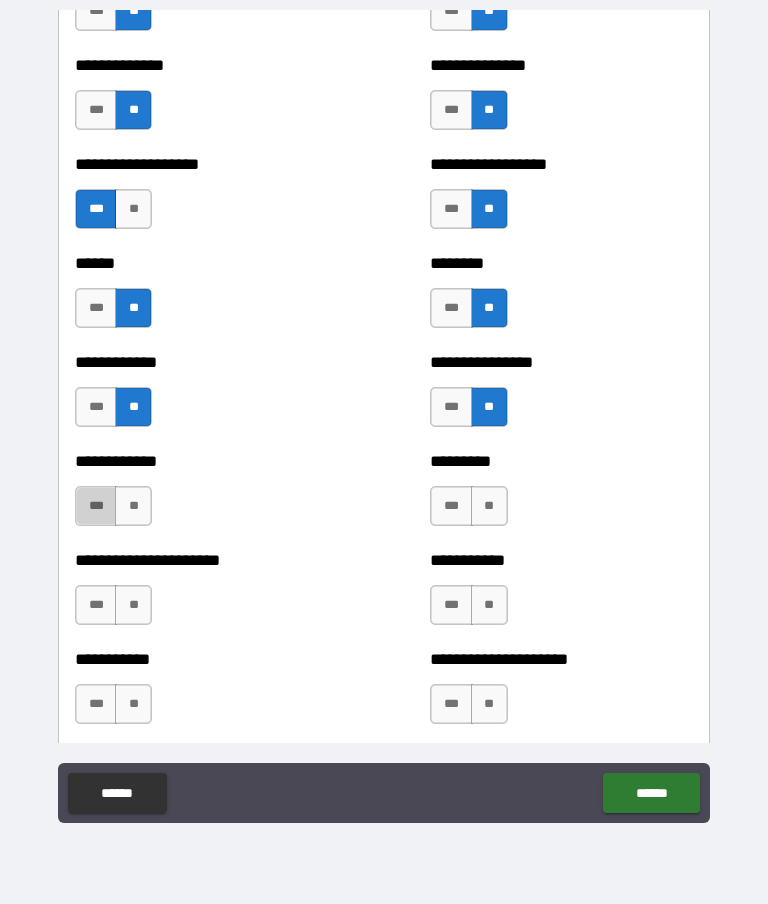 click on "***" at bounding box center [96, 506] 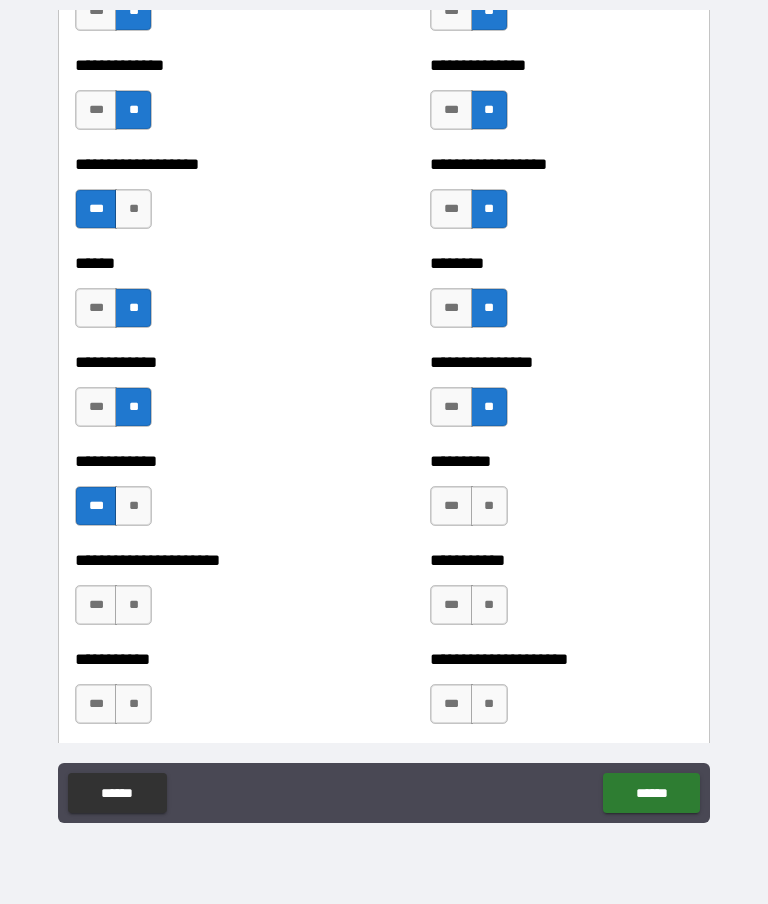 click on "**" at bounding box center [489, 506] 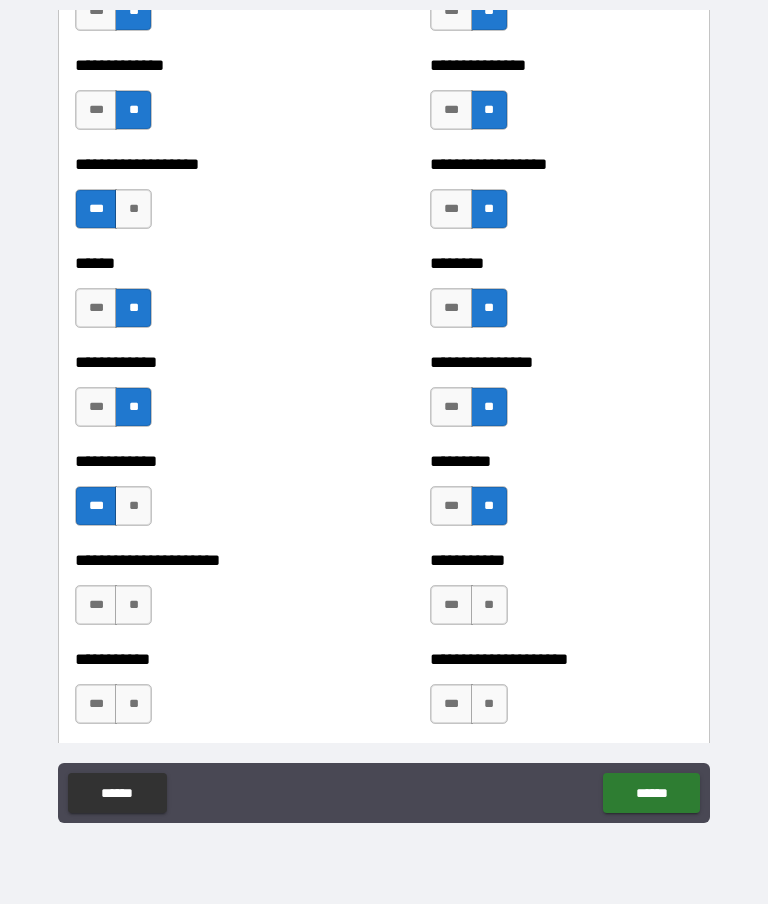 click on "**" at bounding box center (133, 605) 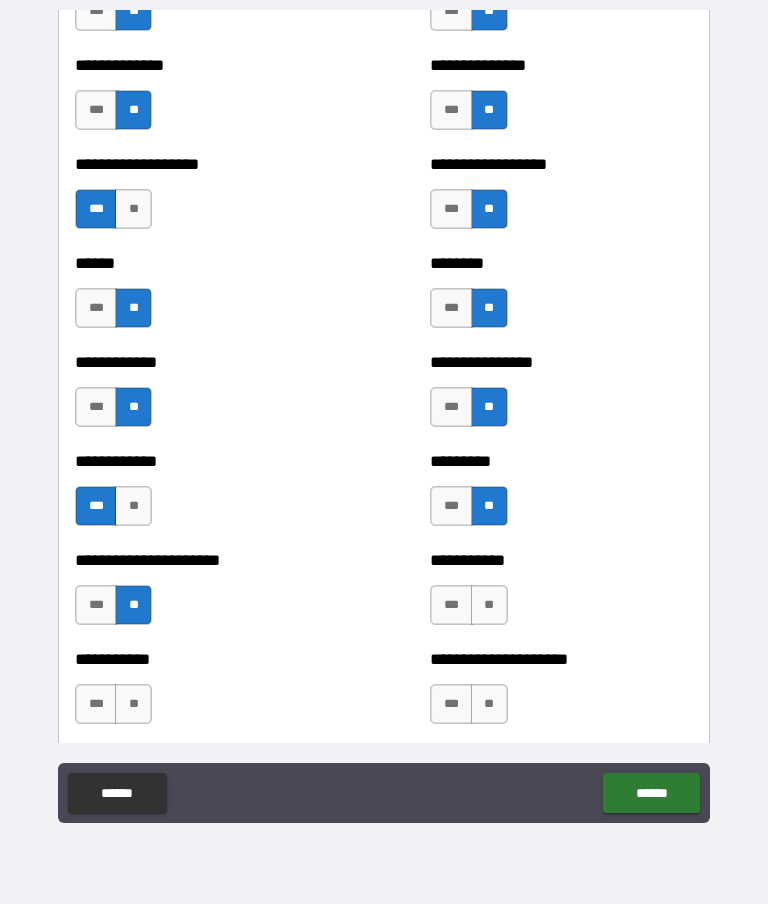 click on "**" at bounding box center [489, 605] 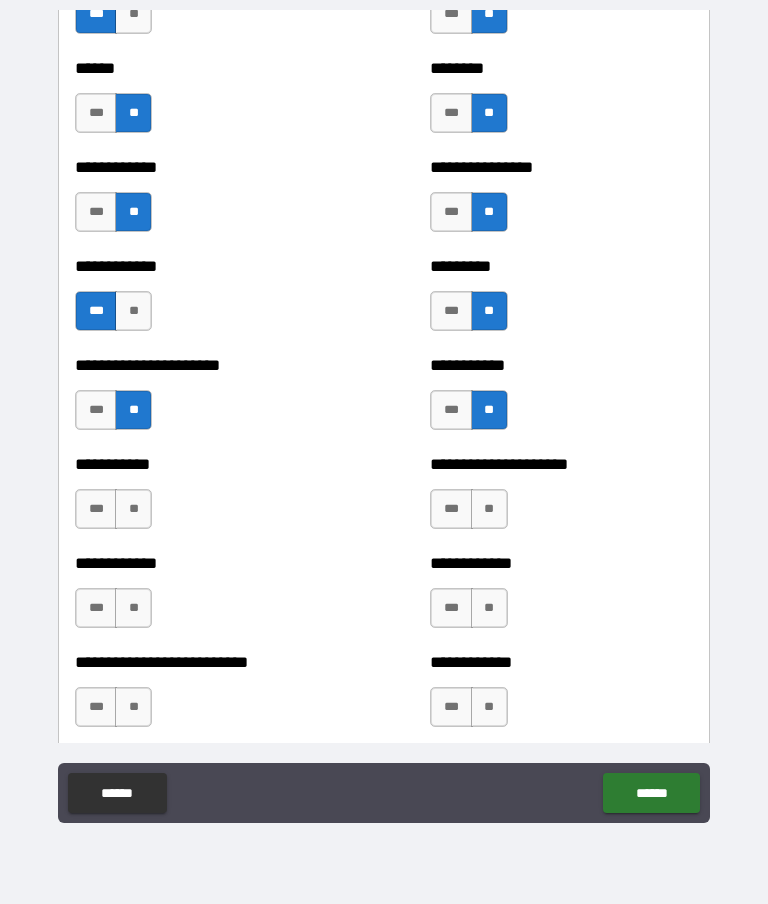 scroll, scrollTop: 5003, scrollLeft: 0, axis: vertical 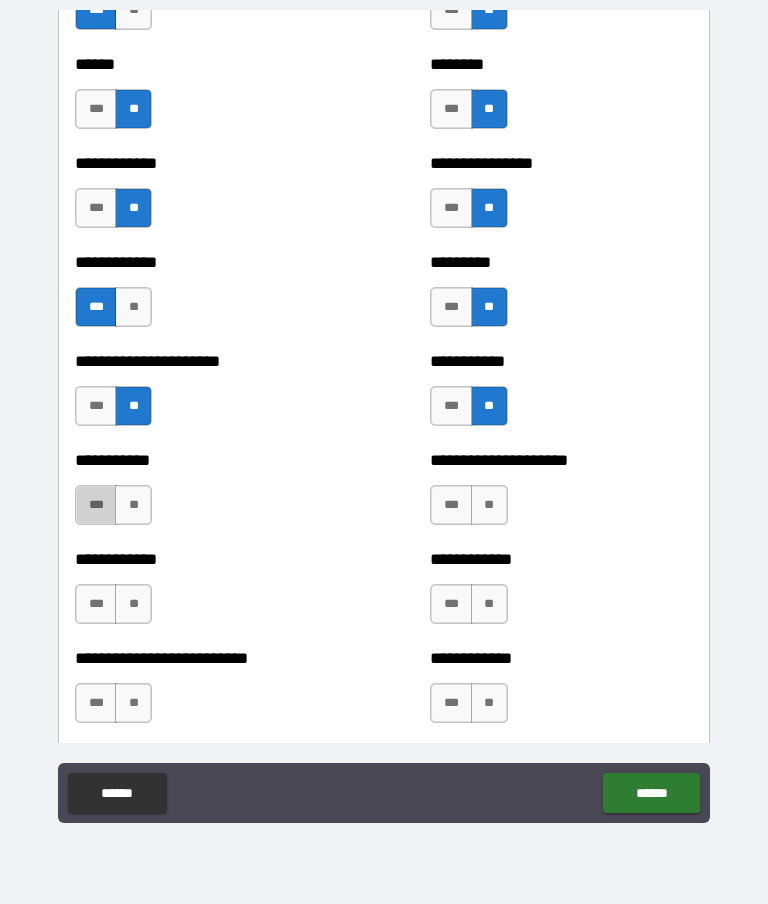 click on "***" at bounding box center [96, 505] 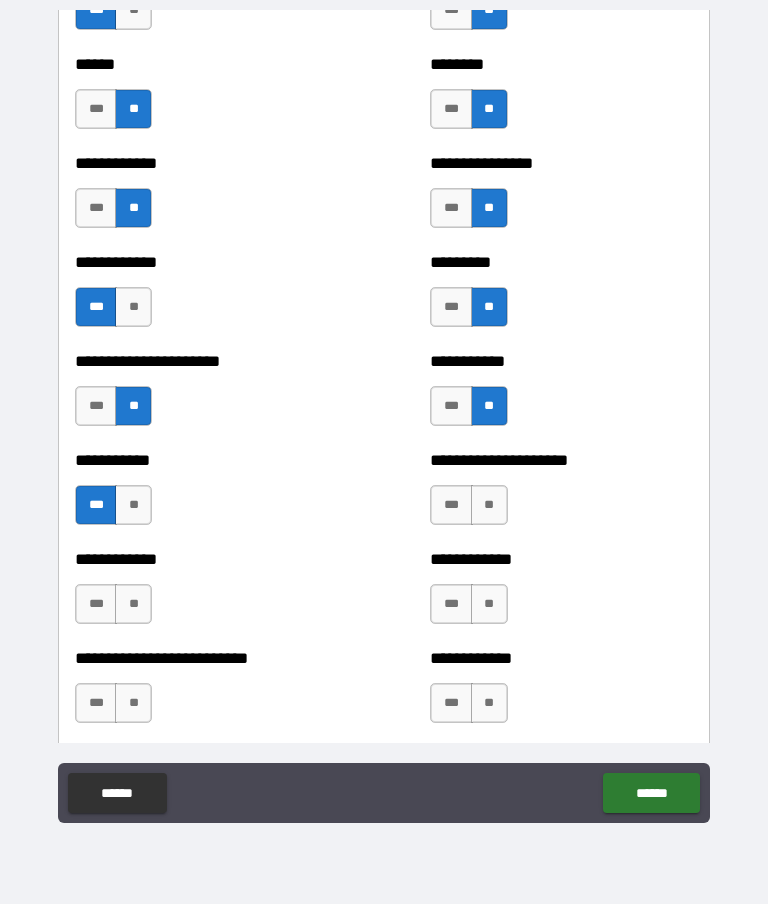 click on "***" at bounding box center [451, 505] 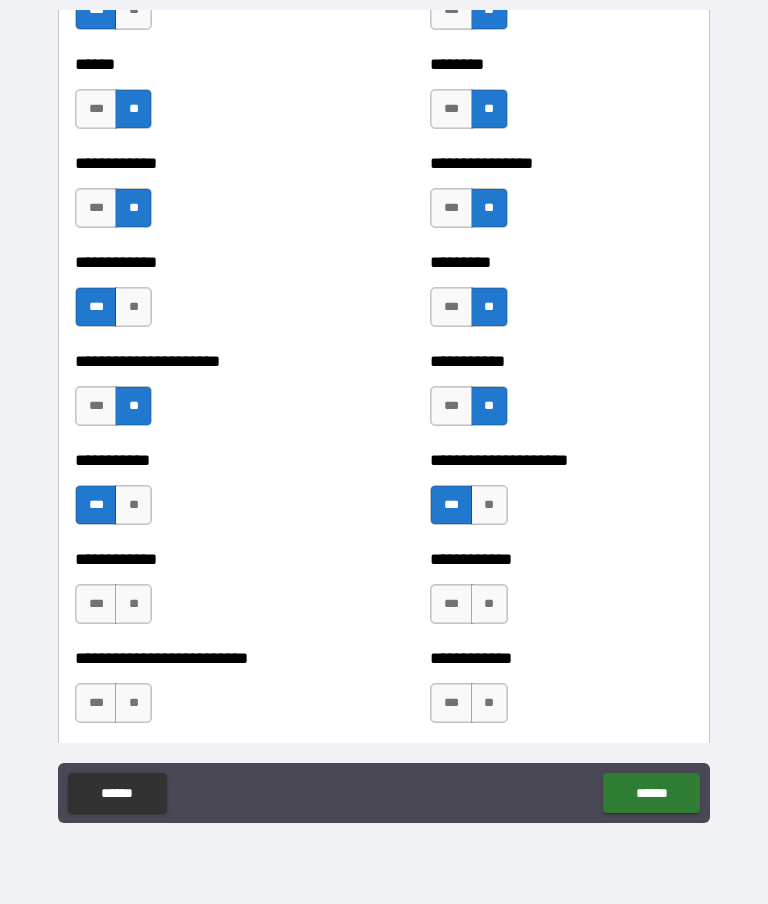 click on "**" at bounding box center (489, 604) 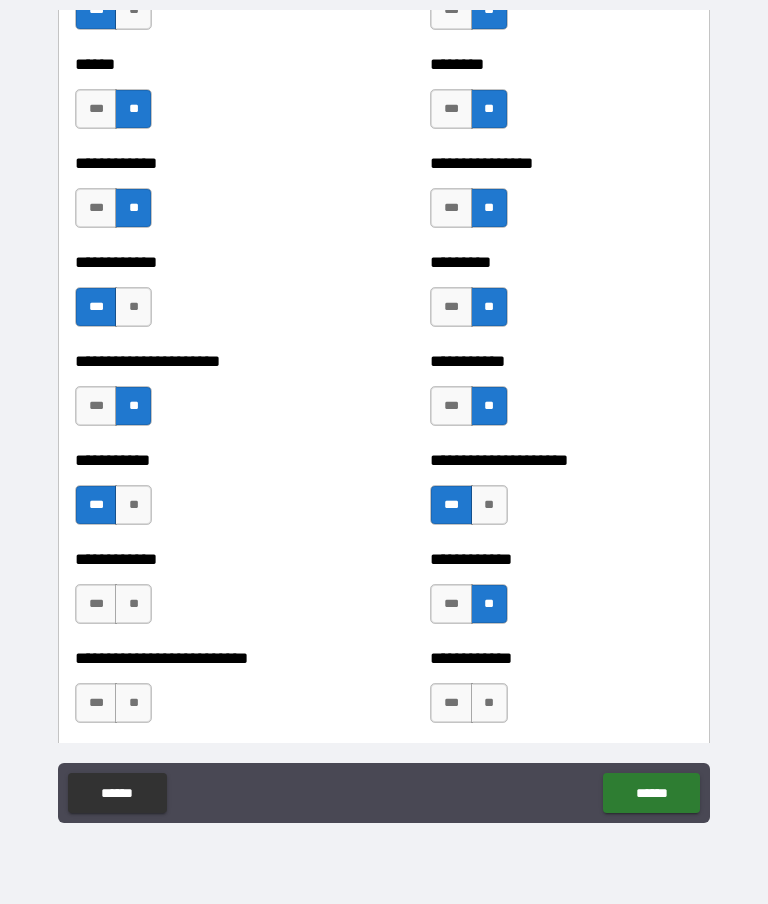 click on "***" at bounding box center [96, 604] 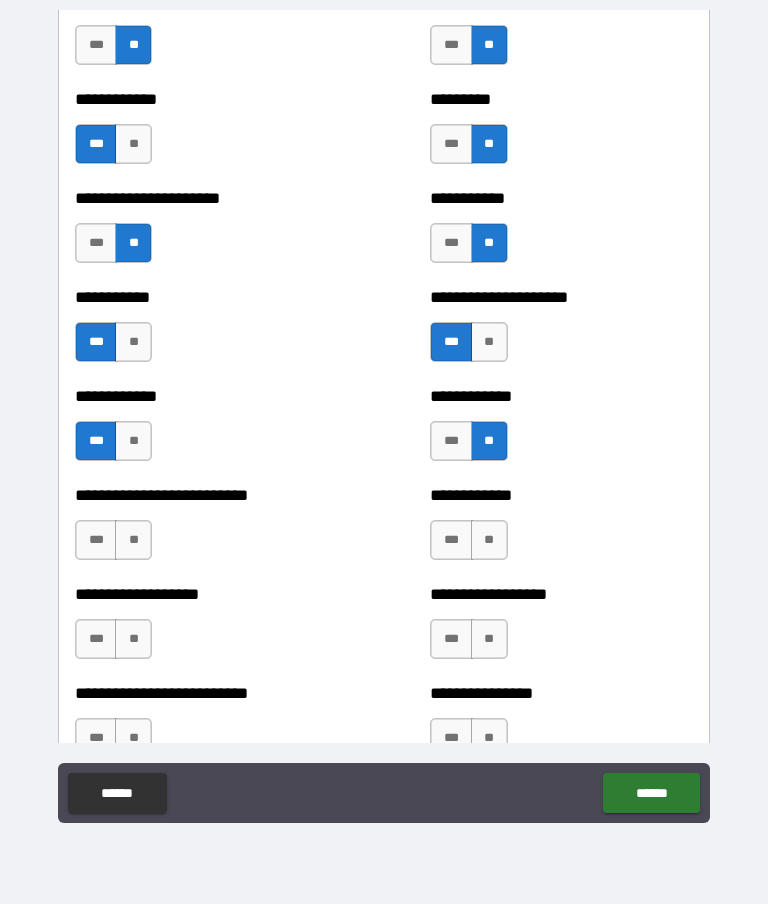 scroll, scrollTop: 5165, scrollLeft: 0, axis: vertical 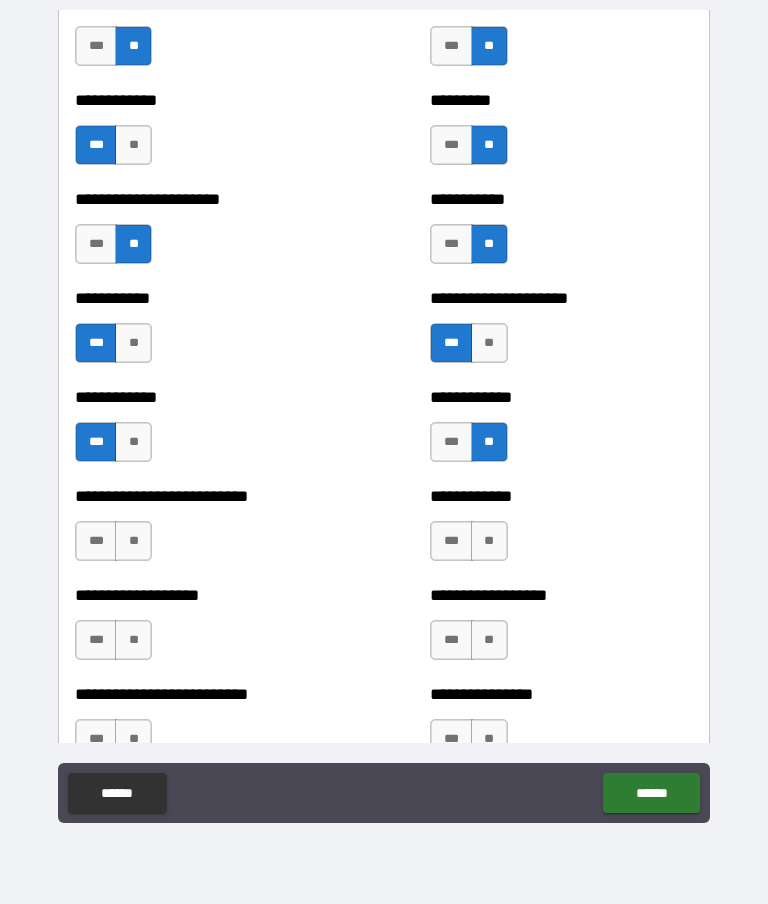 click on "**" at bounding box center (133, 442) 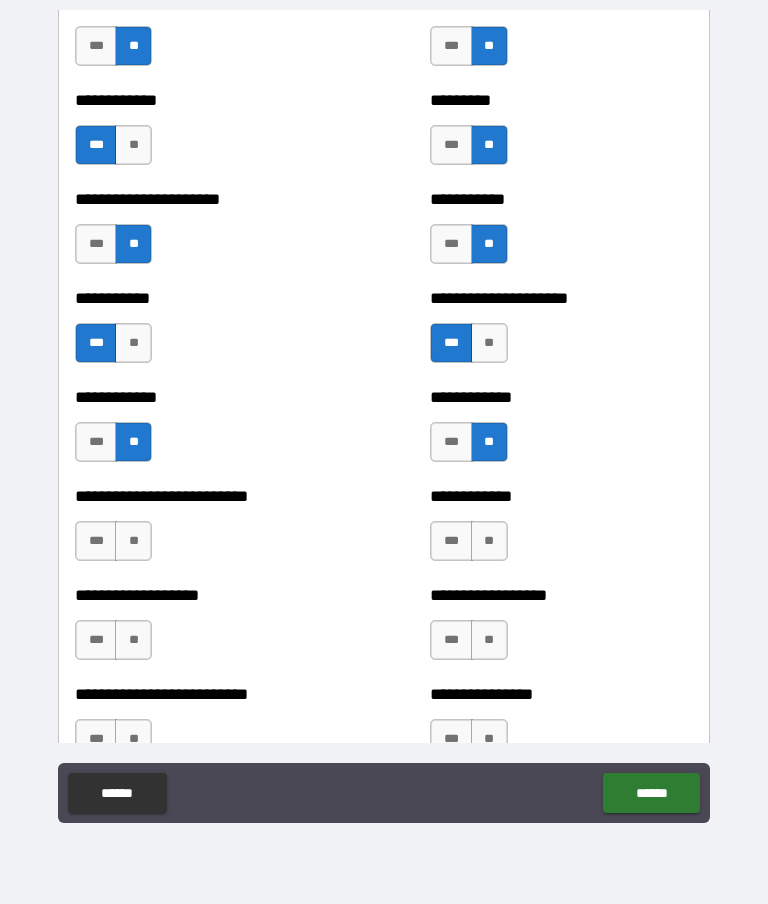 click on "***" at bounding box center (96, 343) 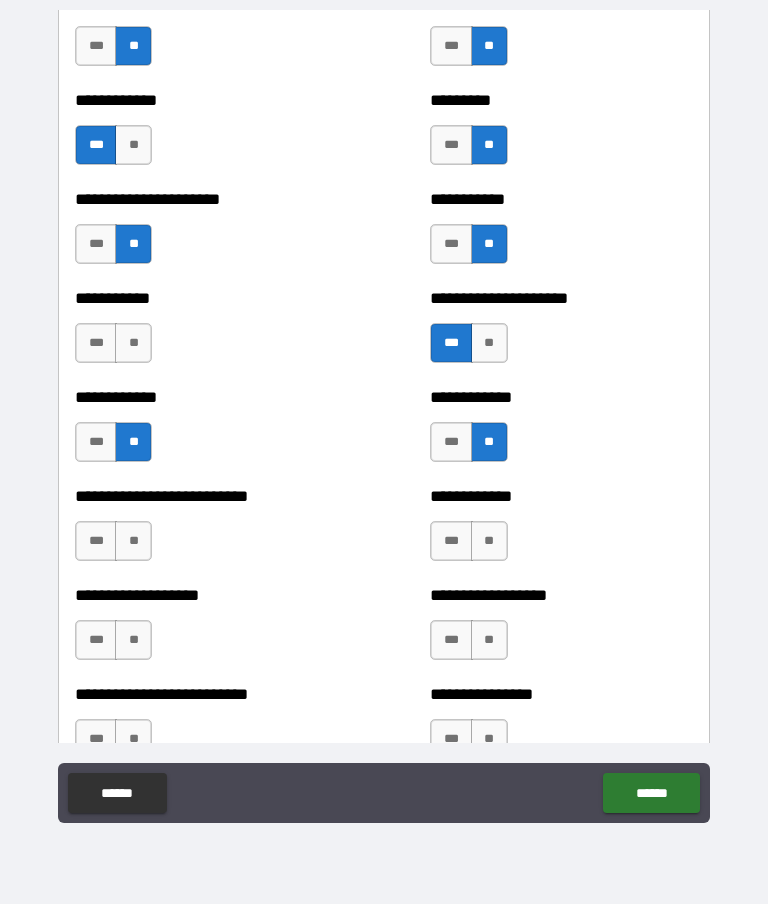 click on "**" at bounding box center (133, 343) 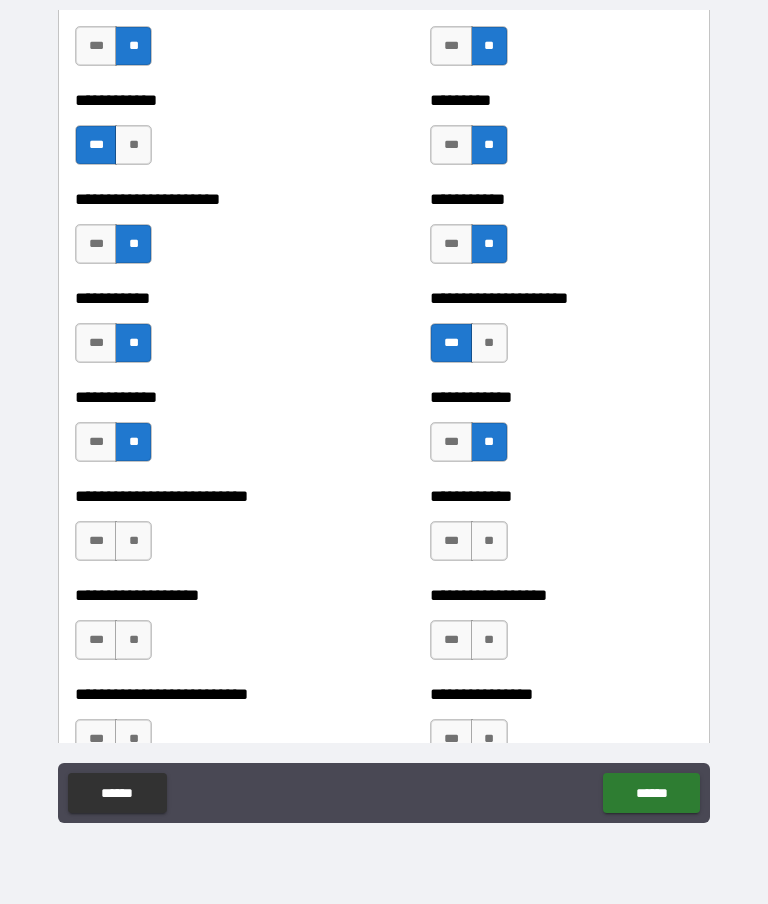 click on "**" at bounding box center [133, 541] 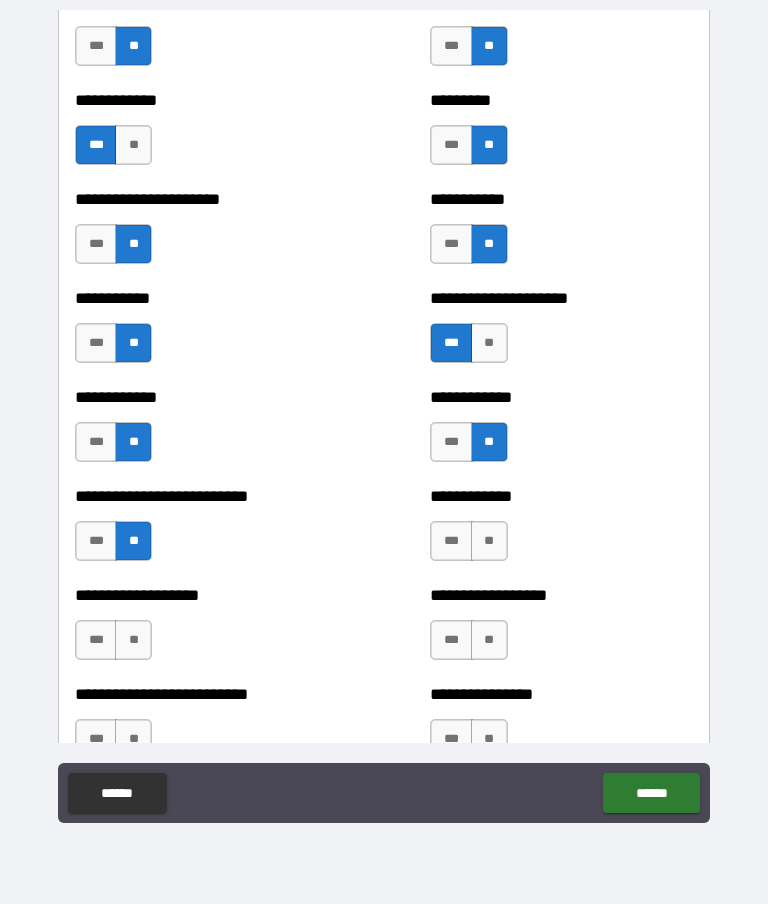 click on "**" at bounding box center [489, 541] 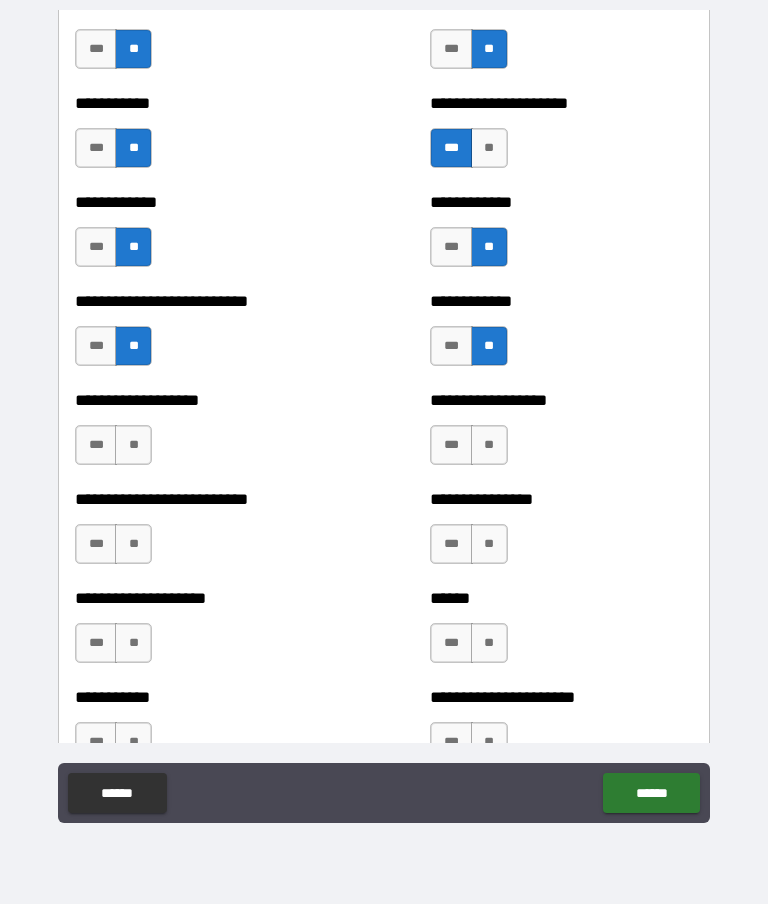 scroll, scrollTop: 5346, scrollLeft: 0, axis: vertical 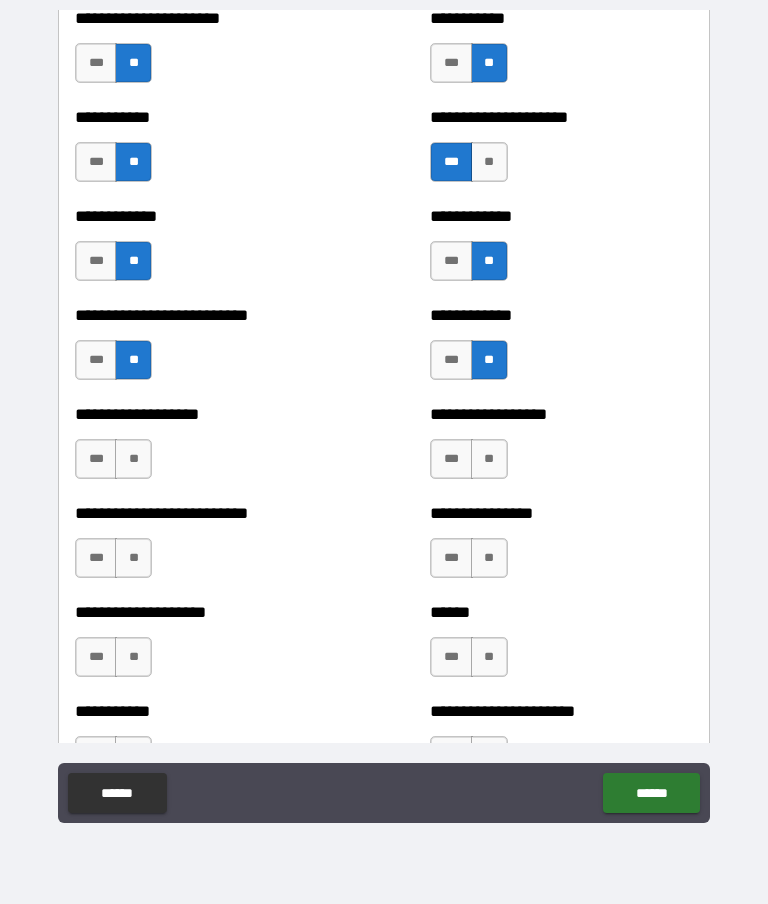 click on "**" at bounding box center [133, 459] 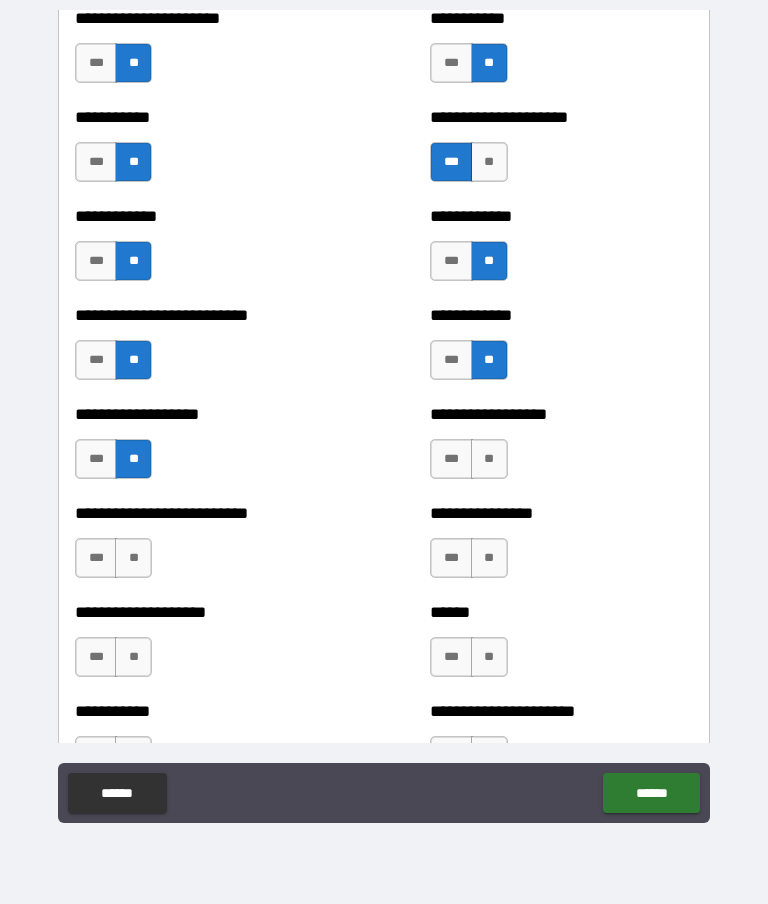 click on "**" at bounding box center [489, 459] 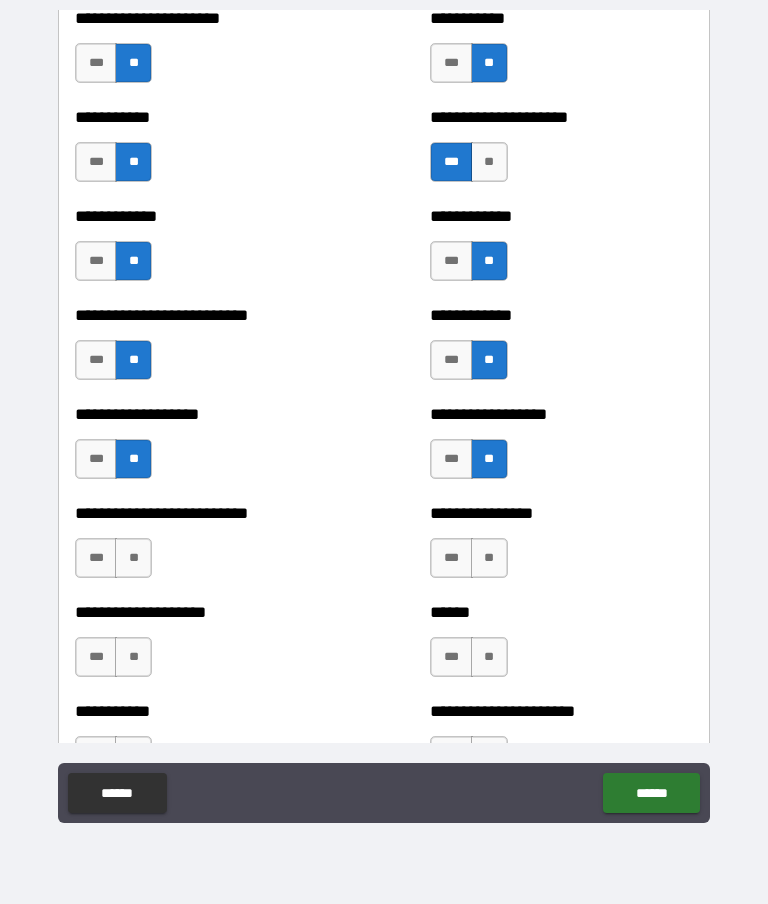 click on "**" at bounding box center (489, 558) 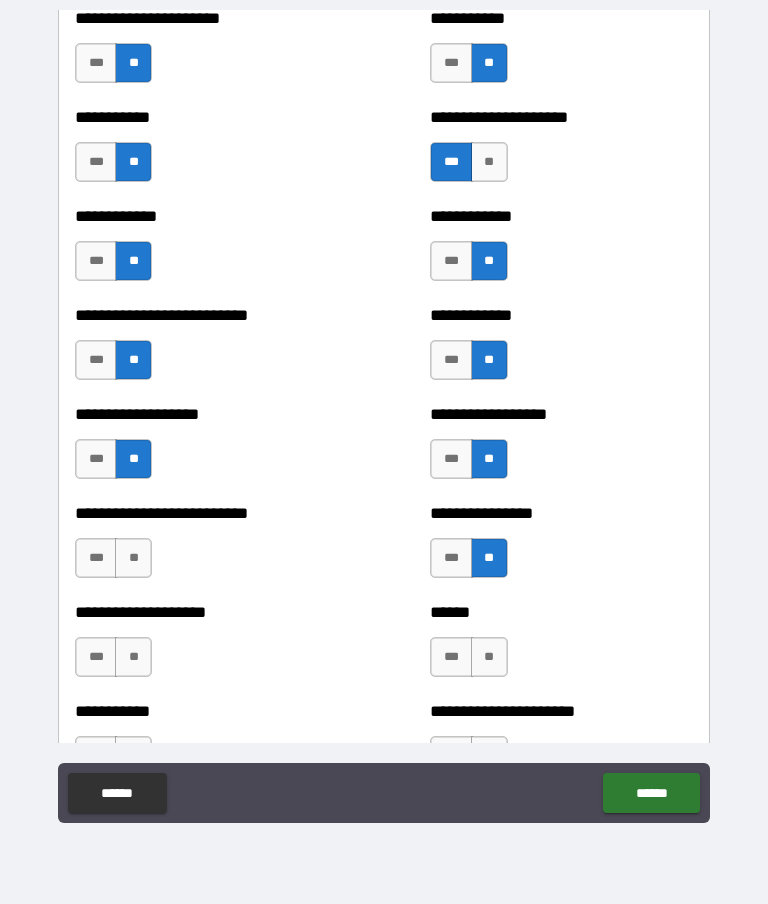 click on "**" at bounding box center [133, 558] 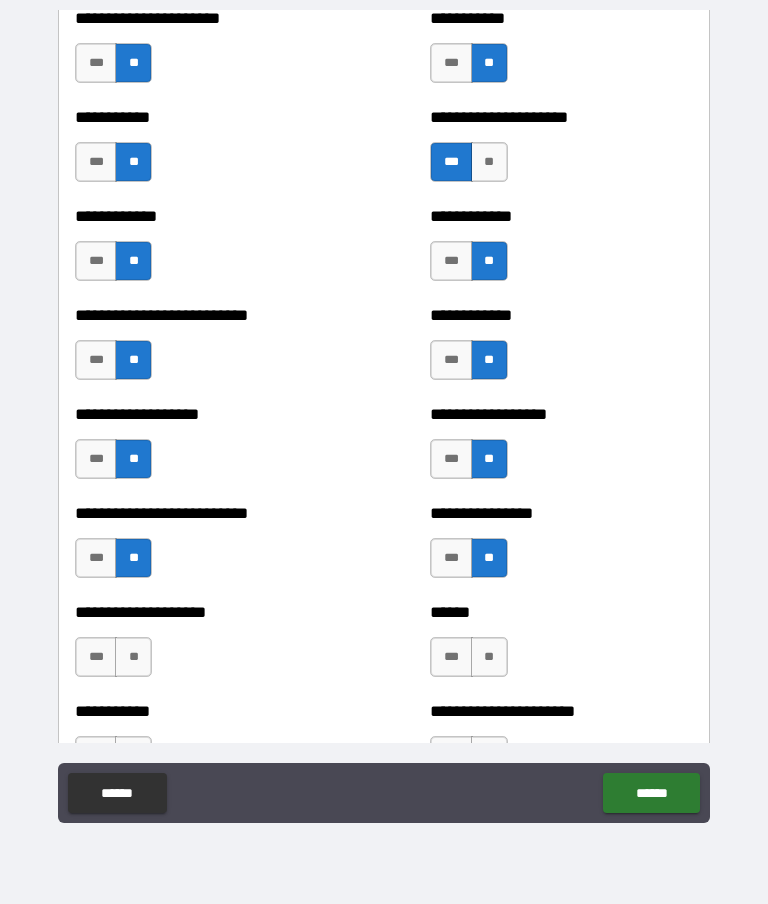 click on "**" at bounding box center (489, 657) 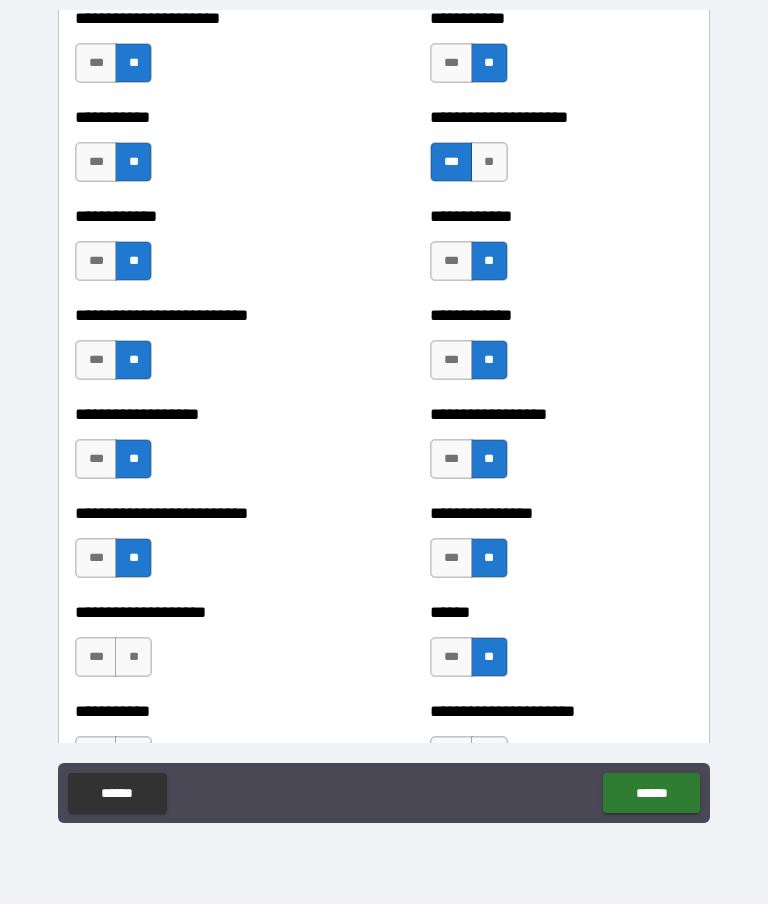click on "***" at bounding box center [96, 657] 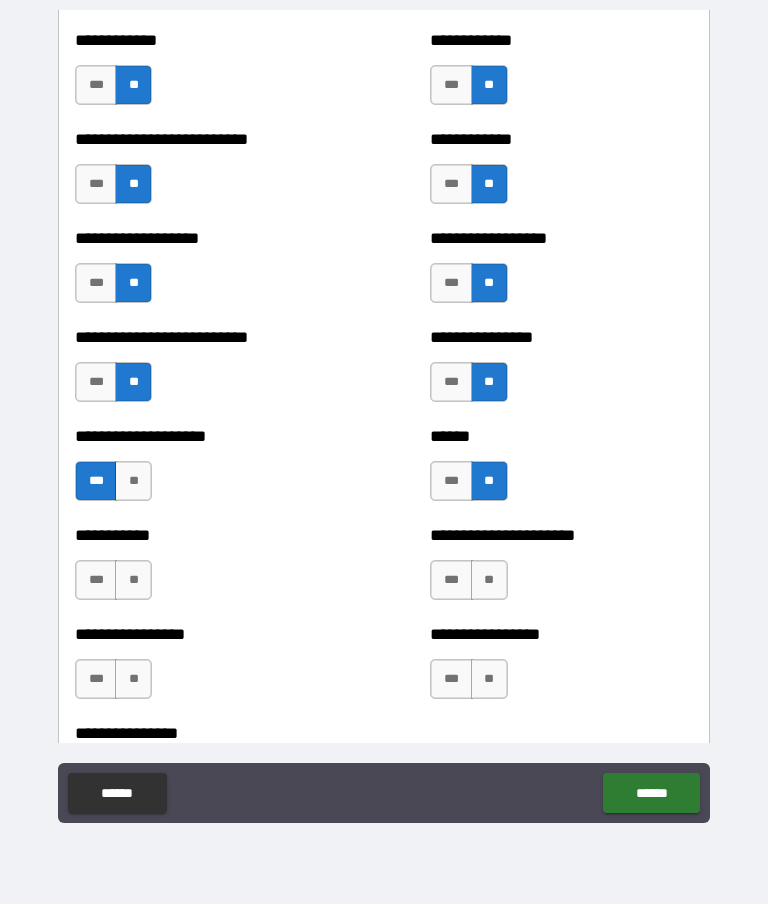 scroll, scrollTop: 5515, scrollLeft: 0, axis: vertical 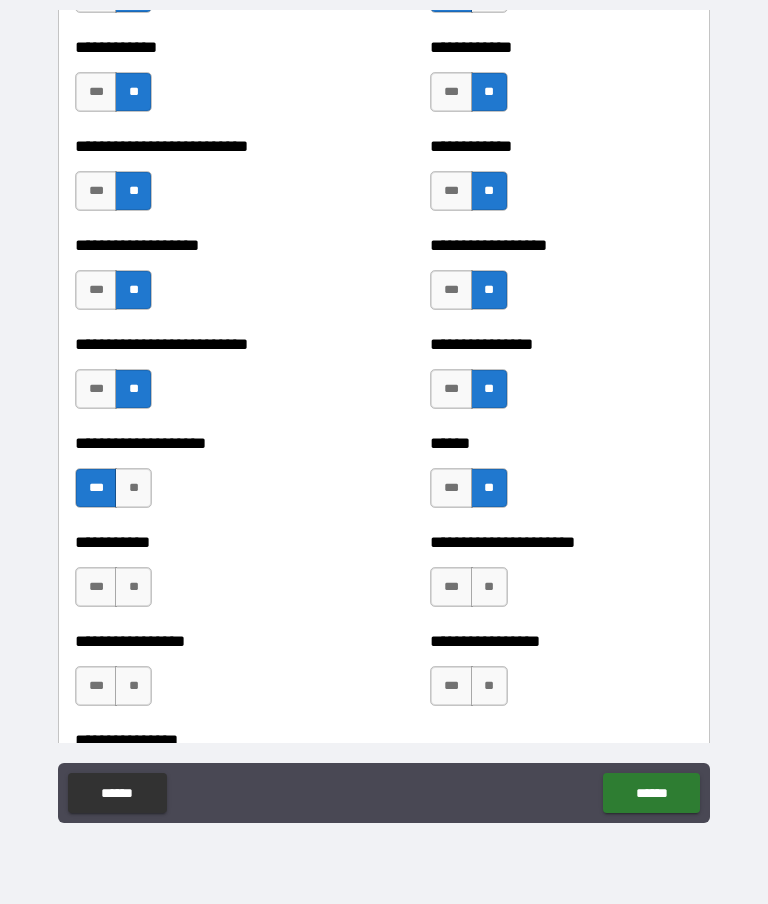 click on "**" at bounding box center (133, 488) 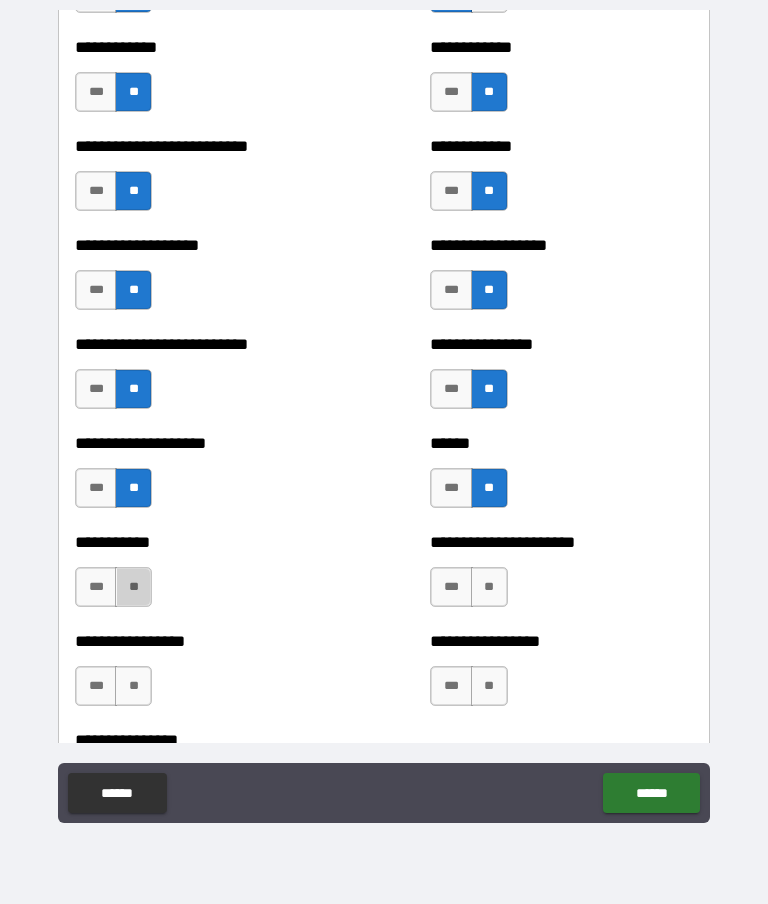 click on "**" at bounding box center (133, 587) 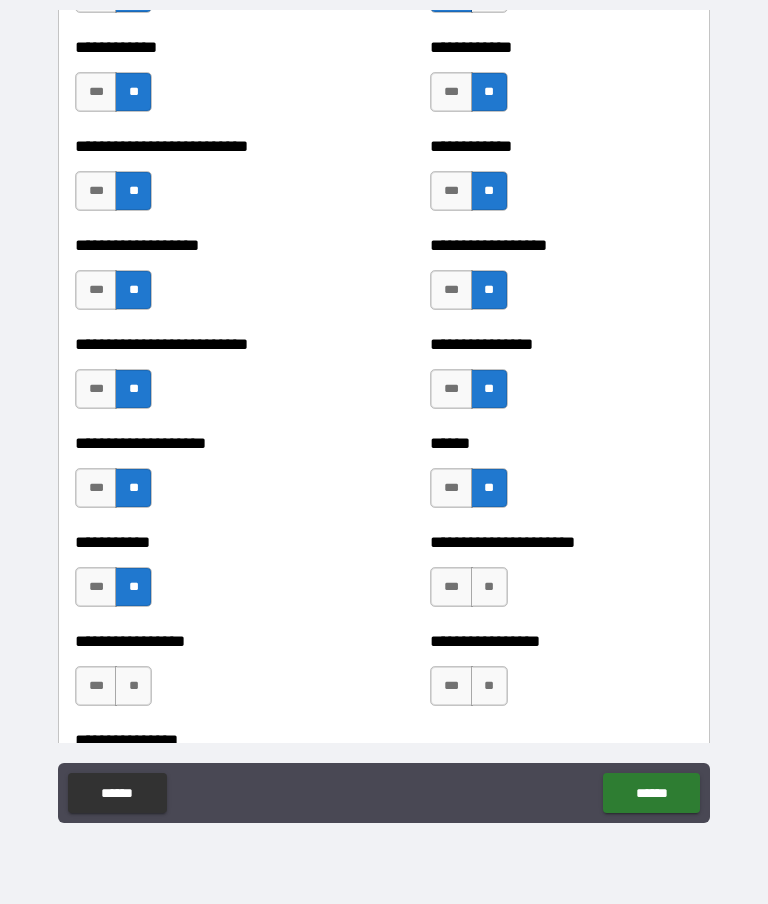click on "***" at bounding box center [451, 587] 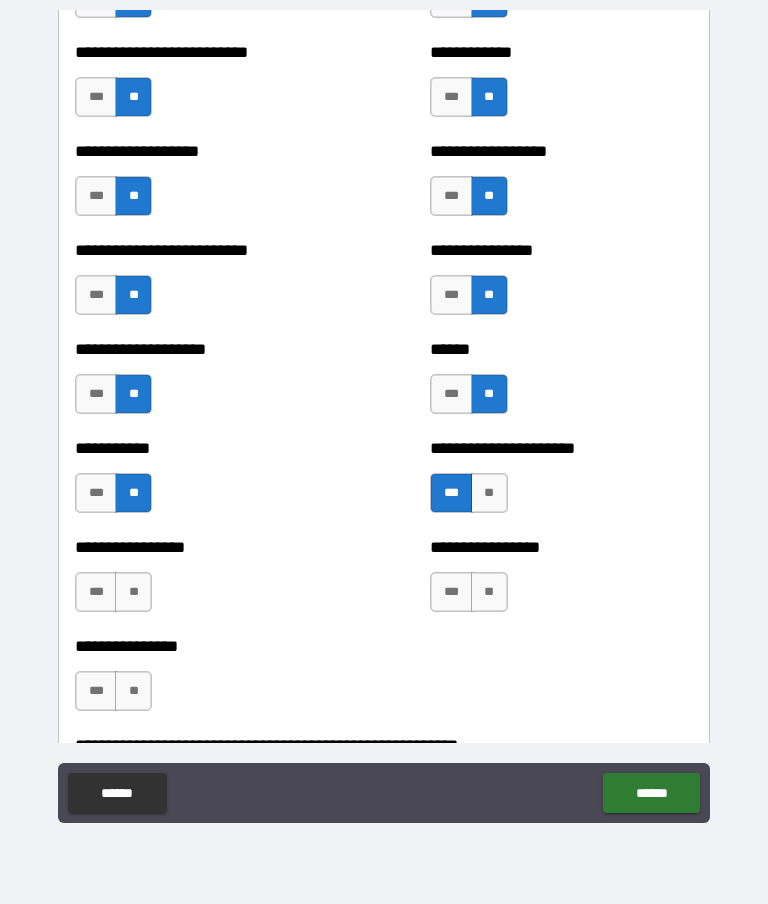 scroll, scrollTop: 5620, scrollLeft: 0, axis: vertical 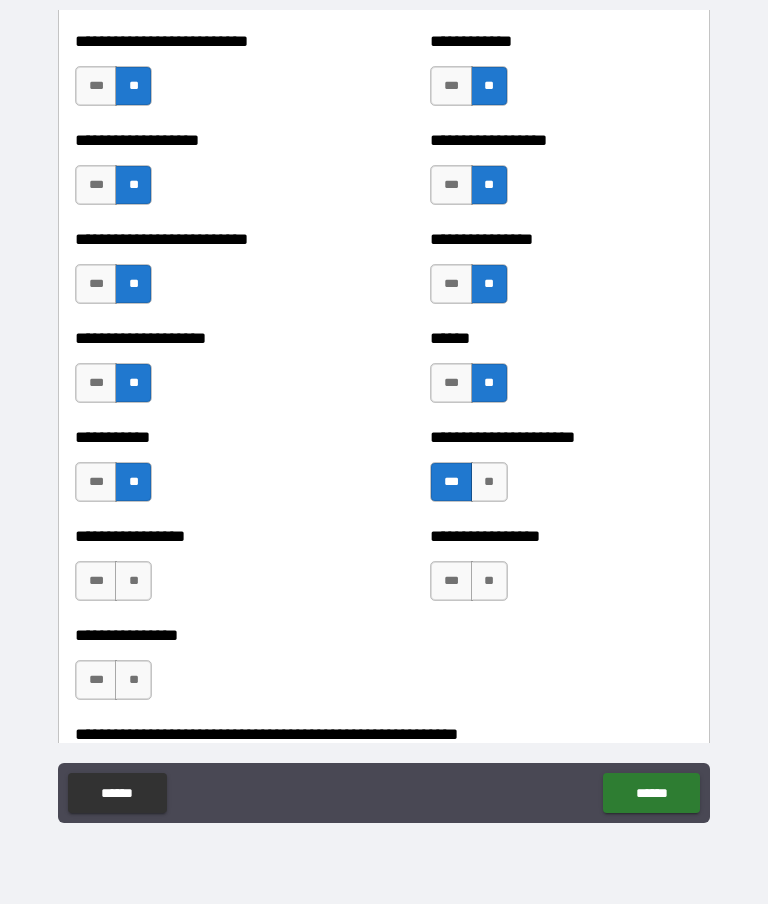 click on "**********" at bounding box center (561, 571) 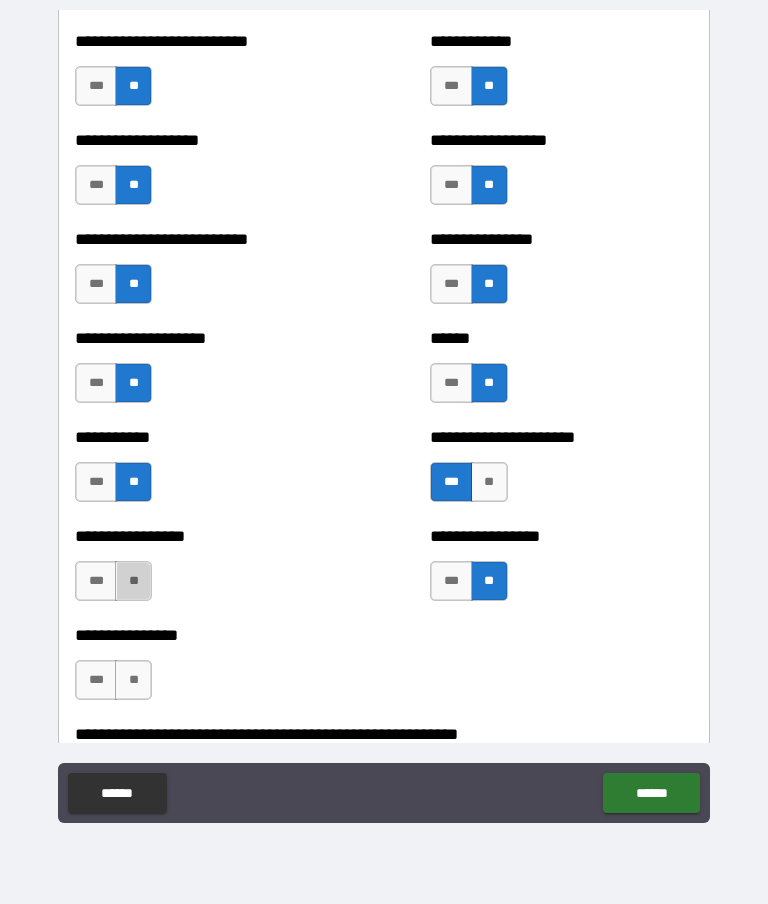click on "**" at bounding box center [133, 581] 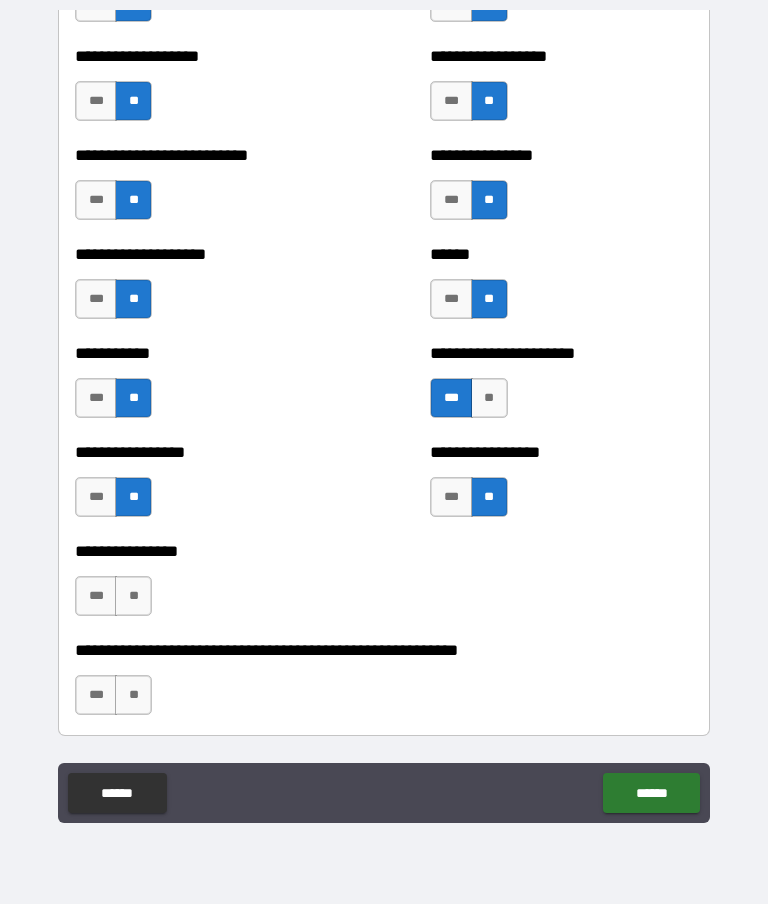 scroll, scrollTop: 5714, scrollLeft: 0, axis: vertical 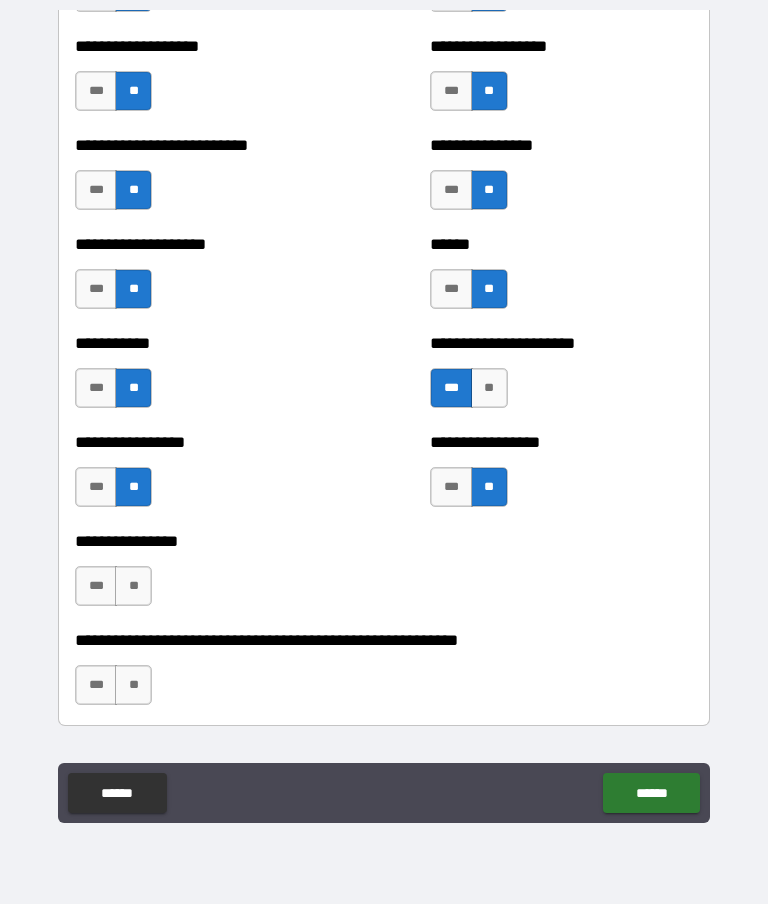 click on "**" at bounding box center [133, 586] 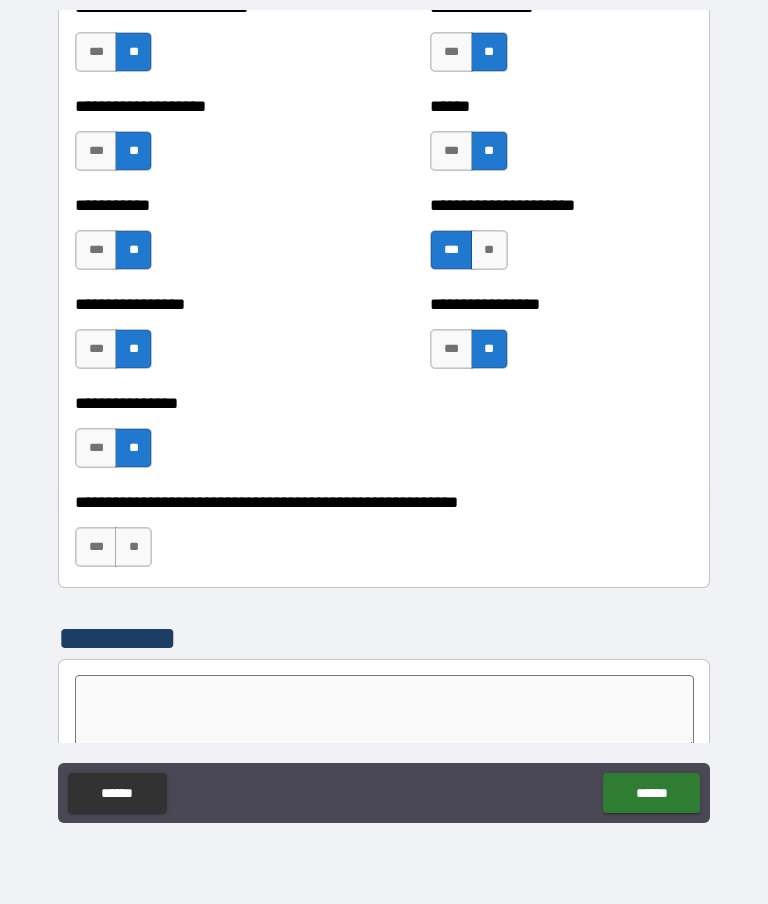 scroll, scrollTop: 5854, scrollLeft: 0, axis: vertical 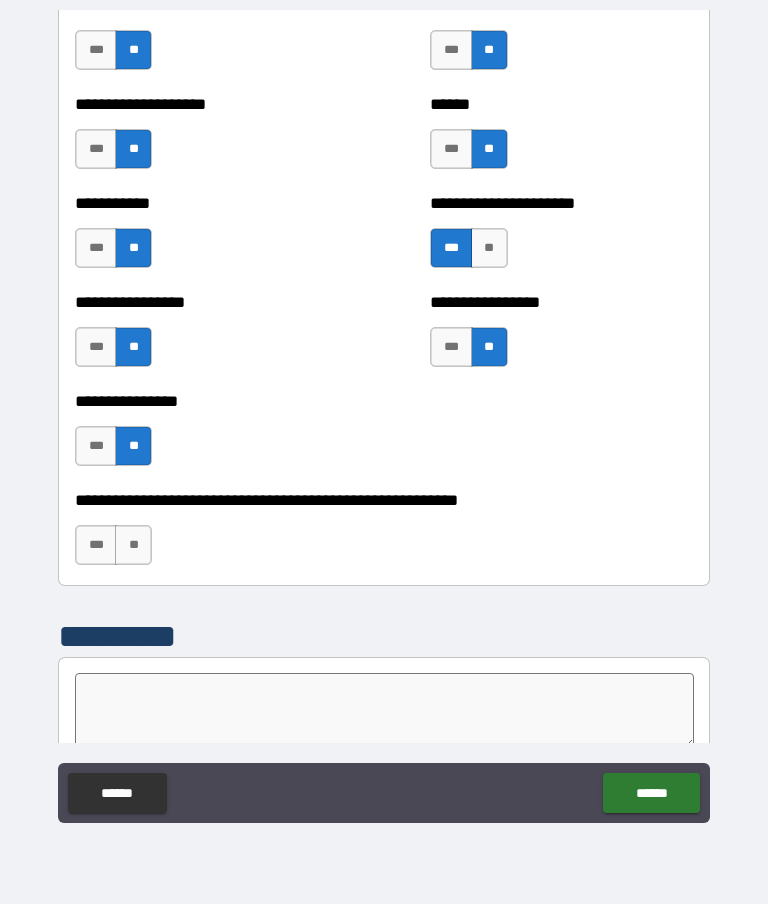 click on "**" at bounding box center [133, 545] 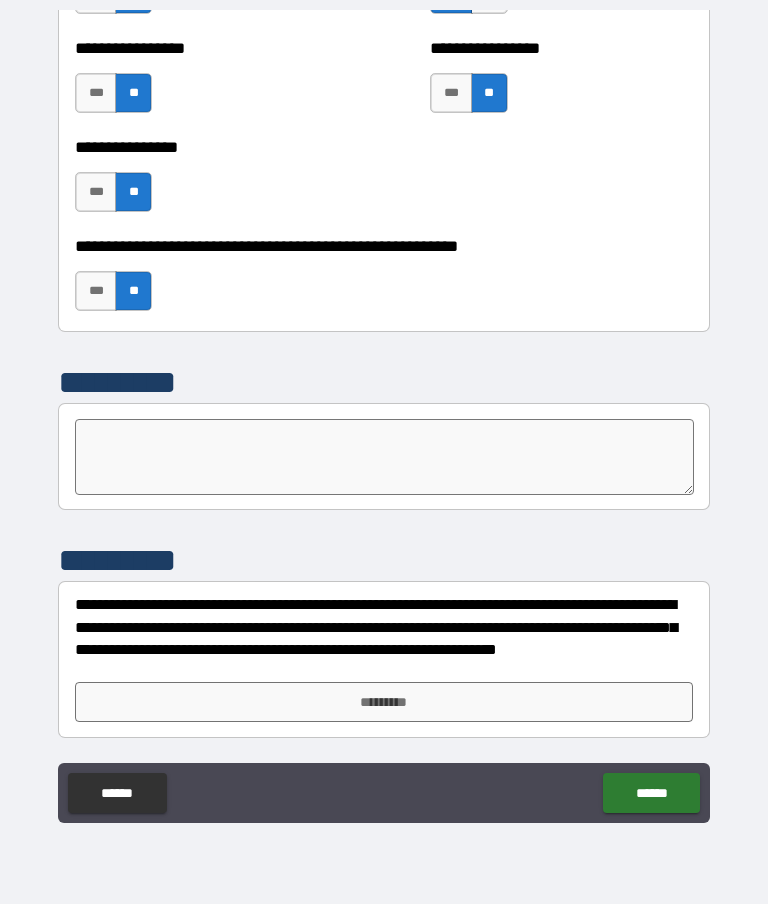 scroll, scrollTop: 6108, scrollLeft: 0, axis: vertical 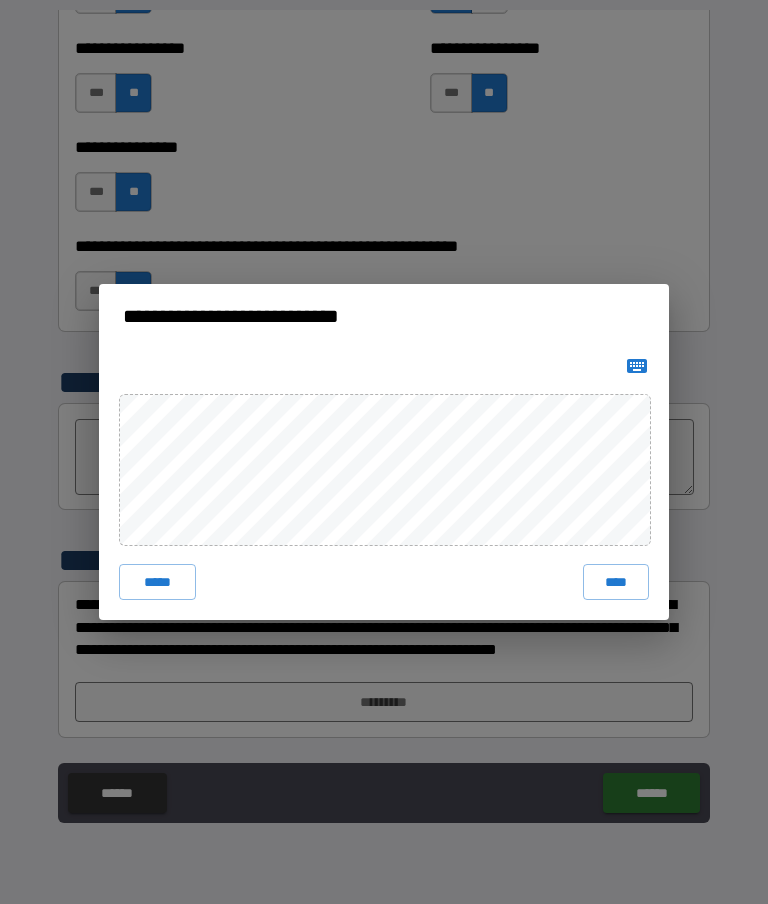 click on "****" at bounding box center [616, 582] 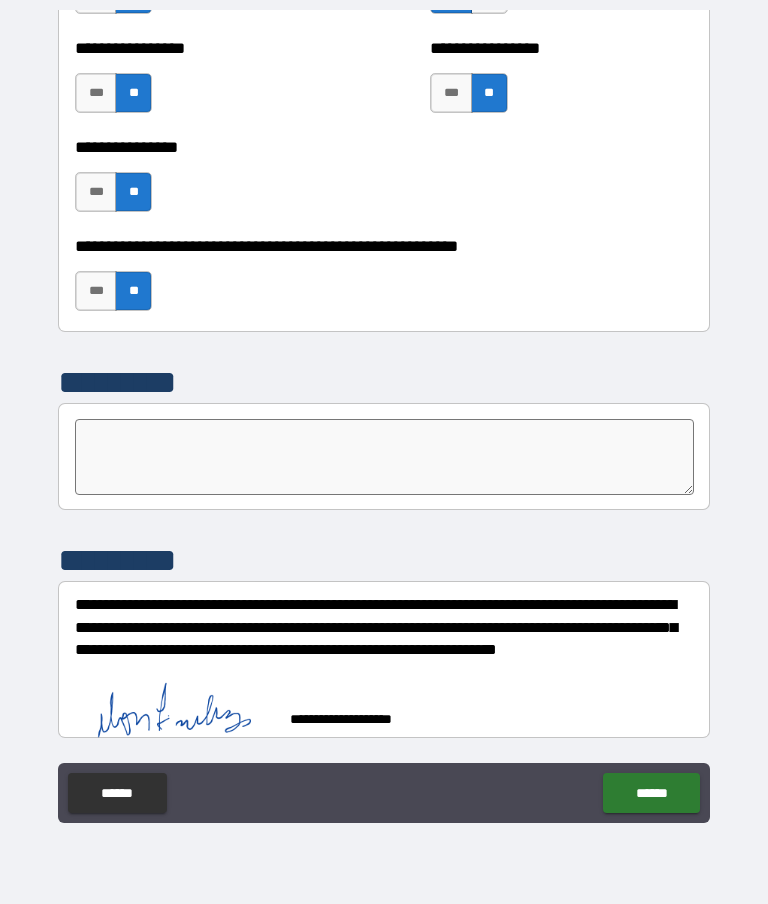 scroll, scrollTop: 6098, scrollLeft: 0, axis: vertical 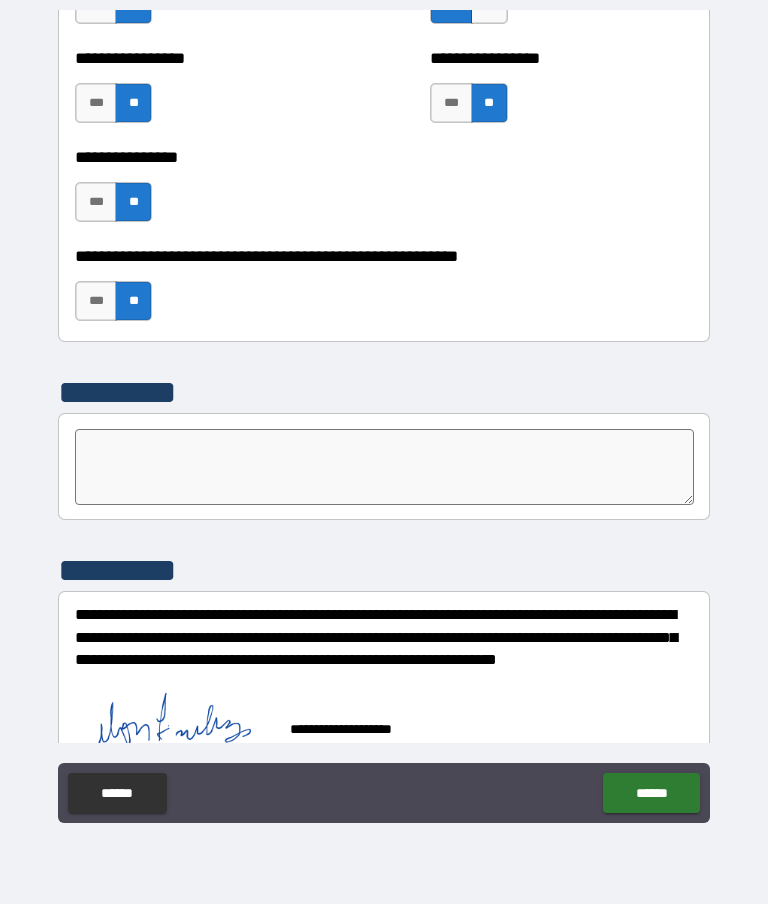 click on "******" at bounding box center (651, 793) 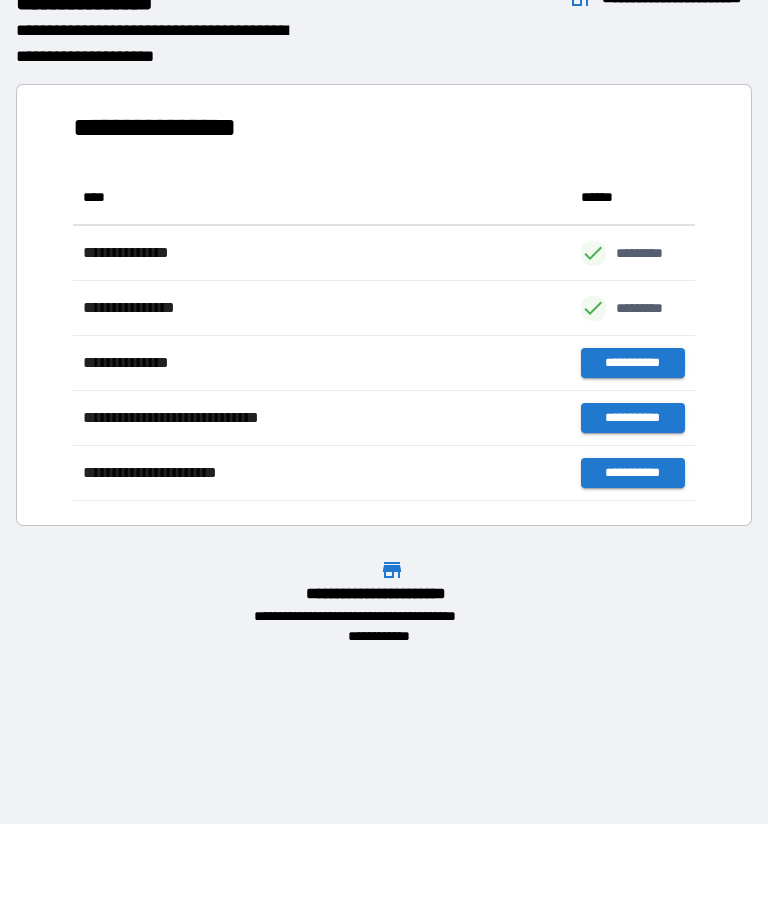 scroll, scrollTop: 331, scrollLeft: 622, axis: both 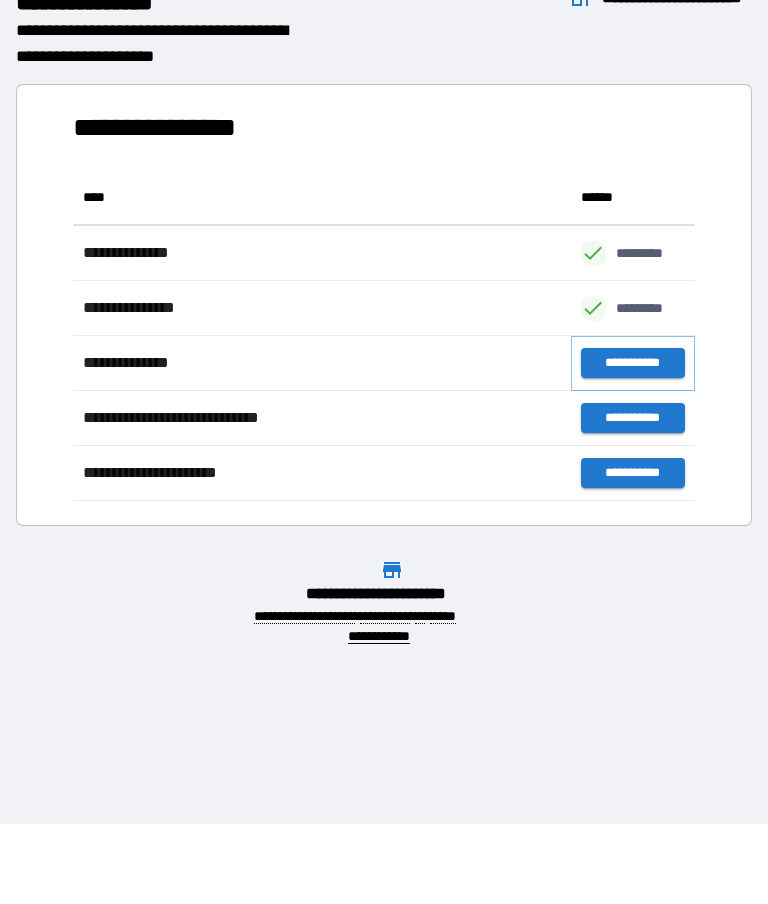 click on "**********" at bounding box center [633, 363] 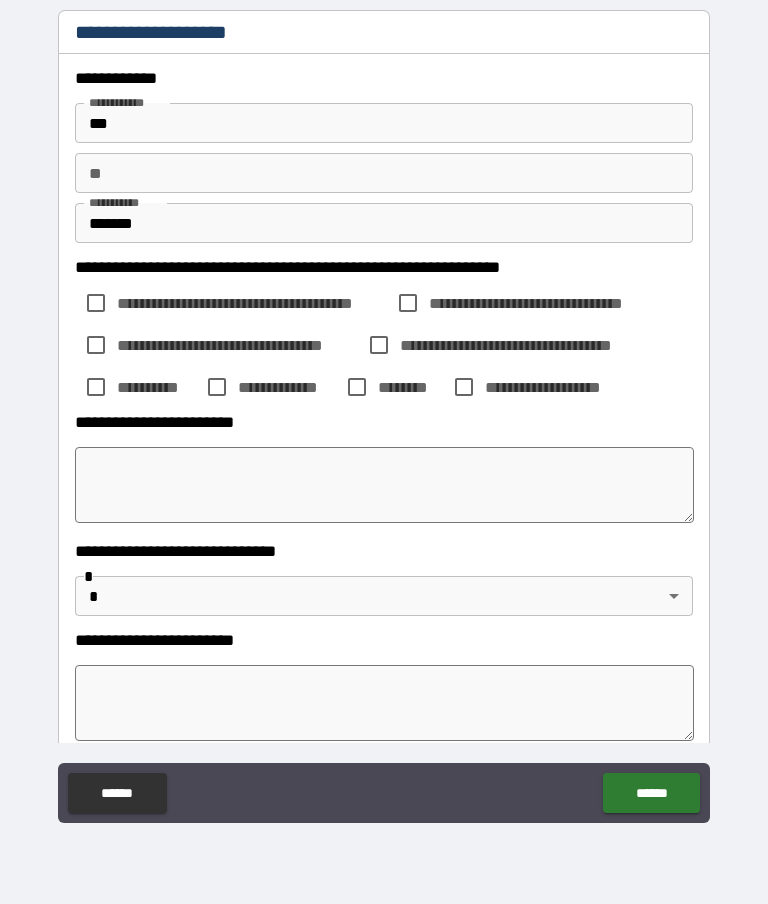 scroll, scrollTop: 0, scrollLeft: 0, axis: both 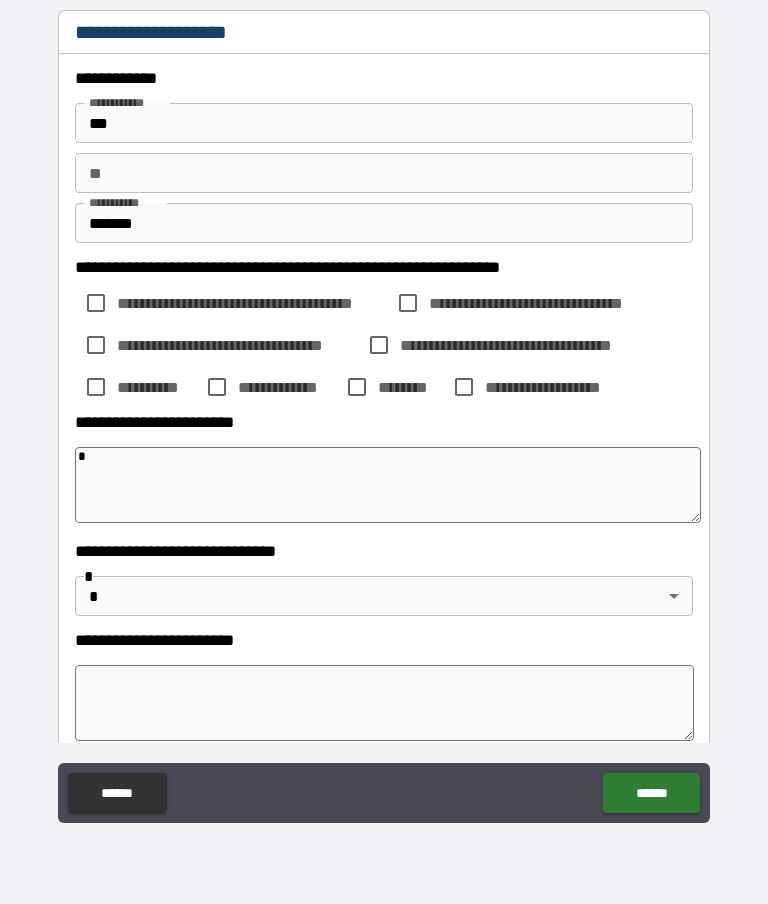 type on "*" 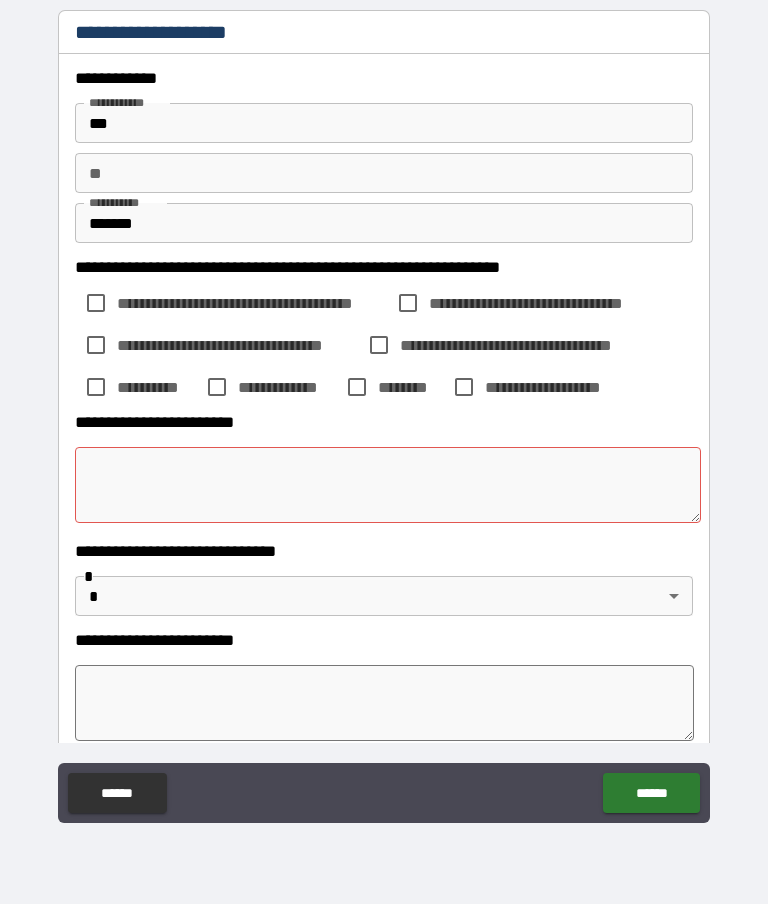 click at bounding box center (388, 485) 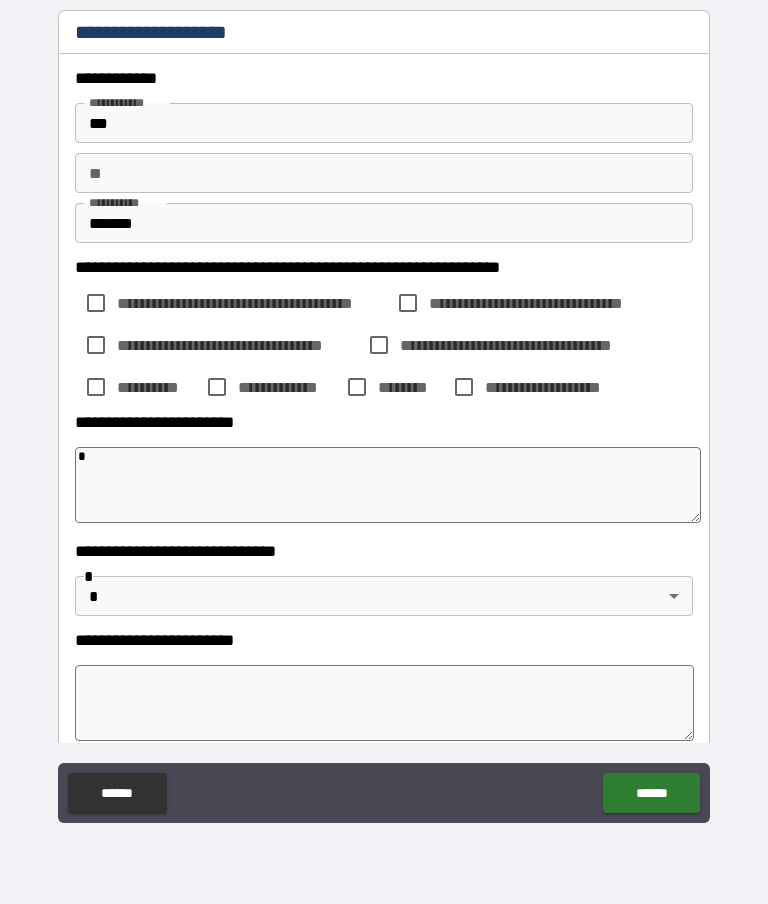 type on "*" 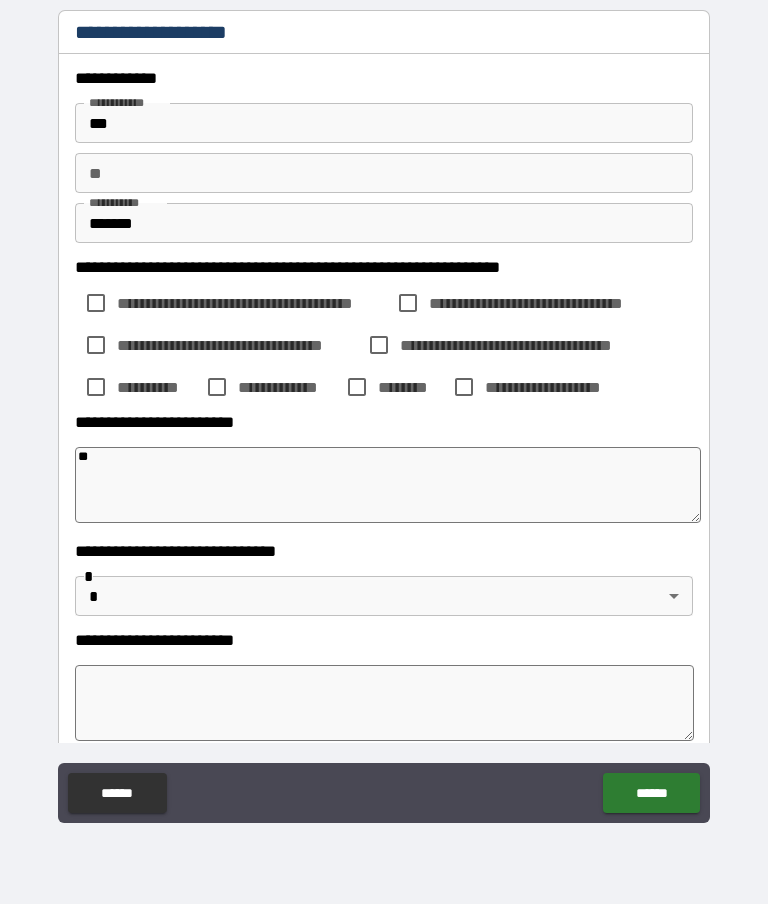 type on "*" 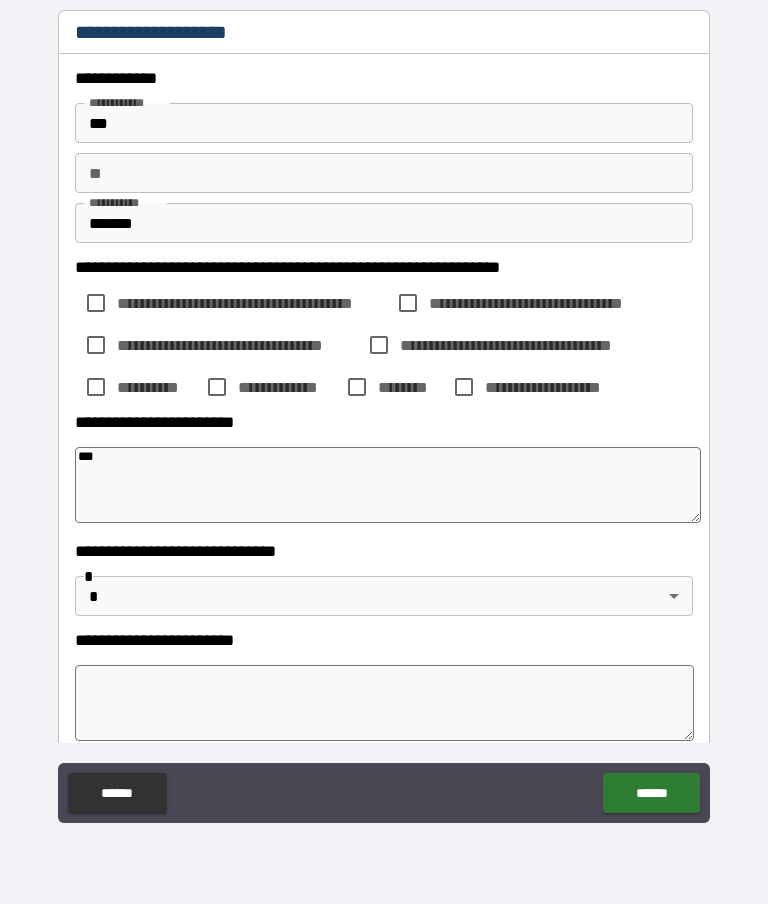 type on "*" 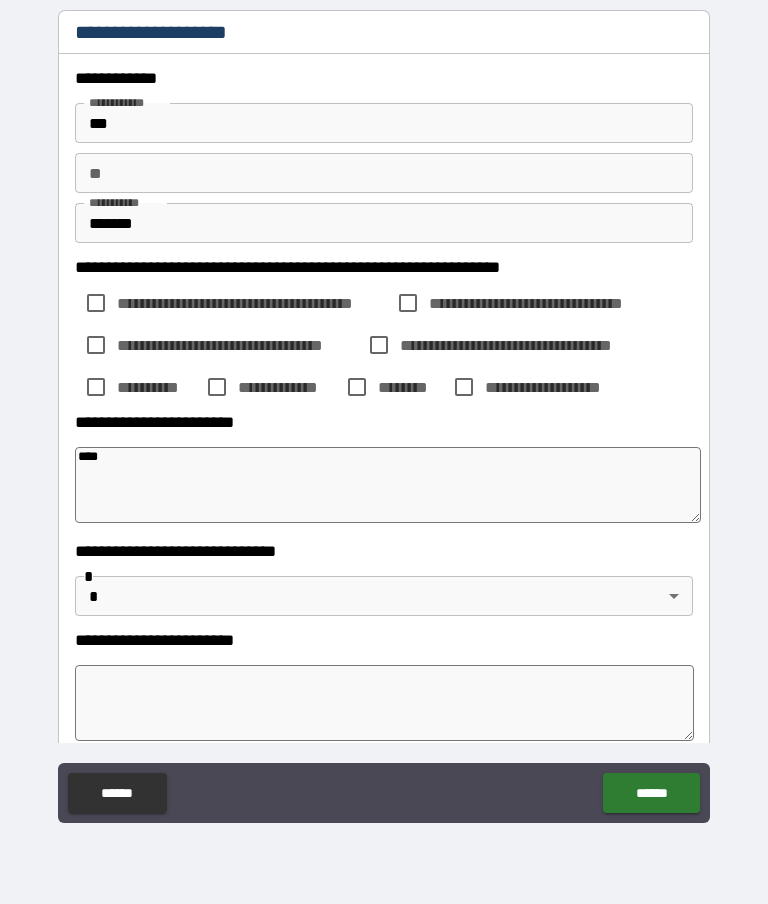 type on "*" 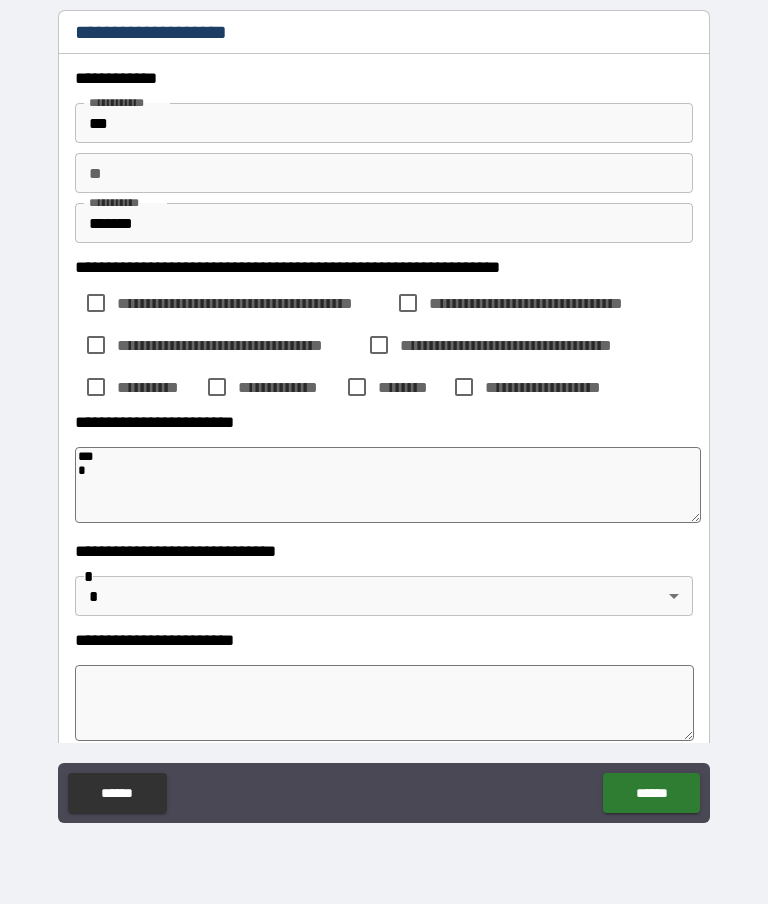 type on "*" 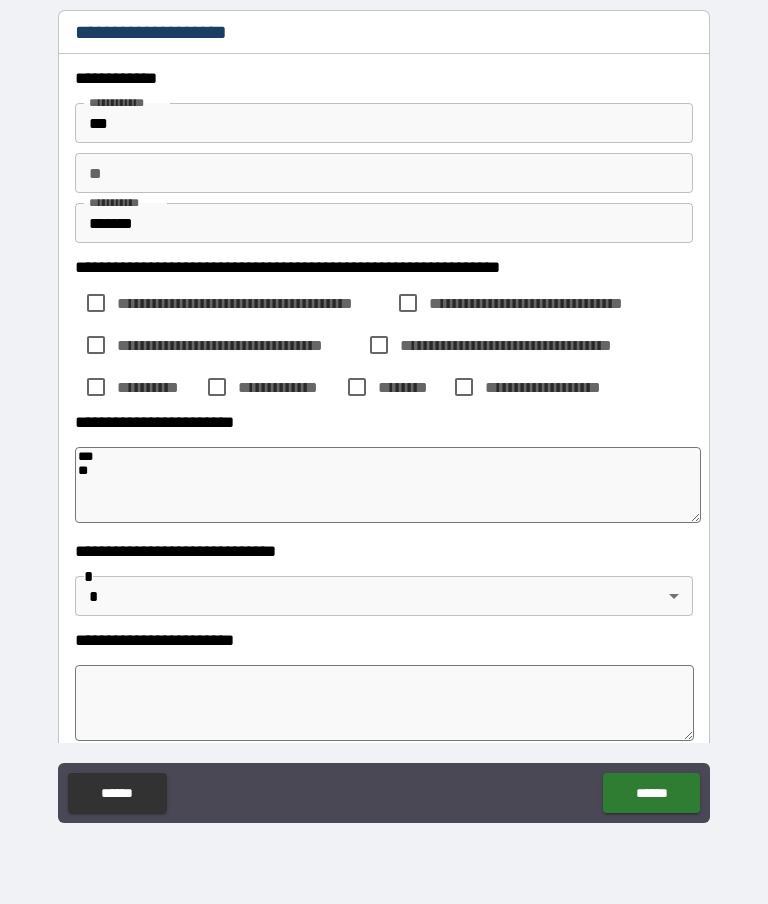 type on "*" 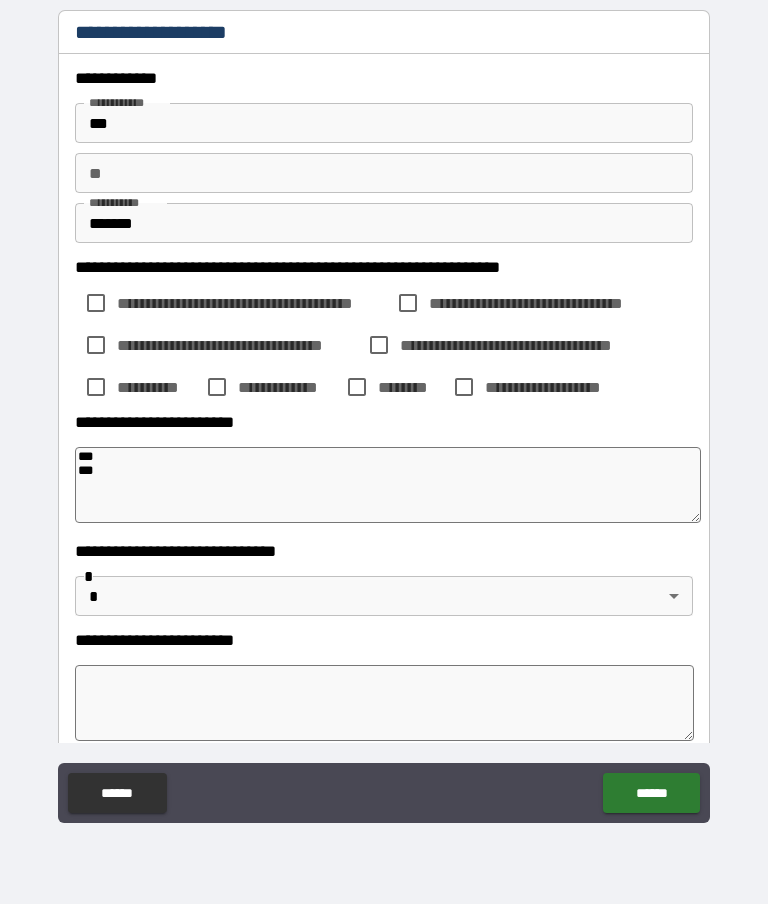 type on "*" 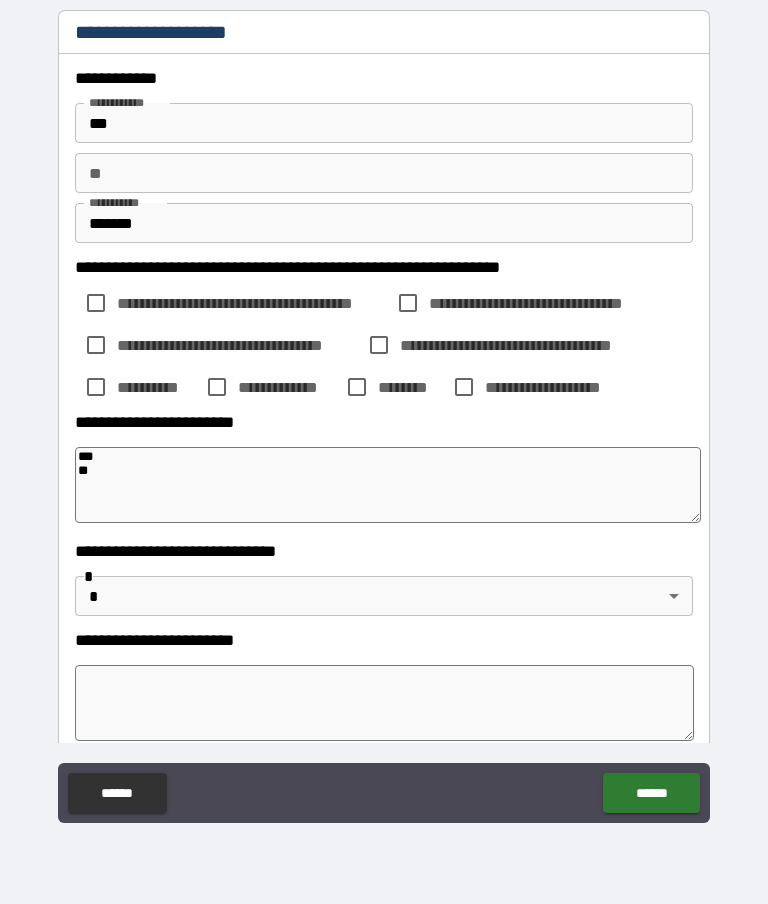 type on "***
*" 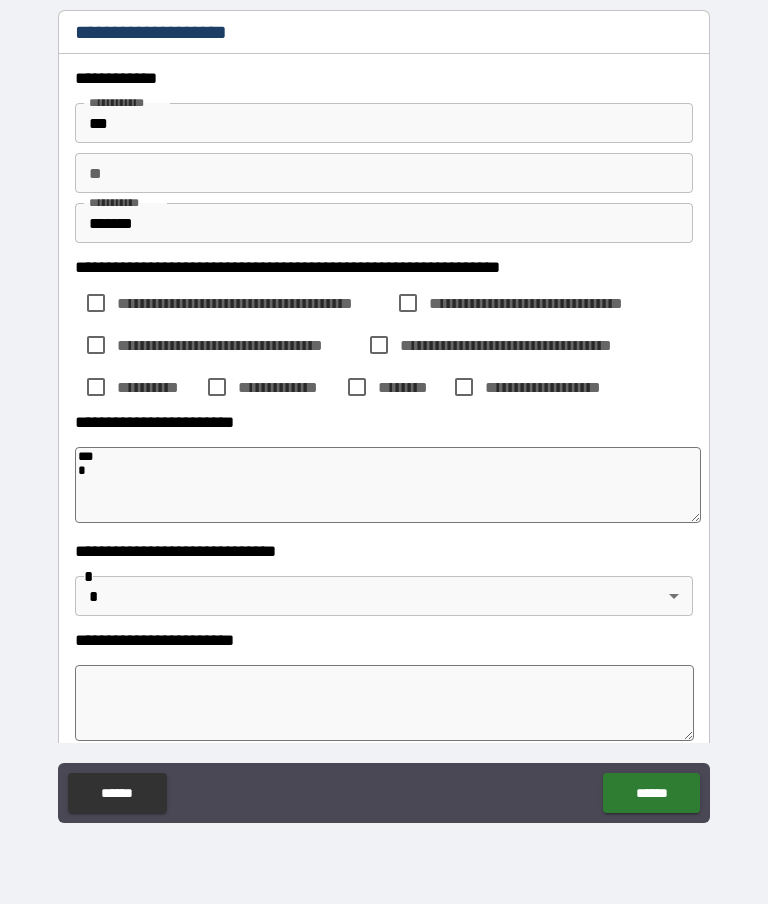 type on "*" 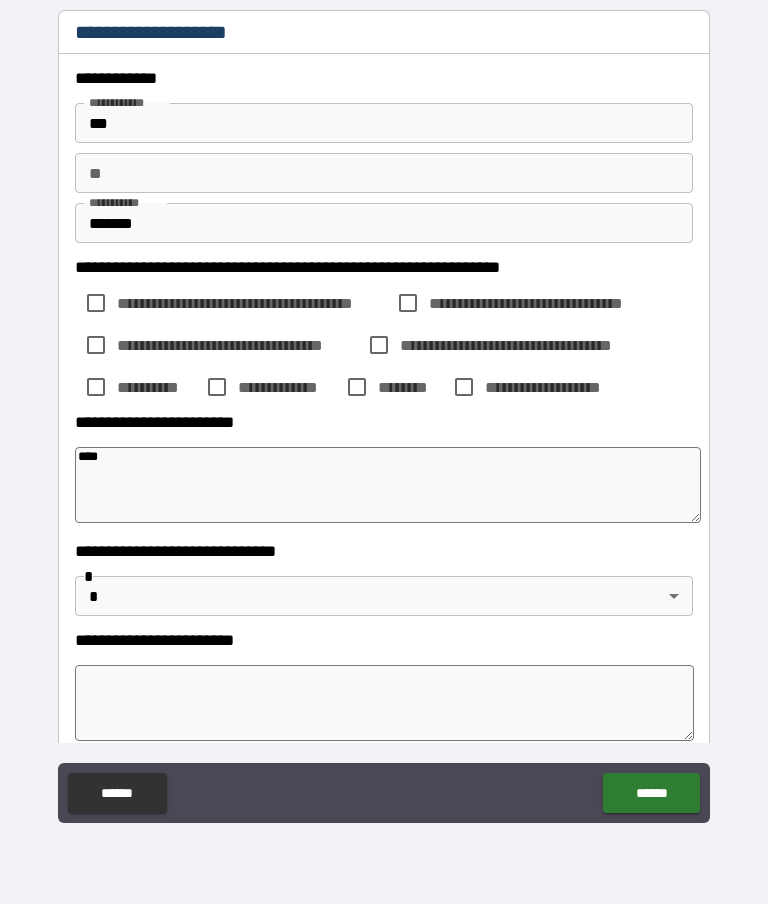 type on "***" 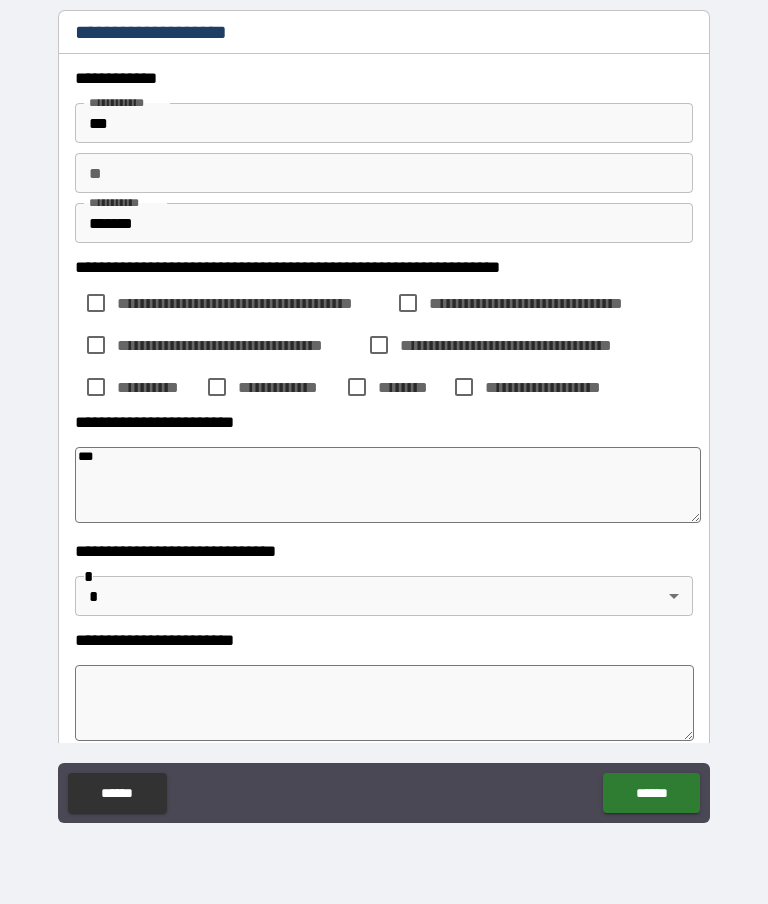 type on "**" 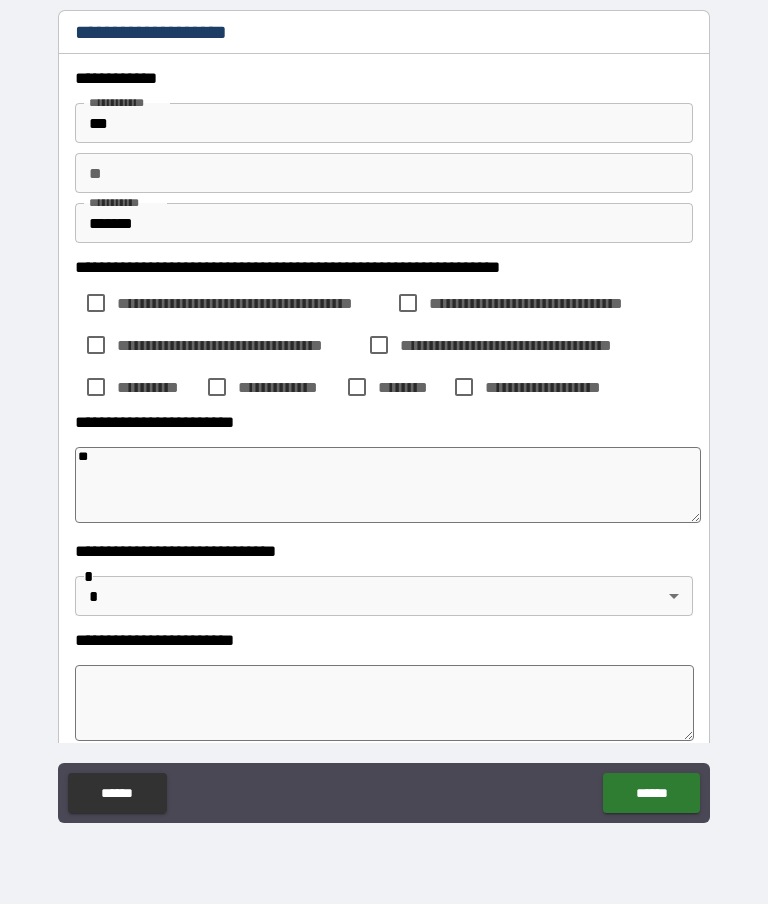 type on "*" 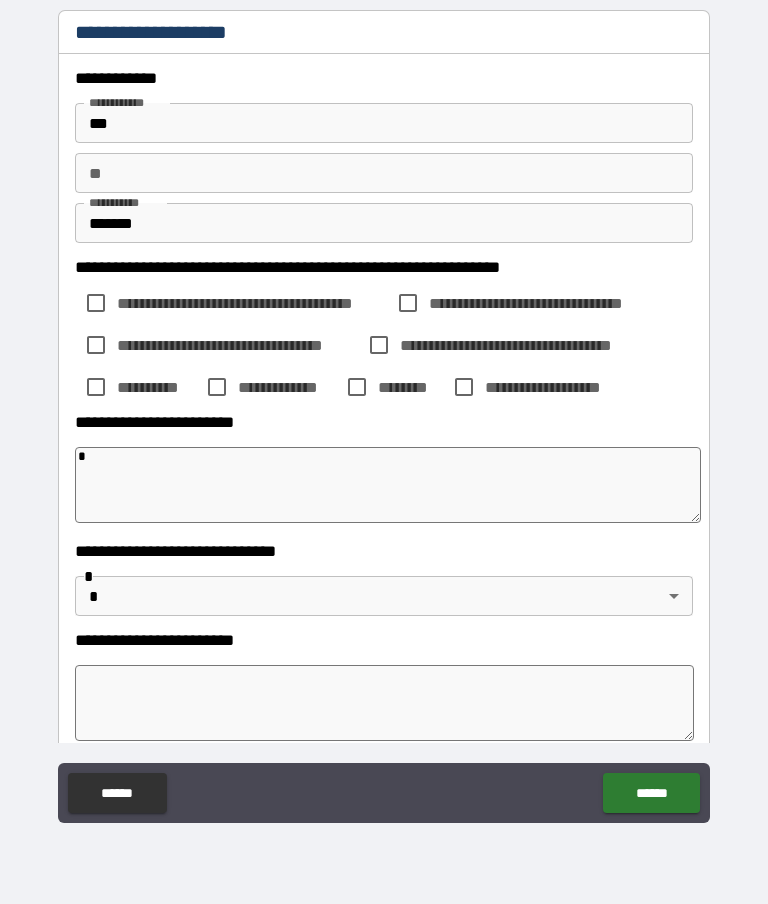type on "*" 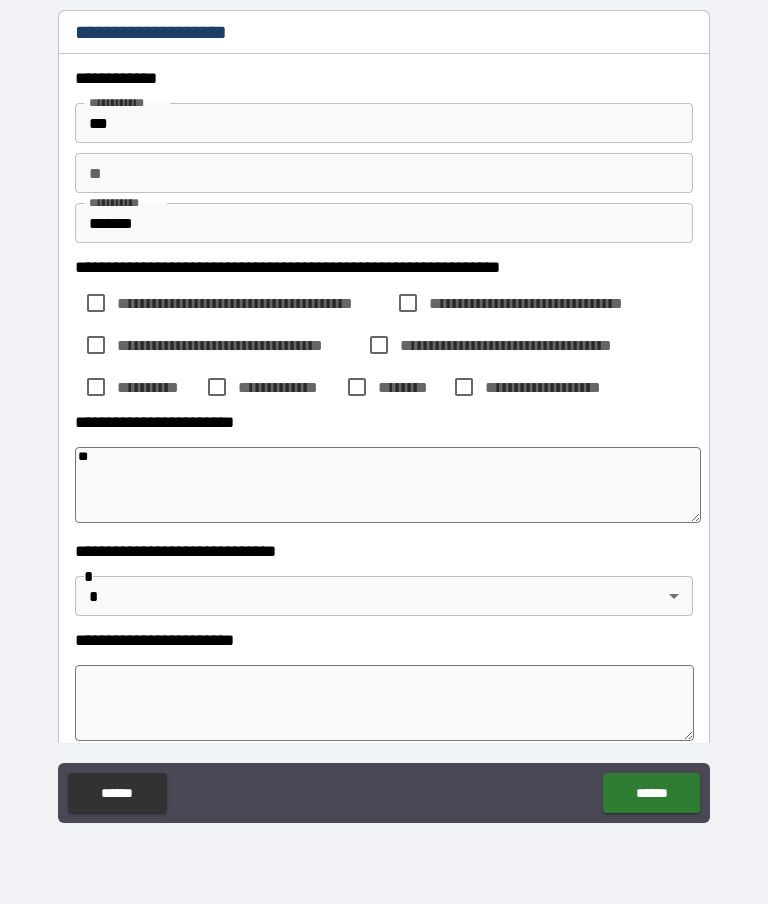 type on "*" 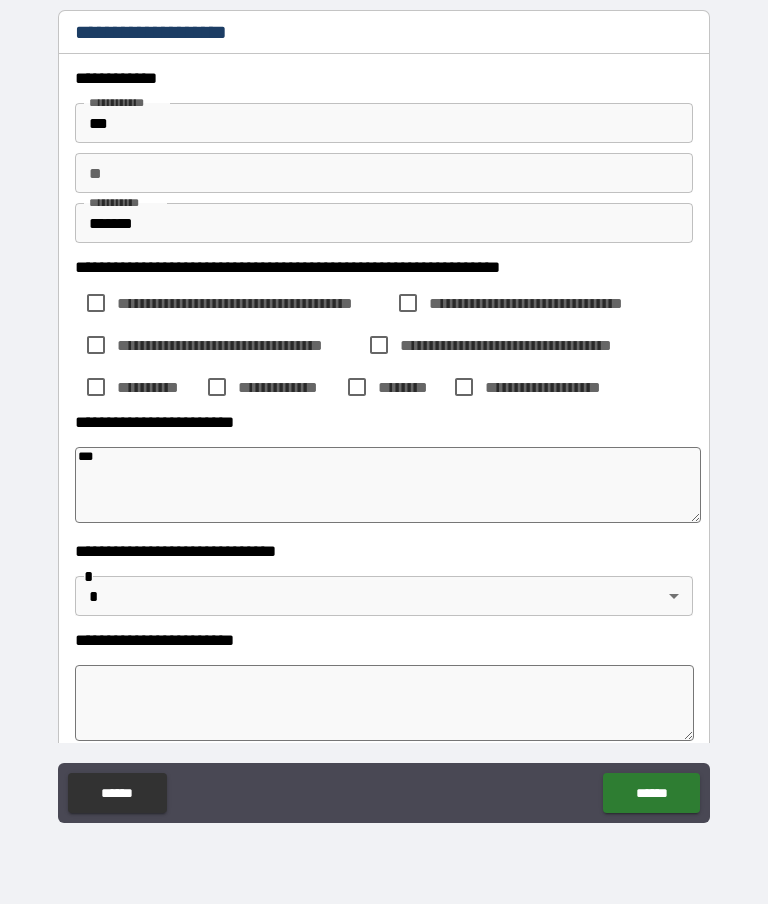 type on "*" 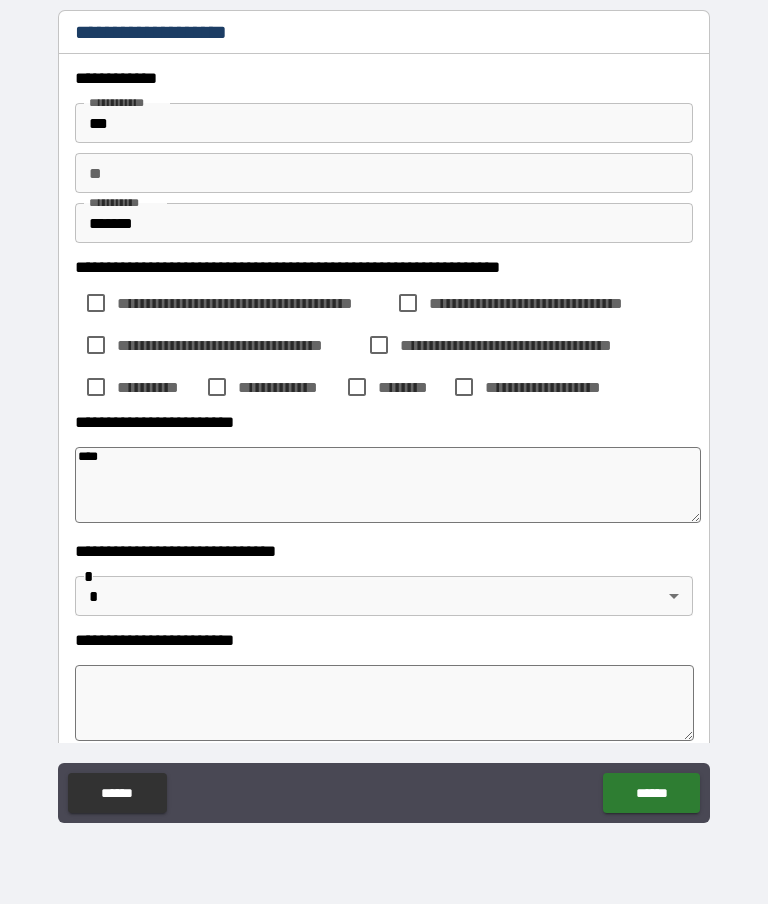 type on "*" 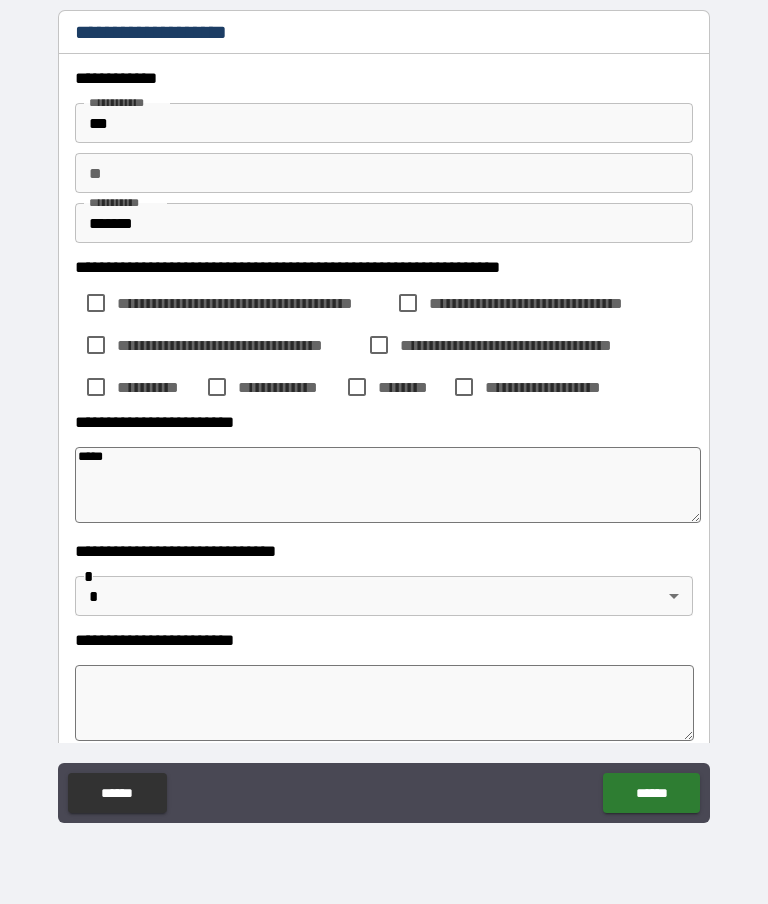 type on "*" 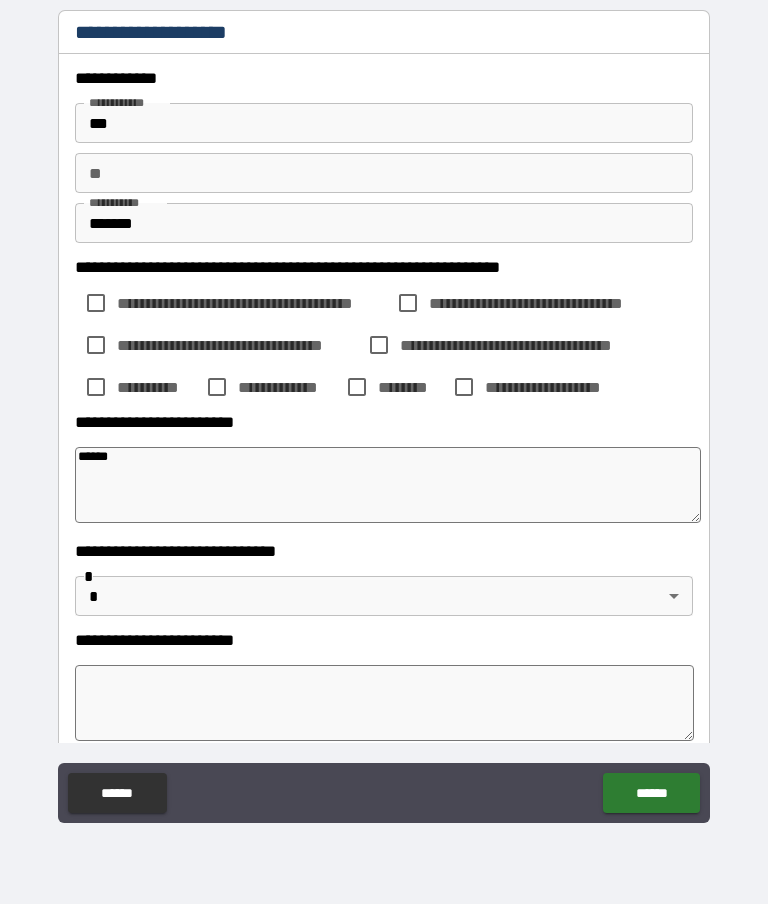 type on "*" 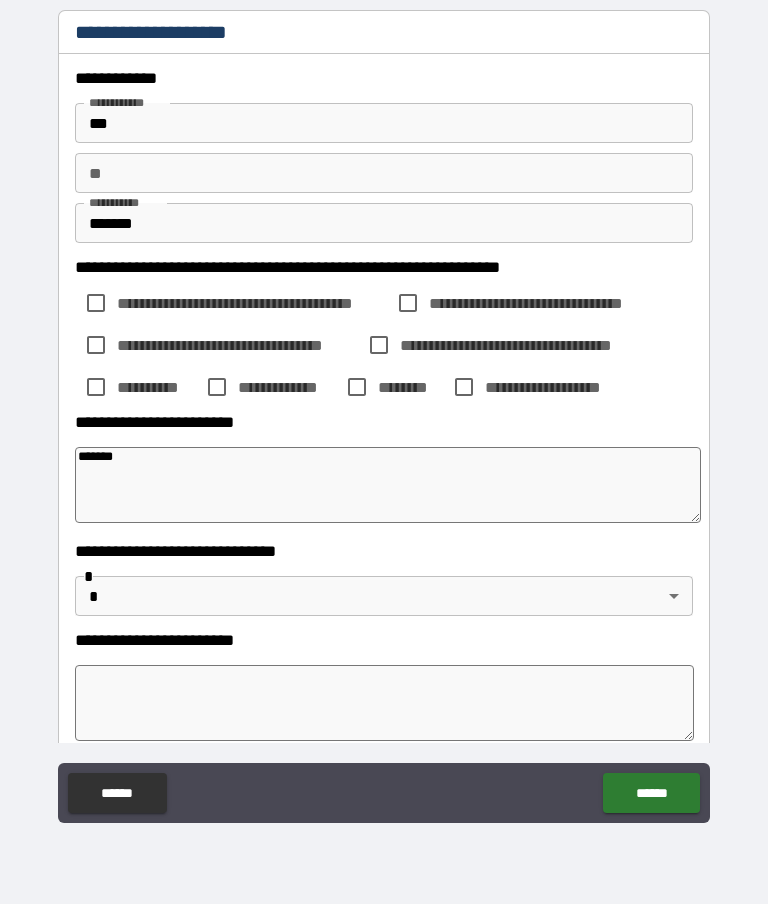 type on "*******" 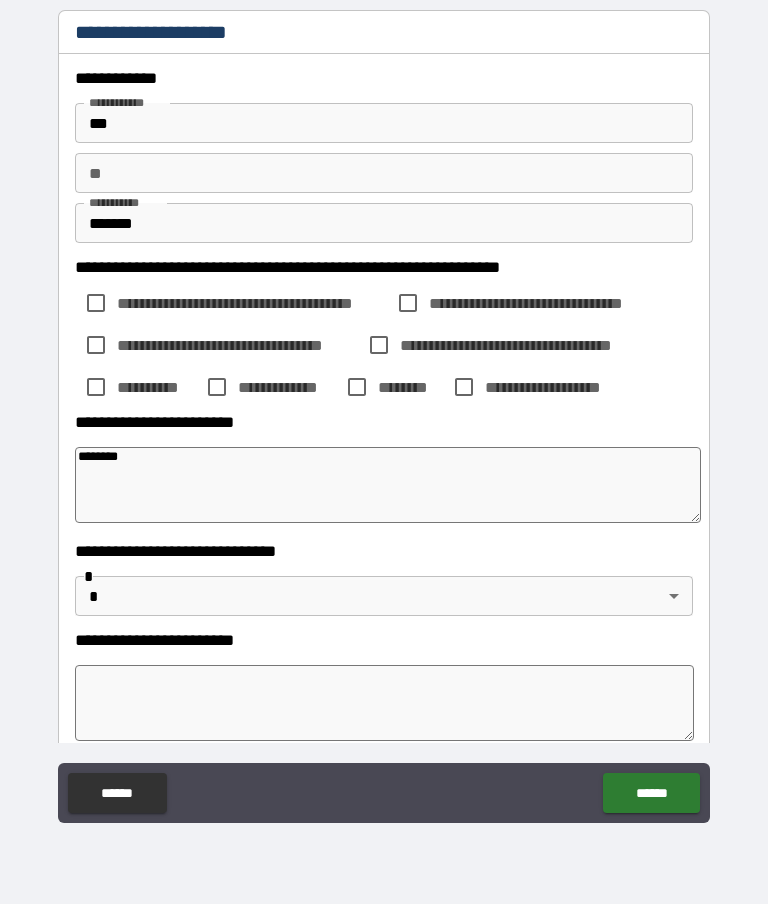 type on "*" 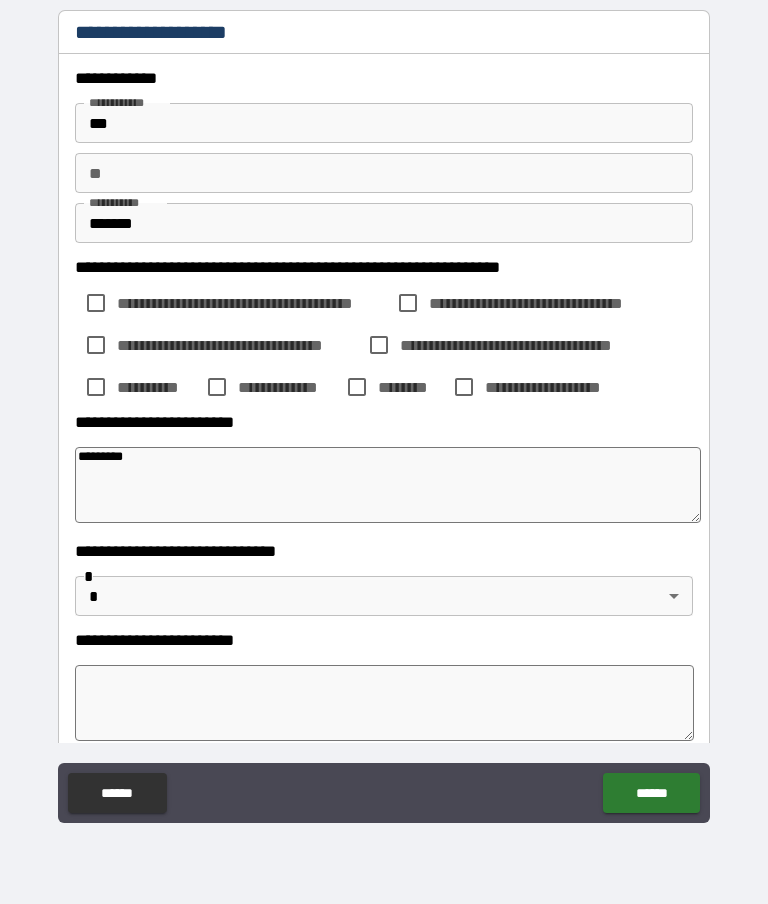 type on "*" 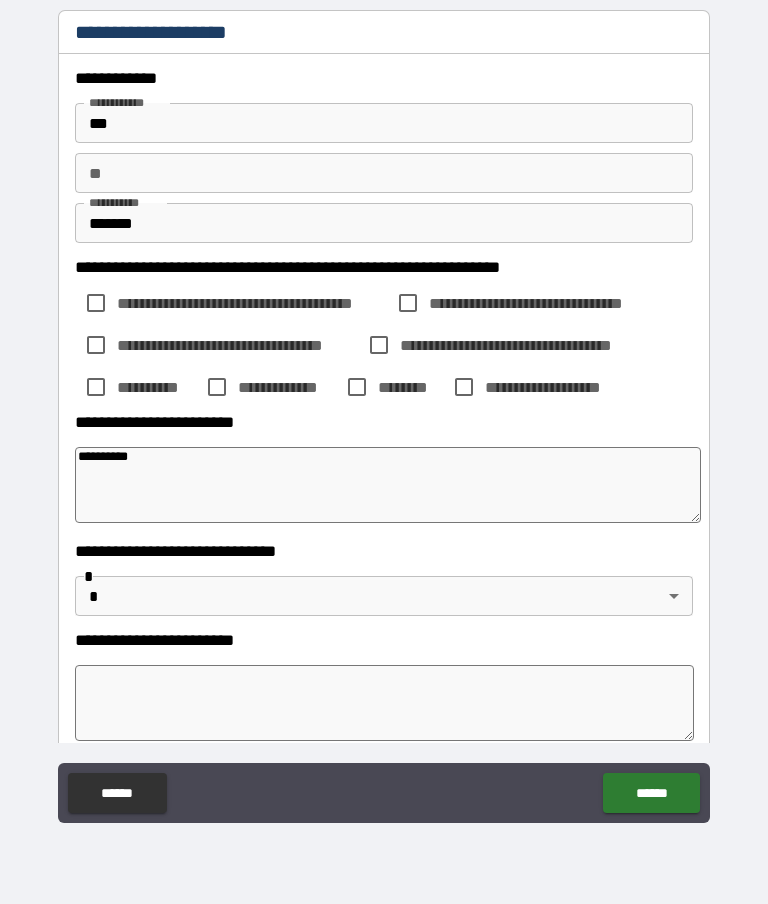 type on "*" 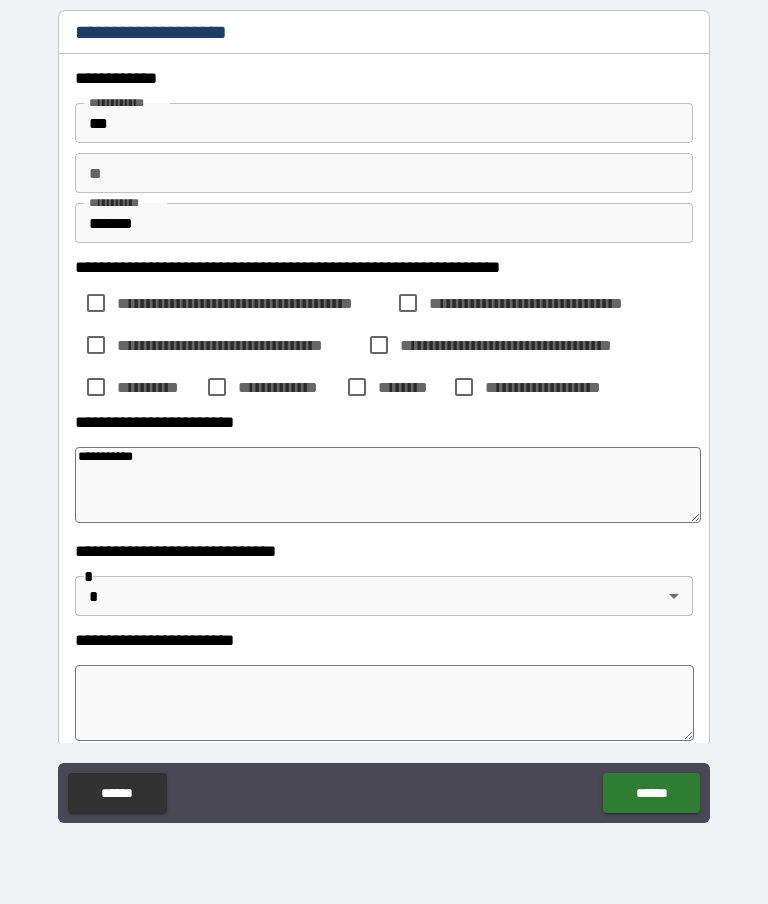 type on "*" 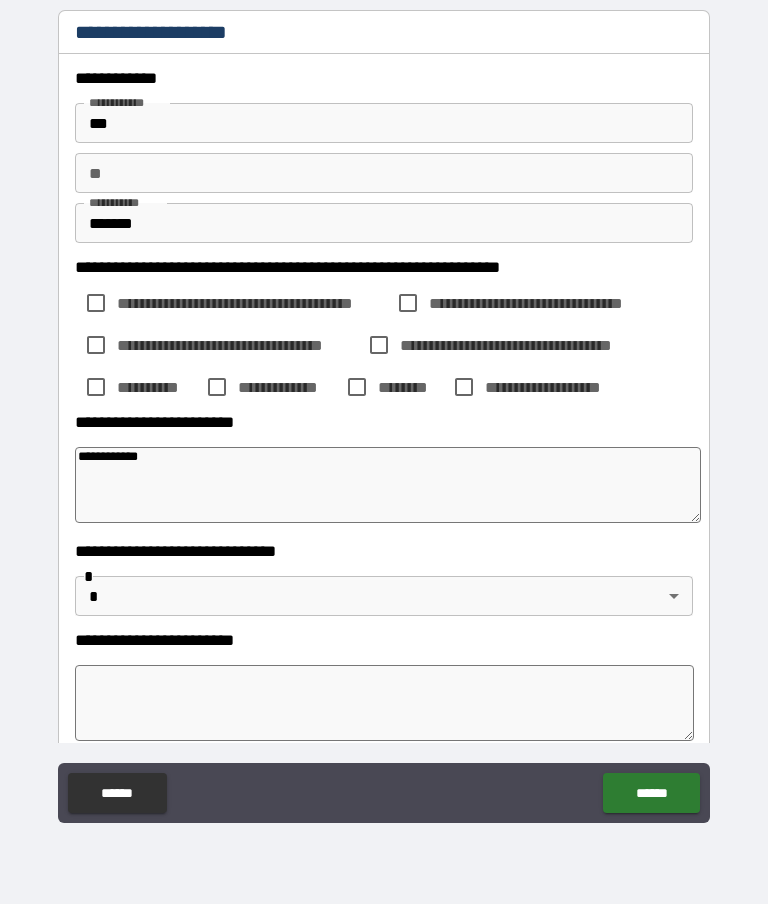 type on "*" 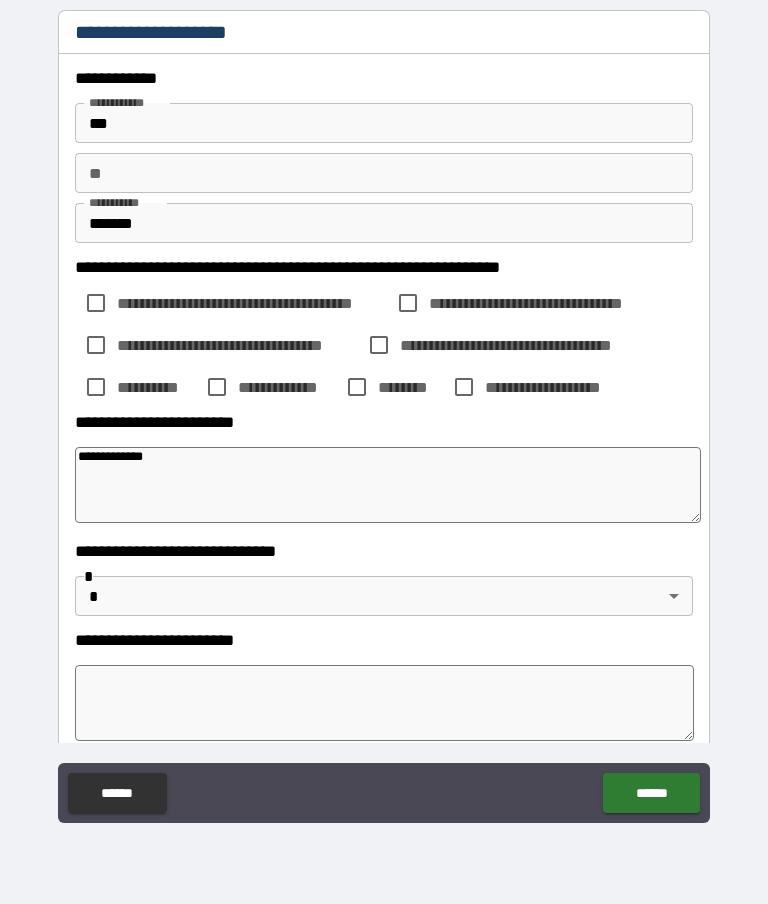 type on "*" 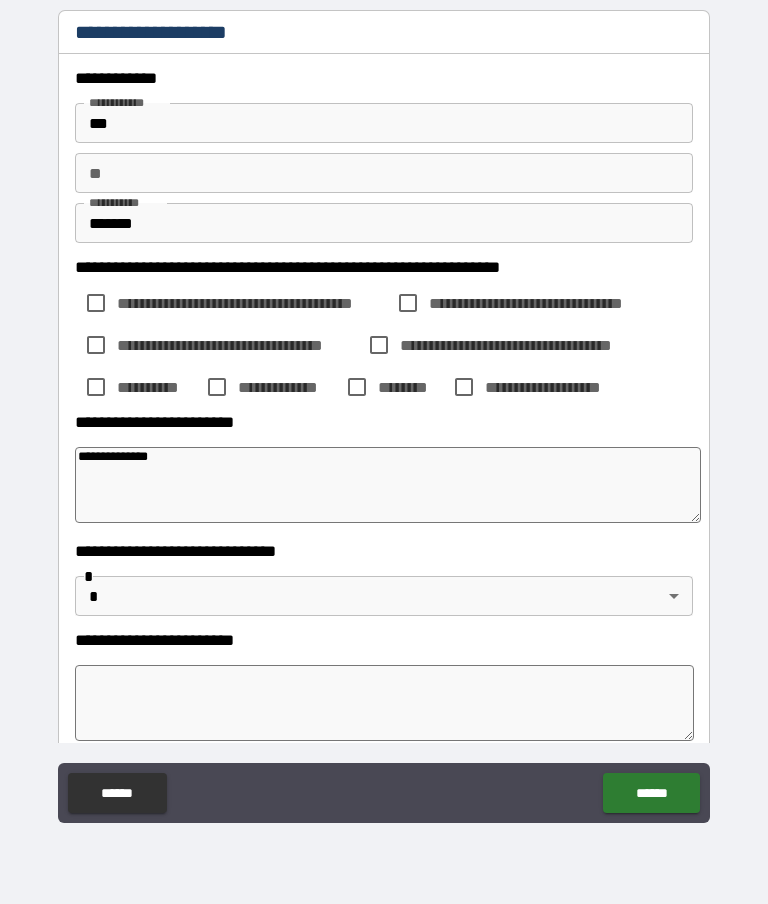 type on "*" 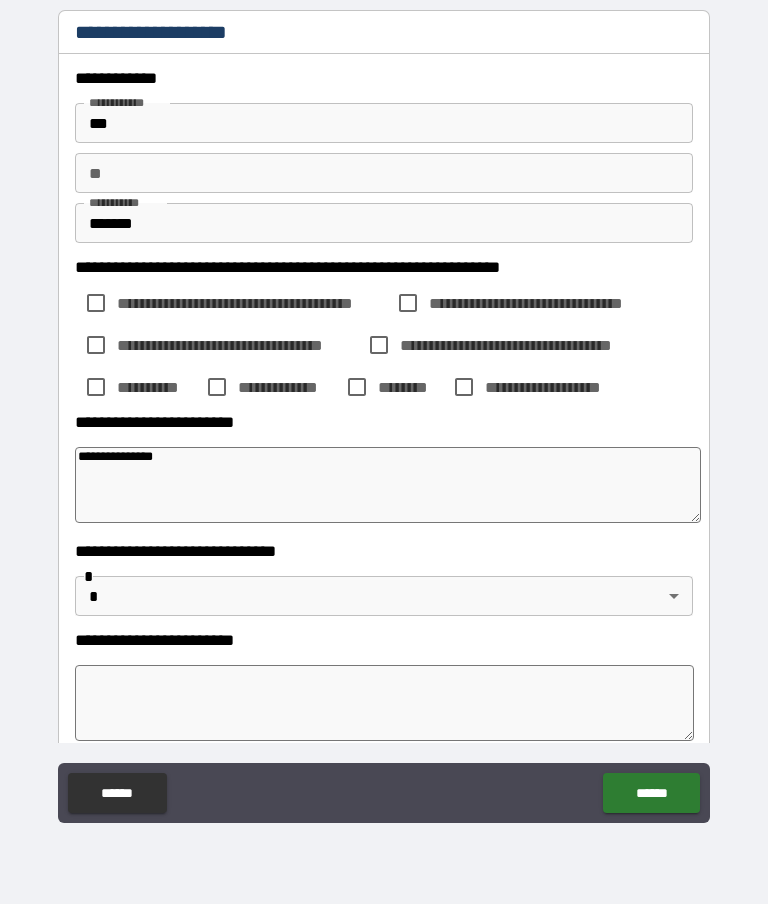 type on "*" 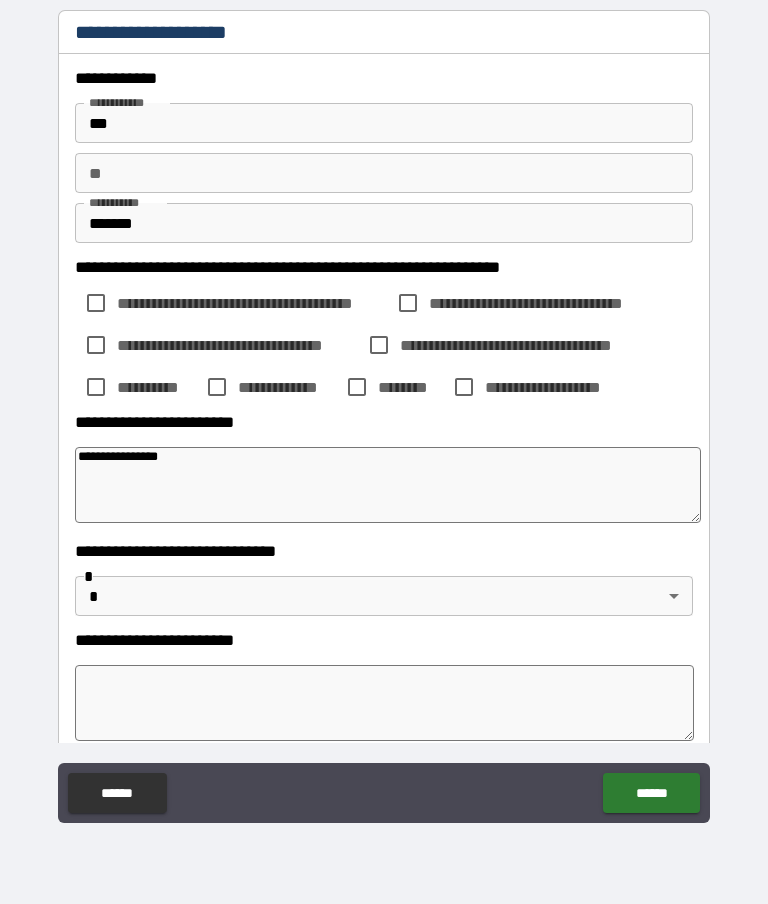 type on "*" 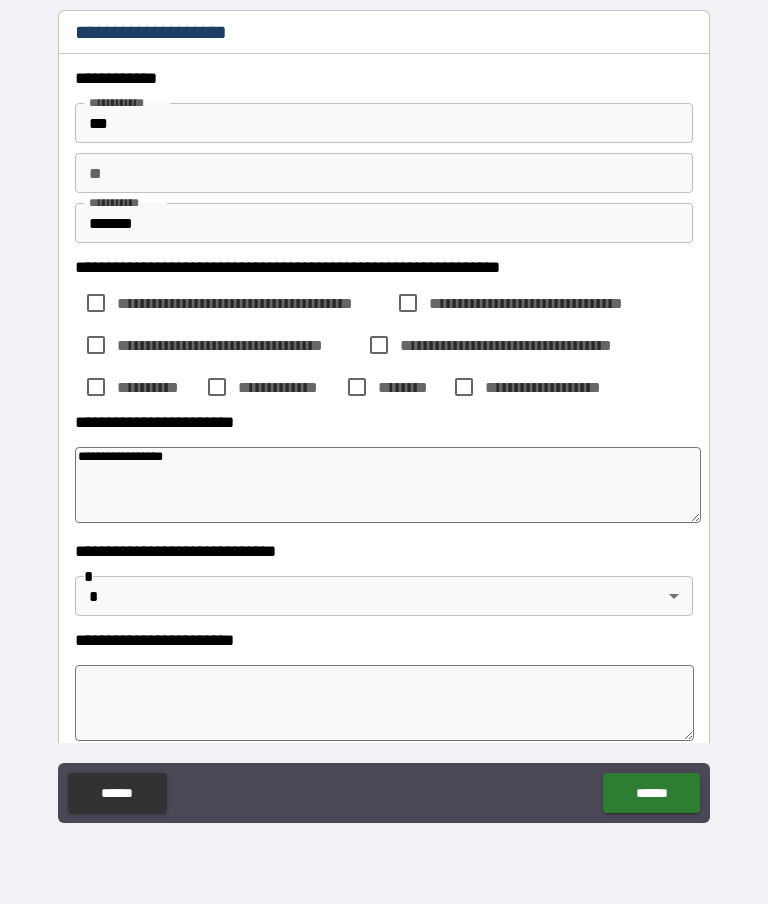 type on "*" 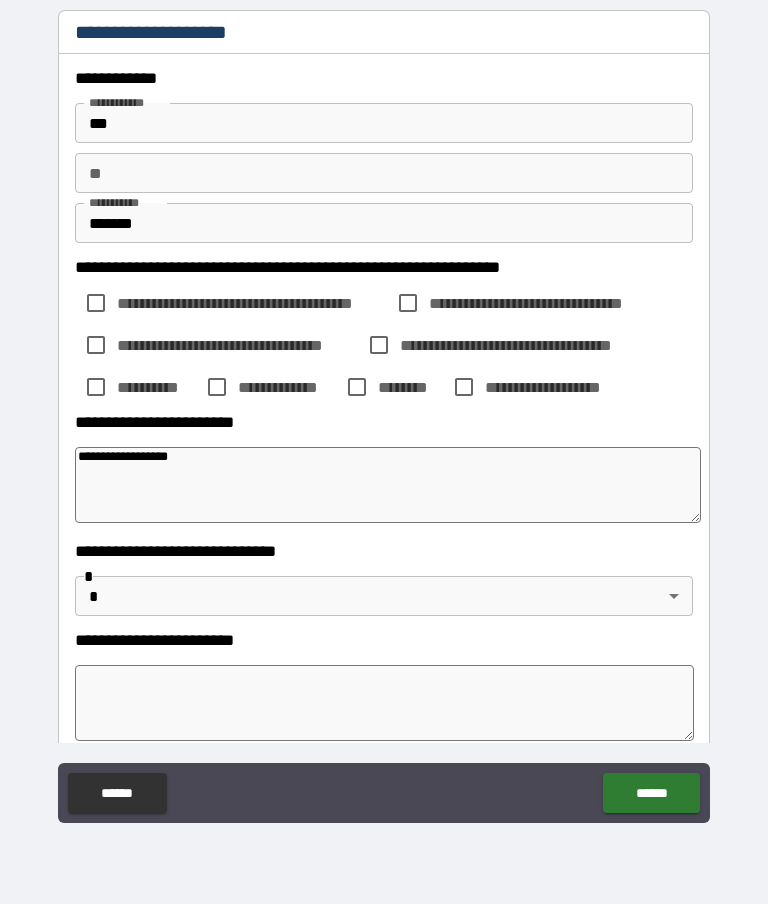 type on "*" 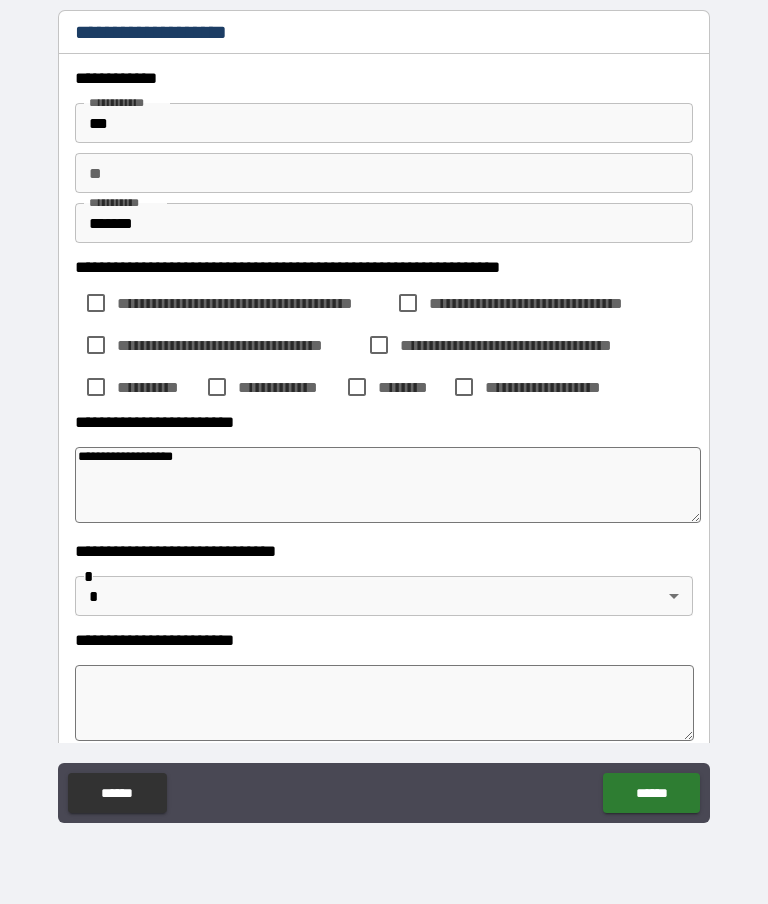 type on "*" 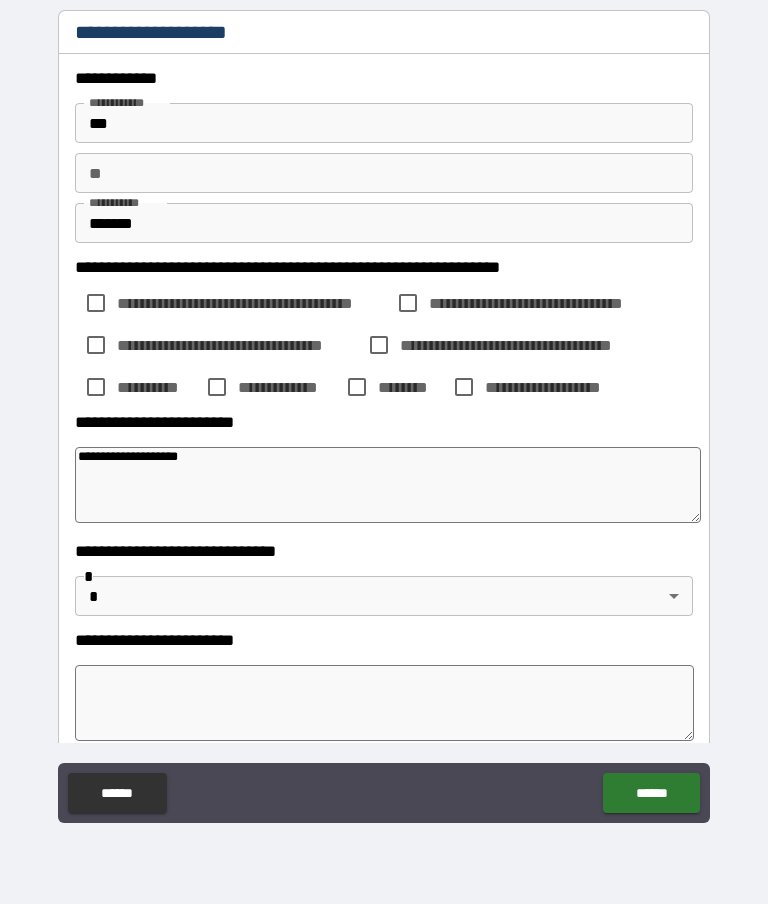 type on "*" 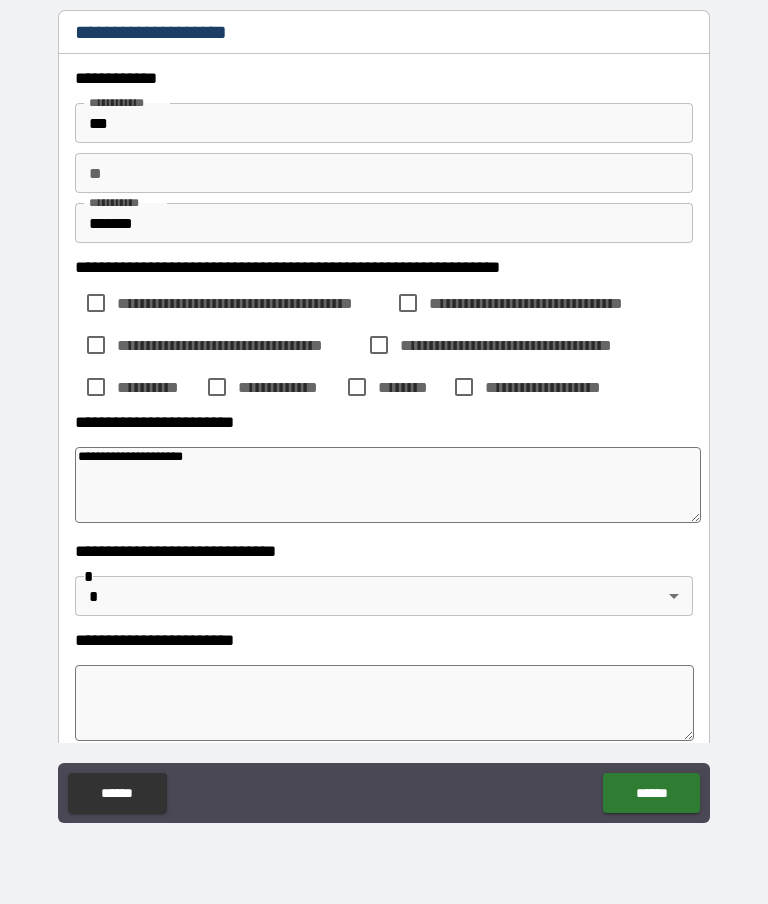 type on "*" 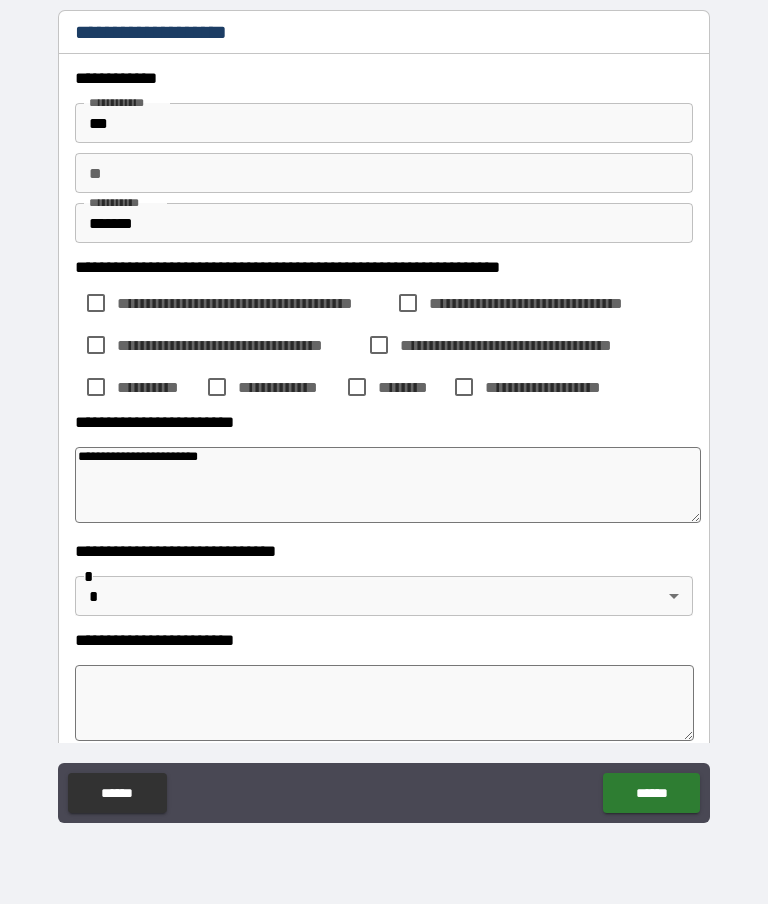 type on "*" 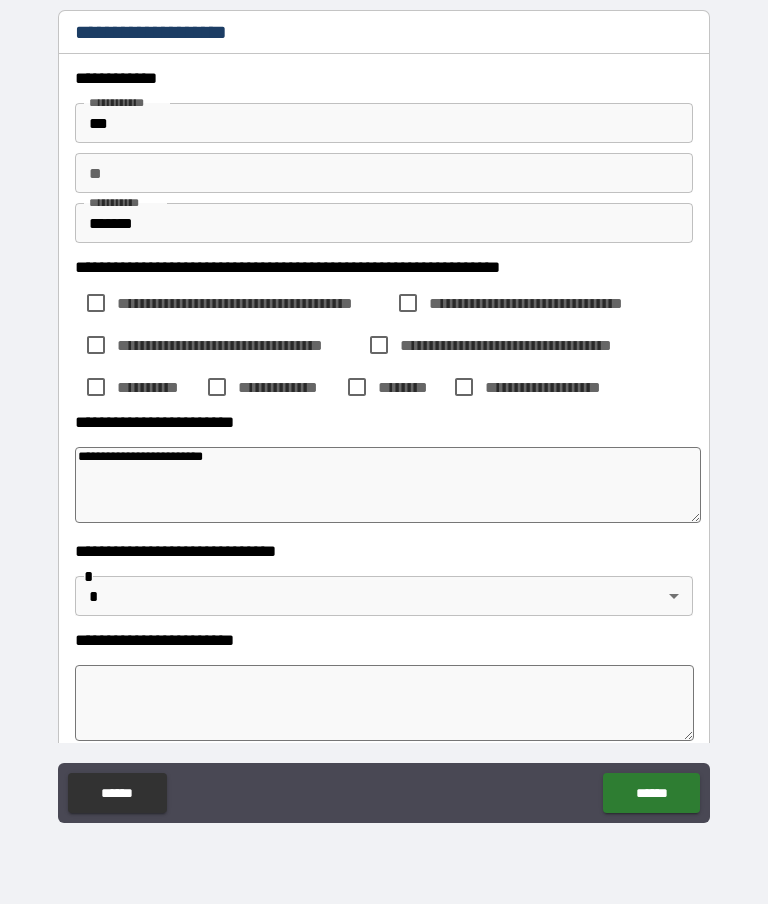 type on "*" 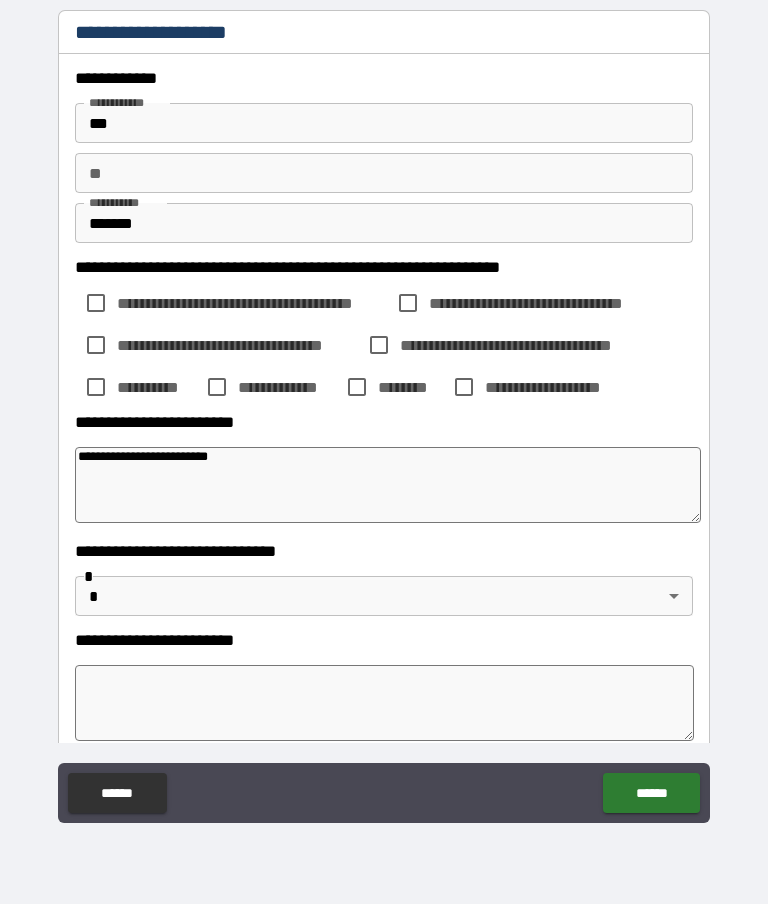 type on "*" 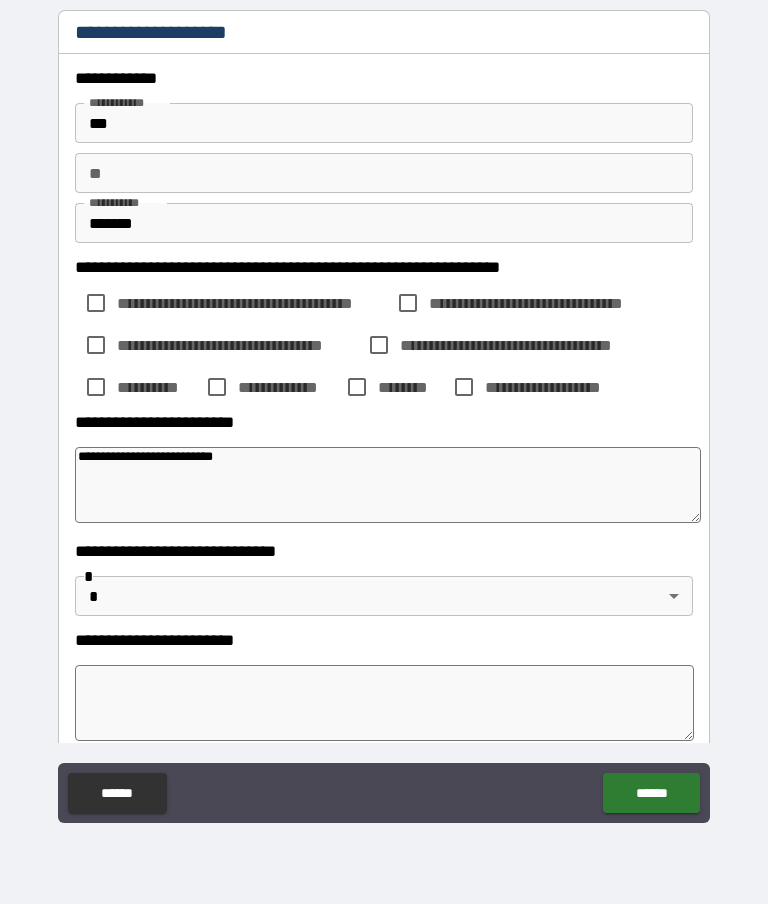 type on "*" 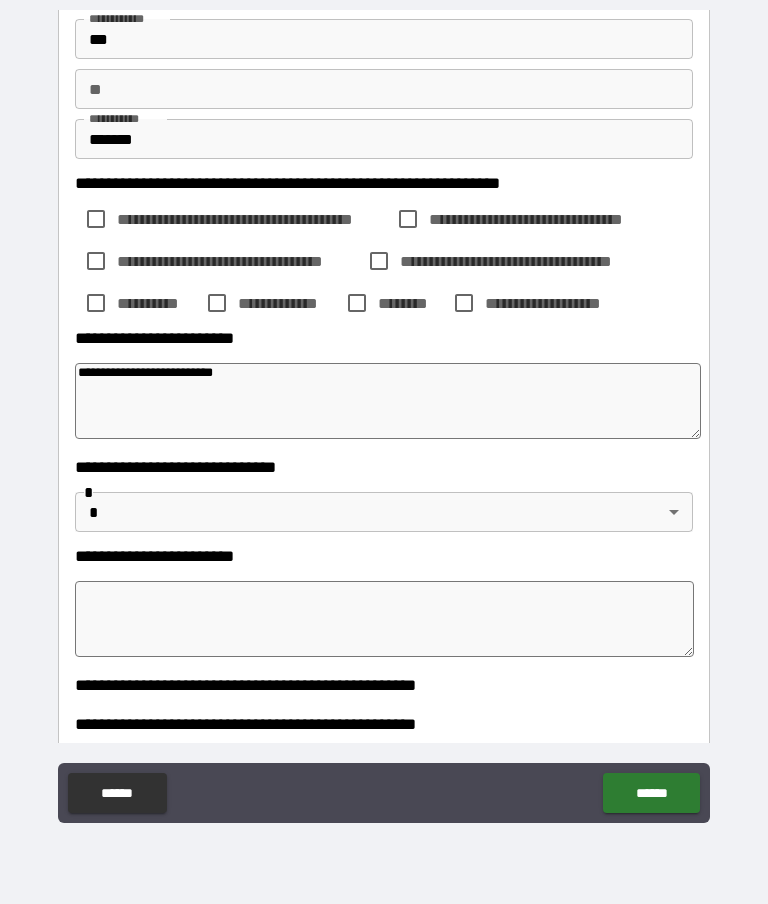 scroll, scrollTop: 89, scrollLeft: 0, axis: vertical 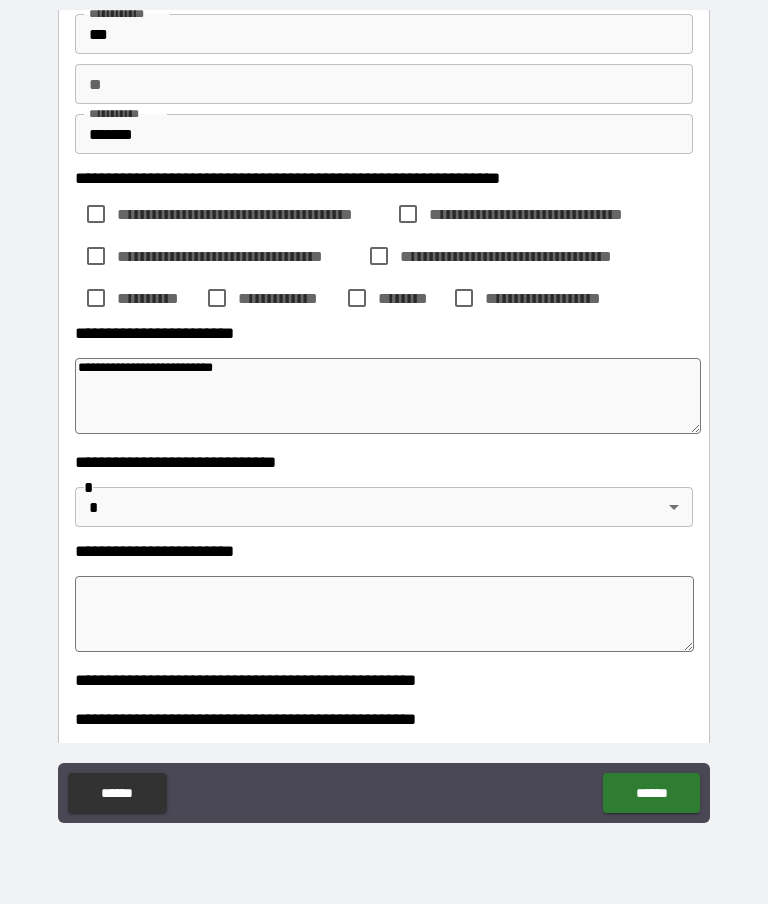 type on "**********" 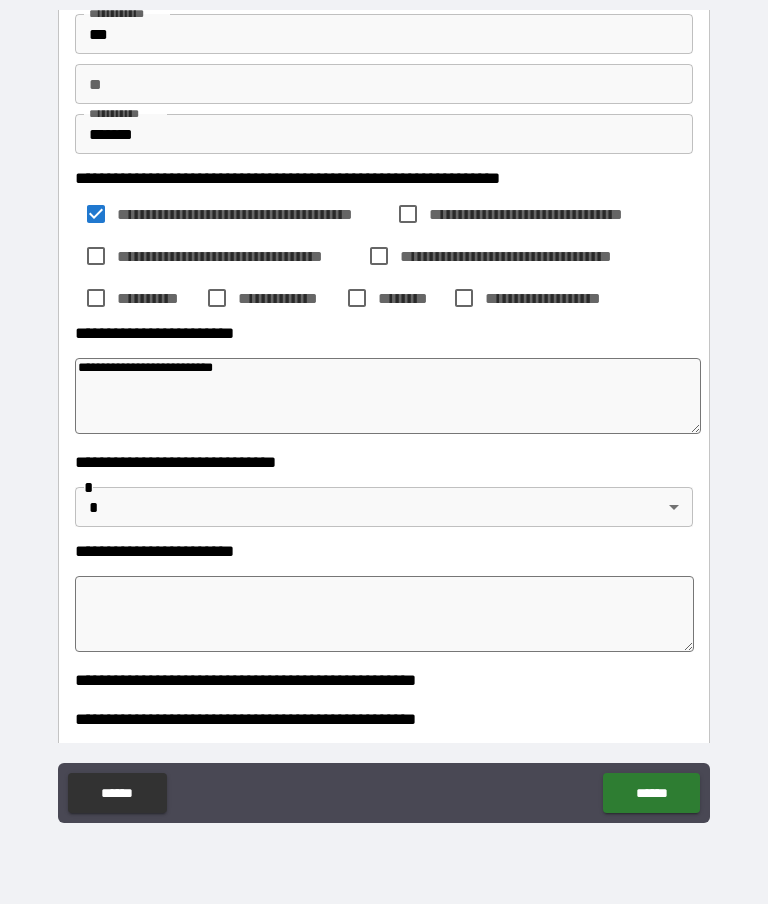 click on "**********" at bounding box center (384, 412) 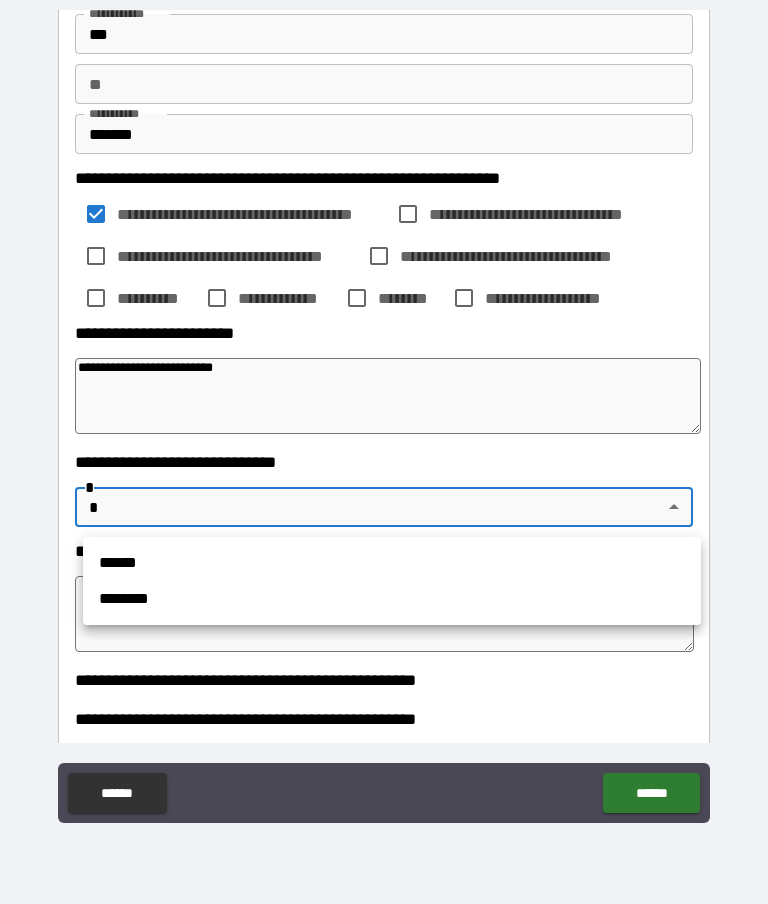 click on "******" at bounding box center [392, 563] 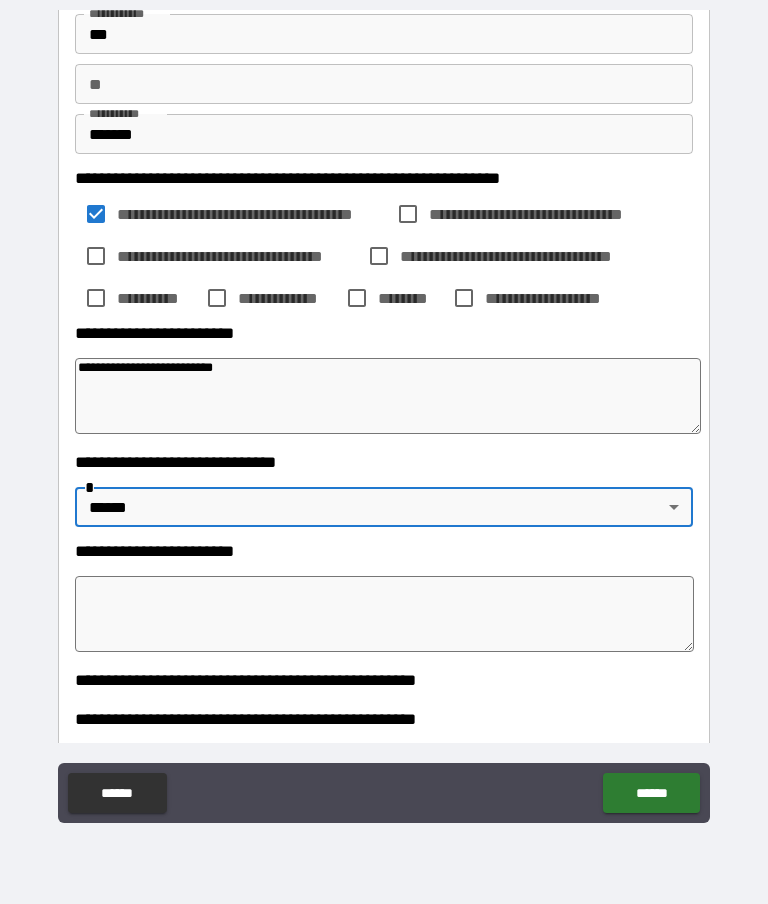 type on "*" 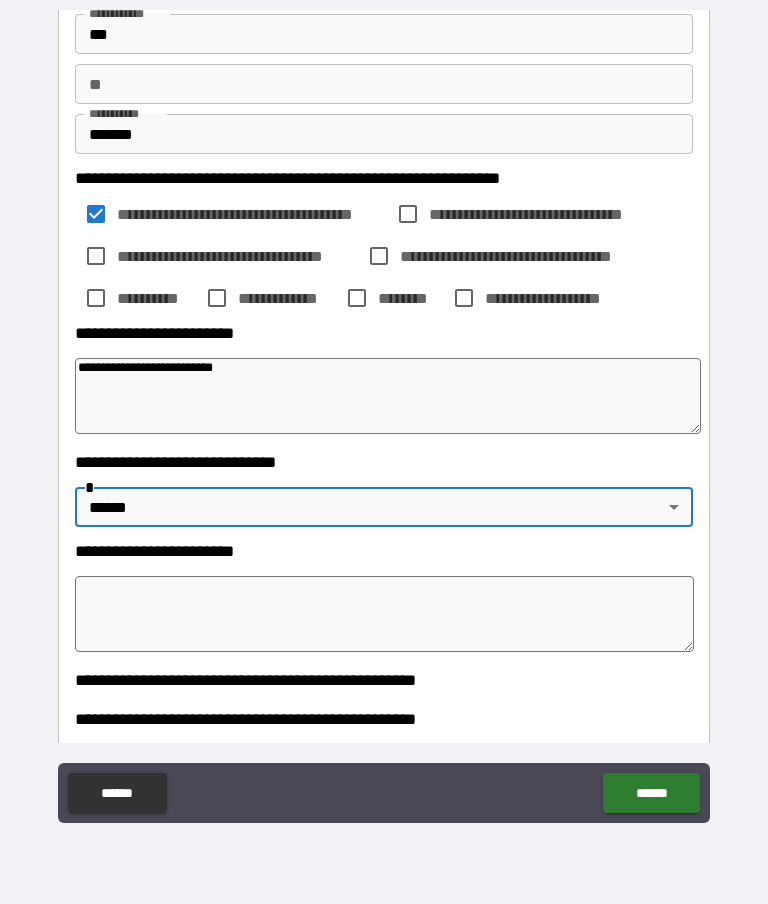 type on "*" 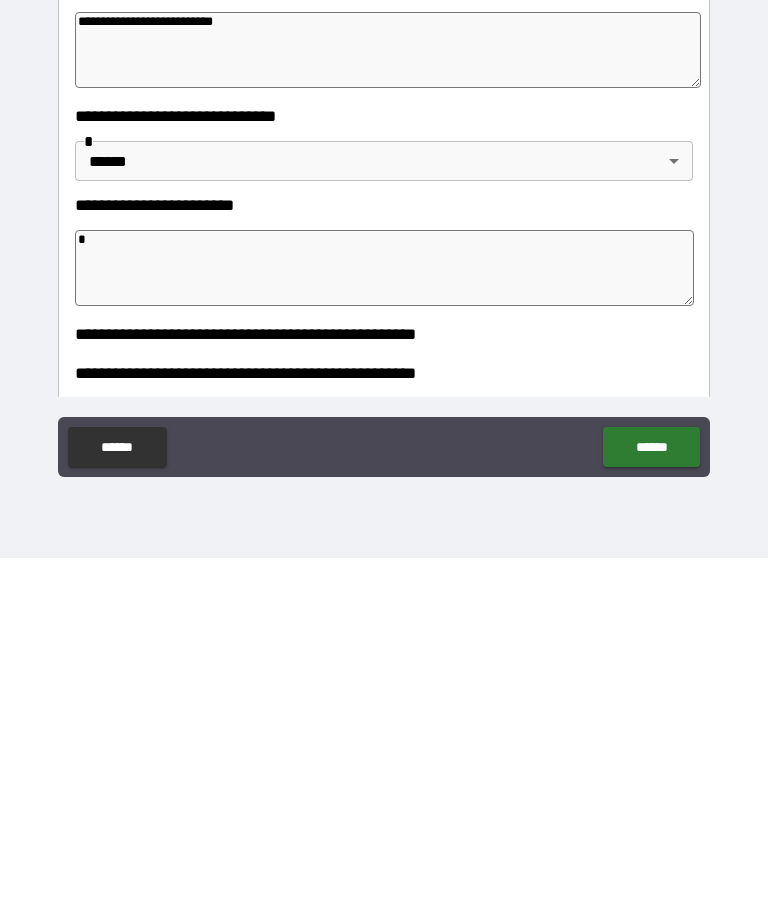 type on "*" 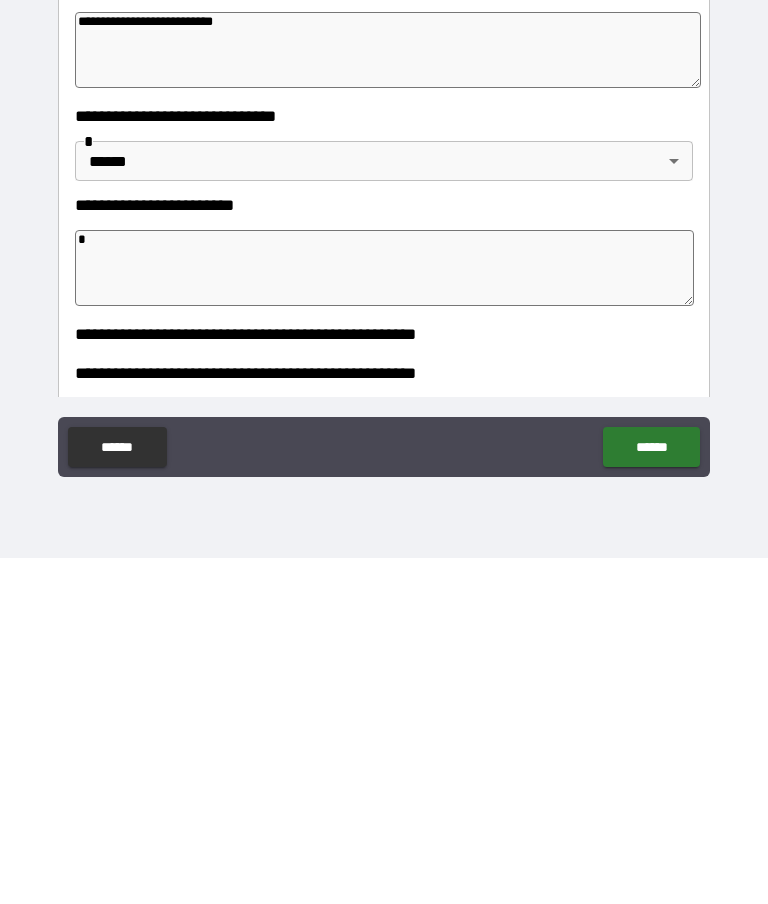 type on "*" 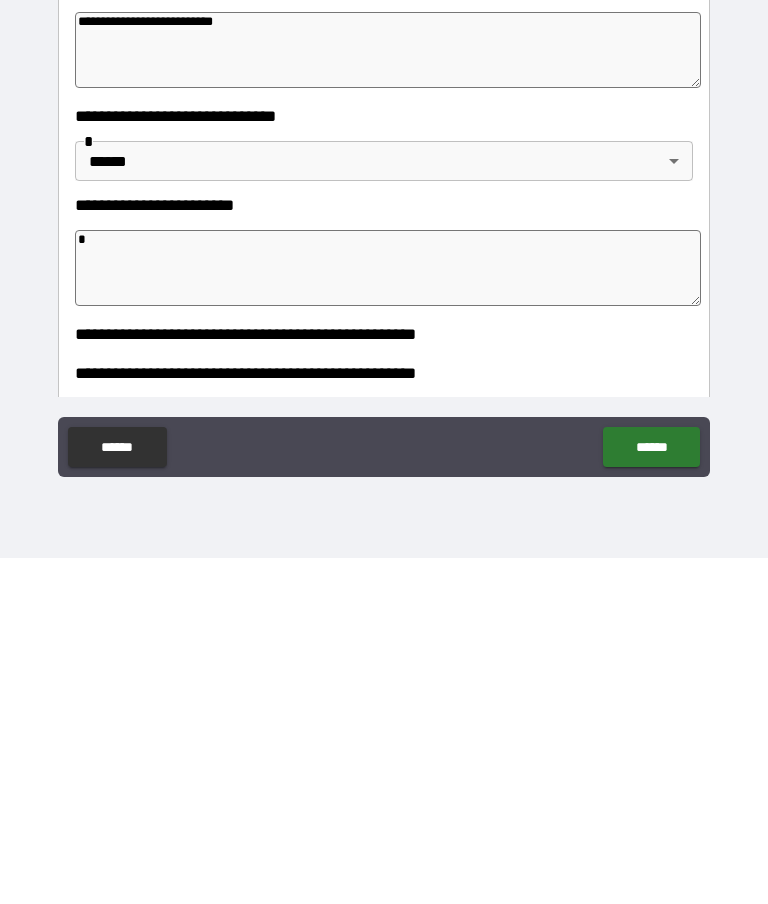 type on "*" 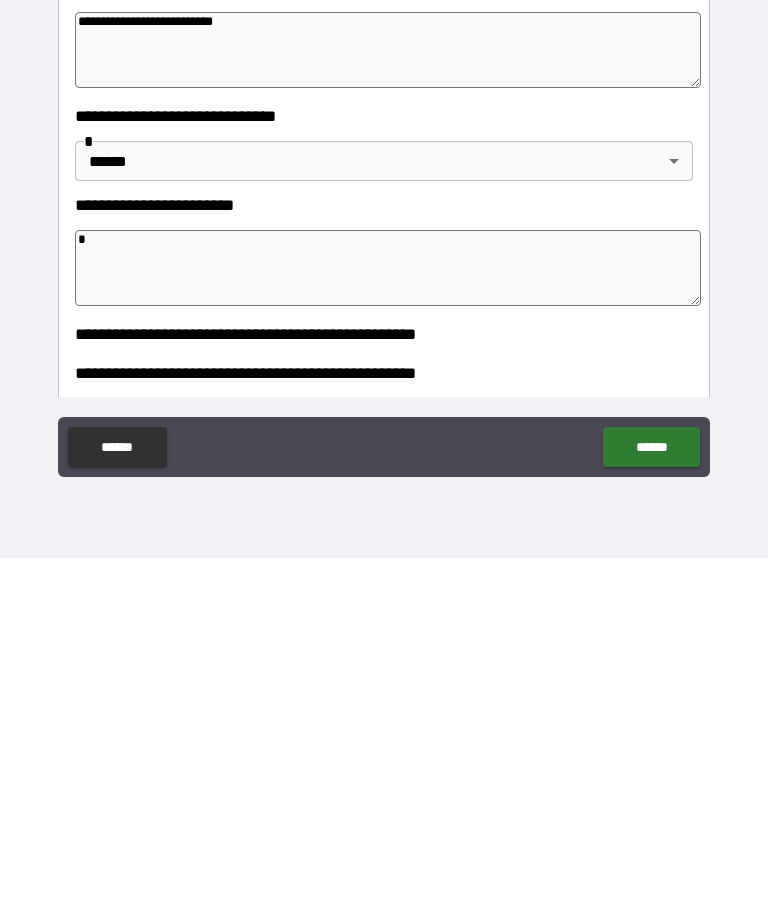 type on "*" 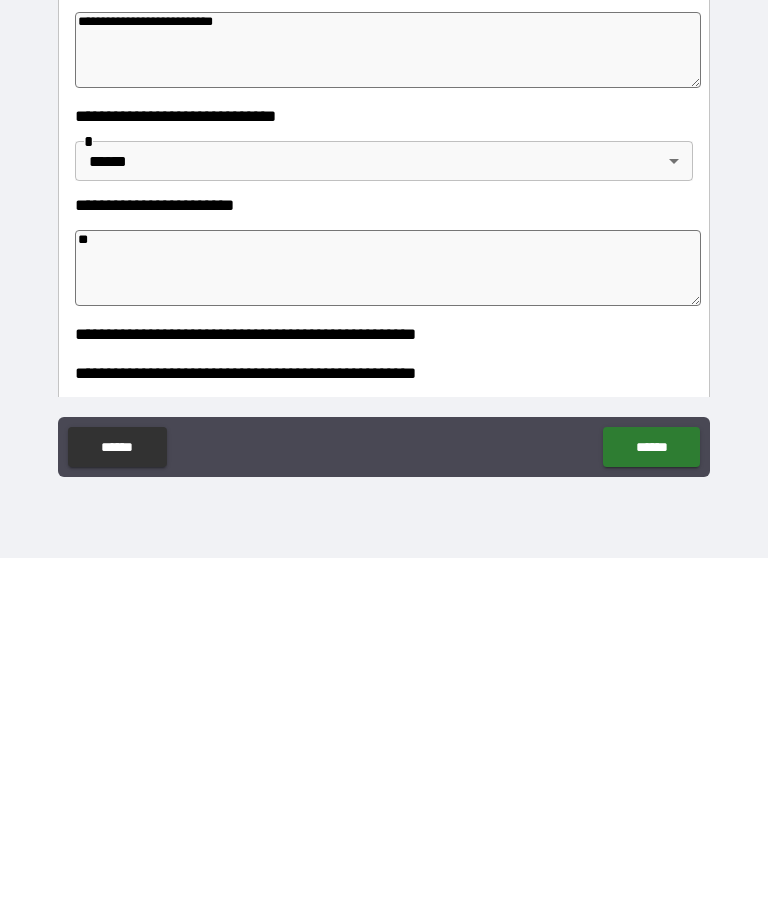 type on "*" 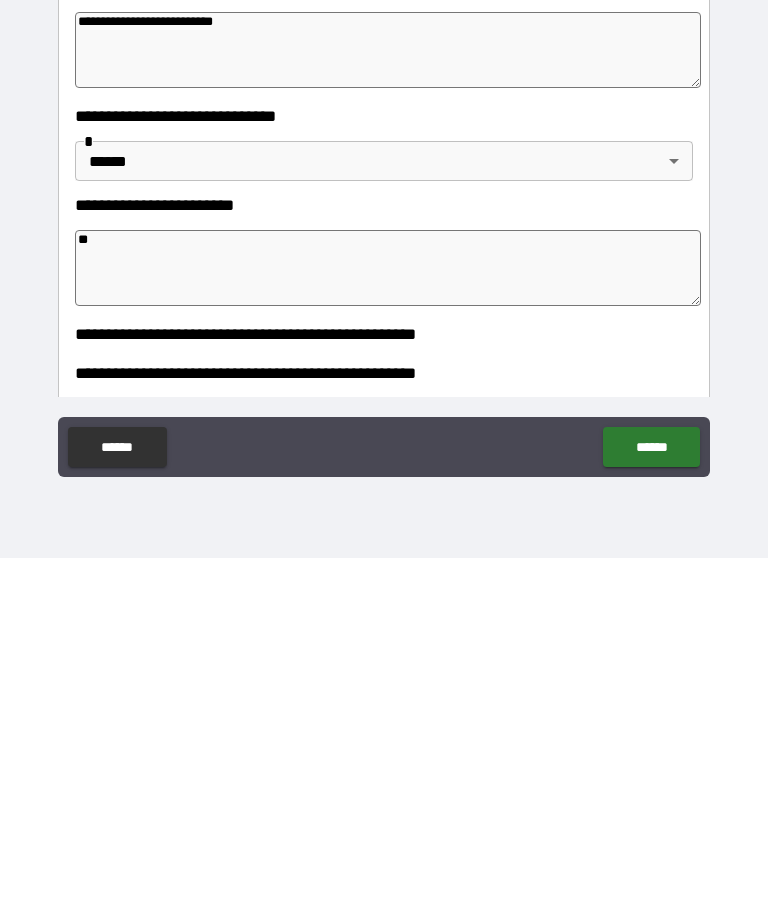 type on "*" 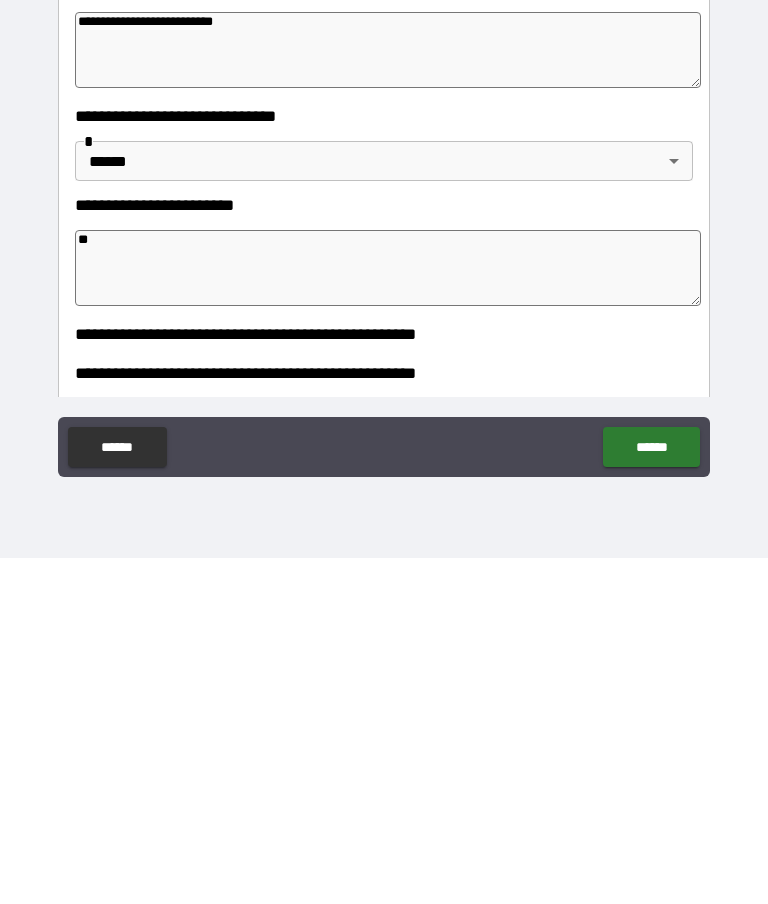 type on "*" 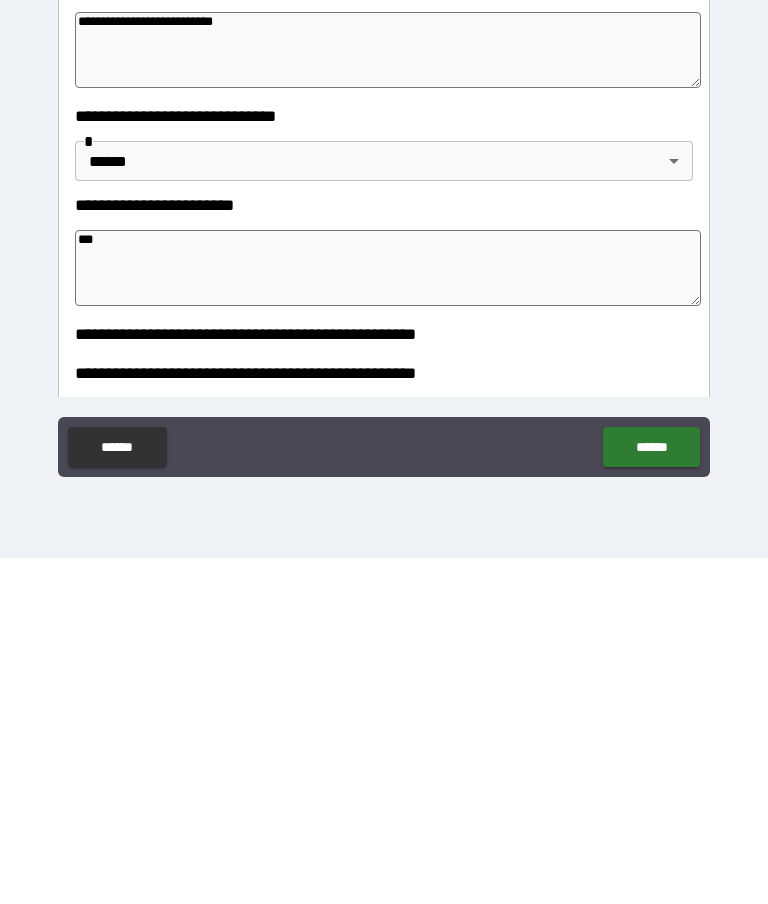 type on "*" 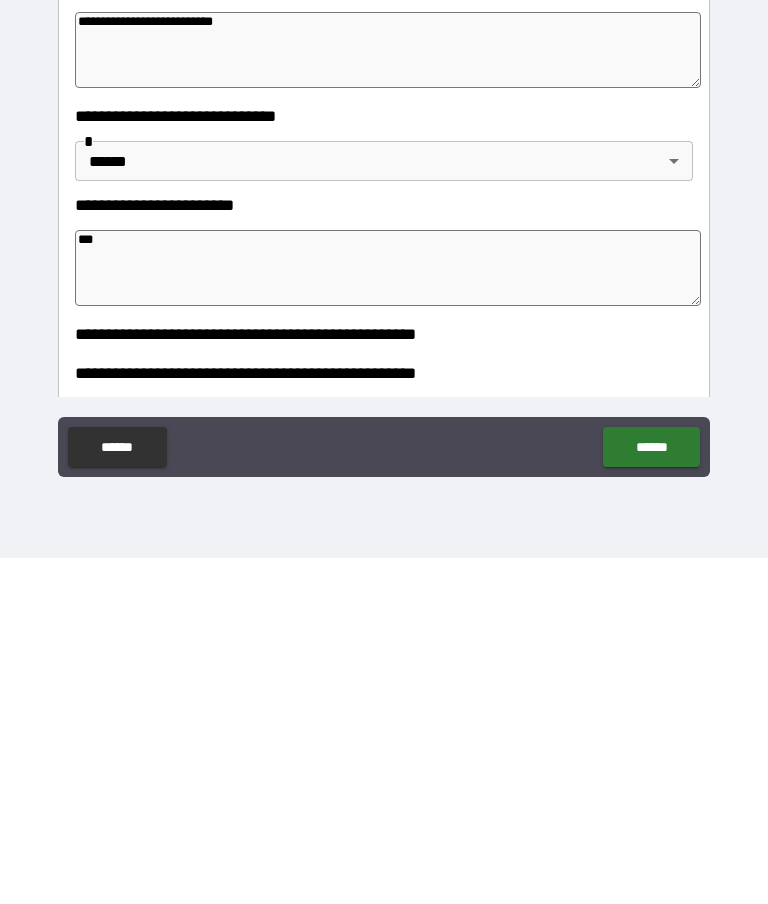 type on "*" 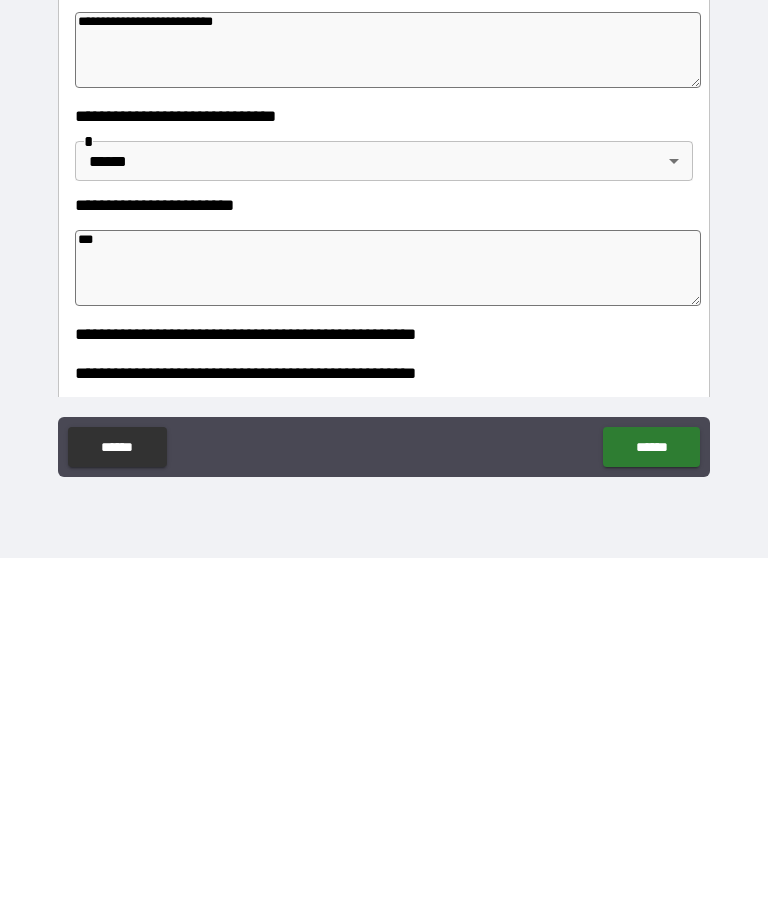 type on "*" 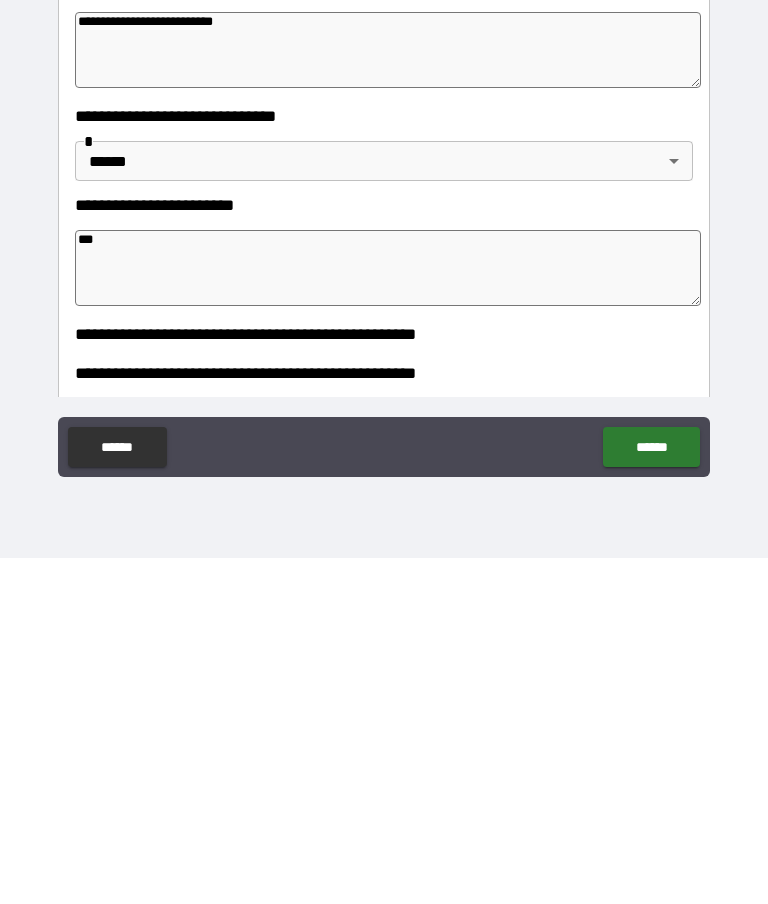 type on "*" 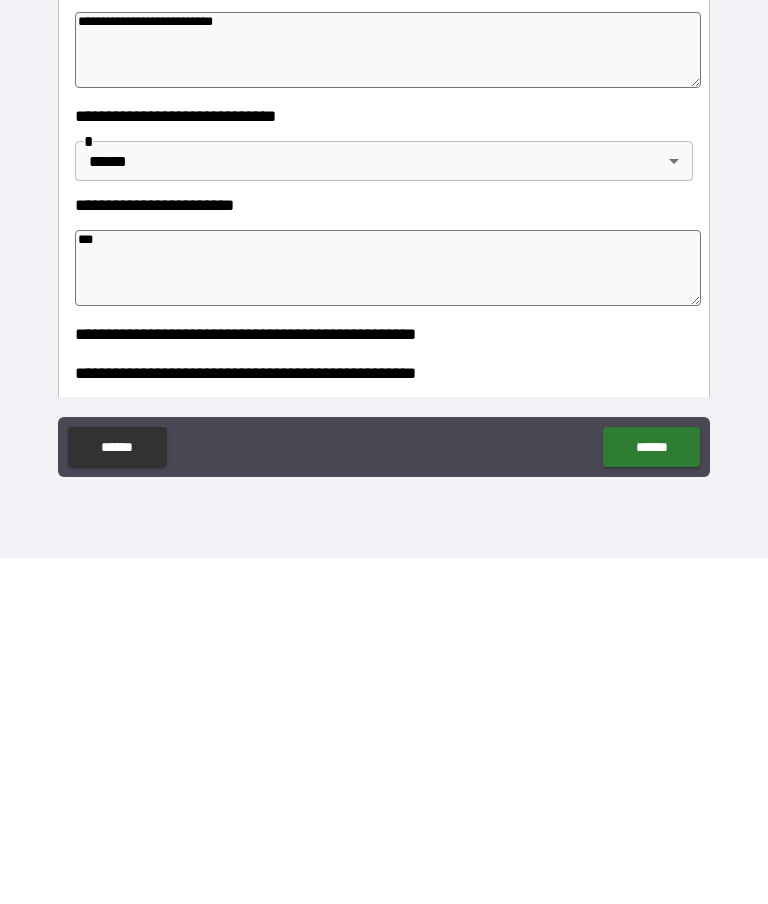 type on "*" 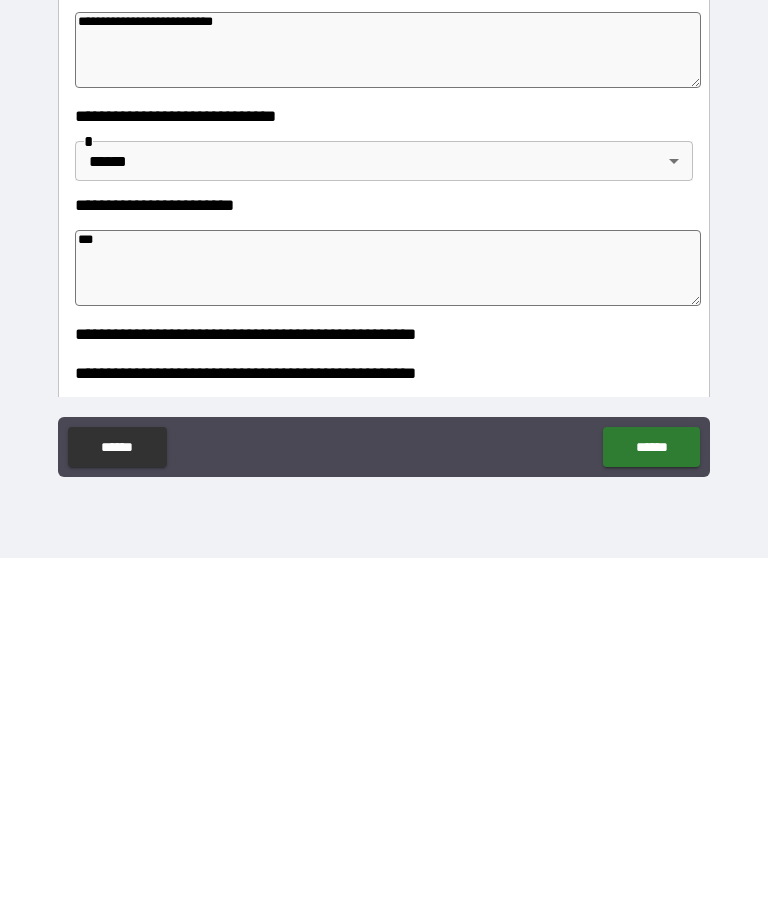 type on "****" 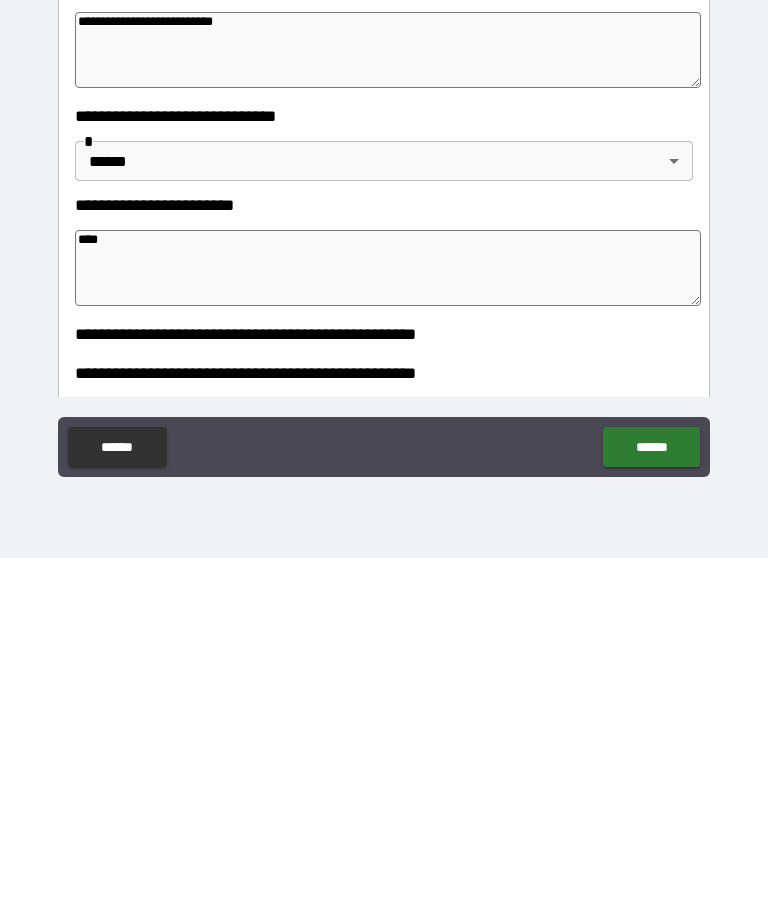 type on "*" 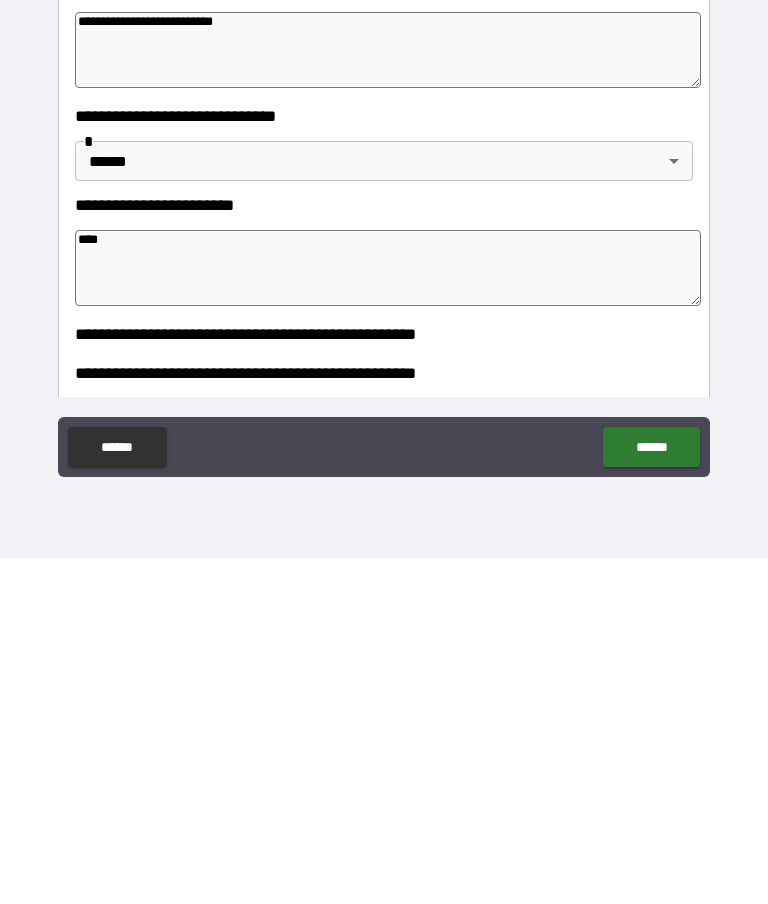 type on "*" 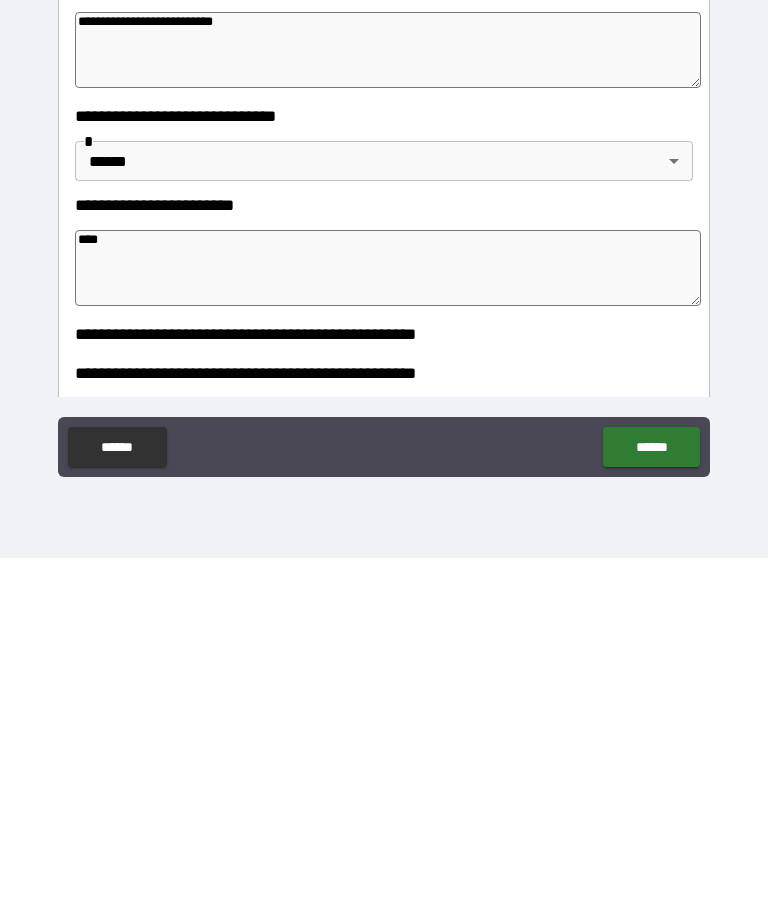 type on "*" 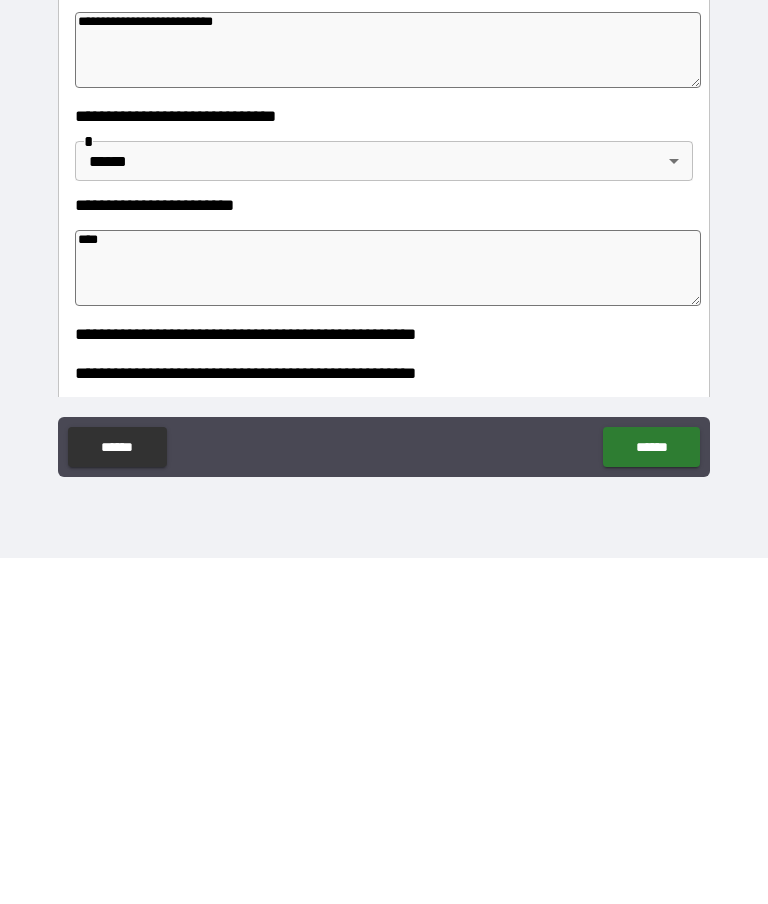 type on "*****" 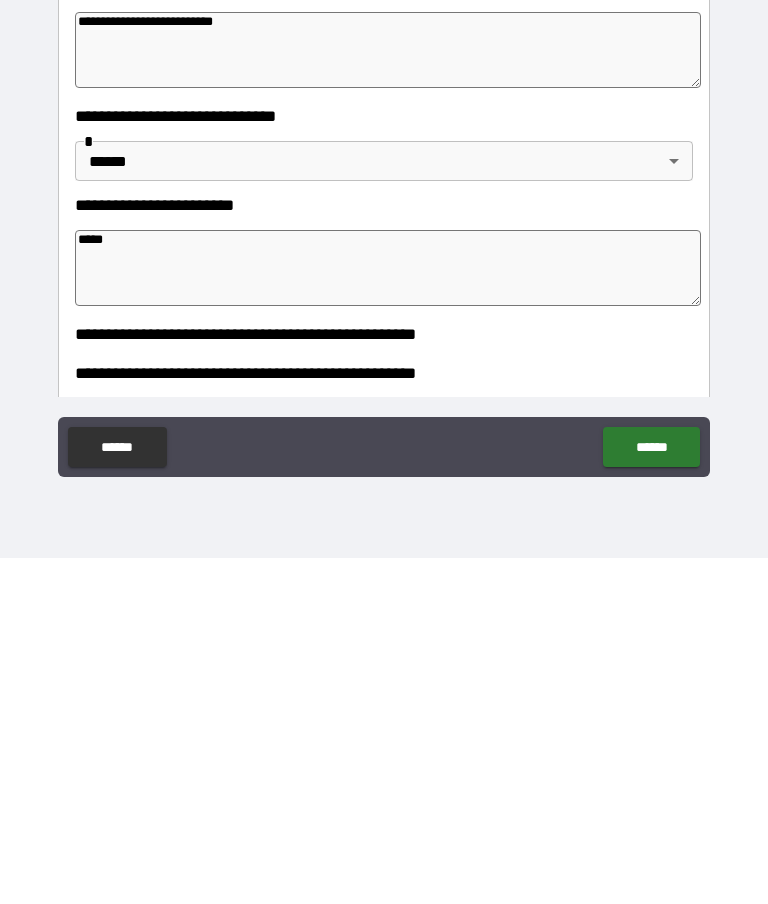 type on "*" 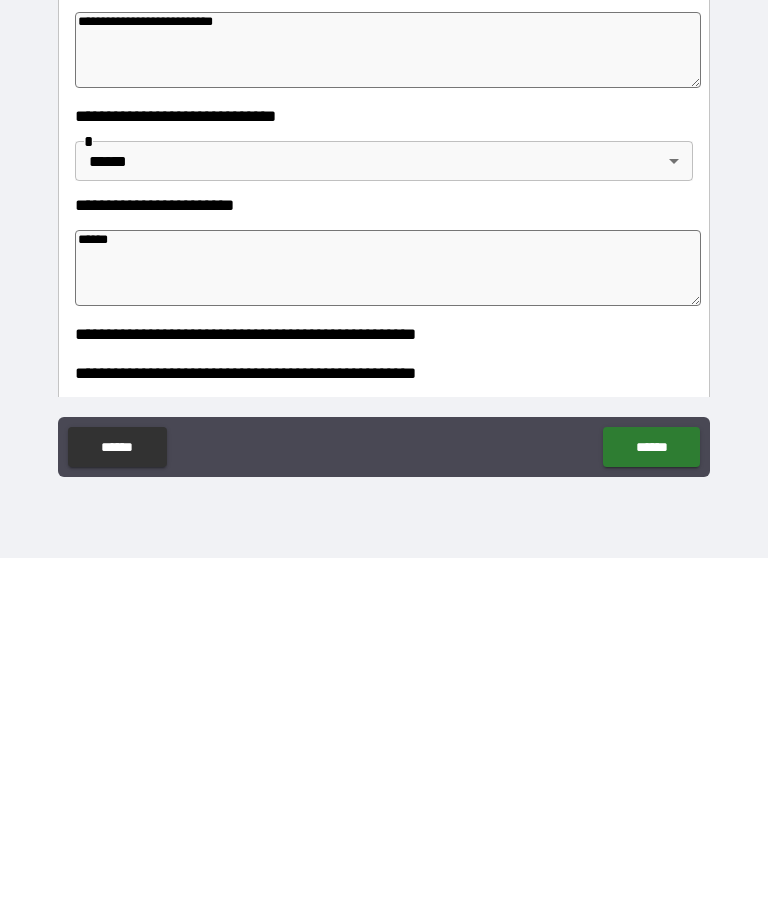 type on "*" 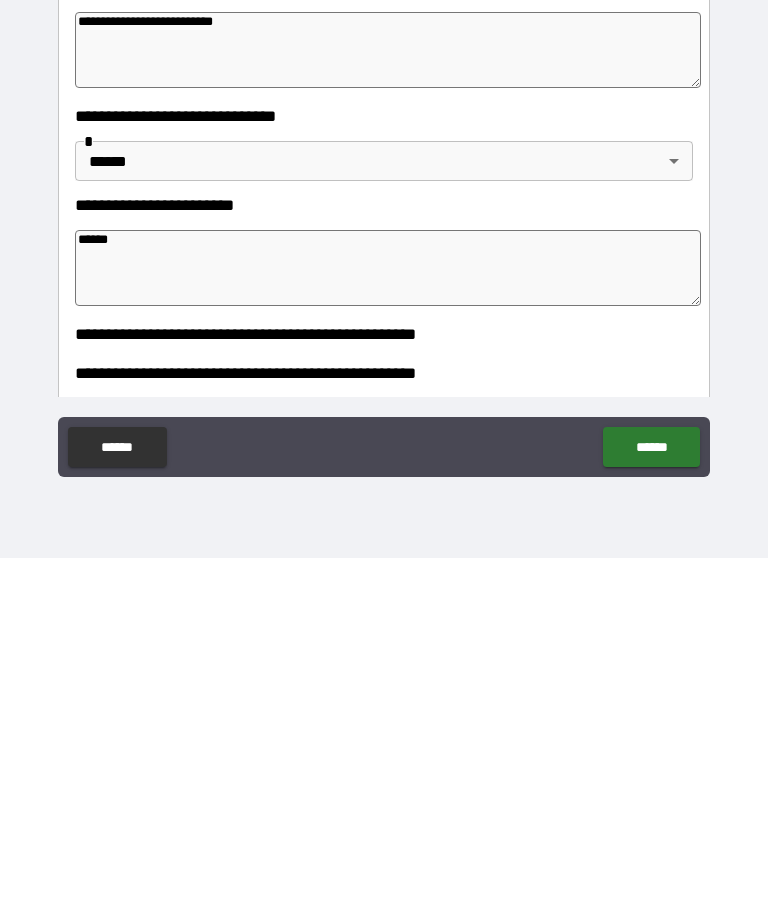 type on "*" 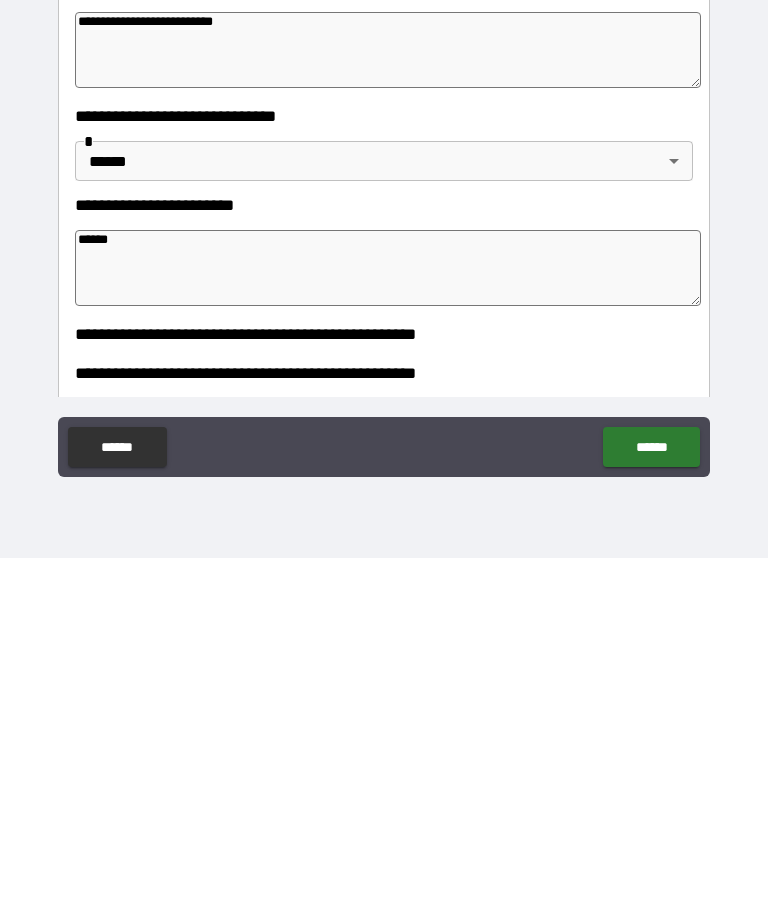 type on "*******" 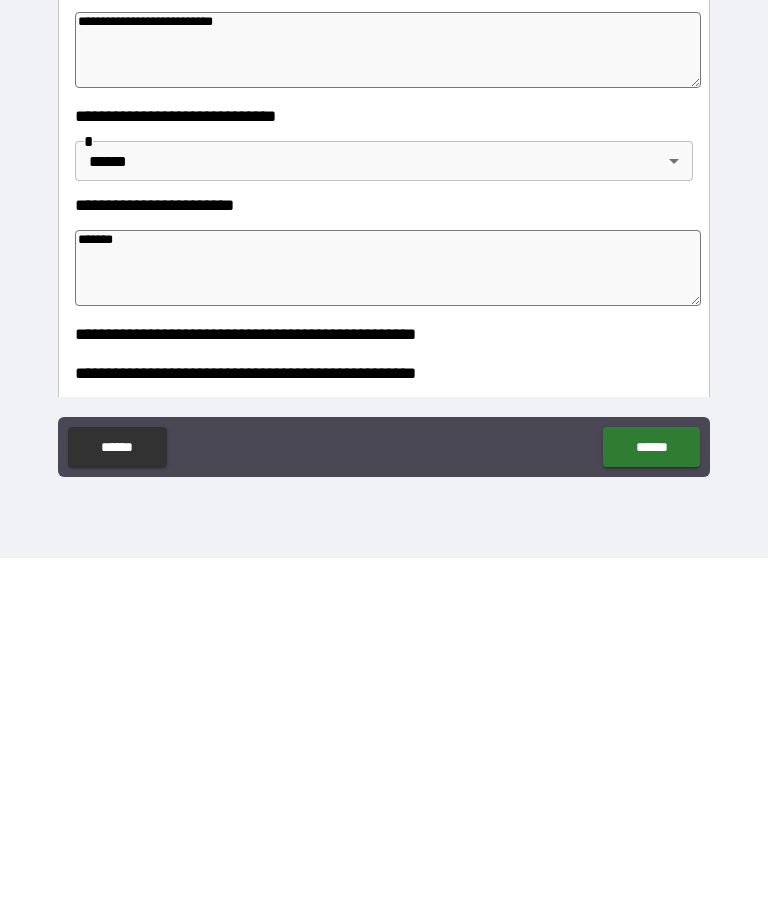 type on "*" 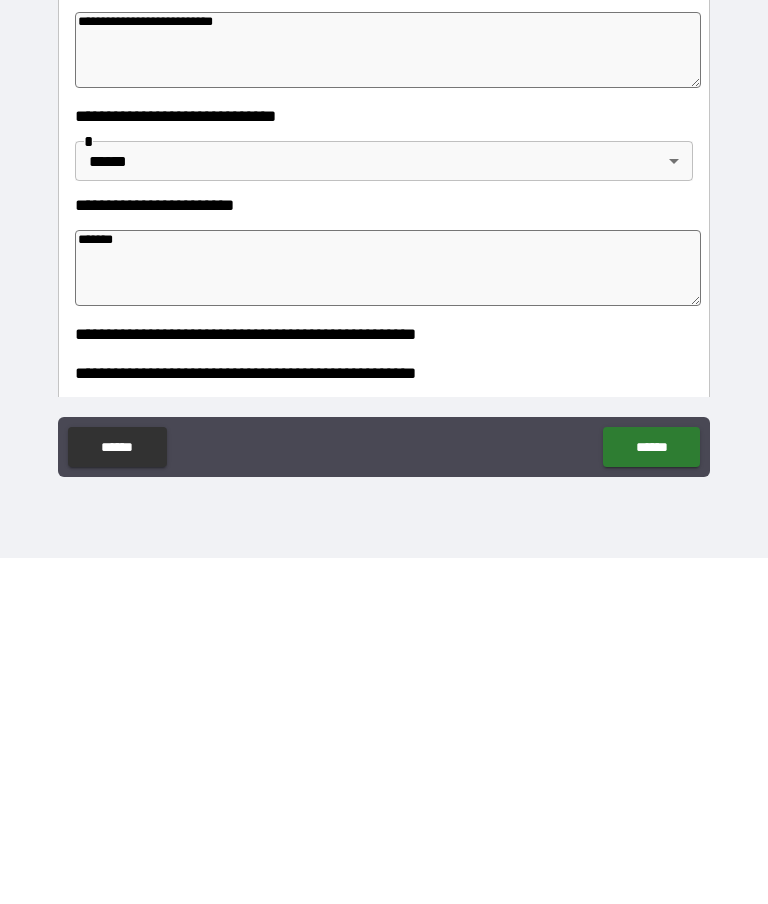 type on "*" 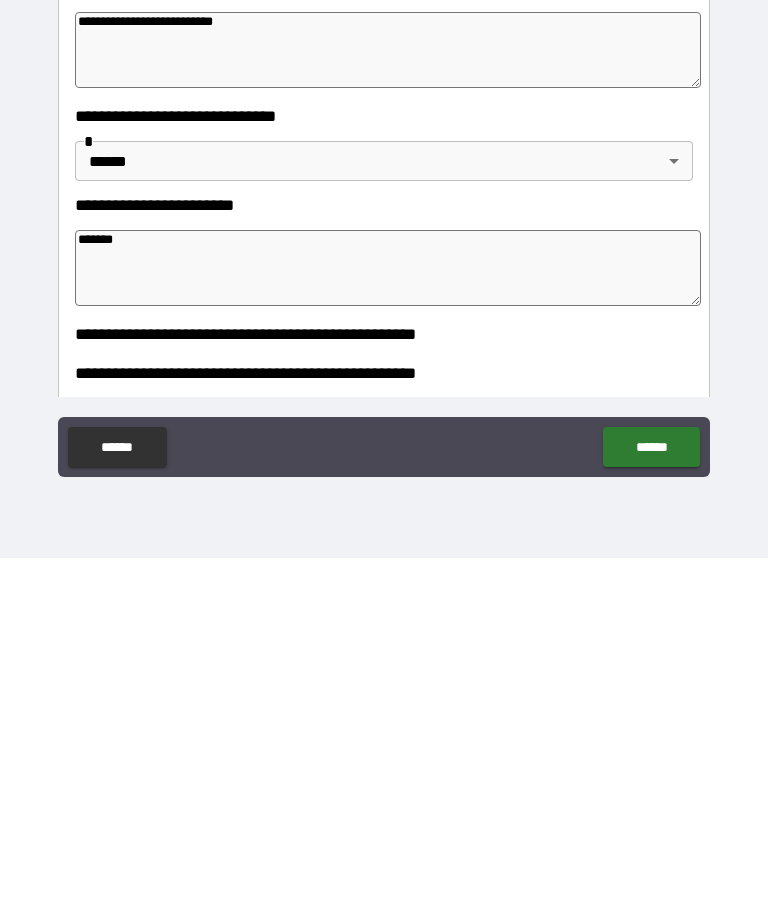 type on "*" 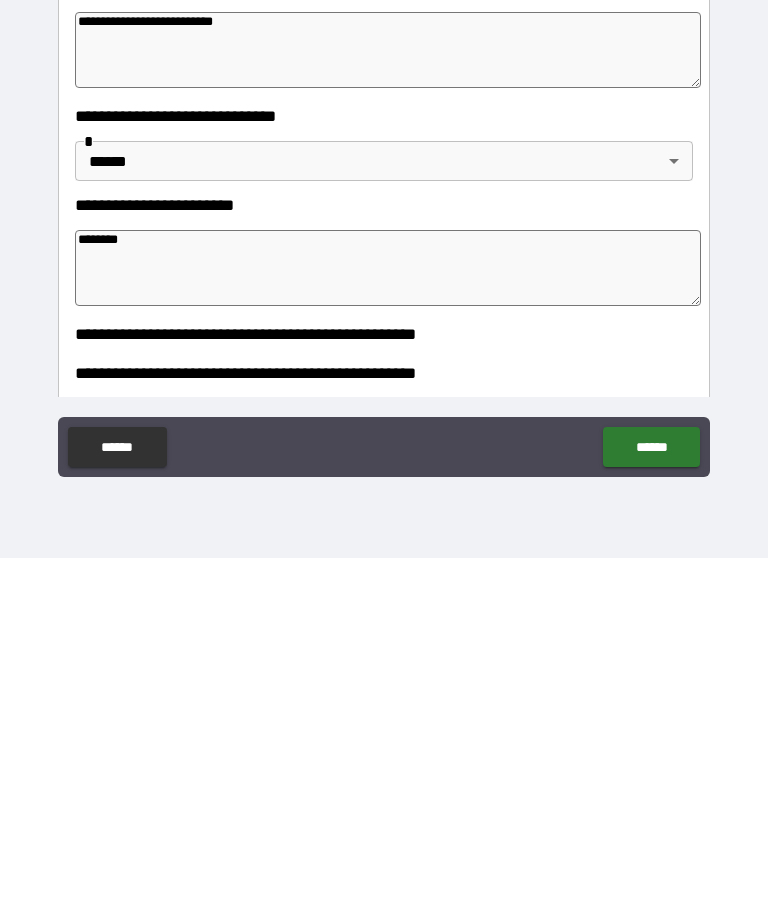 type on "*" 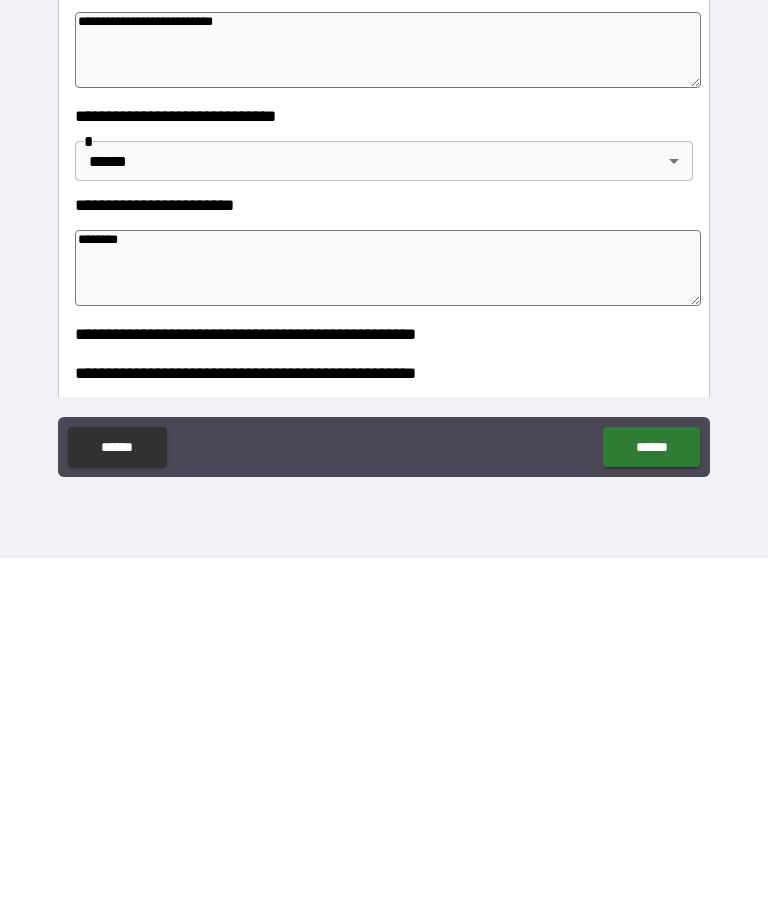 type on "*" 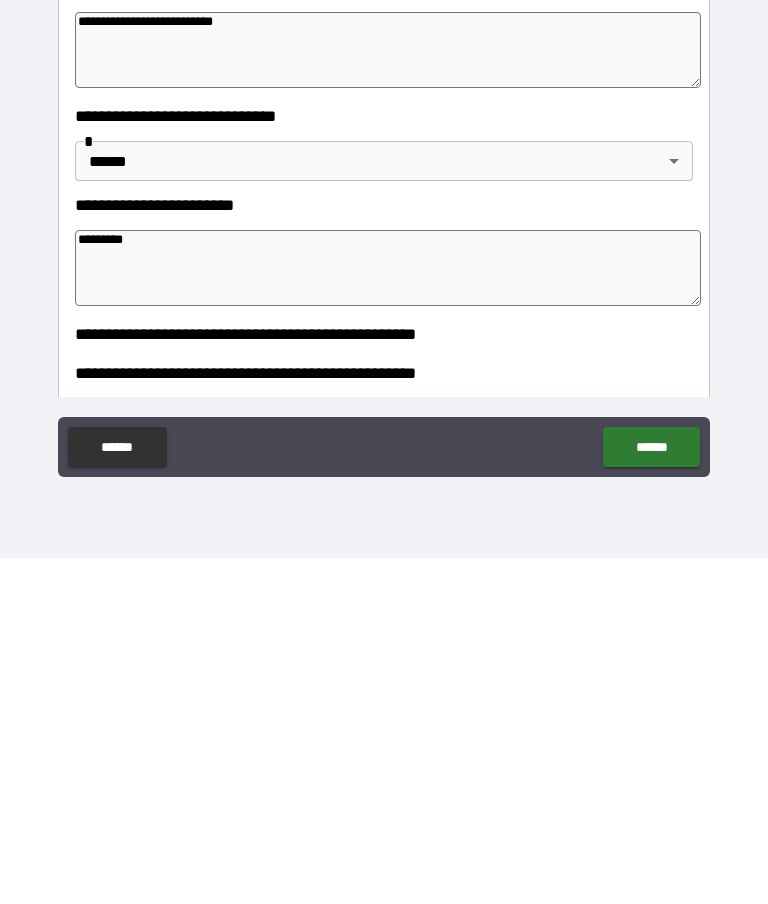 type on "*" 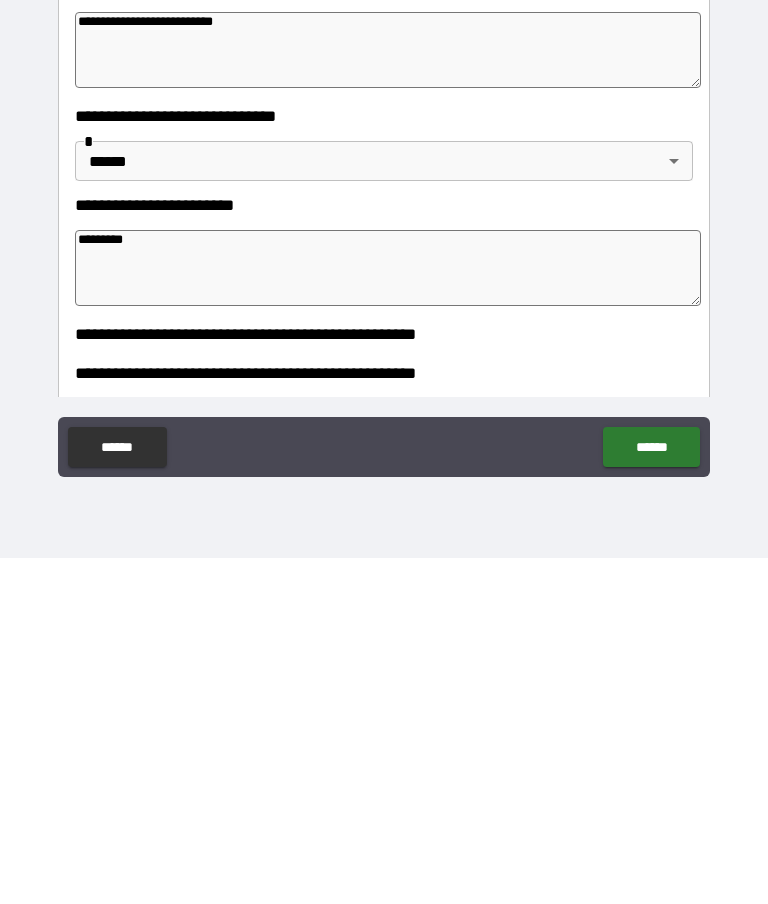 type on "*" 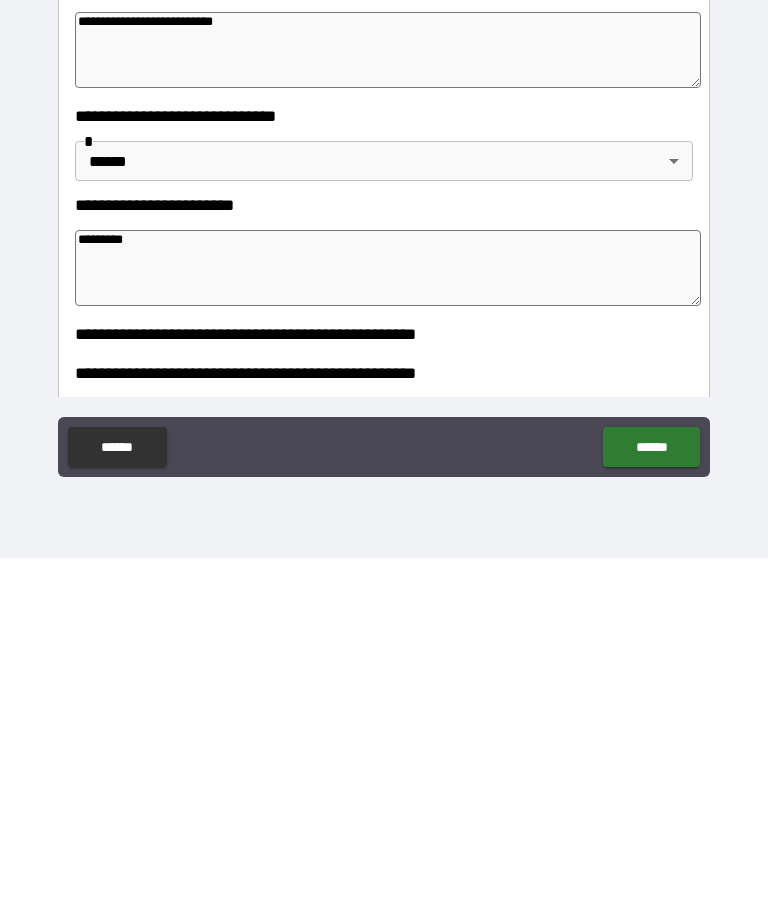 type on "*" 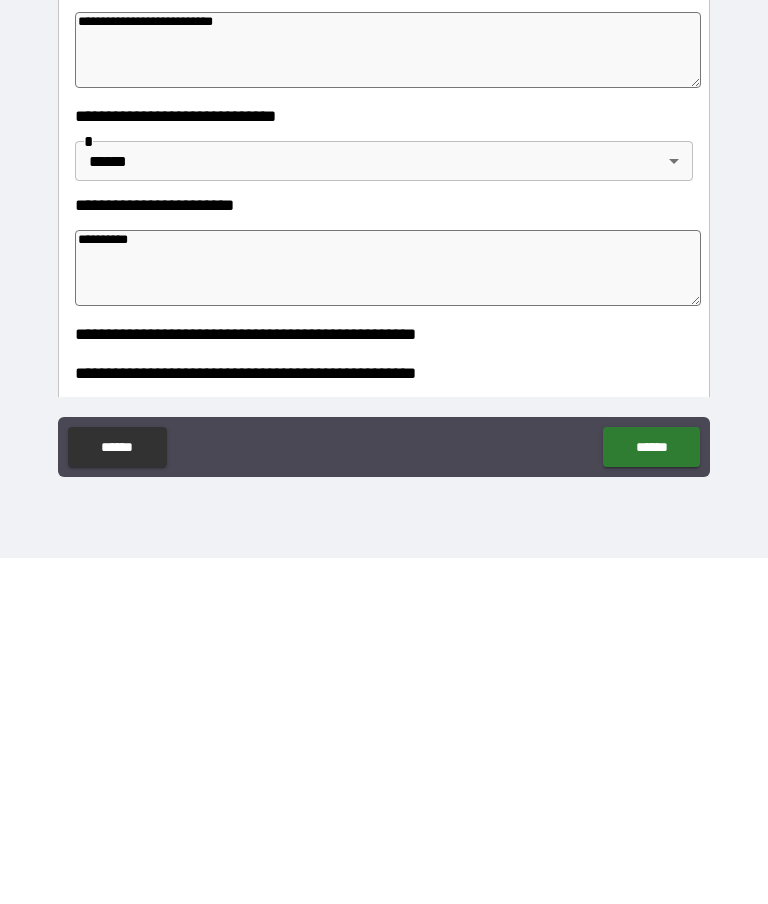 type on "*" 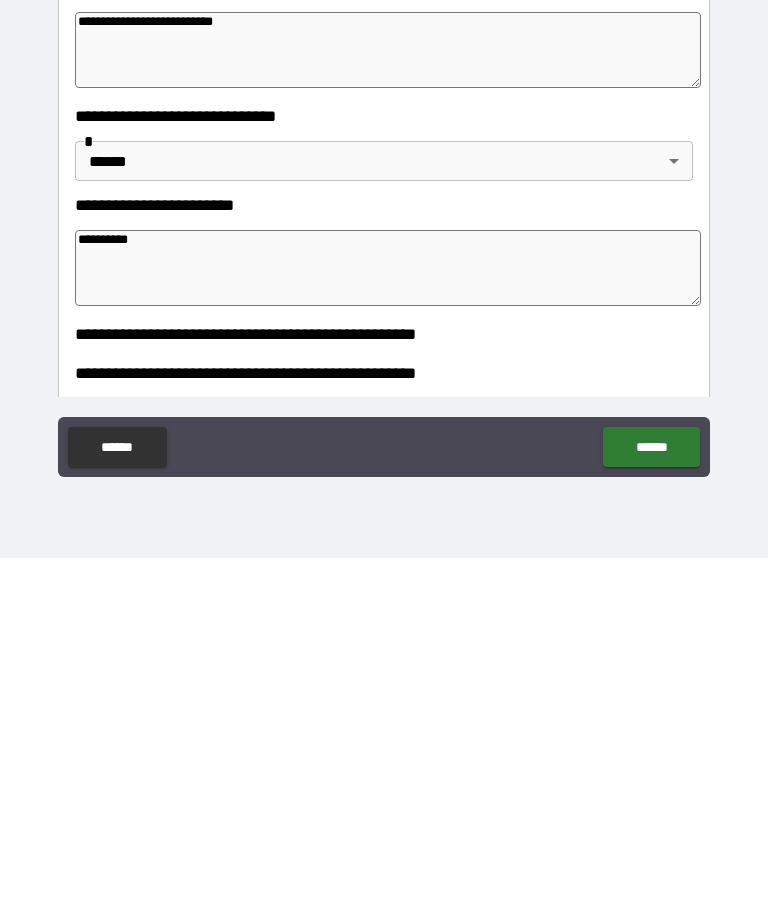 type on "*" 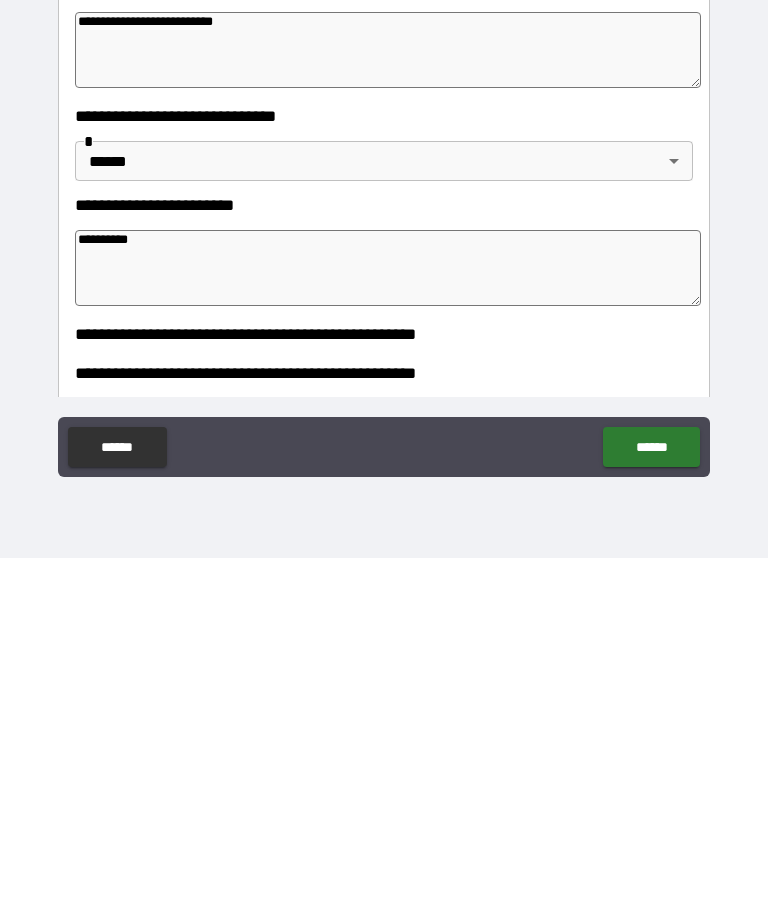 type on "*" 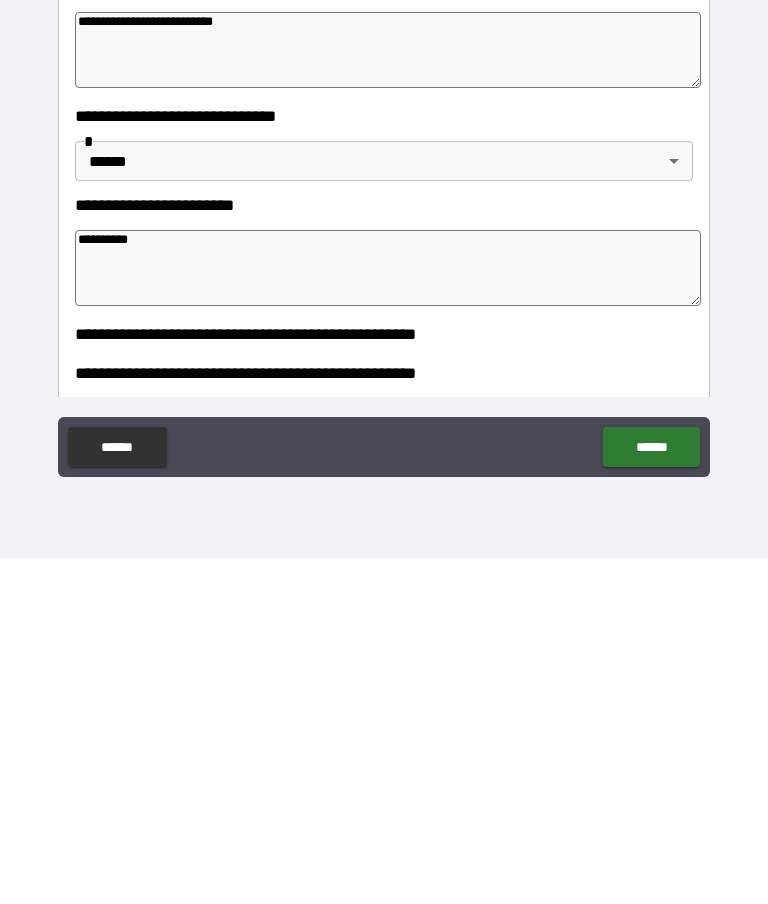 type on "**********" 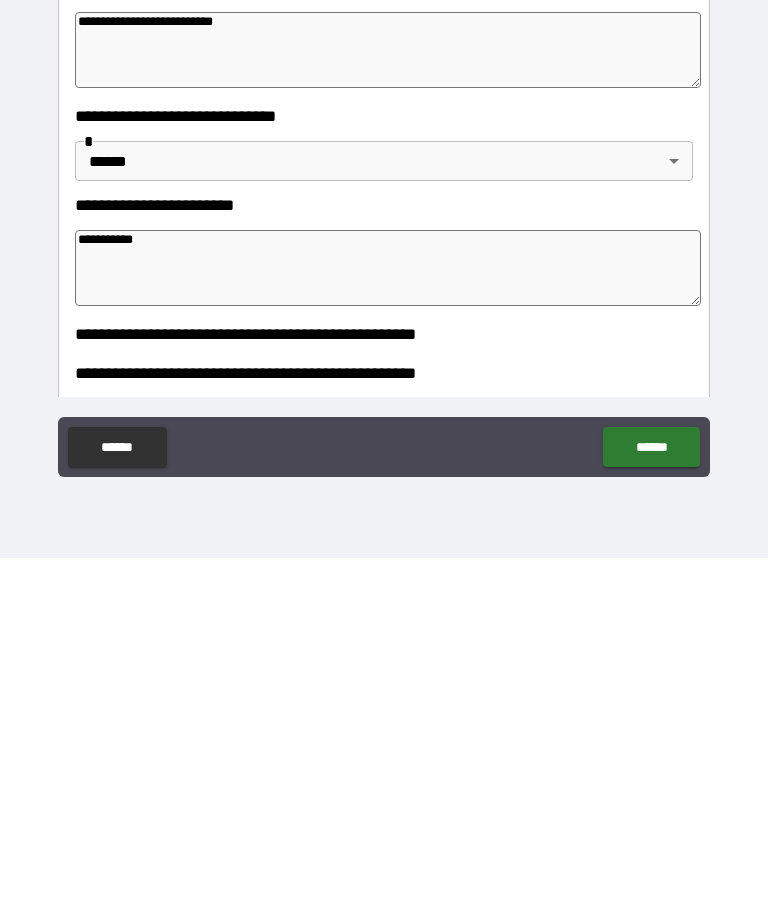 type on "*" 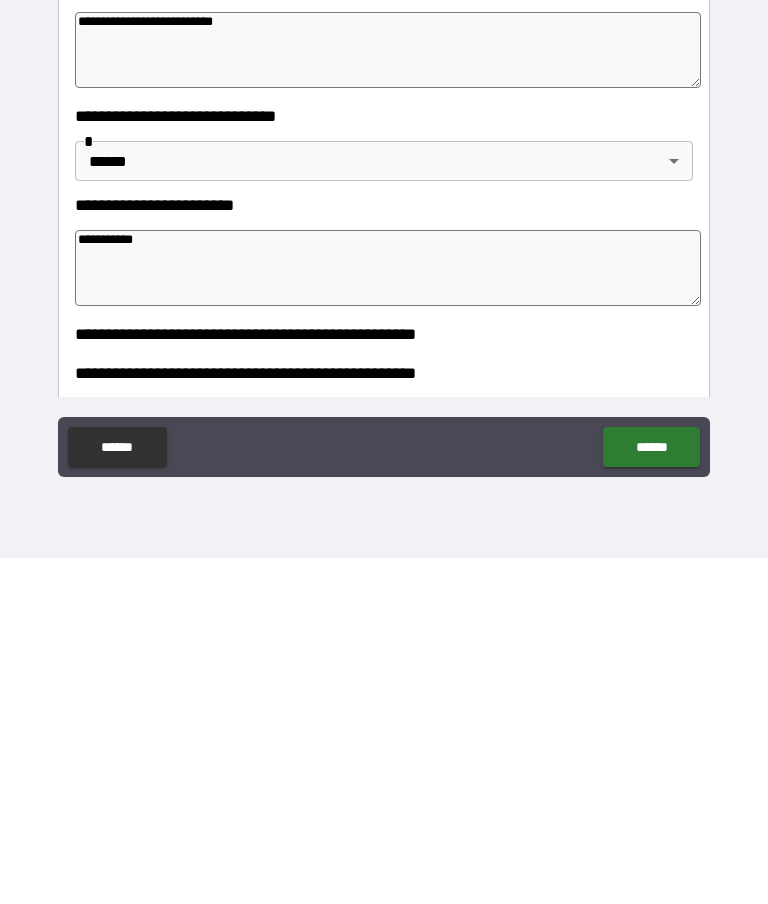 type on "*" 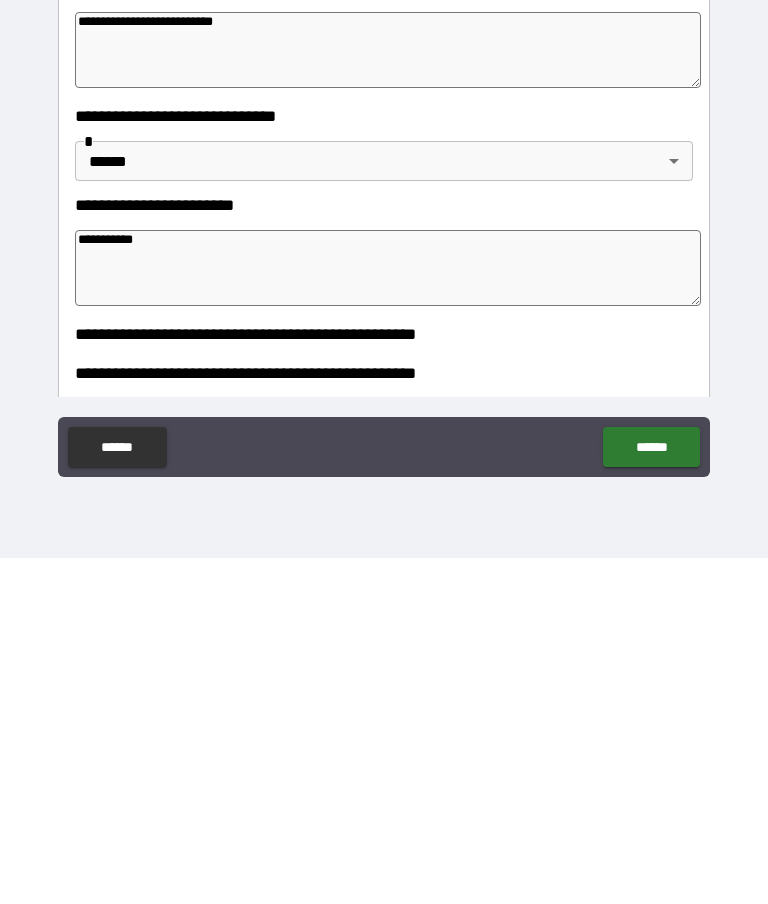 type on "*" 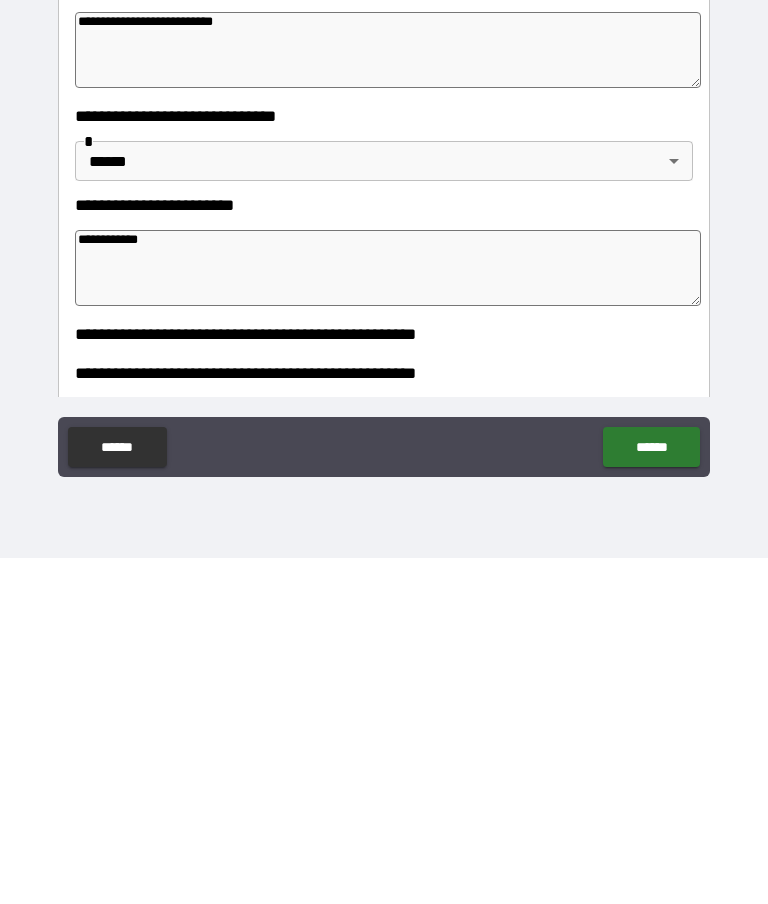 type on "*" 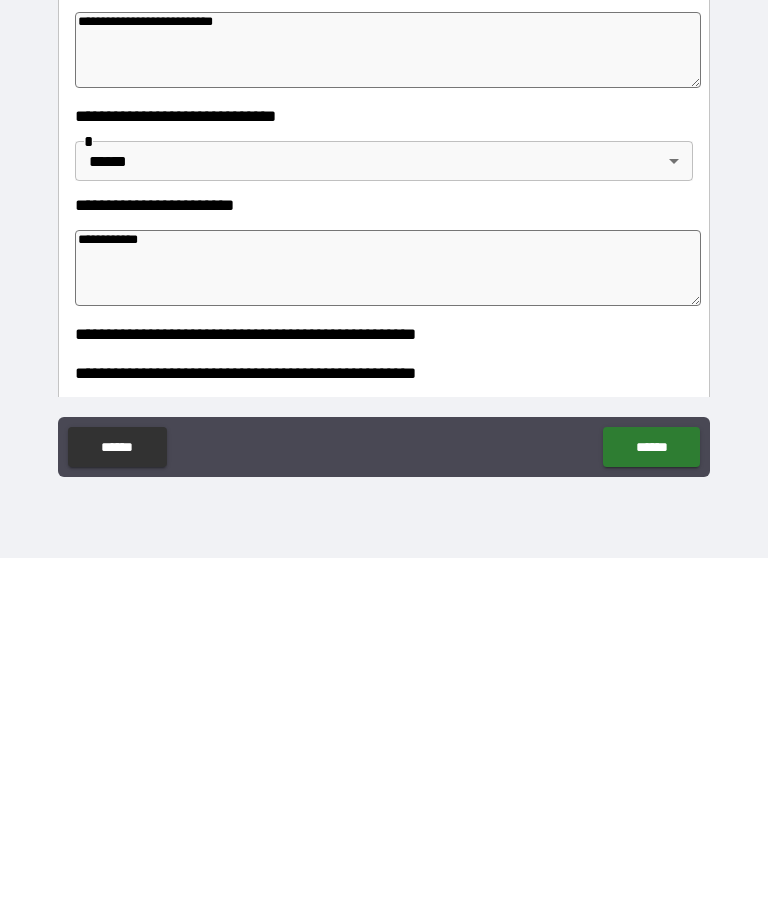 type on "*" 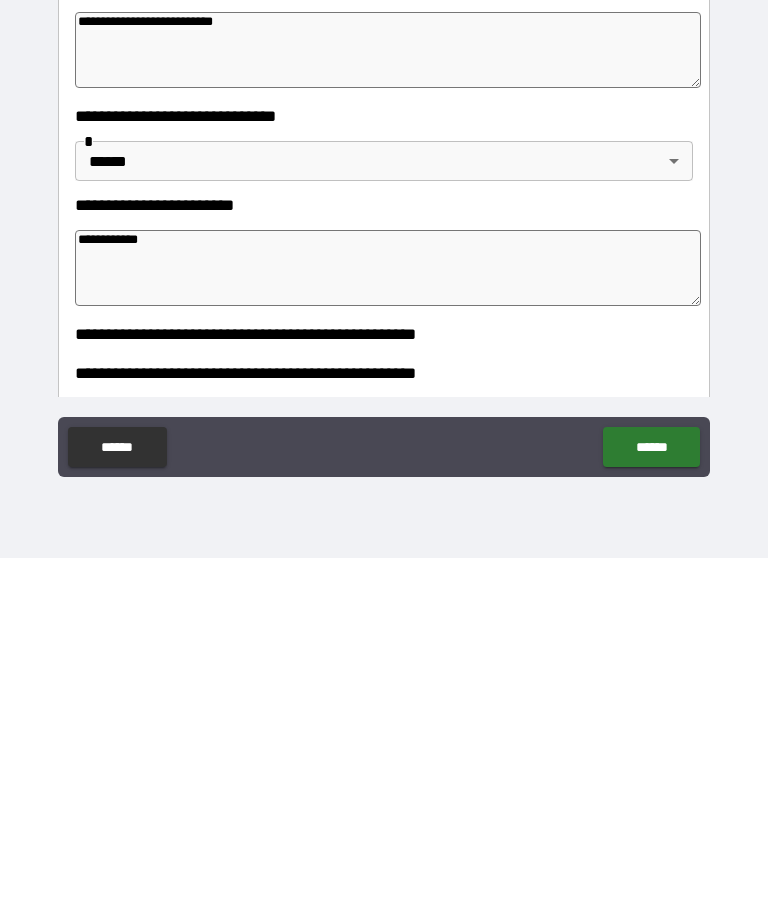 type on "*" 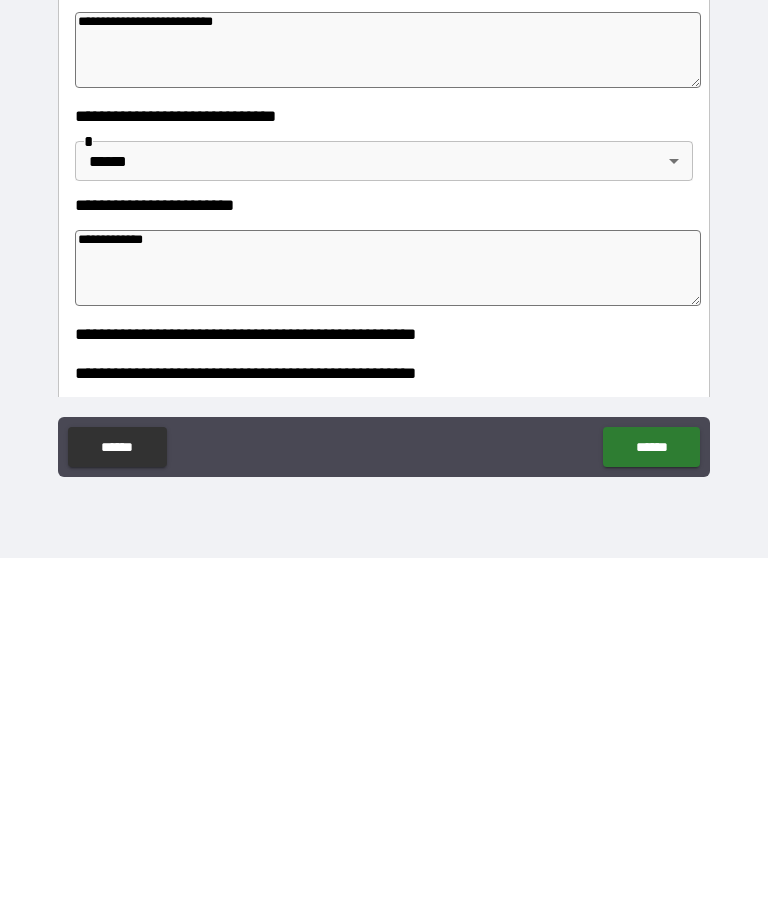 type on "*" 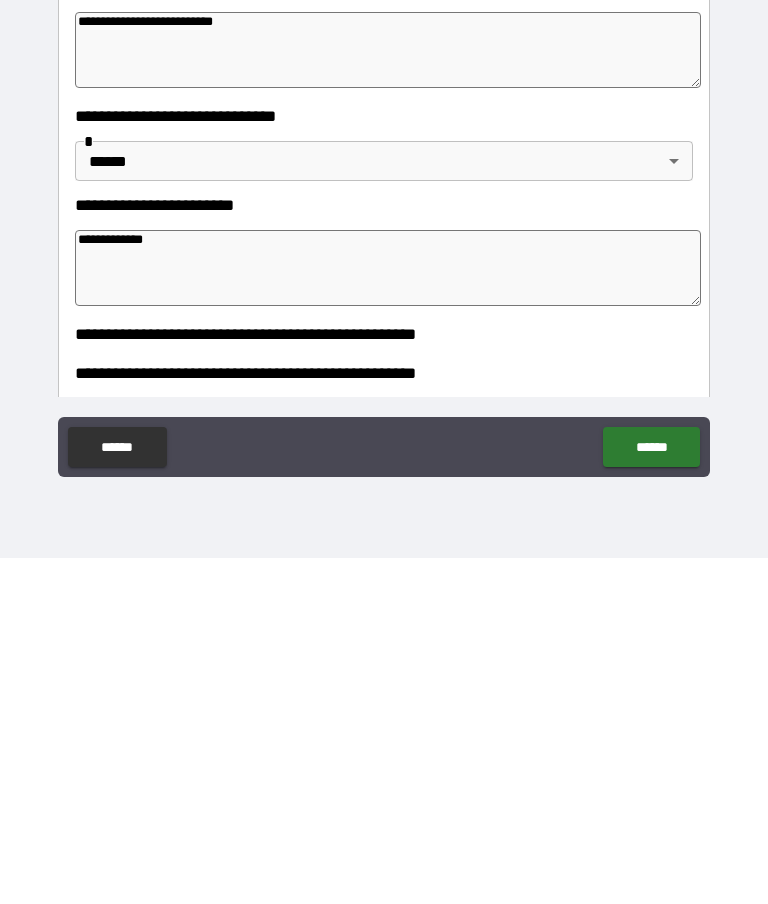 type on "*" 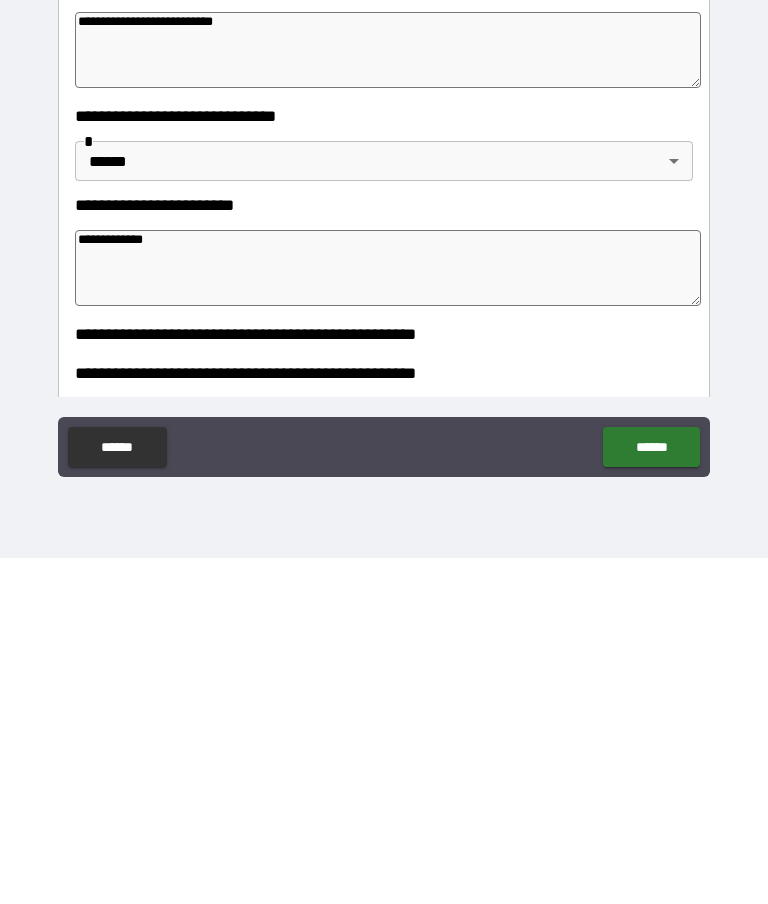 type on "*" 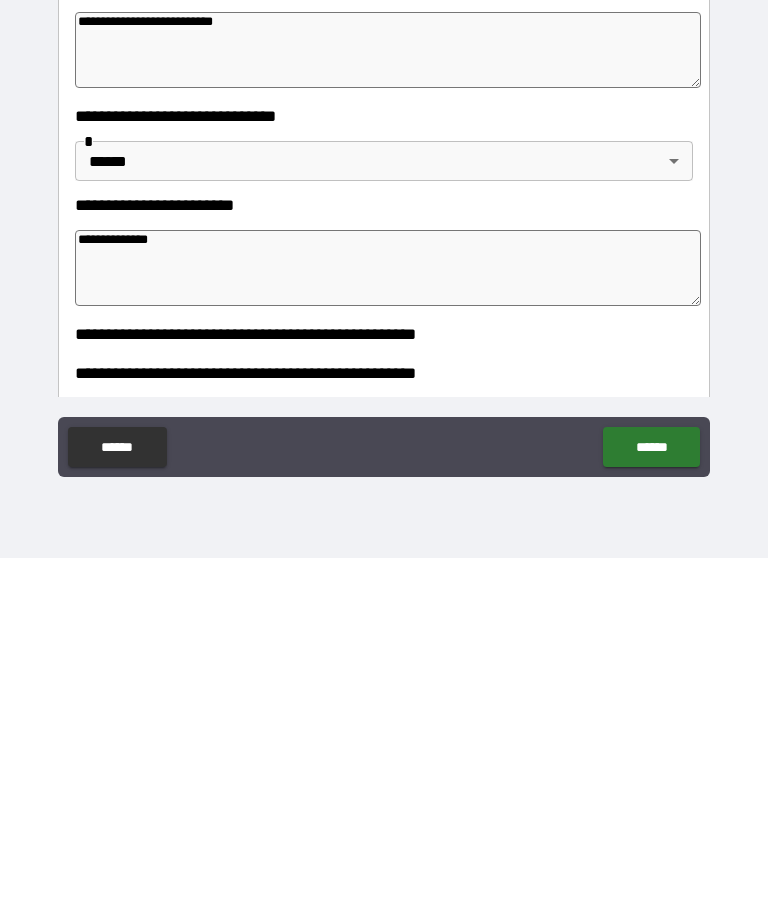 type on "*" 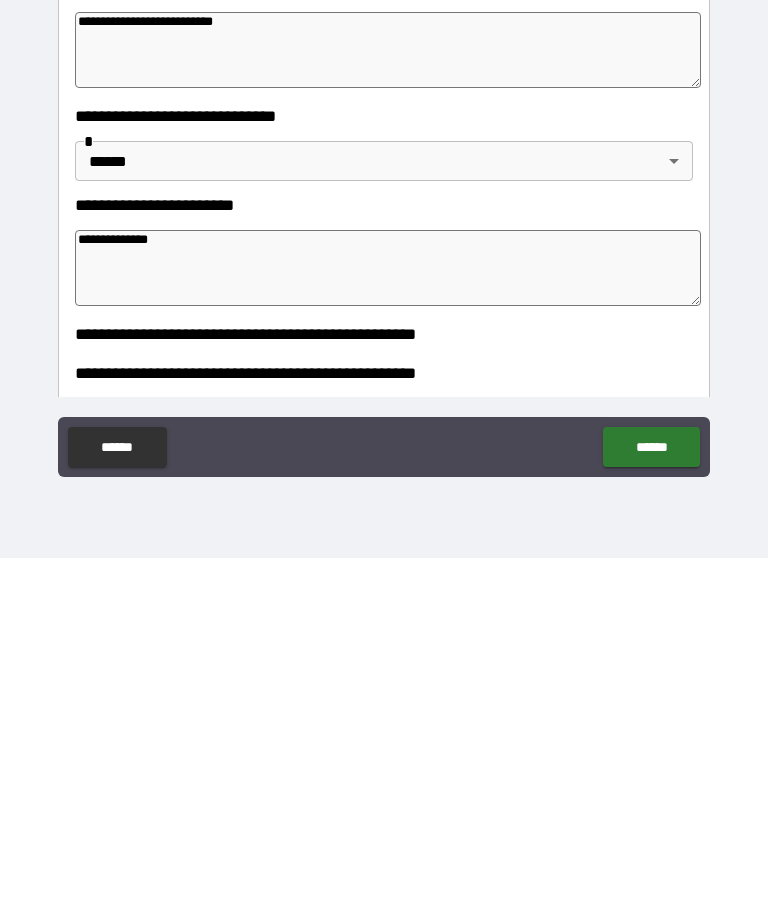 type on "*" 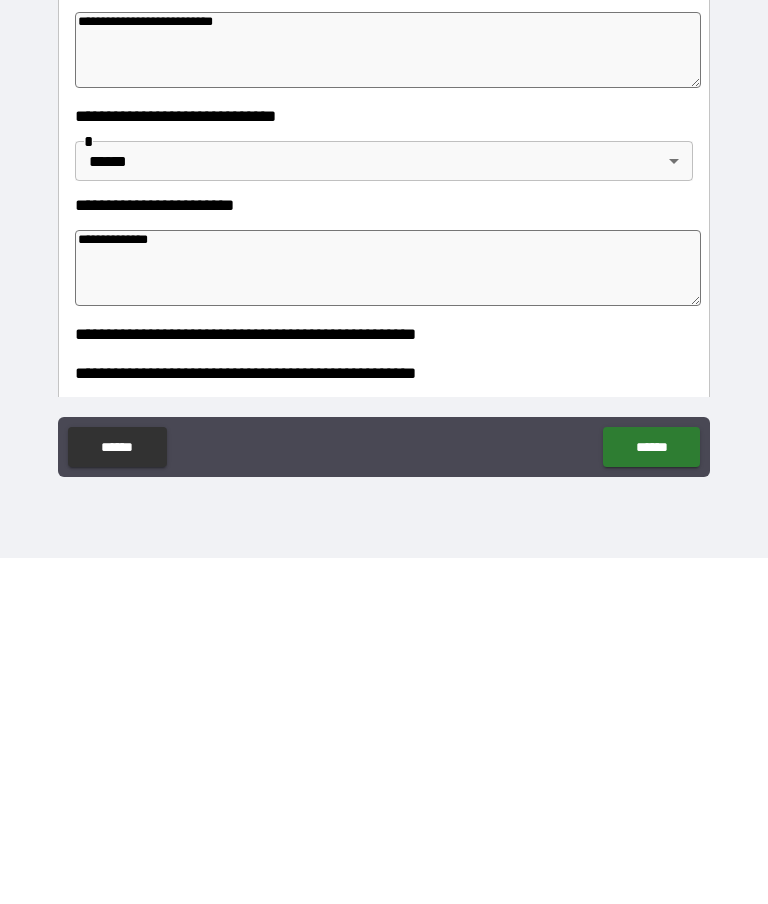type on "*" 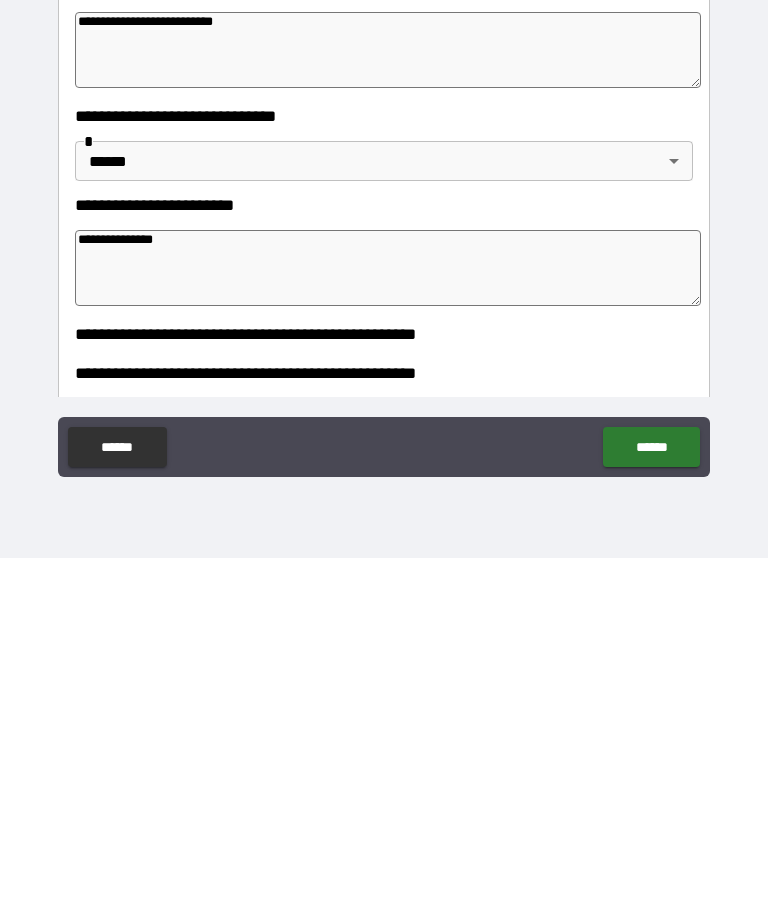 type on "*" 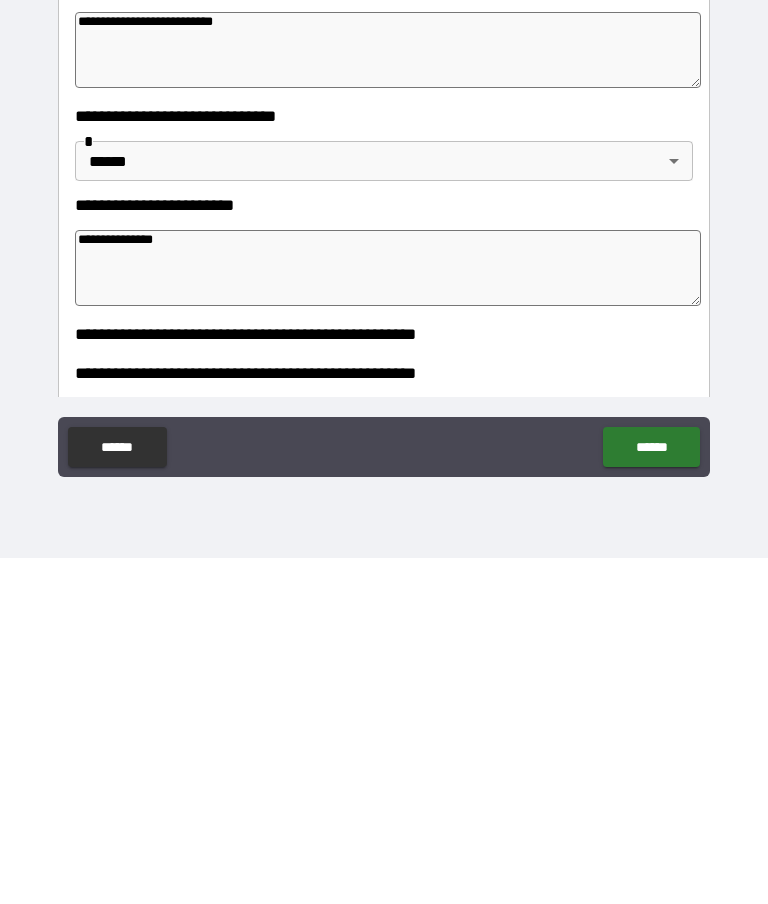 type on "*" 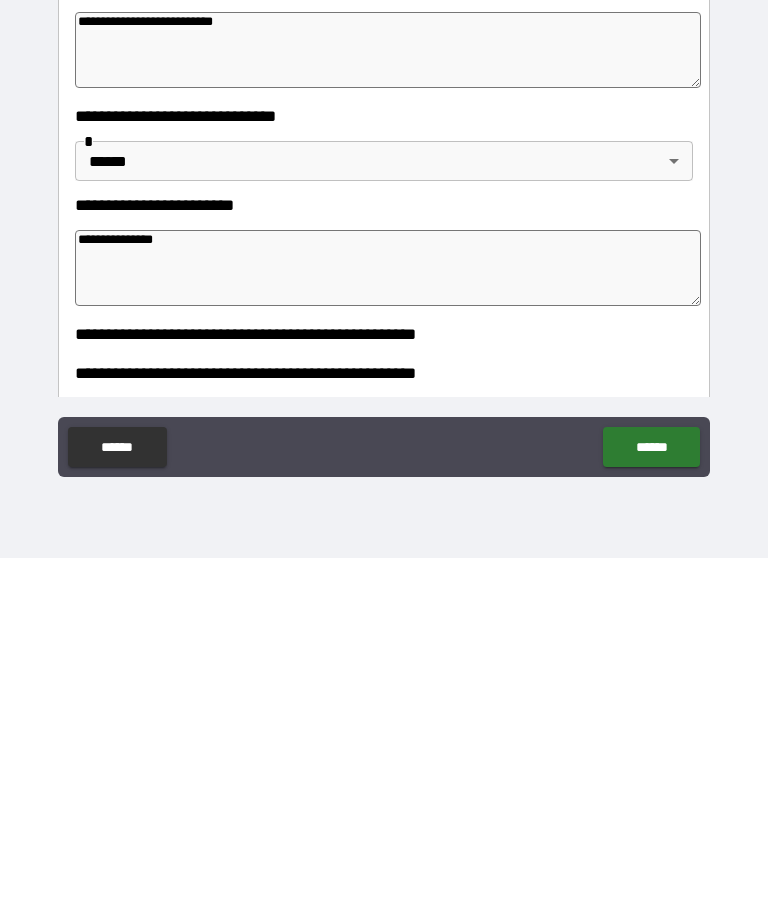 type on "**********" 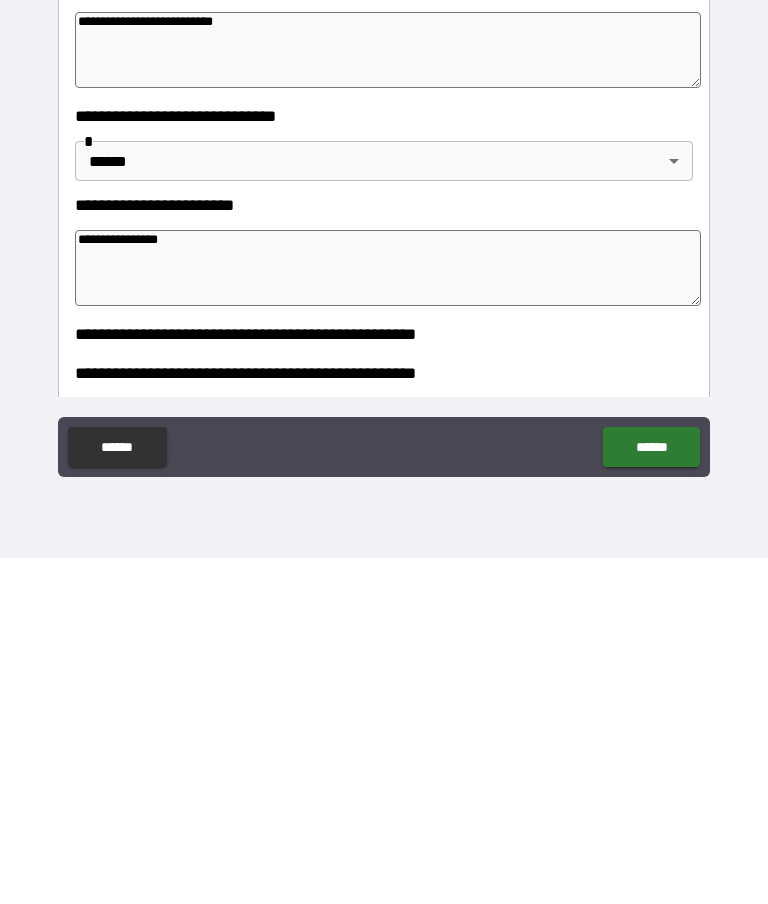type on "*" 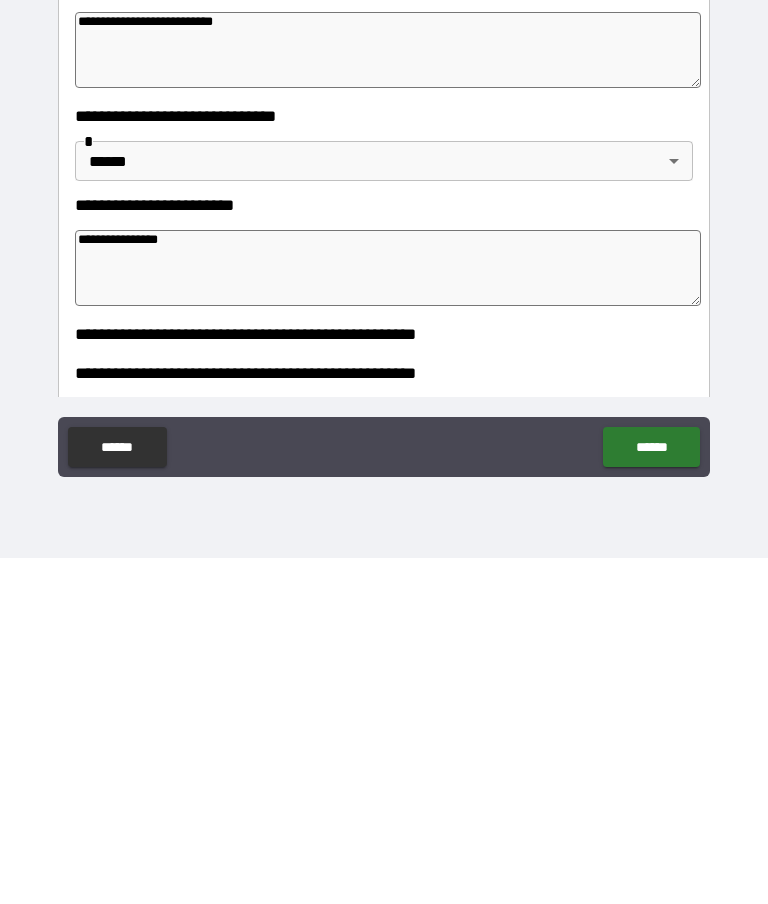 type on "*" 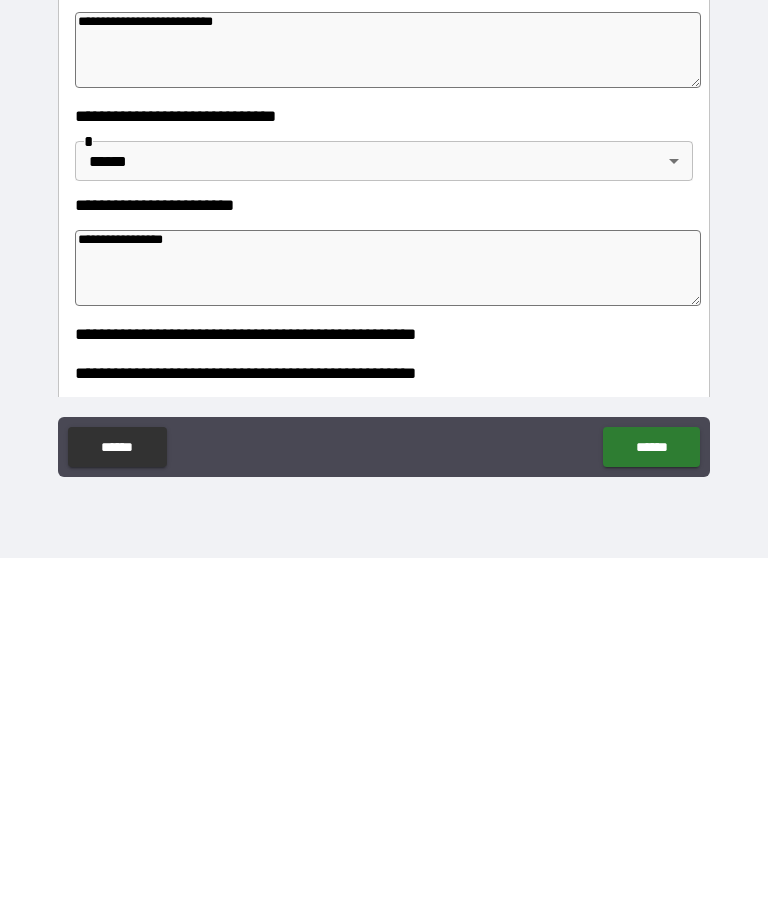 type on "*" 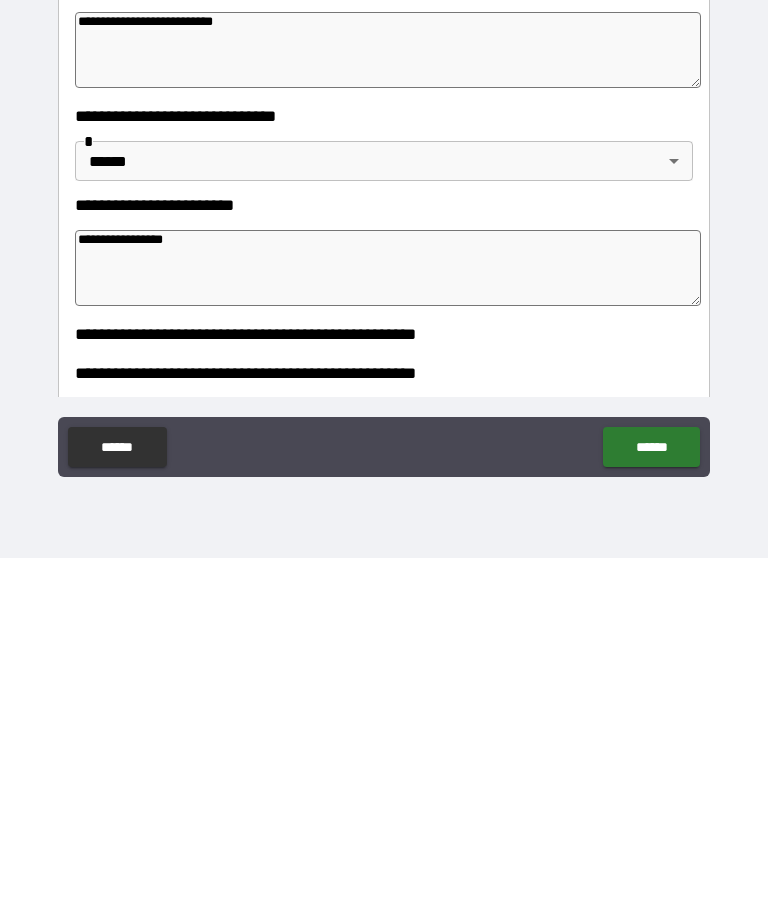 type on "*" 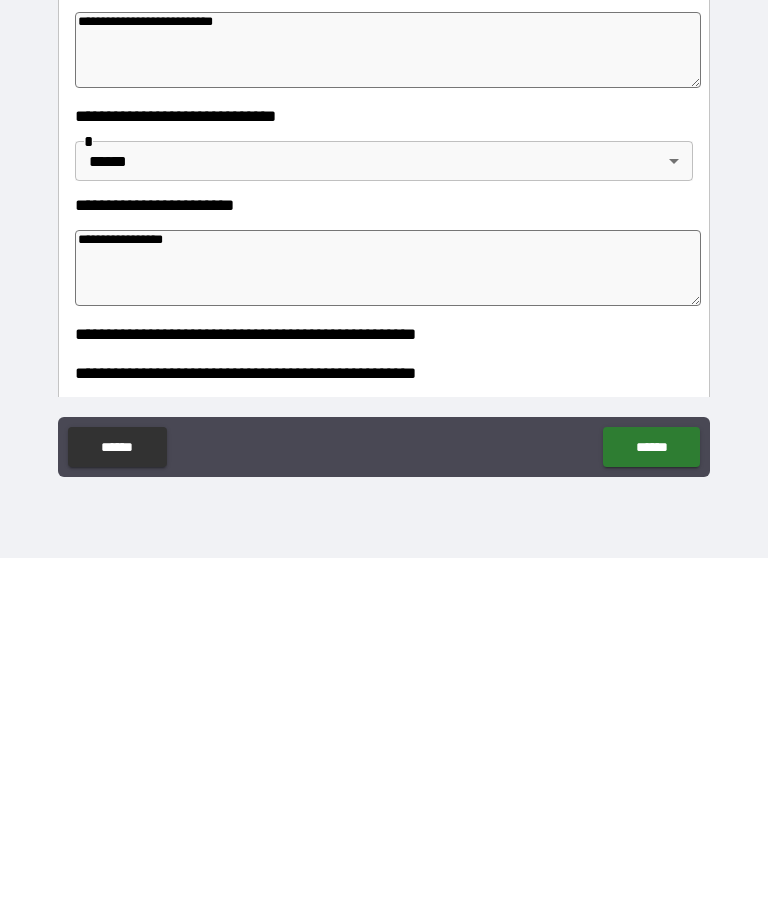 type on "*" 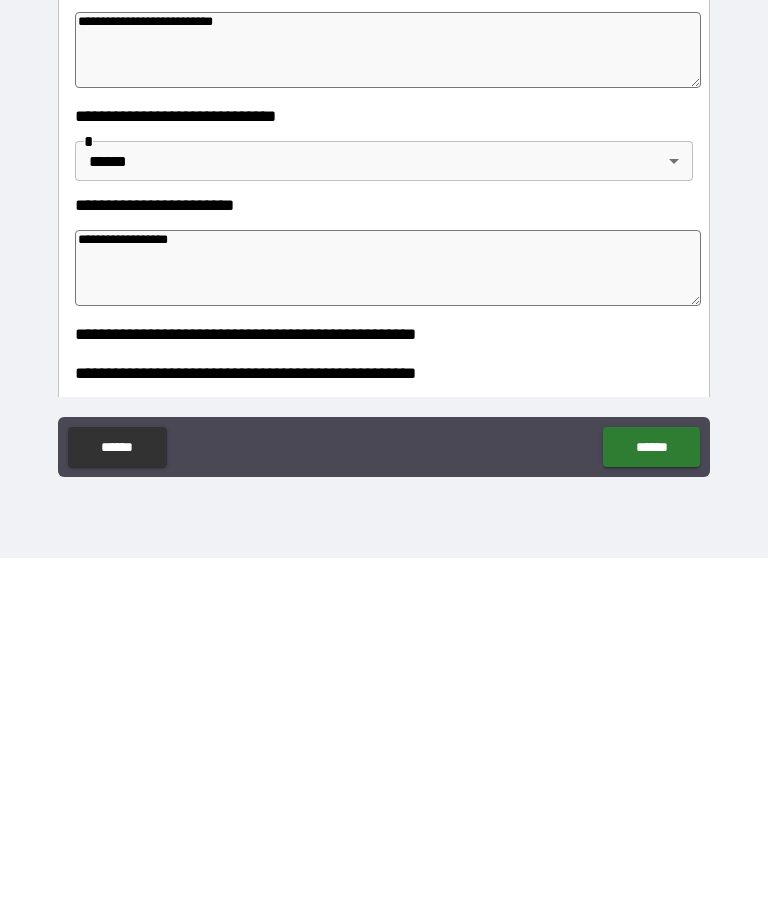 type on "*" 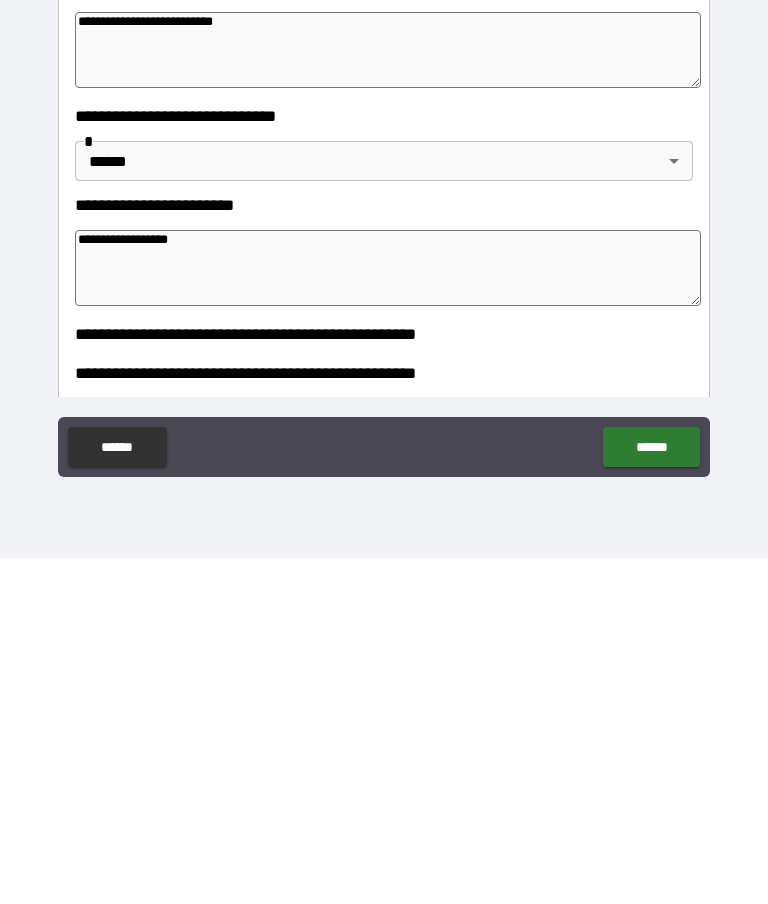 type on "*" 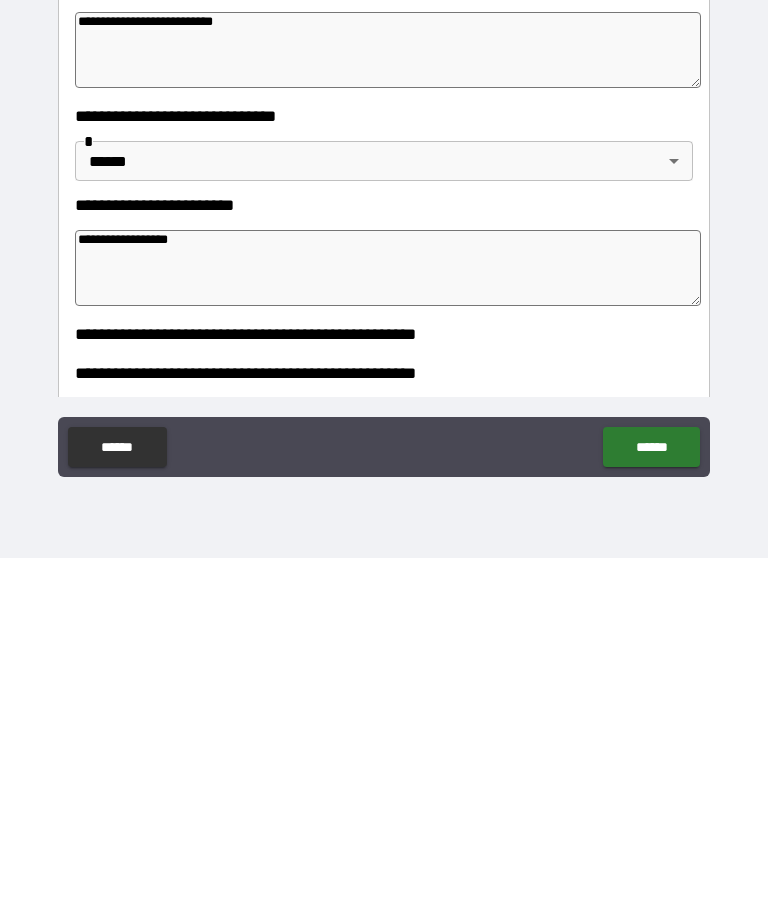 type on "**********" 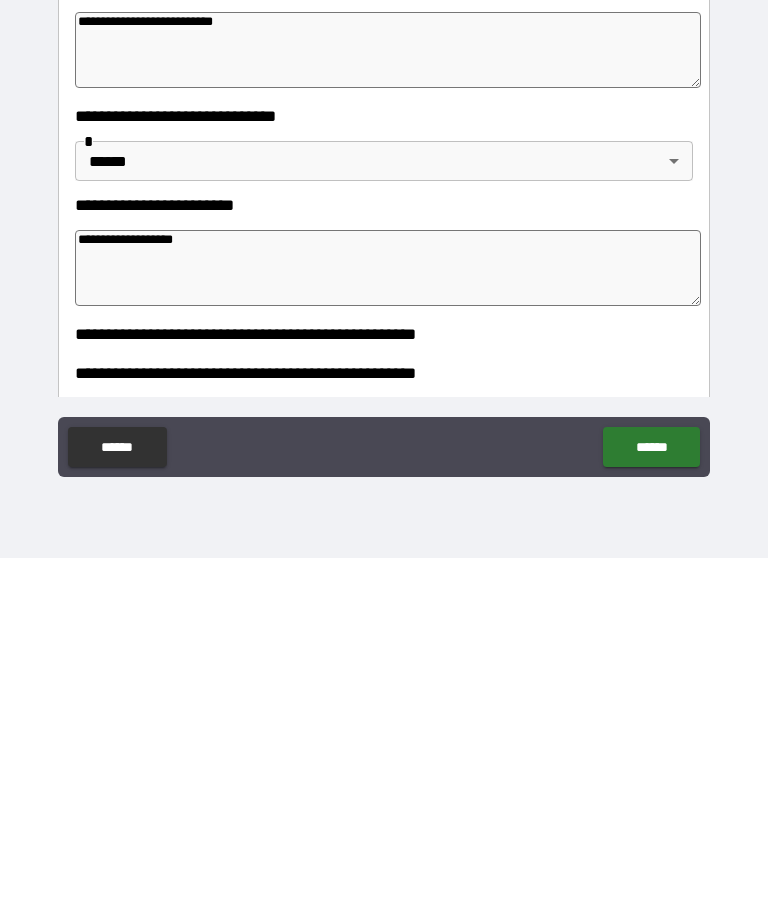 type on "*" 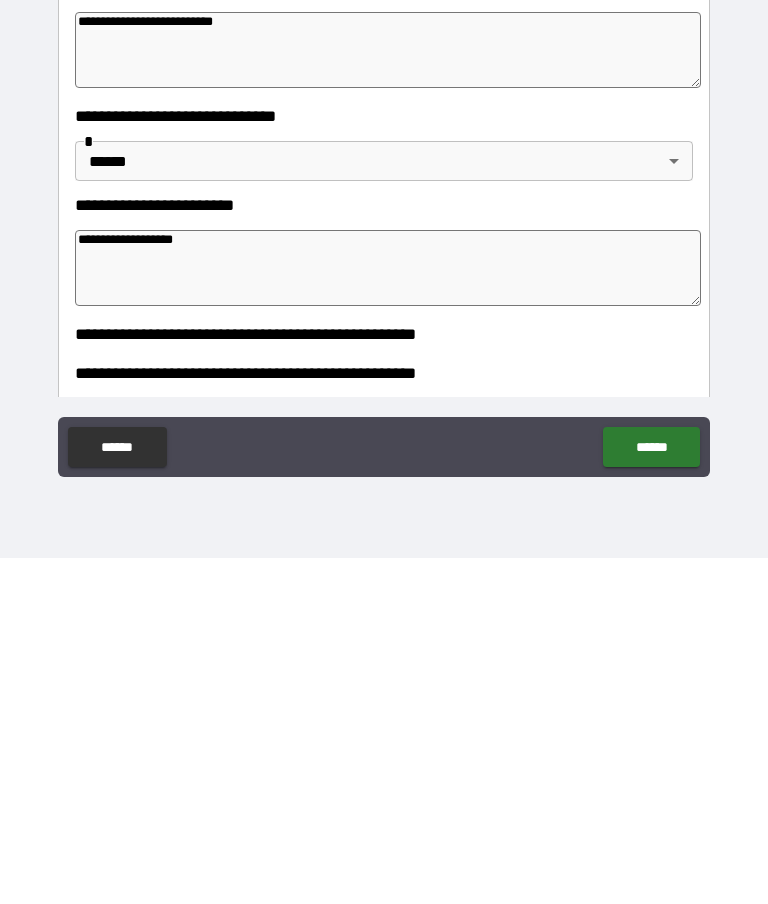 type on "*" 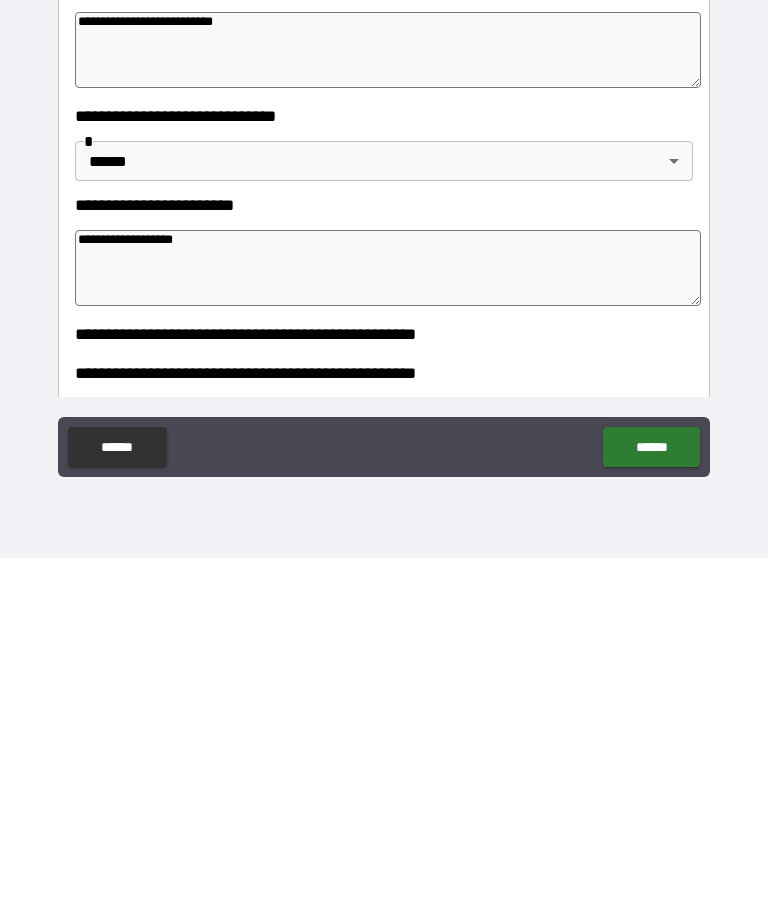 type on "*" 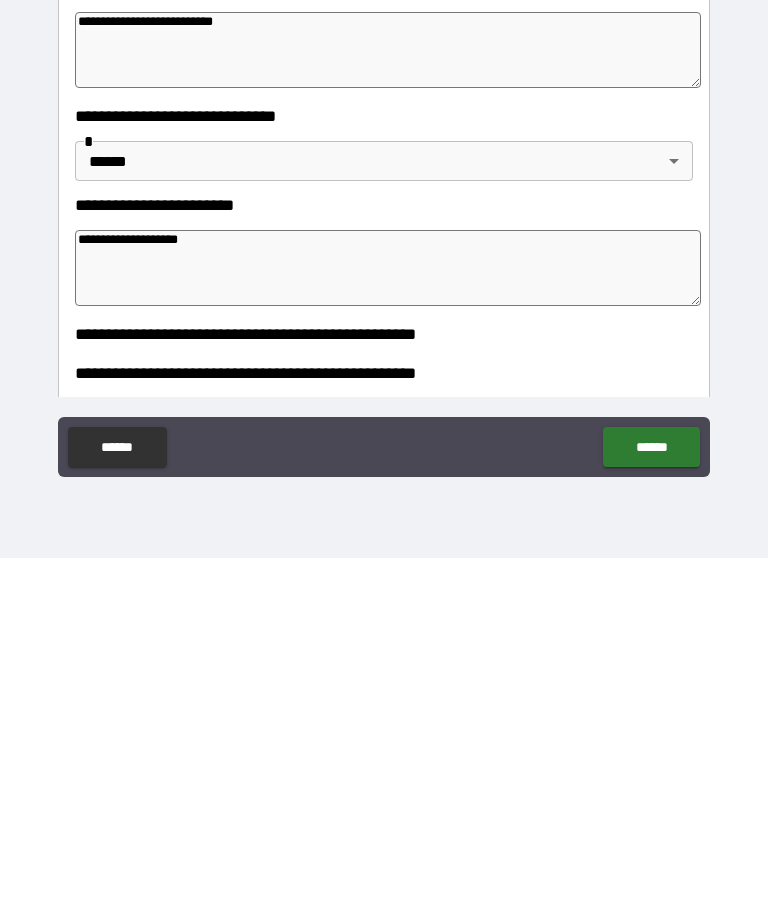 type on "*" 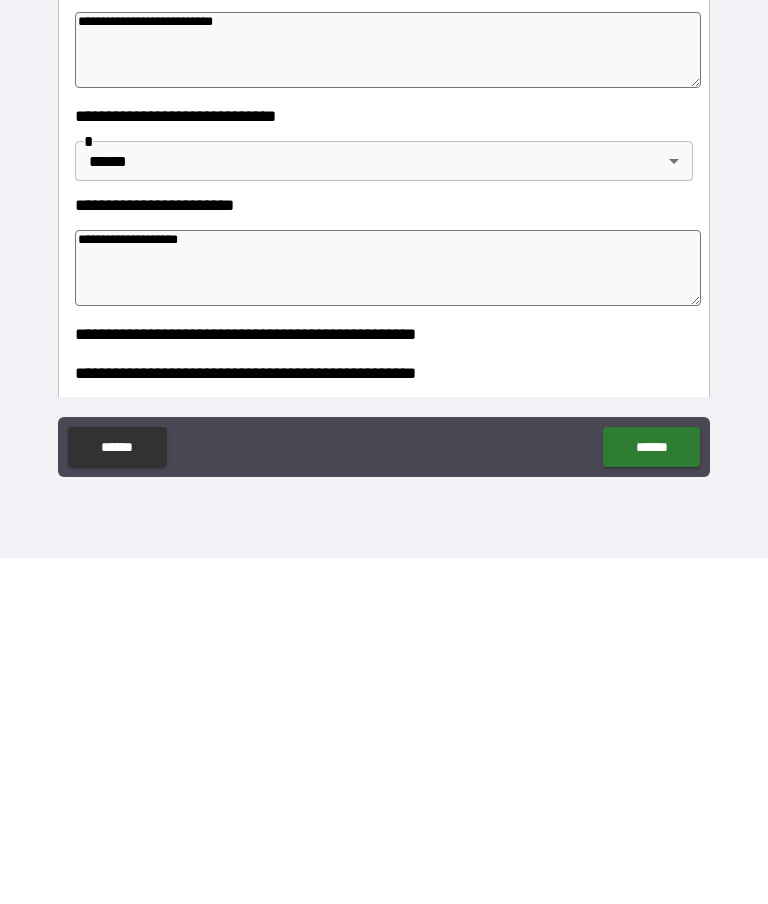 type on "**********" 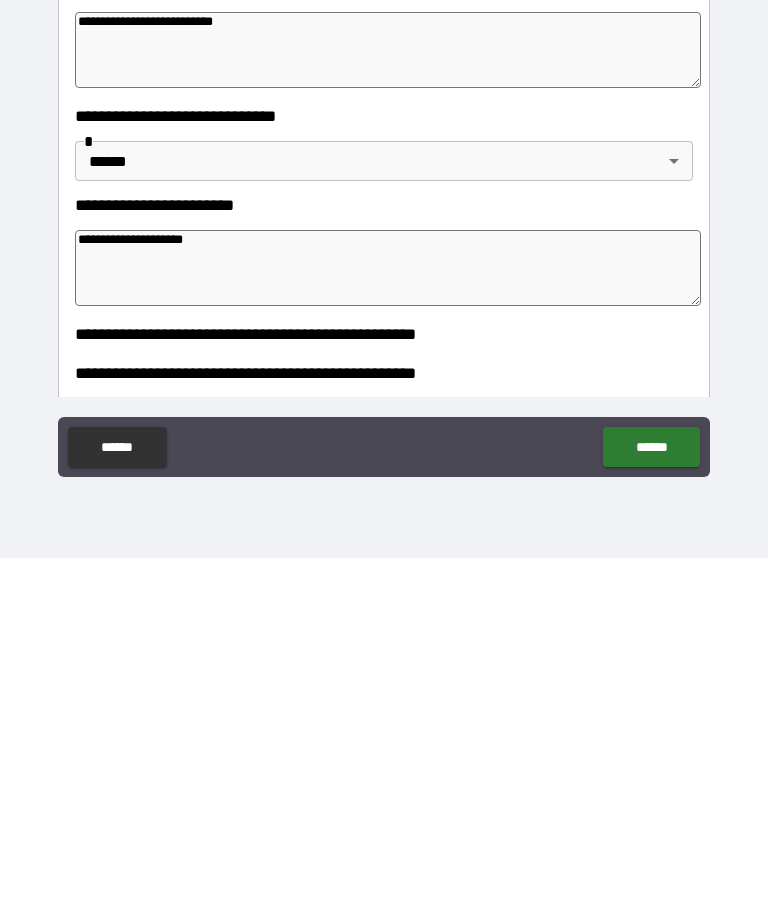 type on "*" 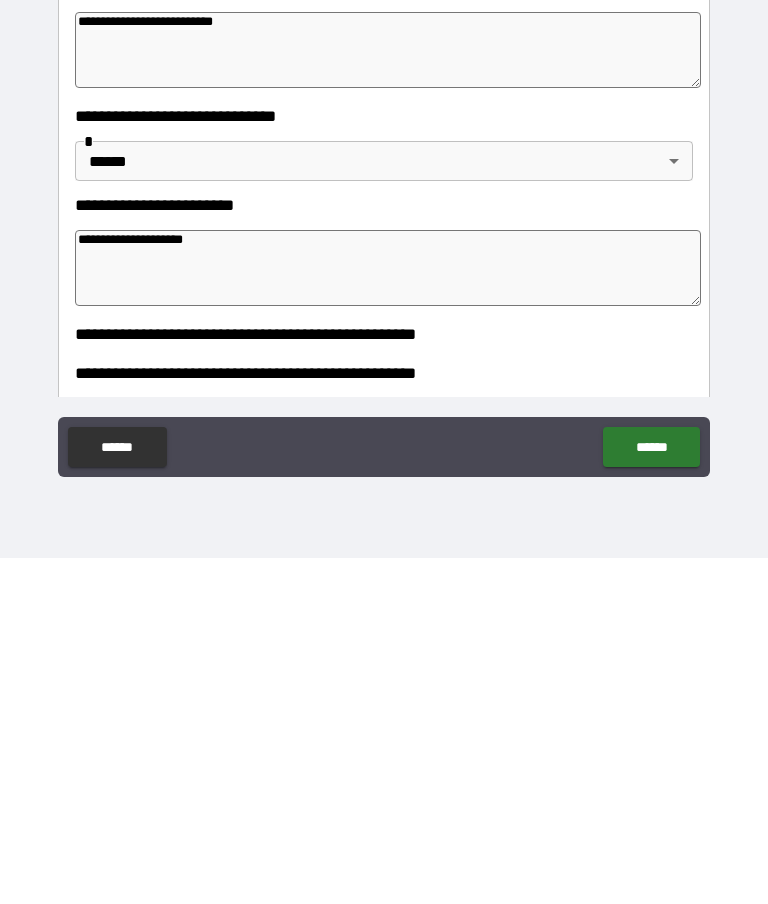 type on "*" 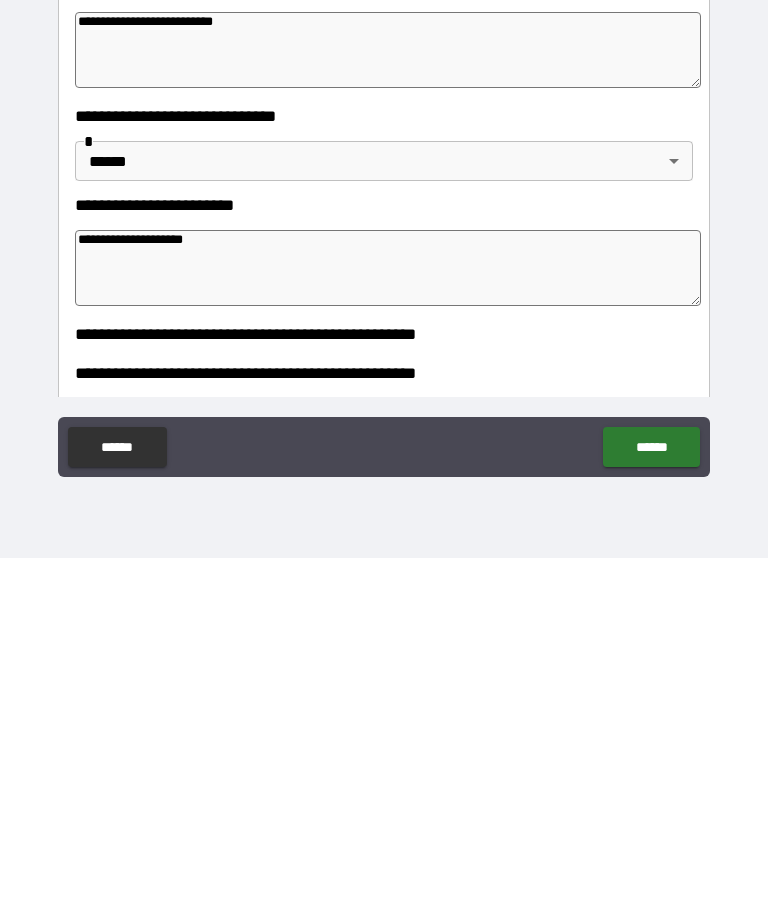 type on "*" 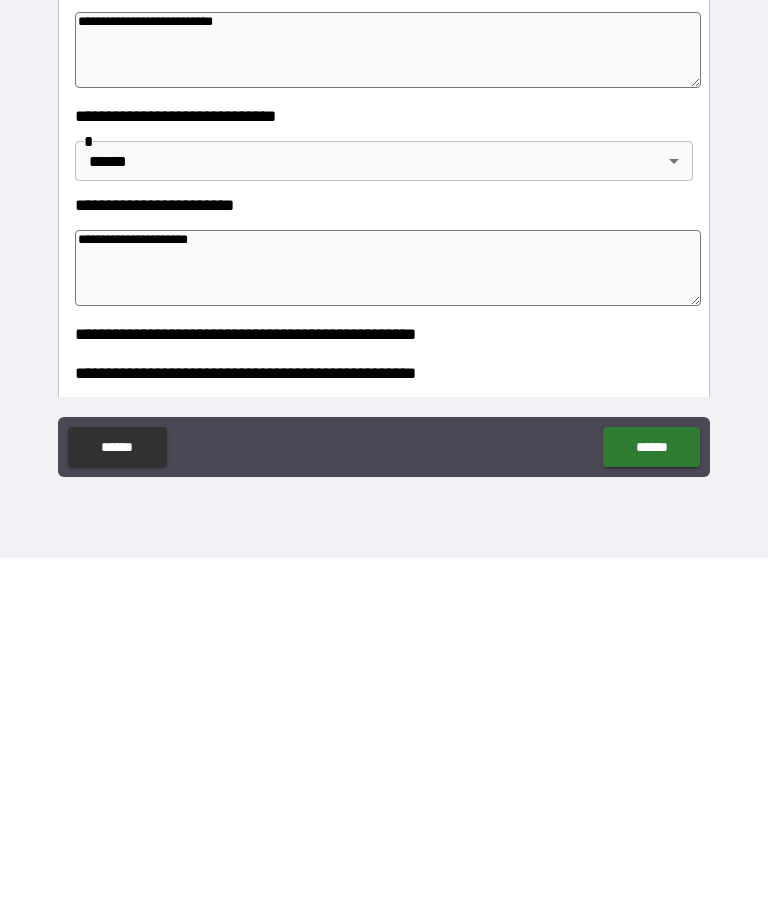 type on "*" 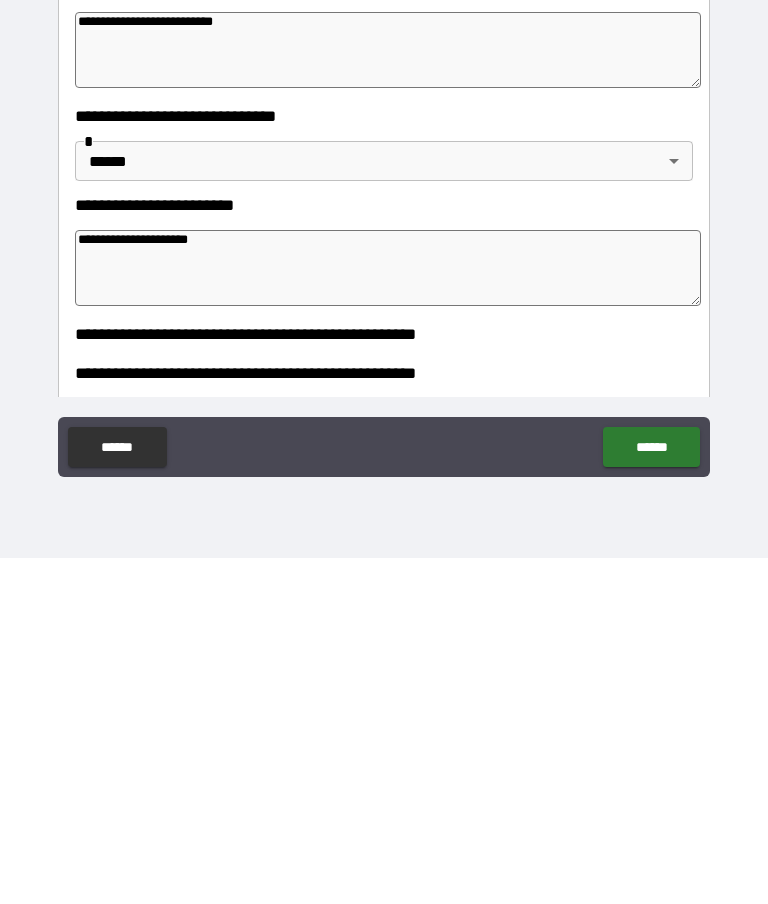 type on "*" 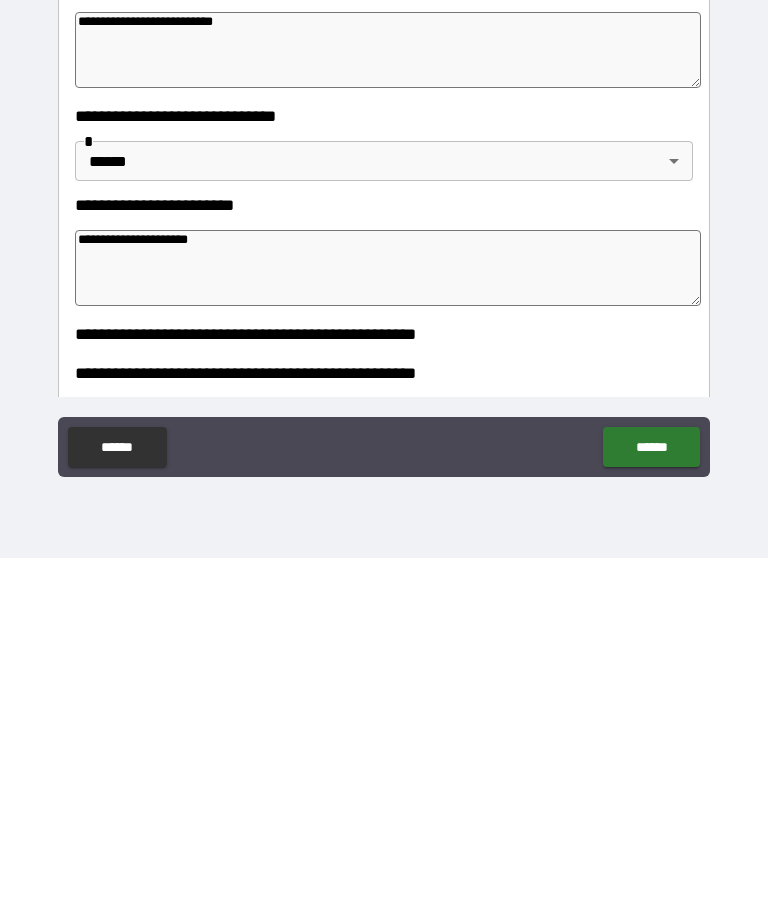 type 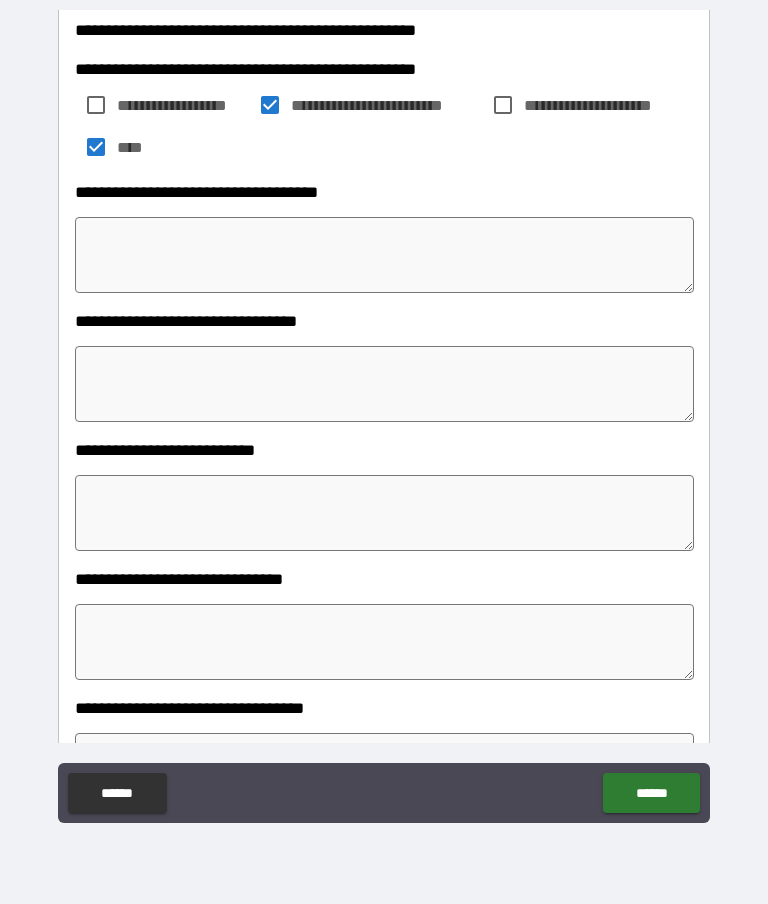 scroll, scrollTop: 739, scrollLeft: 0, axis: vertical 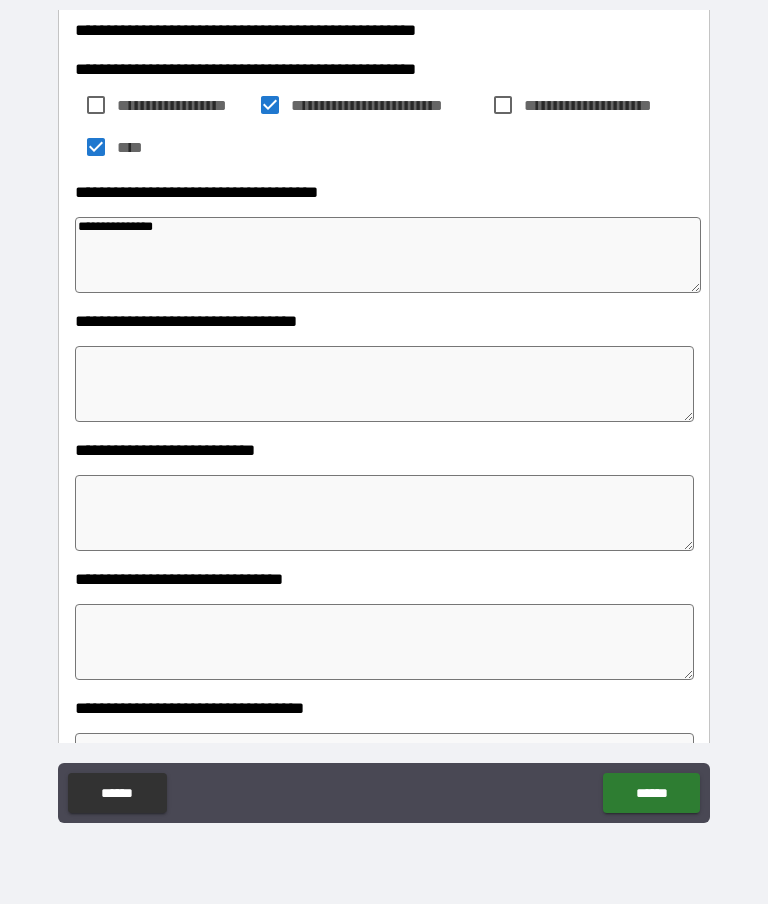 click at bounding box center (384, 384) 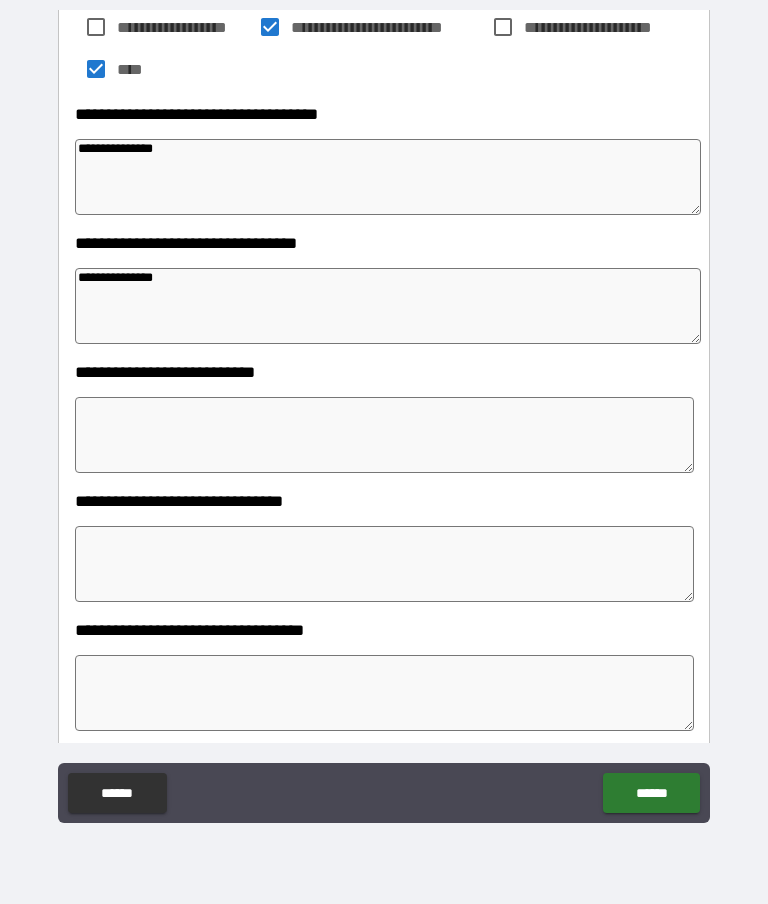 scroll, scrollTop: 817, scrollLeft: 0, axis: vertical 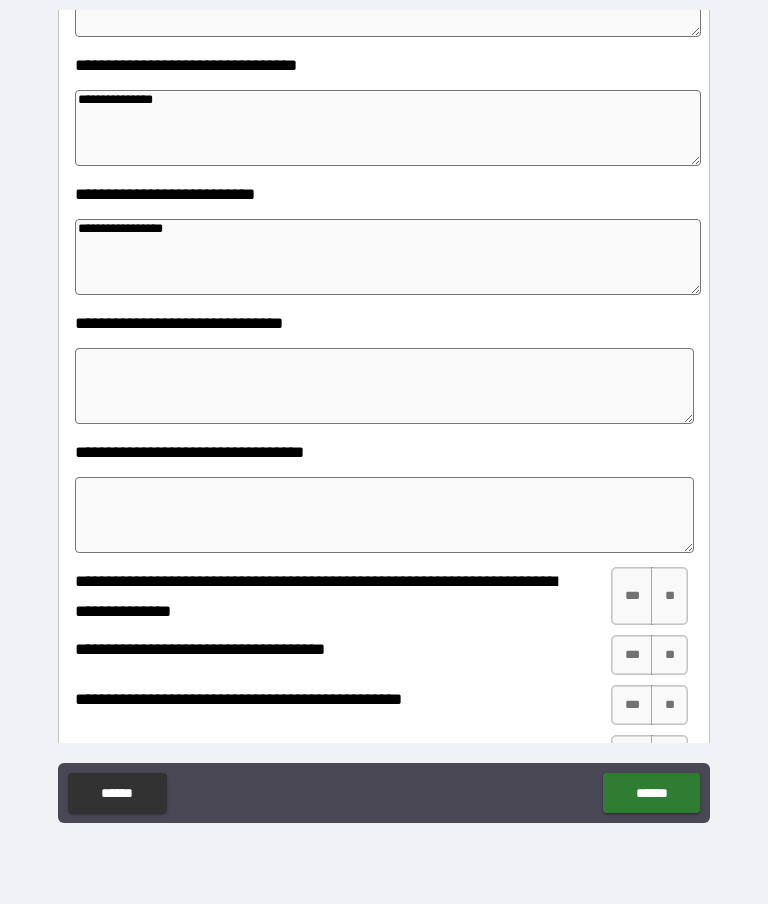 click at bounding box center [384, 386] 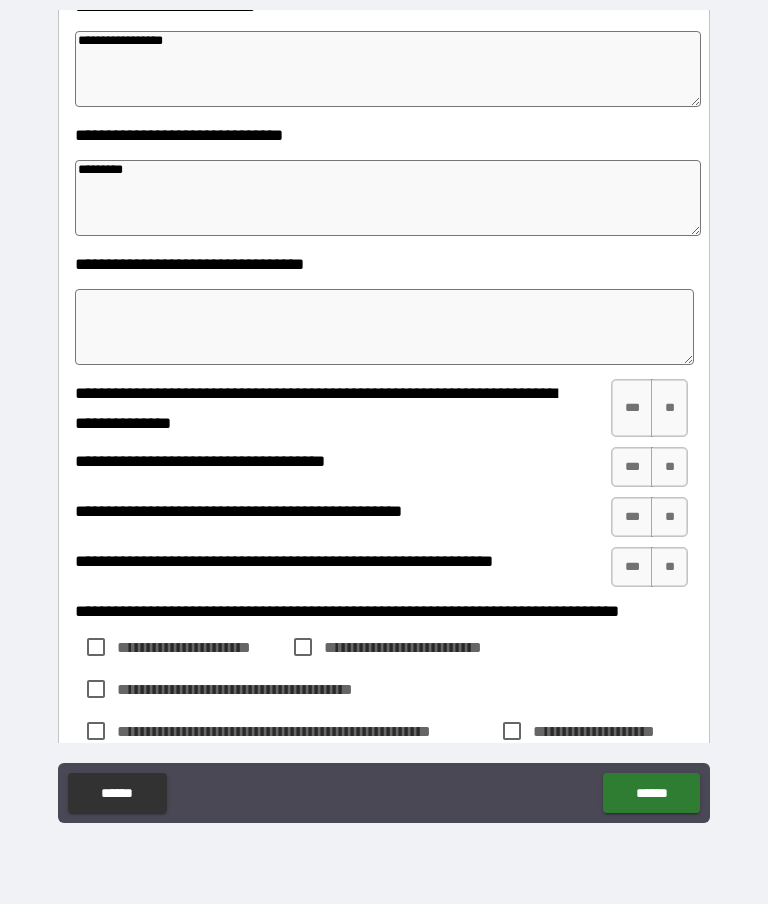 scroll, scrollTop: 1184, scrollLeft: 0, axis: vertical 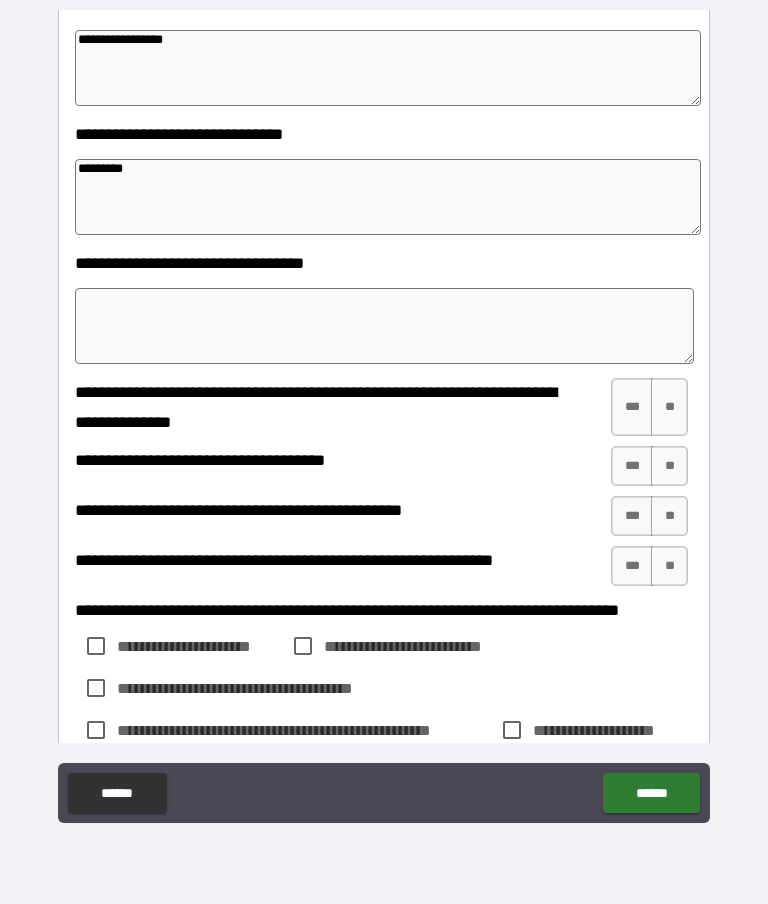 click at bounding box center (384, 326) 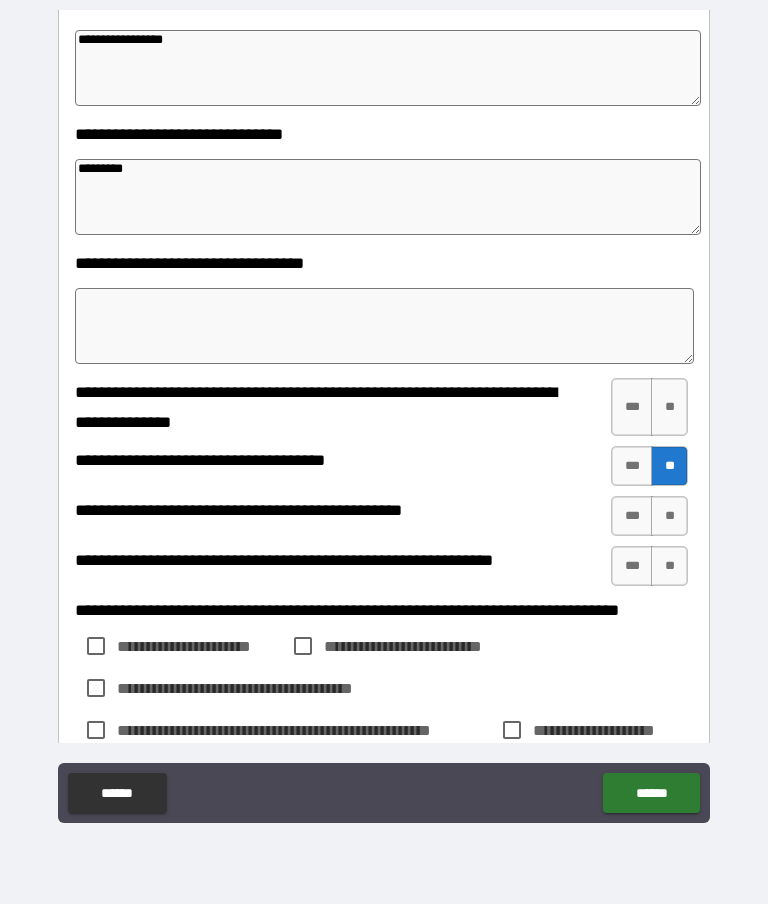 click on "***" at bounding box center [632, 516] 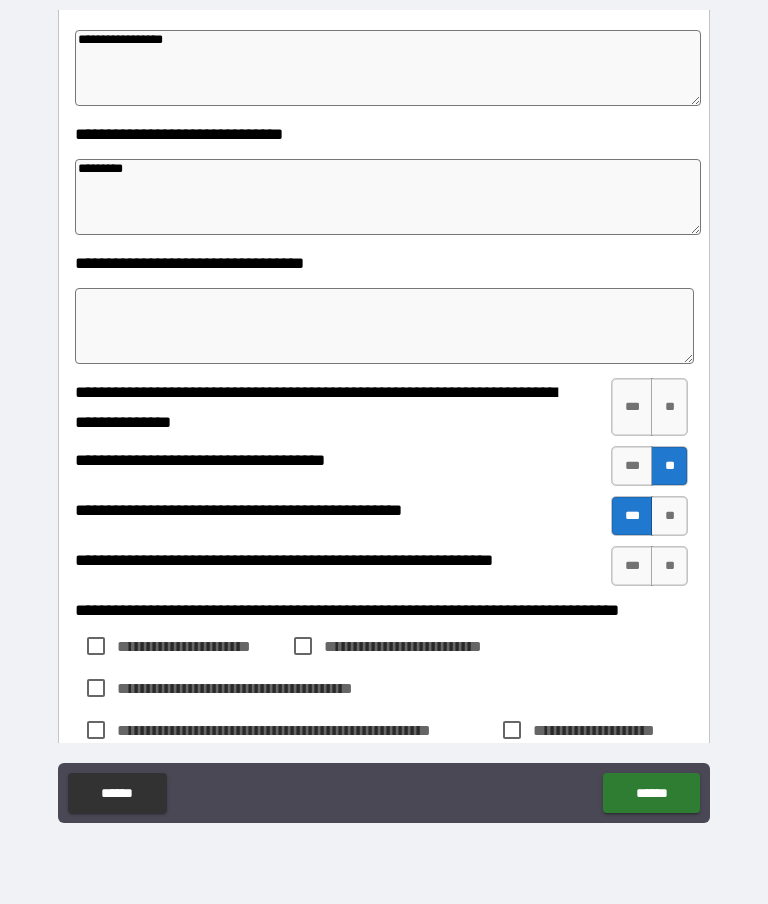 click on "**" at bounding box center [669, 566] 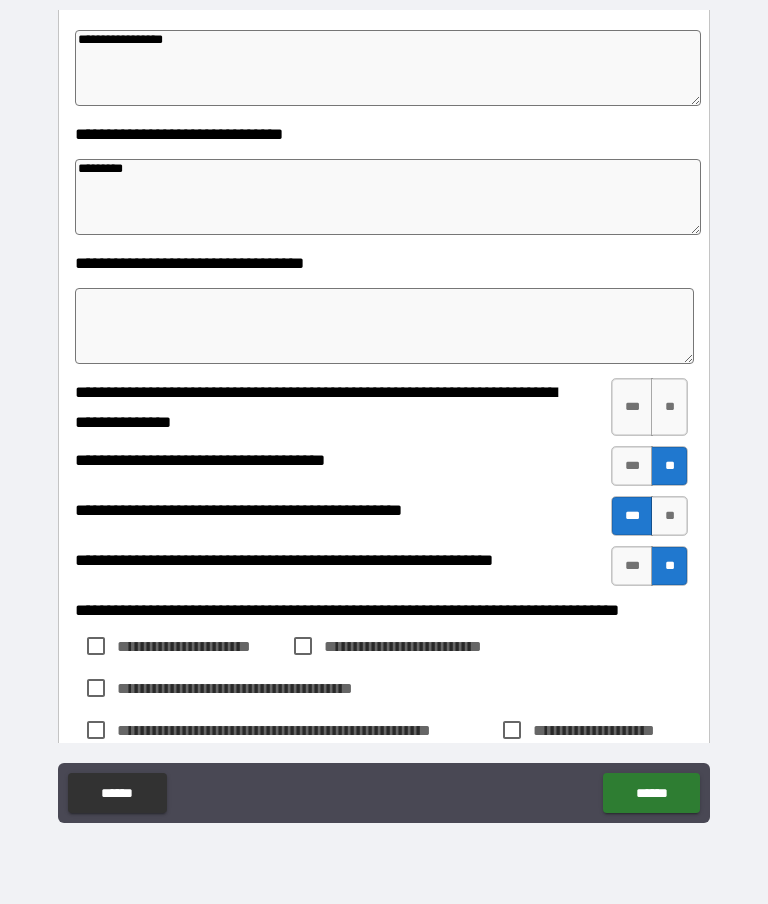 click on "***" at bounding box center [632, 566] 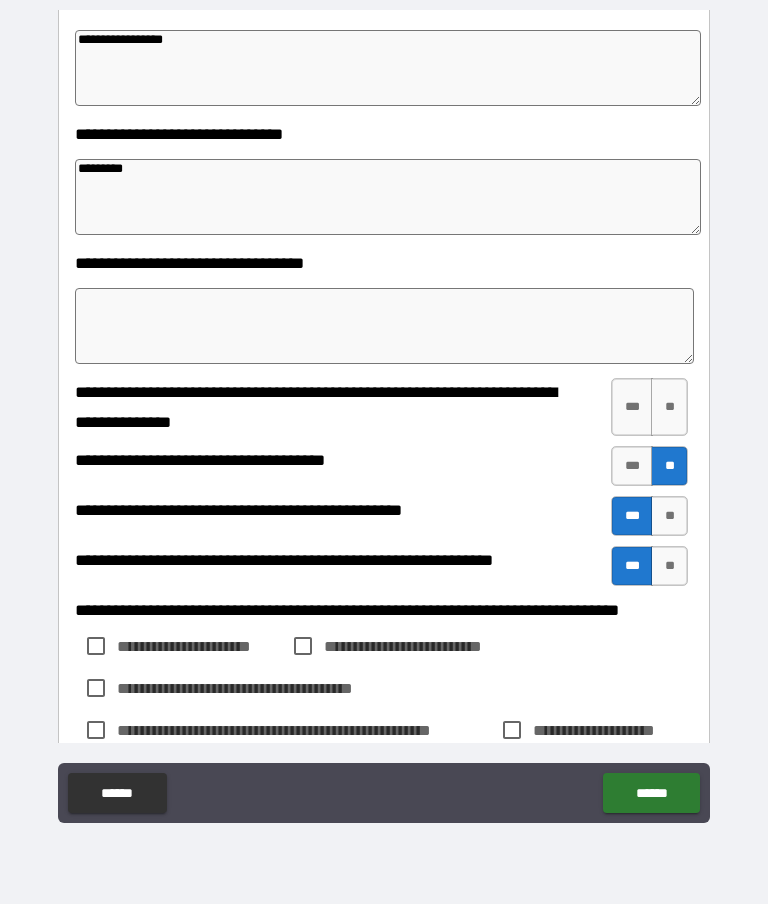 click at bounding box center [384, 326] 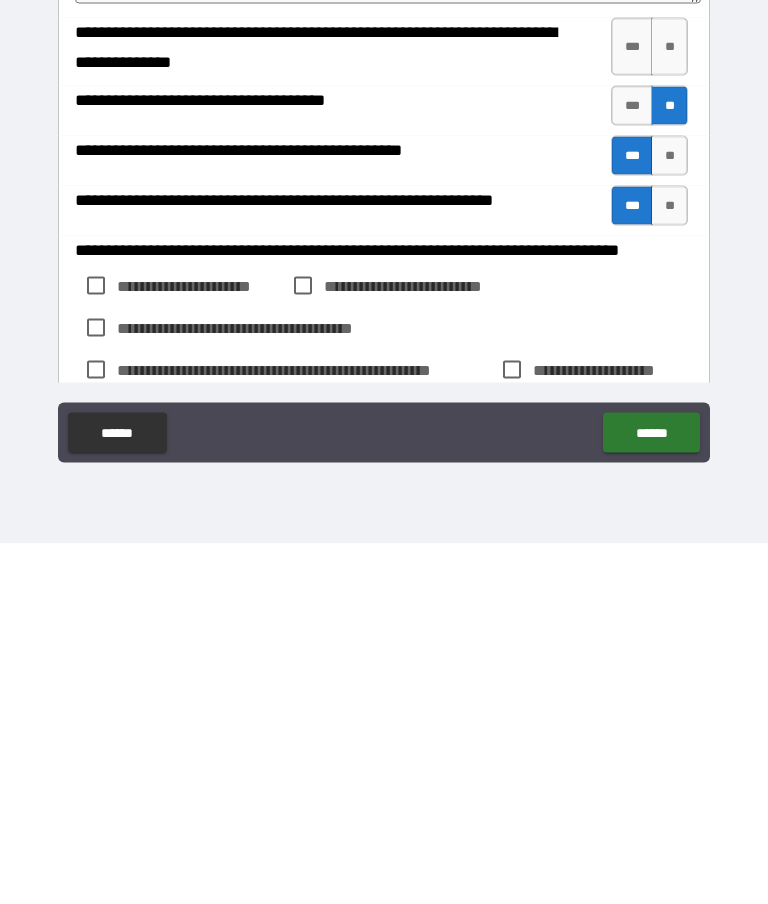 click on "******" at bounding box center (651, 793) 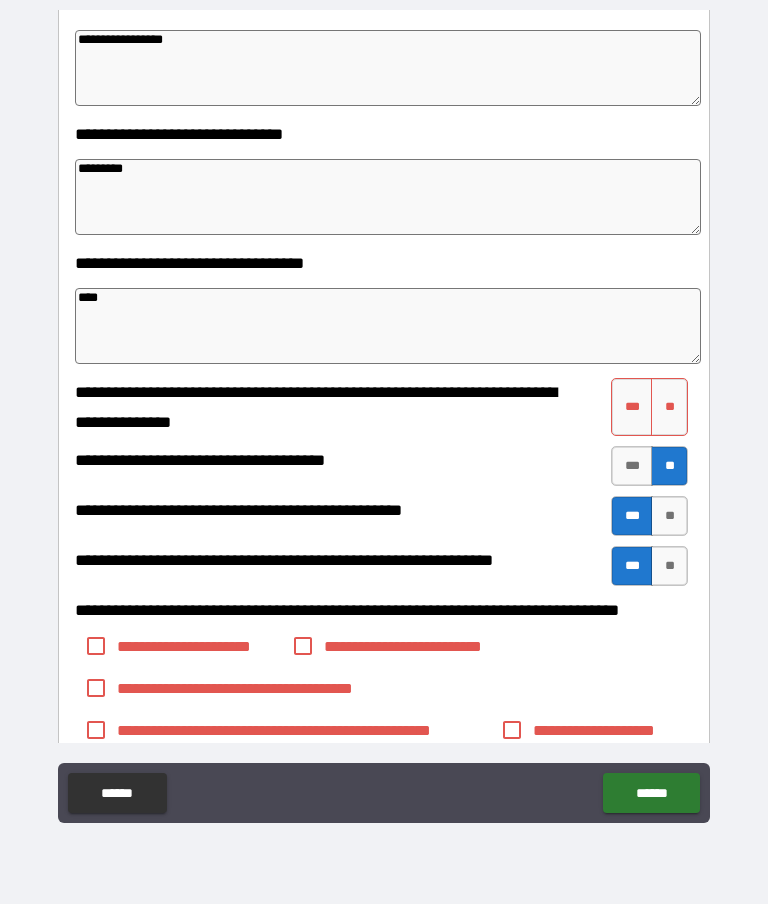click on "**********" at bounding box center (381, 466) 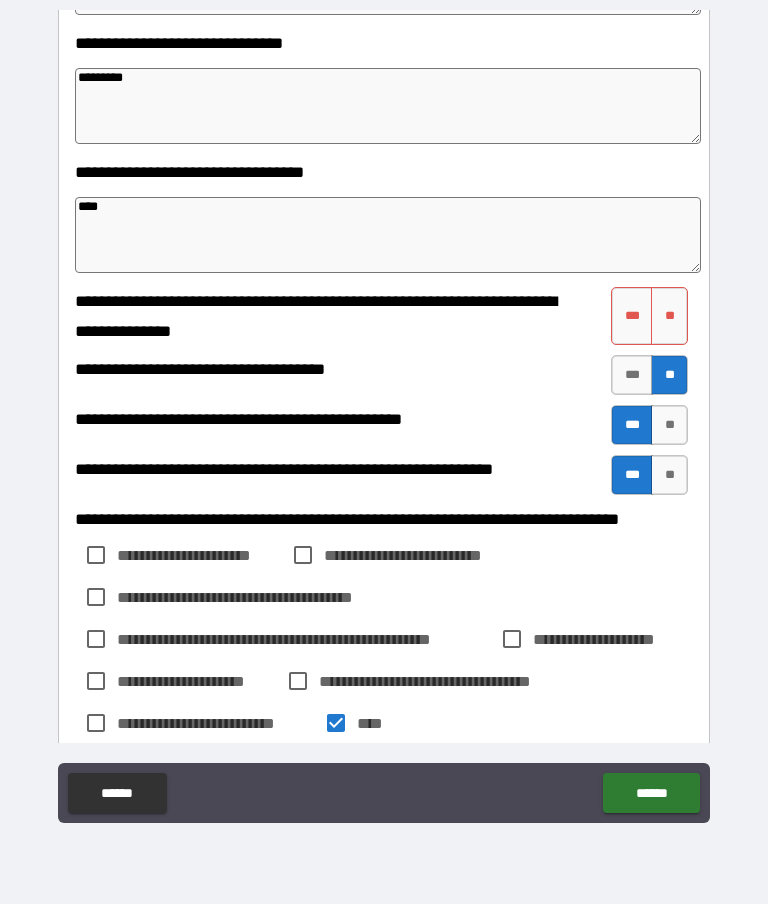 scroll, scrollTop: 1274, scrollLeft: 0, axis: vertical 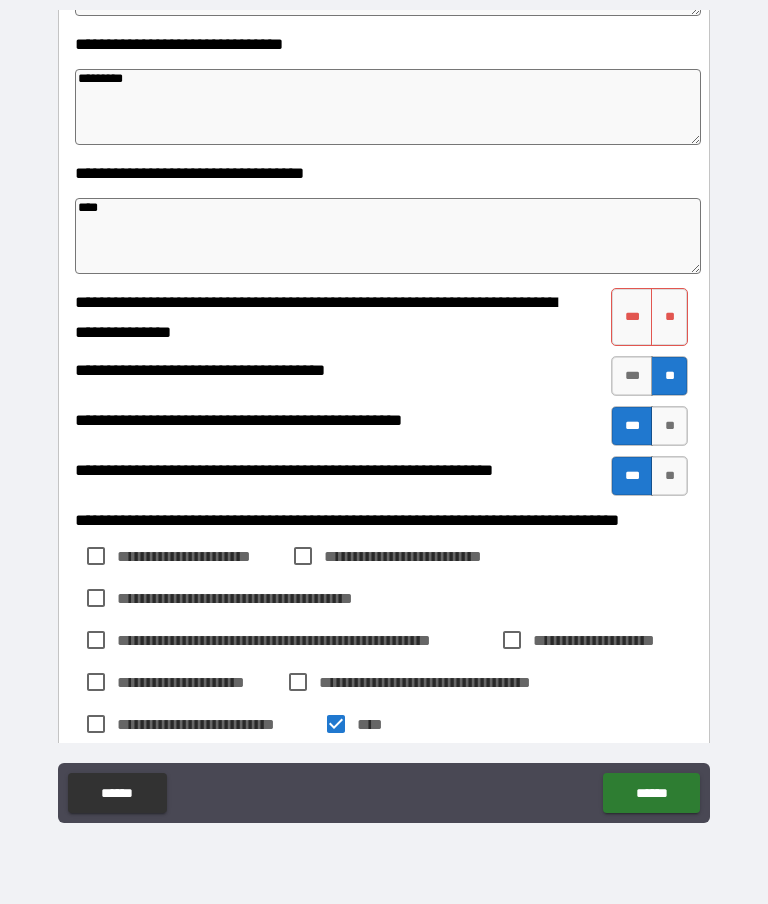 click on "**" at bounding box center (669, 317) 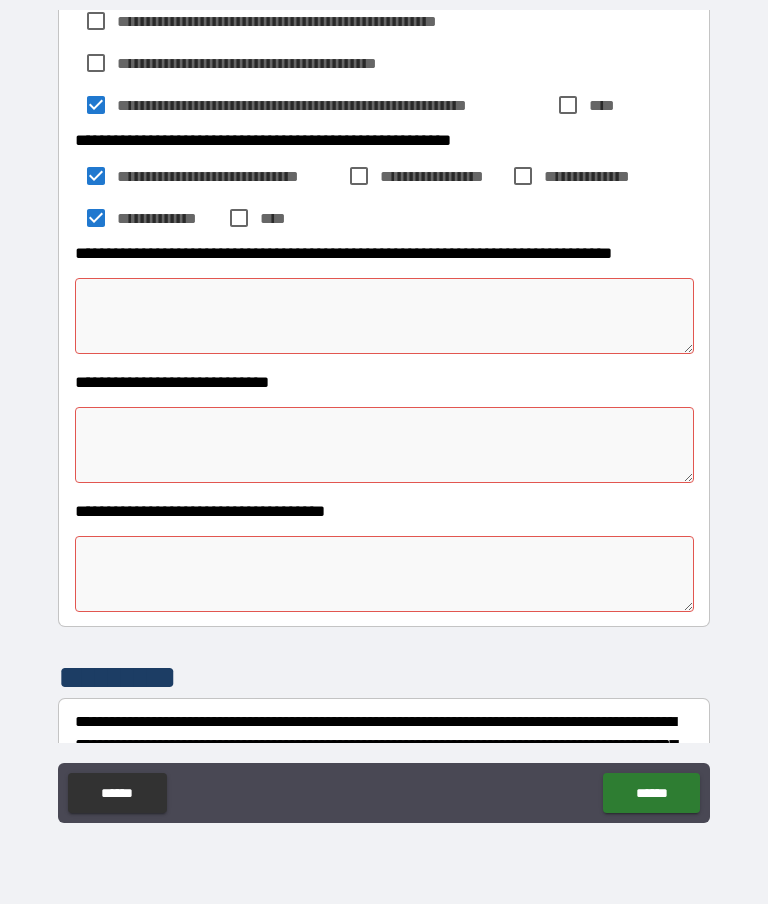 scroll, scrollTop: 2091, scrollLeft: 0, axis: vertical 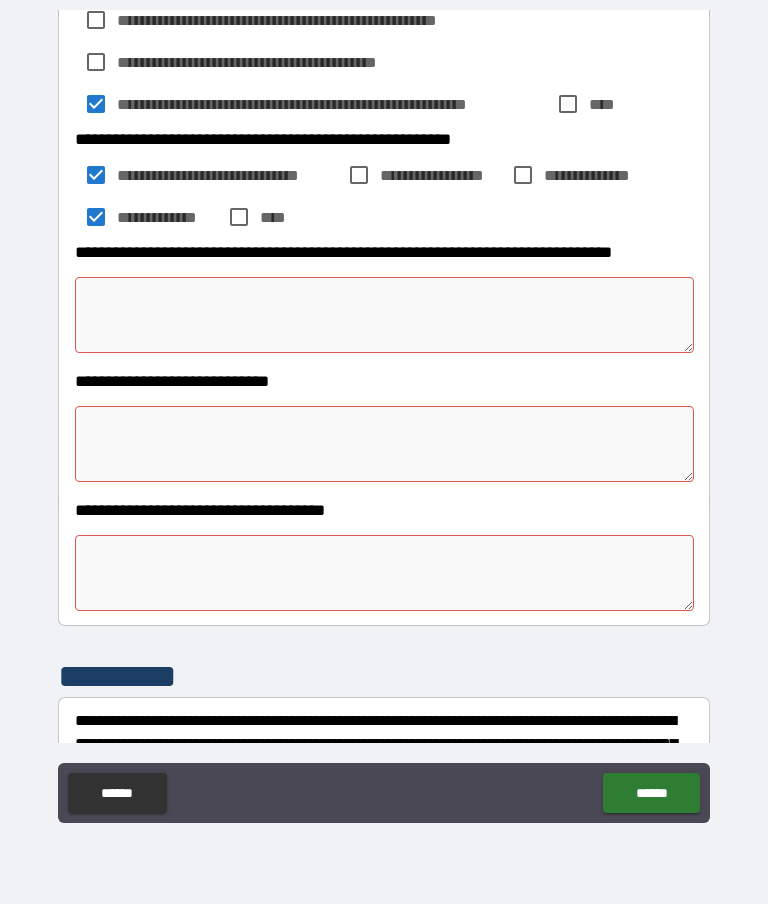 click at bounding box center (384, 444) 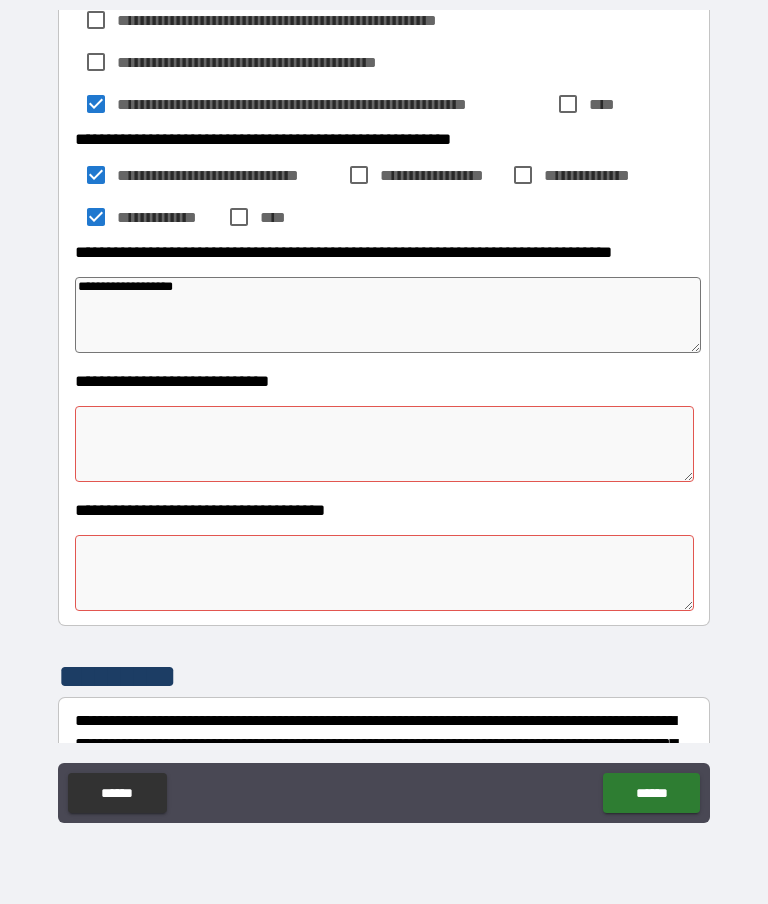 click at bounding box center (384, 444) 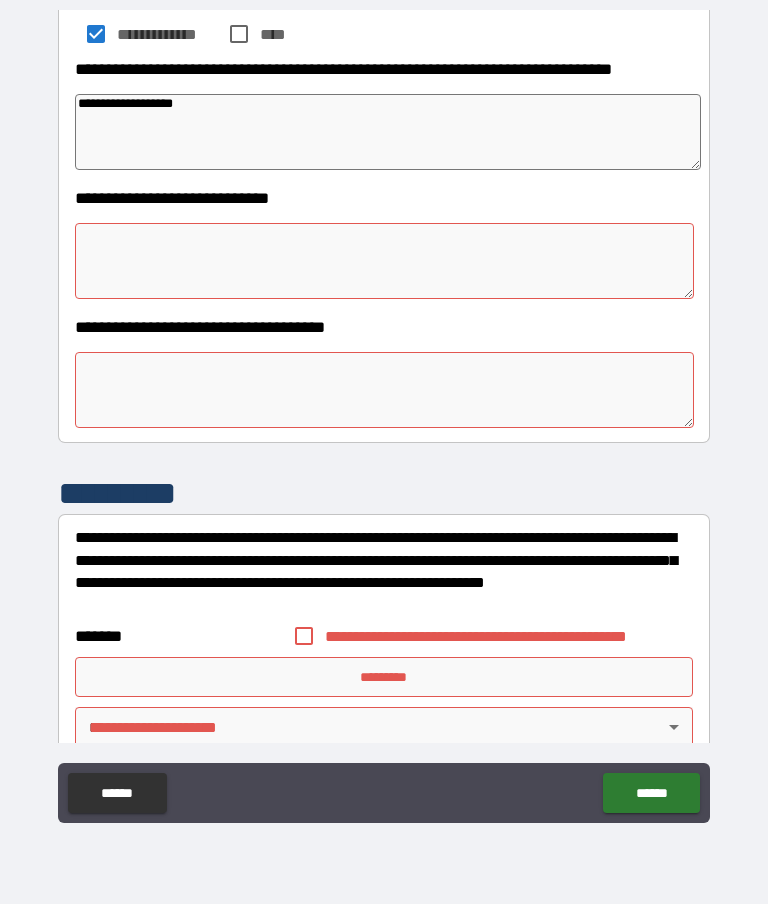 scroll, scrollTop: 2270, scrollLeft: 0, axis: vertical 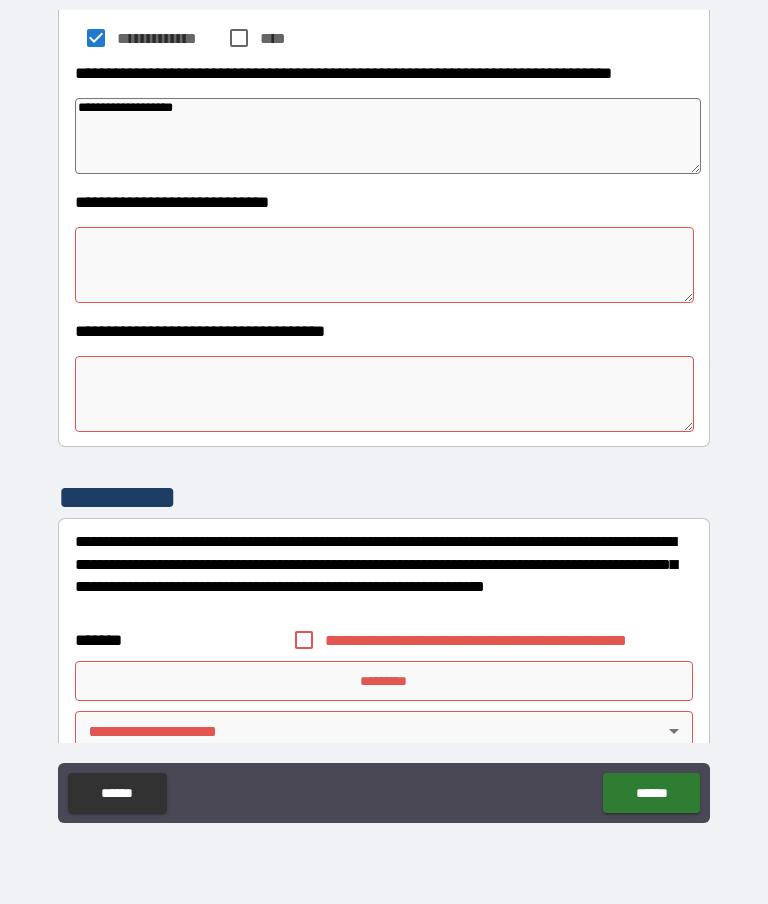 click at bounding box center [384, 394] 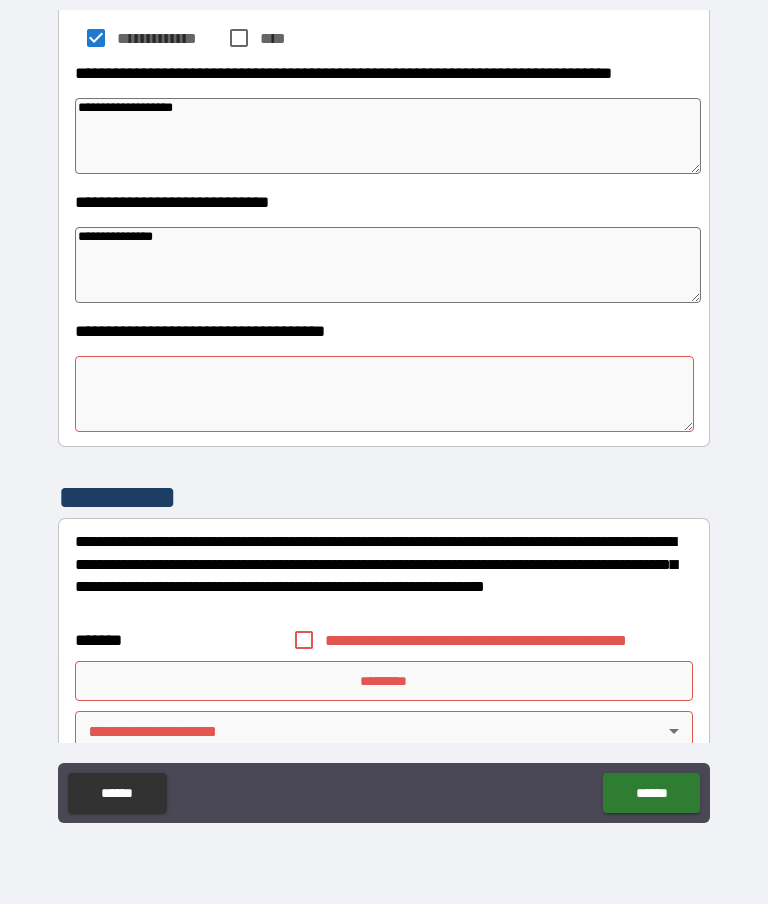 click at bounding box center (384, 394) 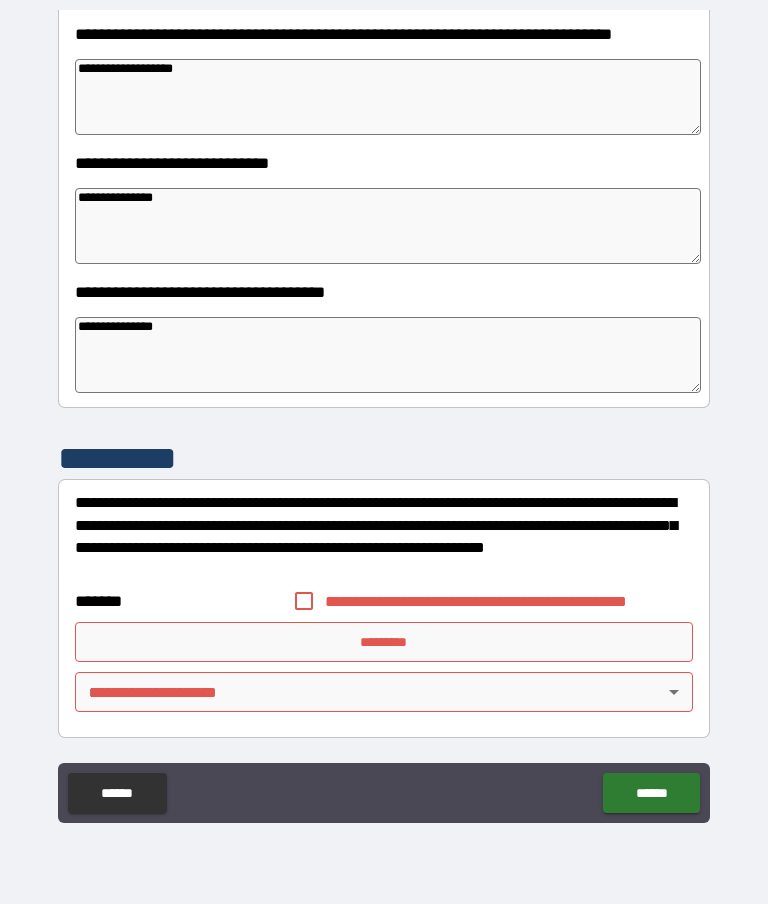 scroll, scrollTop: 2309, scrollLeft: 0, axis: vertical 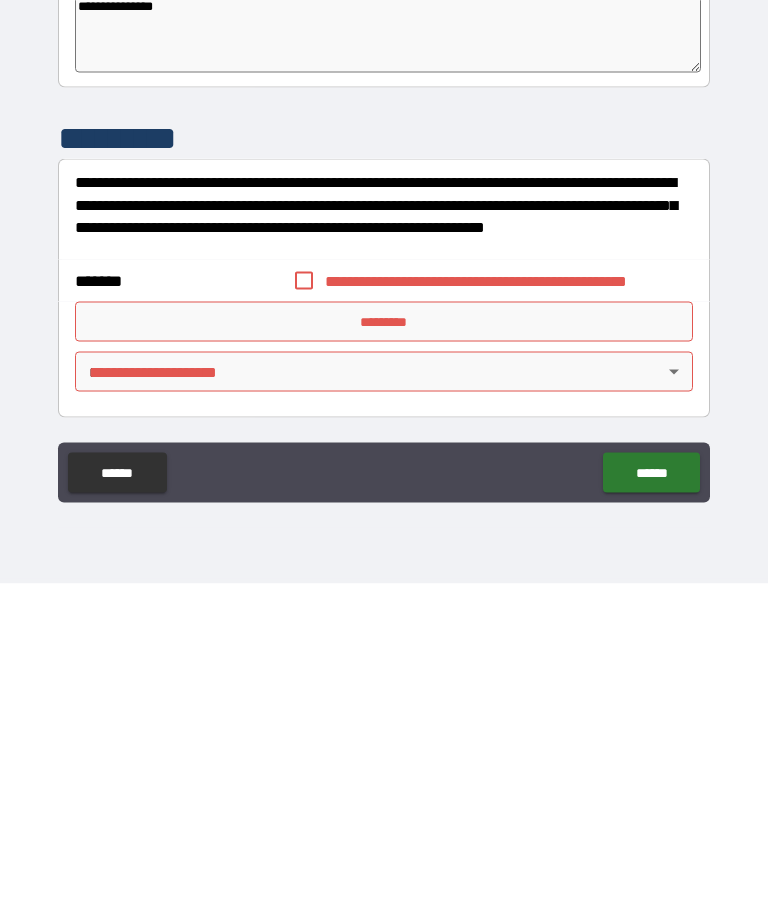 click on "*********" at bounding box center [384, 642] 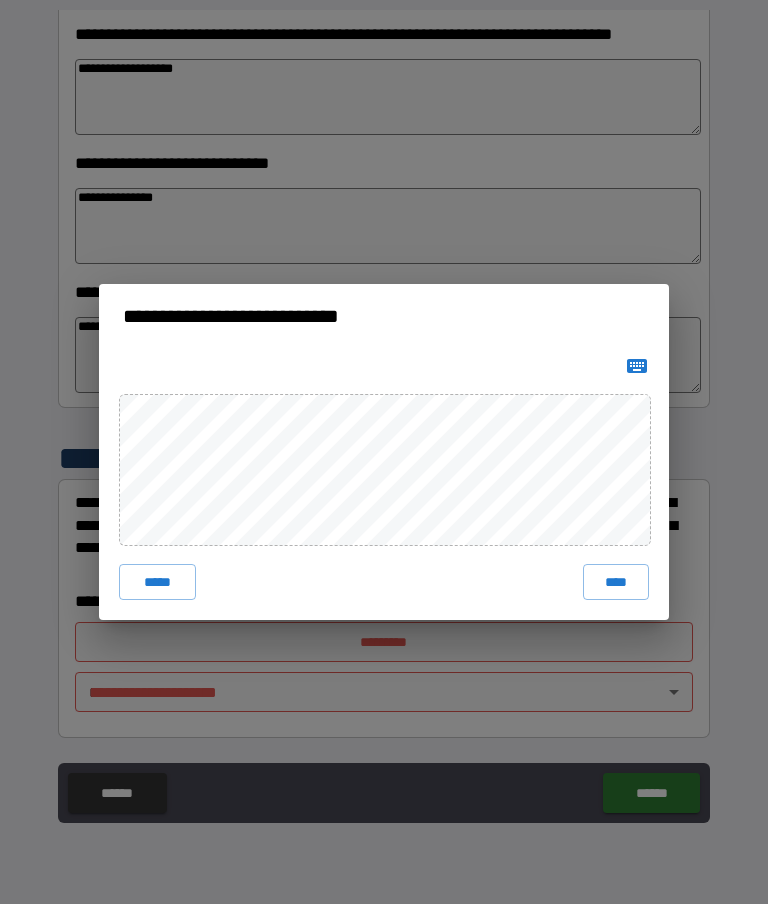 click on "**********" at bounding box center (384, 452) 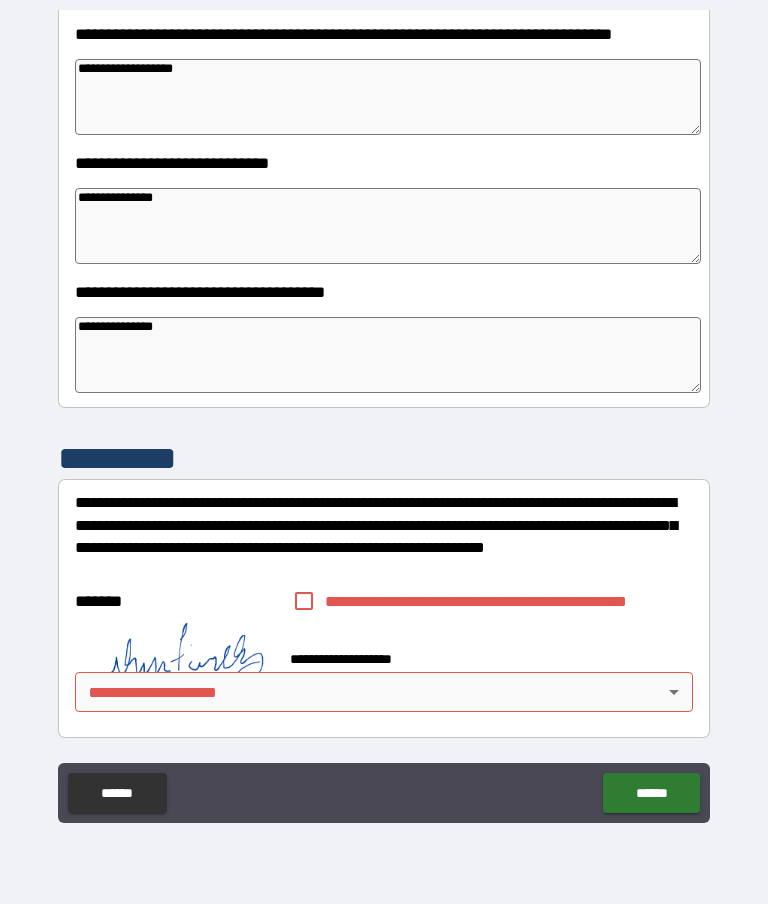 scroll, scrollTop: 2299, scrollLeft: 0, axis: vertical 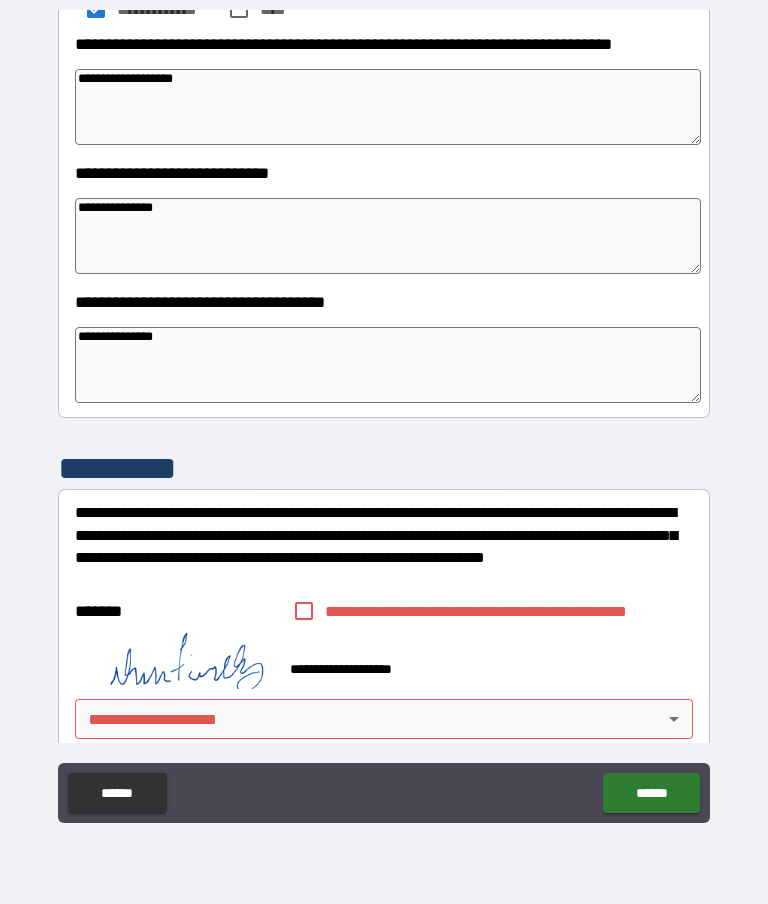 click on "**********" at bounding box center (384, 412) 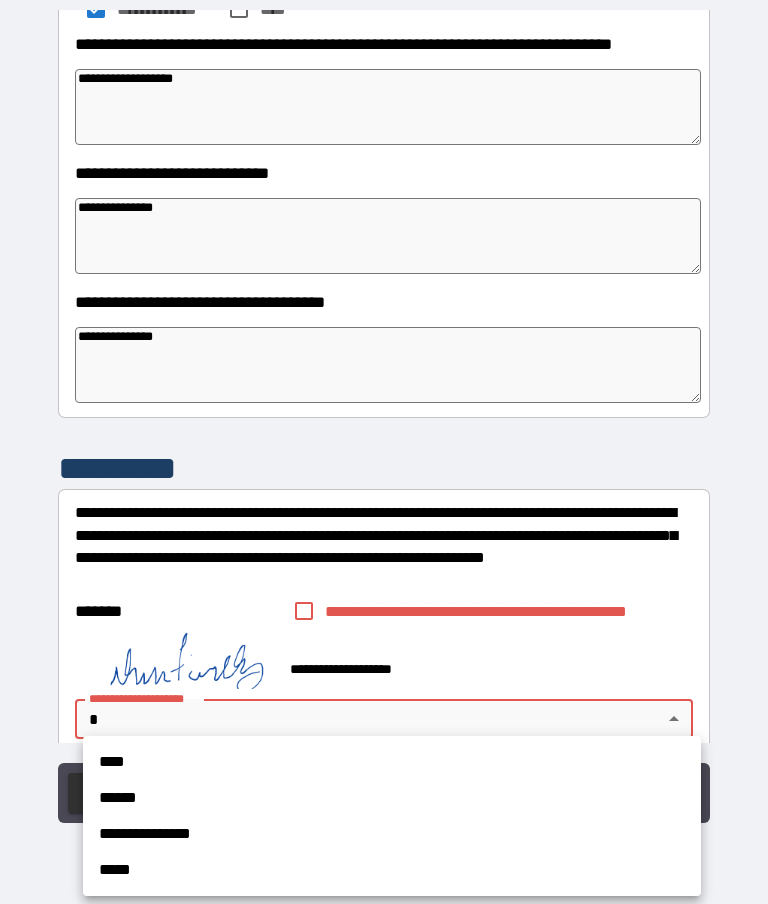 click on "****" at bounding box center [392, 762] 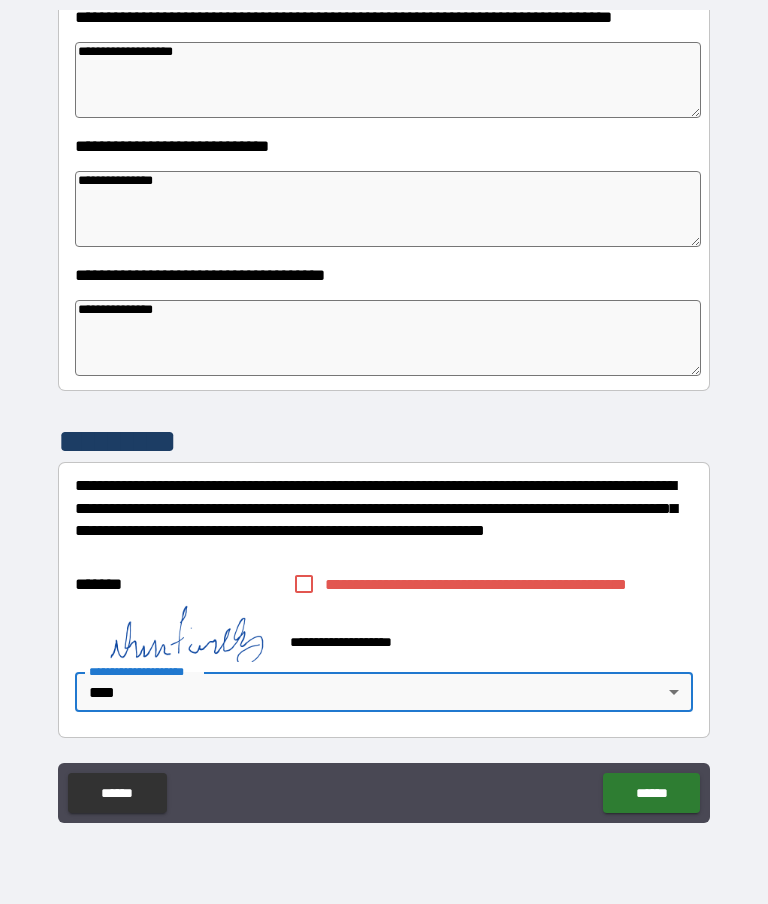 scroll, scrollTop: 2326, scrollLeft: 0, axis: vertical 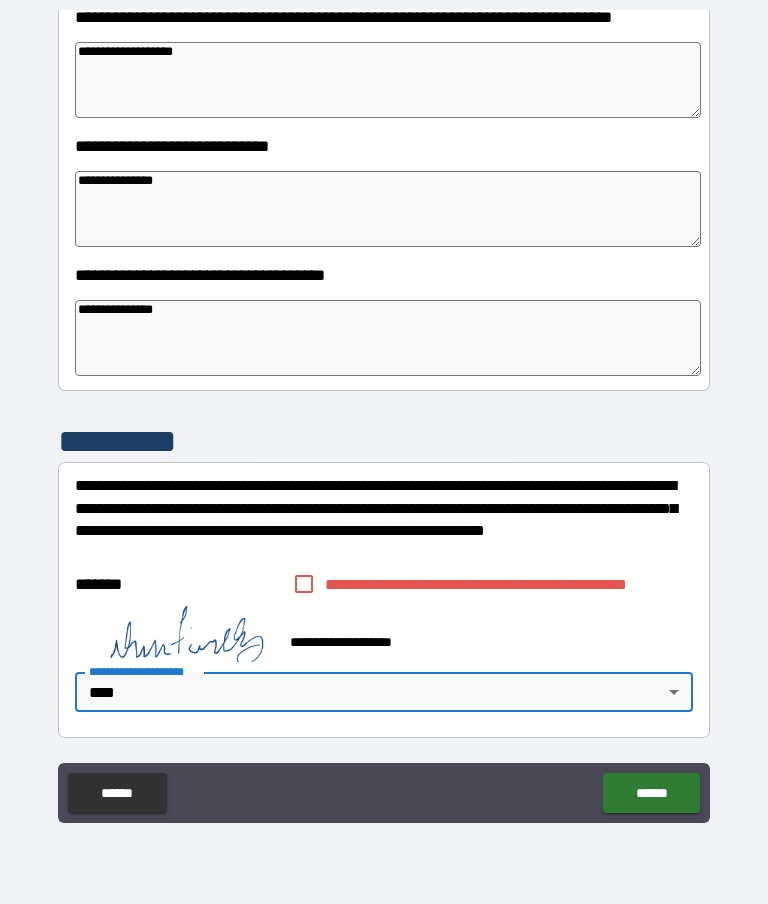 click on "******" at bounding box center (651, 793) 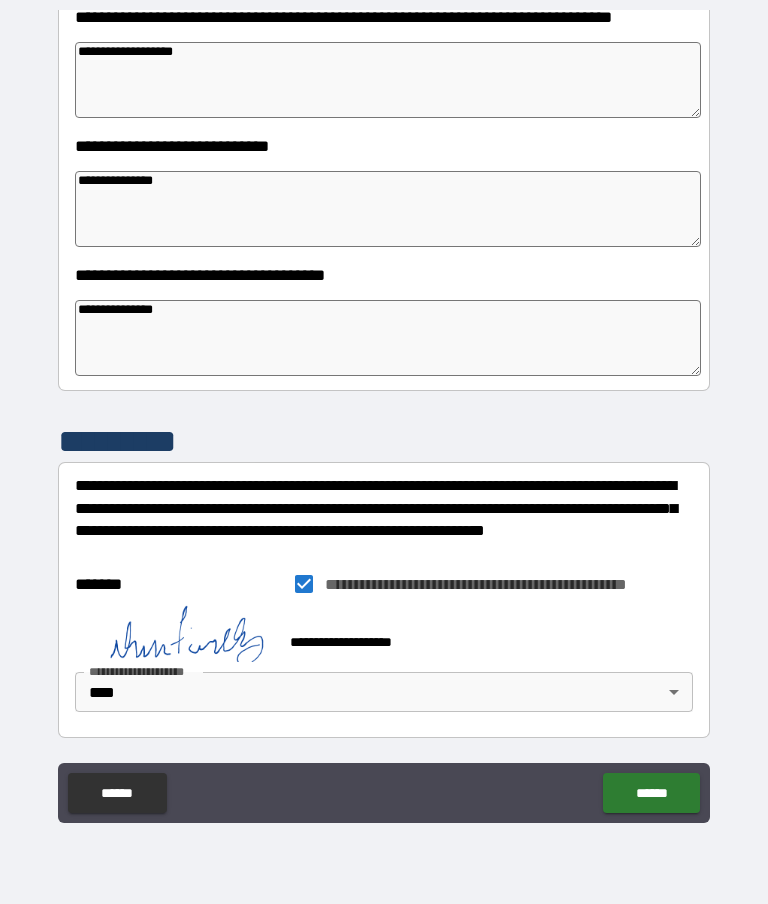 click on "******" at bounding box center (651, 793) 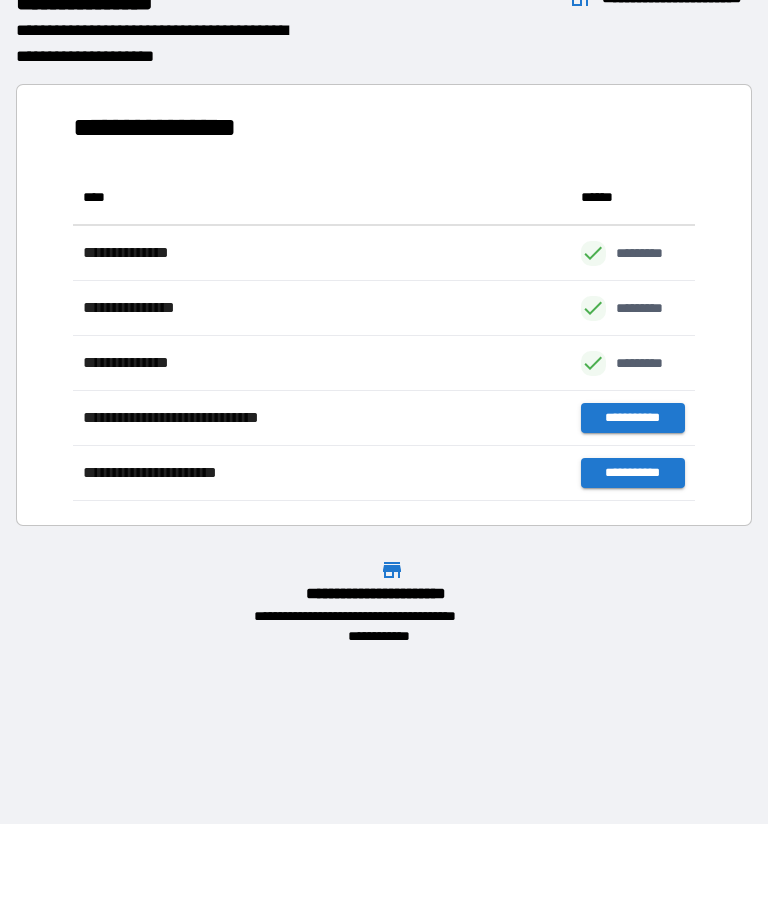 scroll, scrollTop: 331, scrollLeft: 622, axis: both 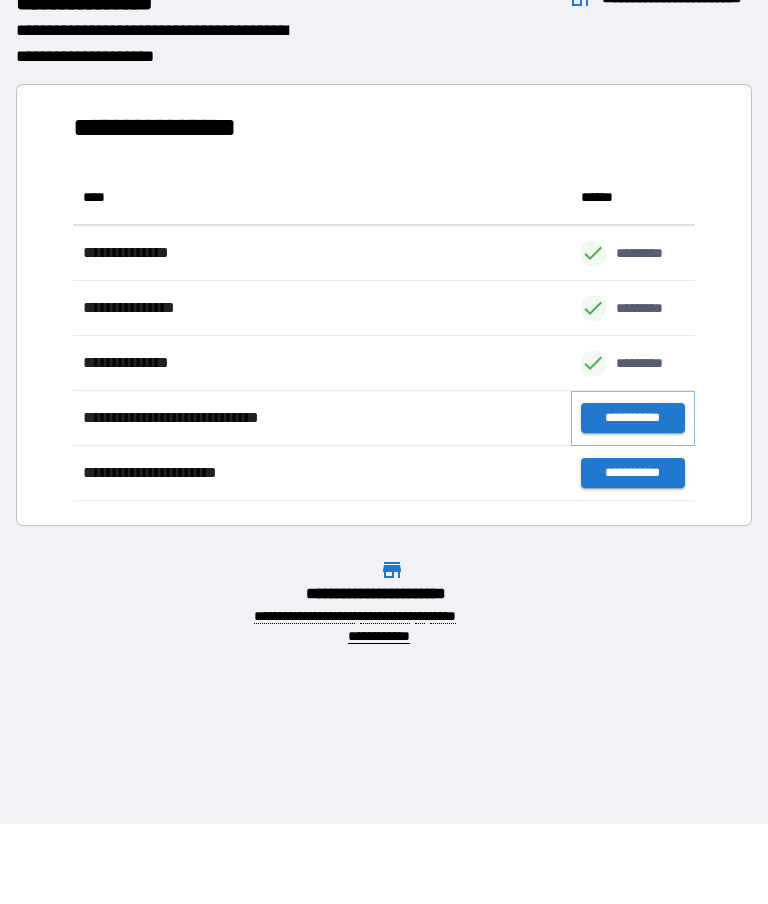 click on "**********" at bounding box center [633, 418] 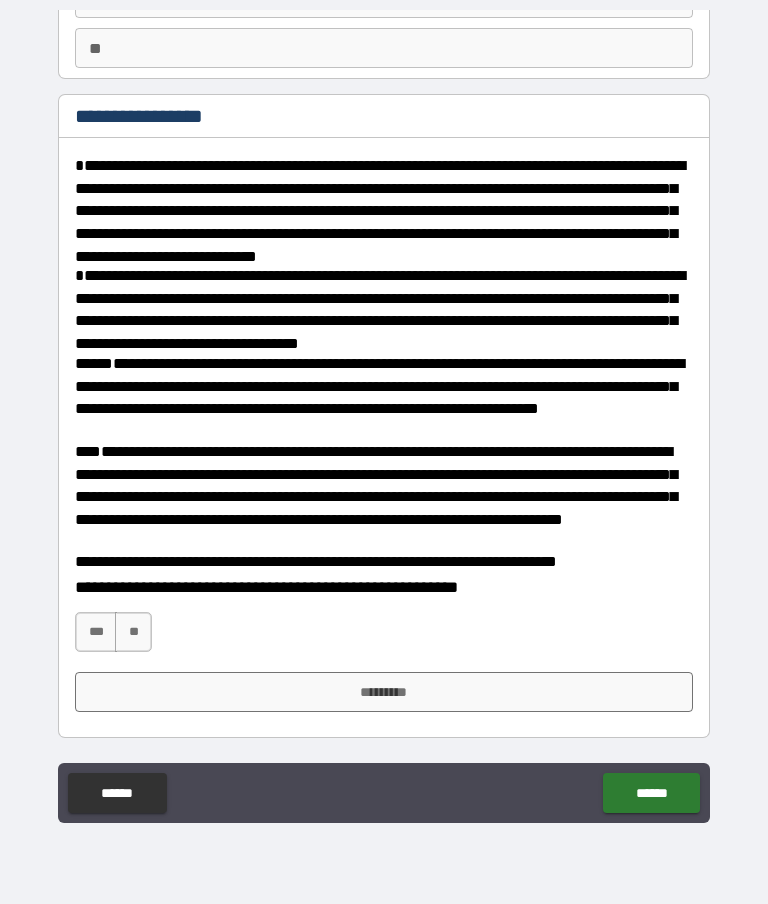 scroll, scrollTop: 175, scrollLeft: 0, axis: vertical 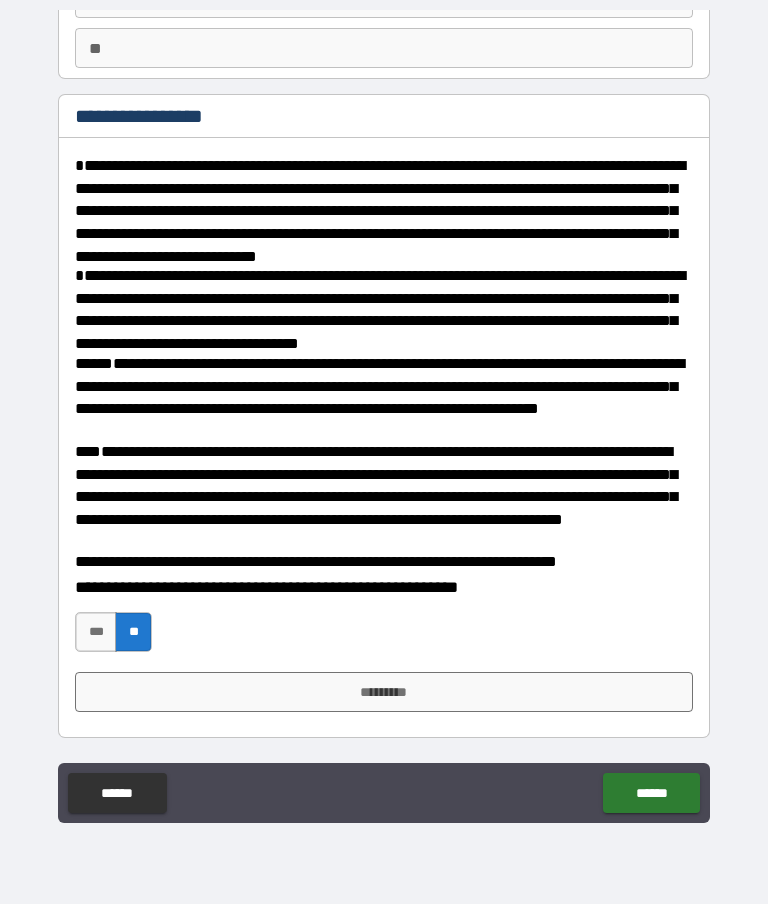 click on "*********" at bounding box center [384, 692] 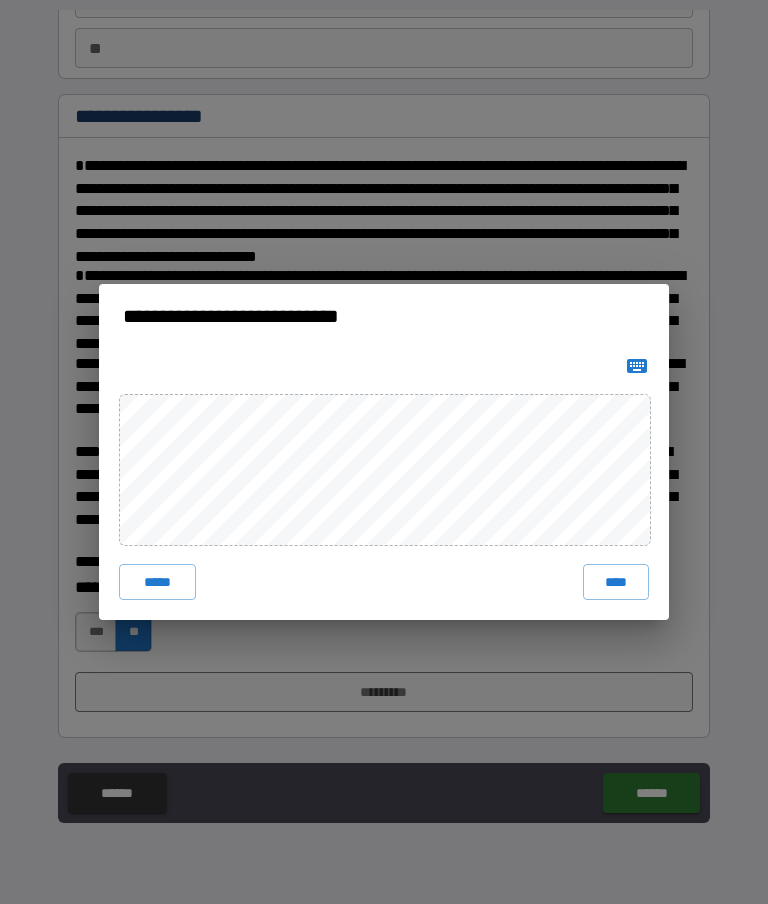 click on "****" at bounding box center (616, 582) 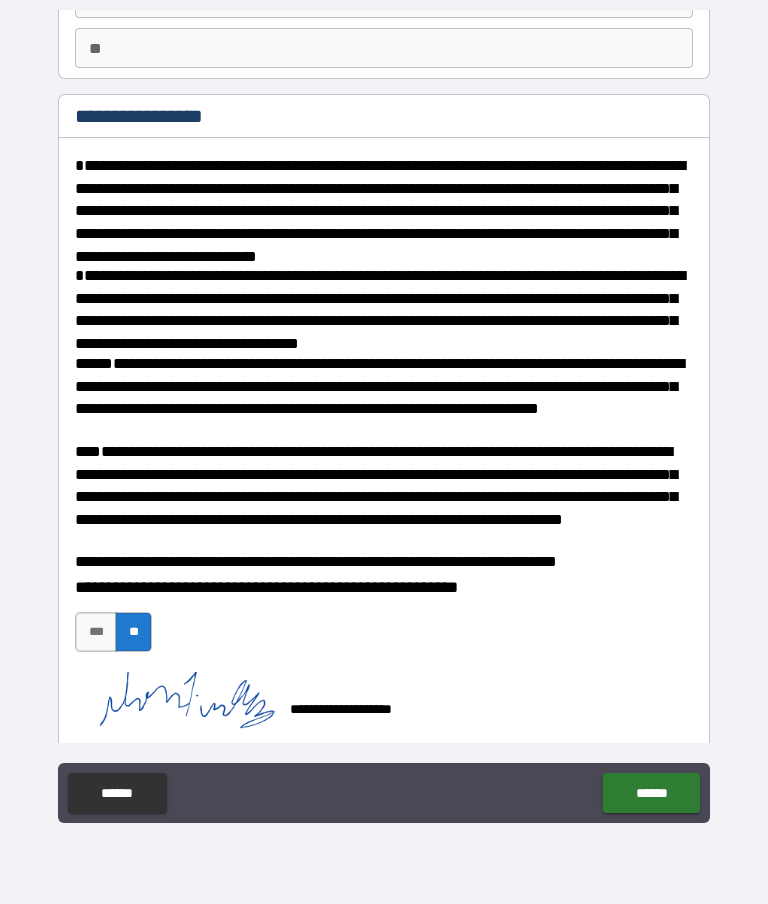 scroll, scrollTop: 165, scrollLeft: 0, axis: vertical 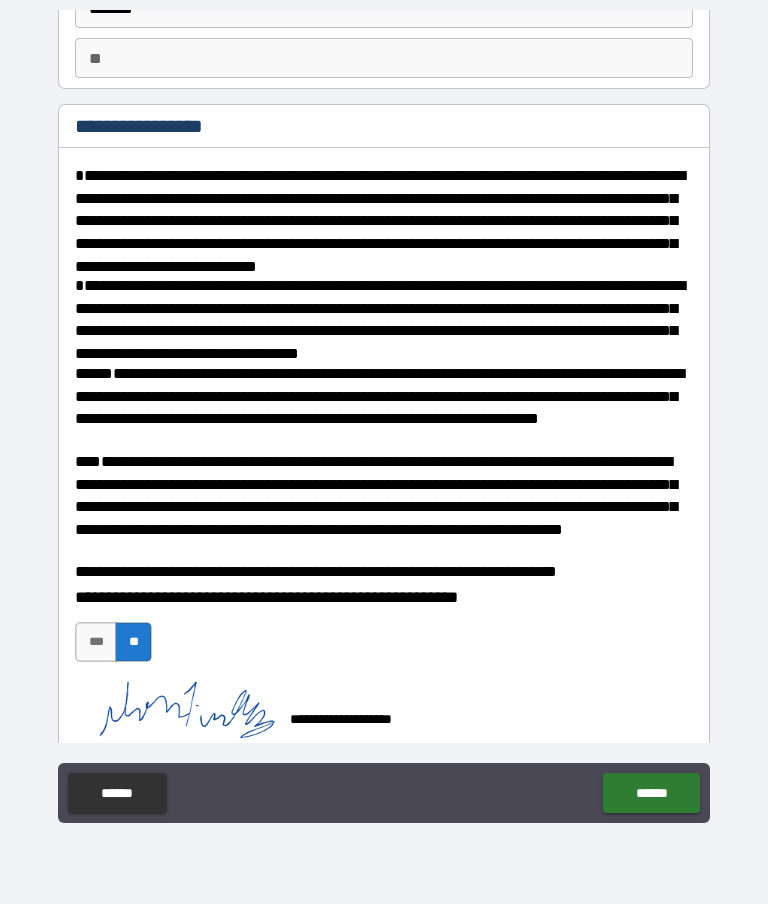click on "******" at bounding box center (651, 793) 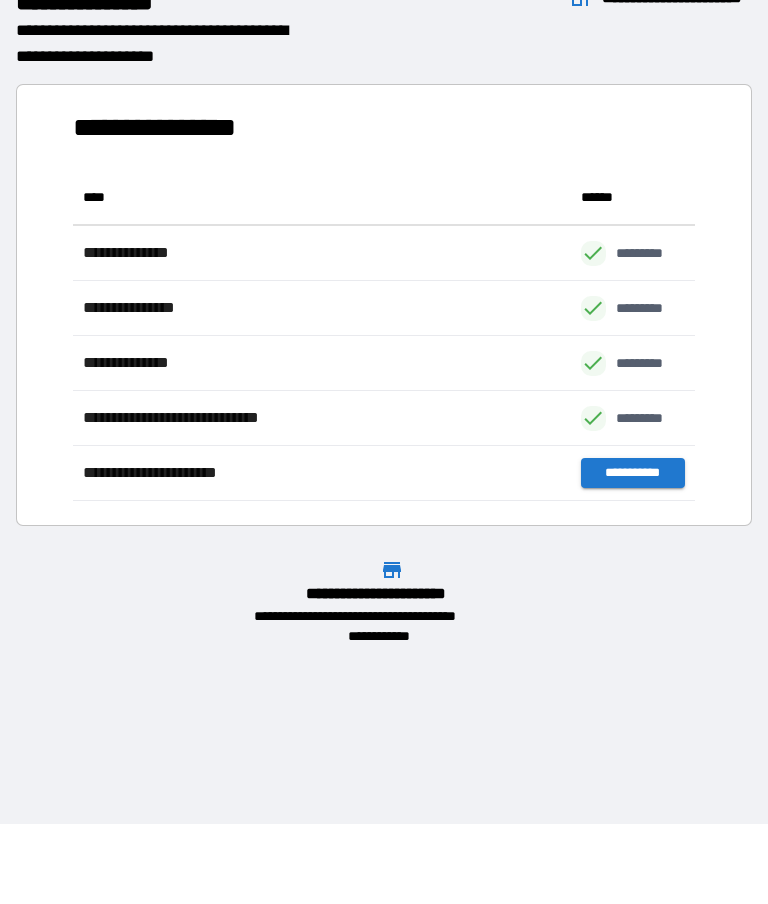 scroll, scrollTop: 1, scrollLeft: 1, axis: both 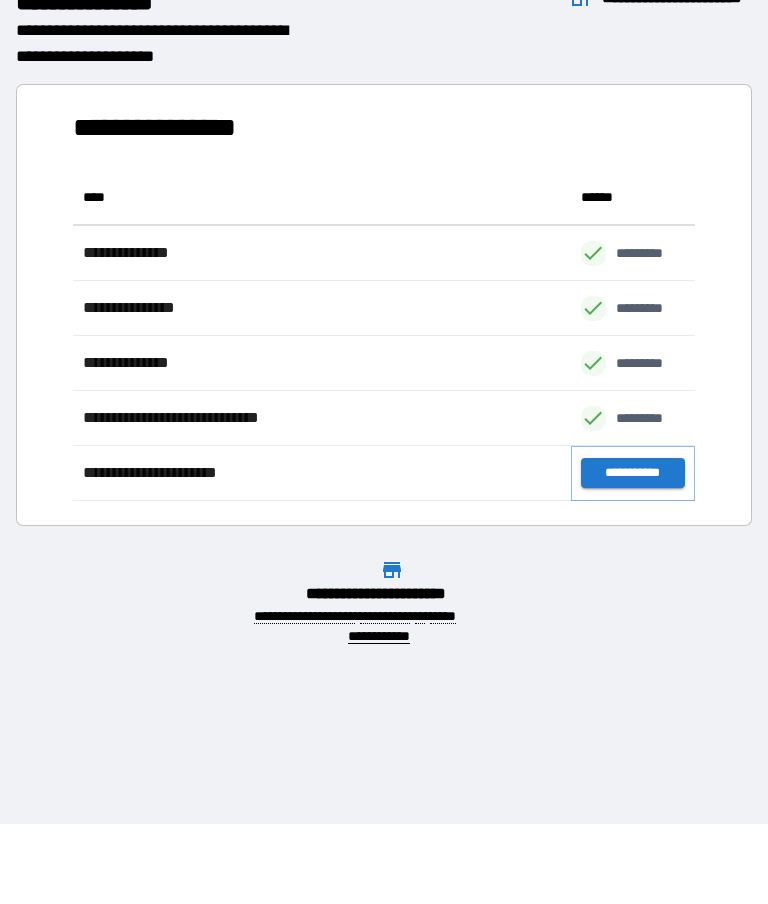click on "**********" at bounding box center [633, 473] 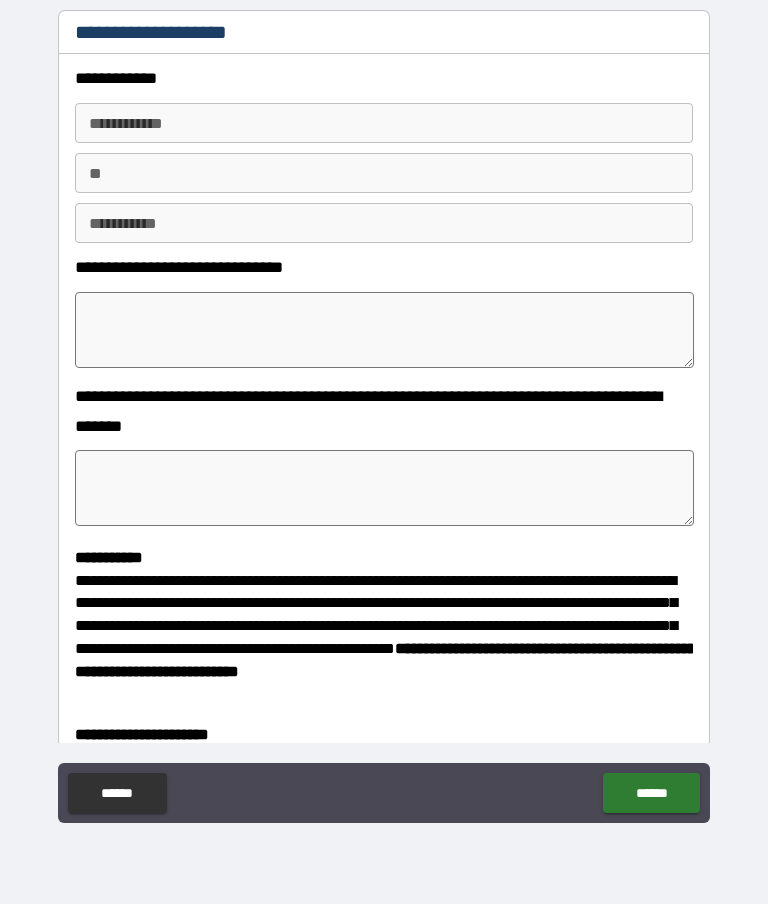 scroll, scrollTop: 0, scrollLeft: 0, axis: both 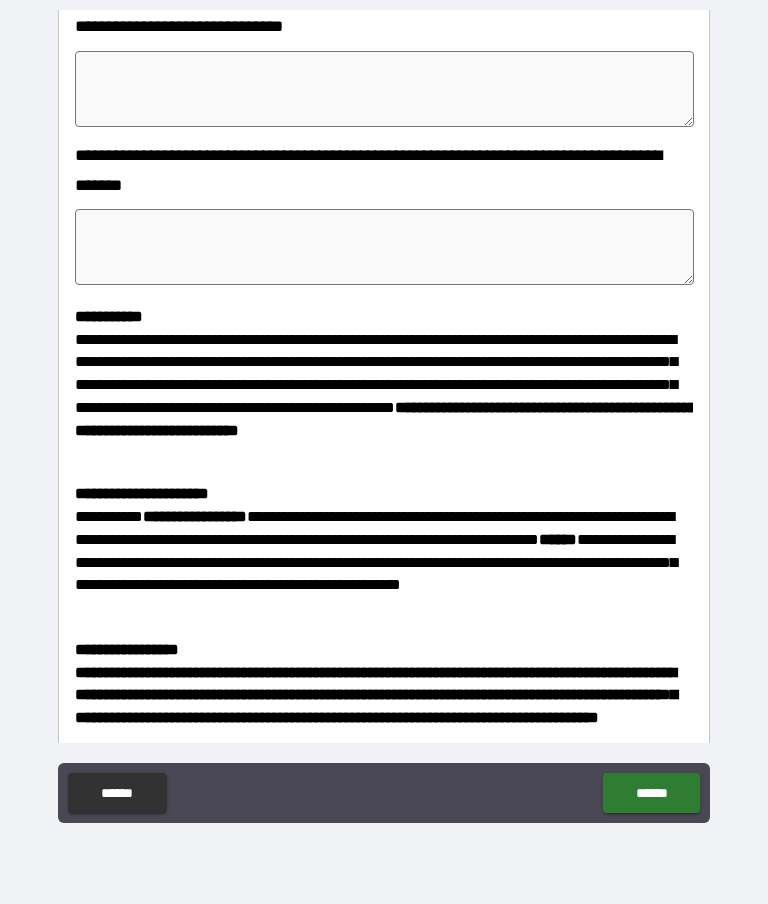 click on "**********" at bounding box center [384, 669] 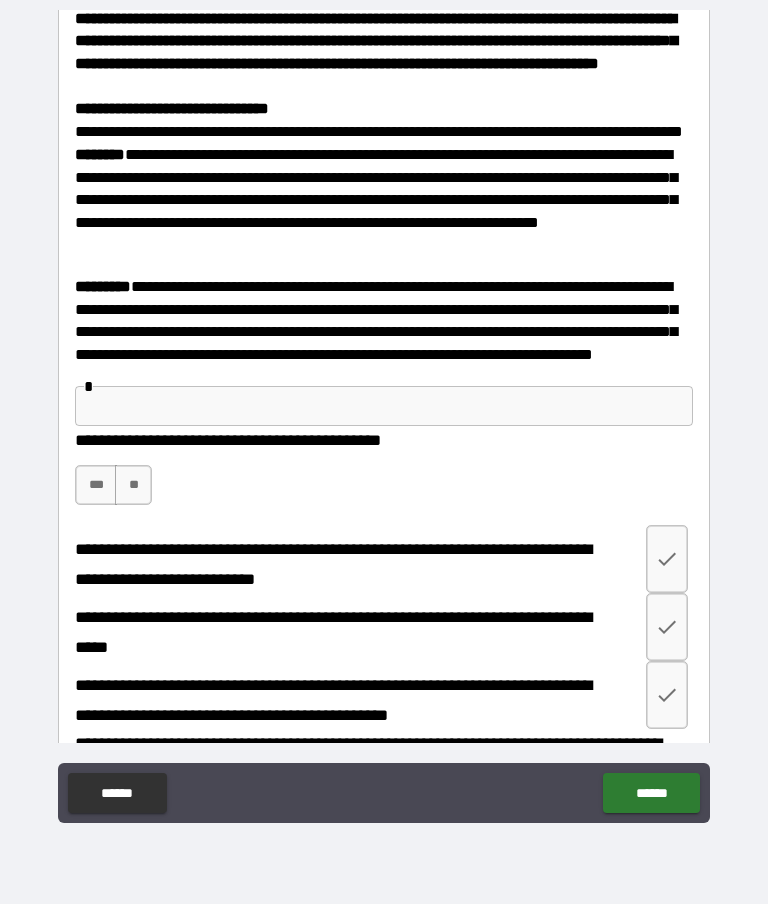 scroll, scrollTop: 914, scrollLeft: 0, axis: vertical 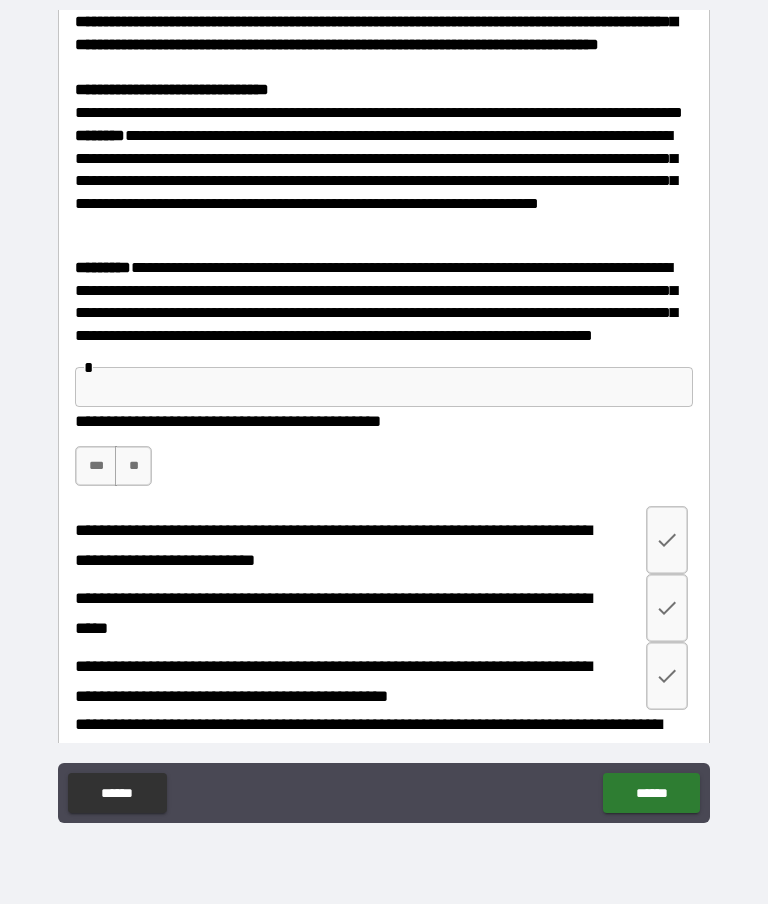 click on "***" at bounding box center [96, 466] 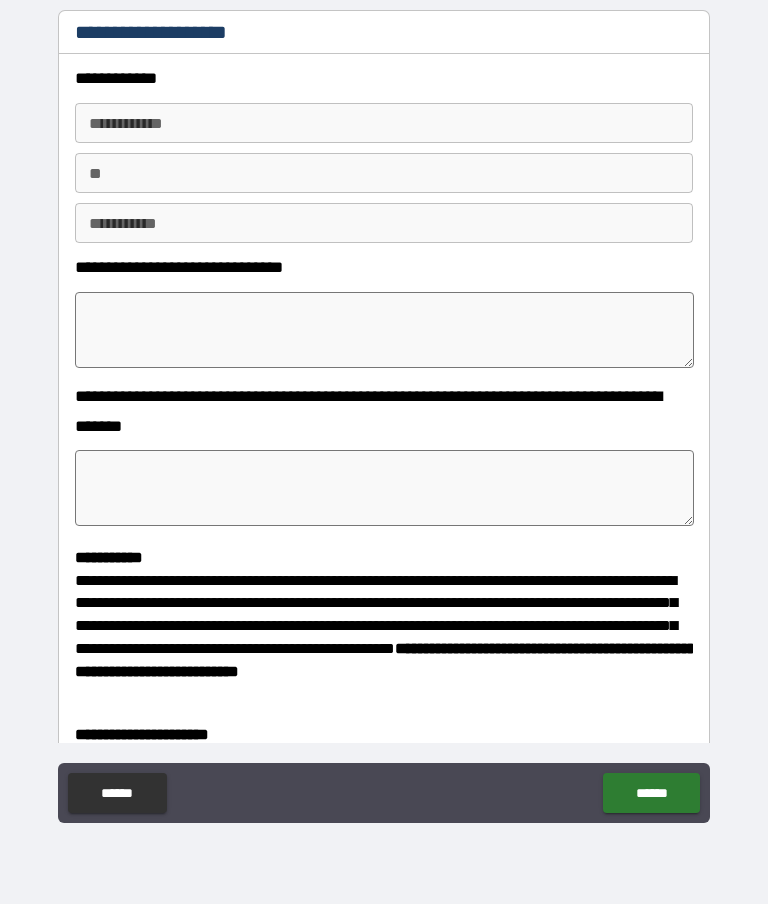 scroll, scrollTop: 0, scrollLeft: 0, axis: both 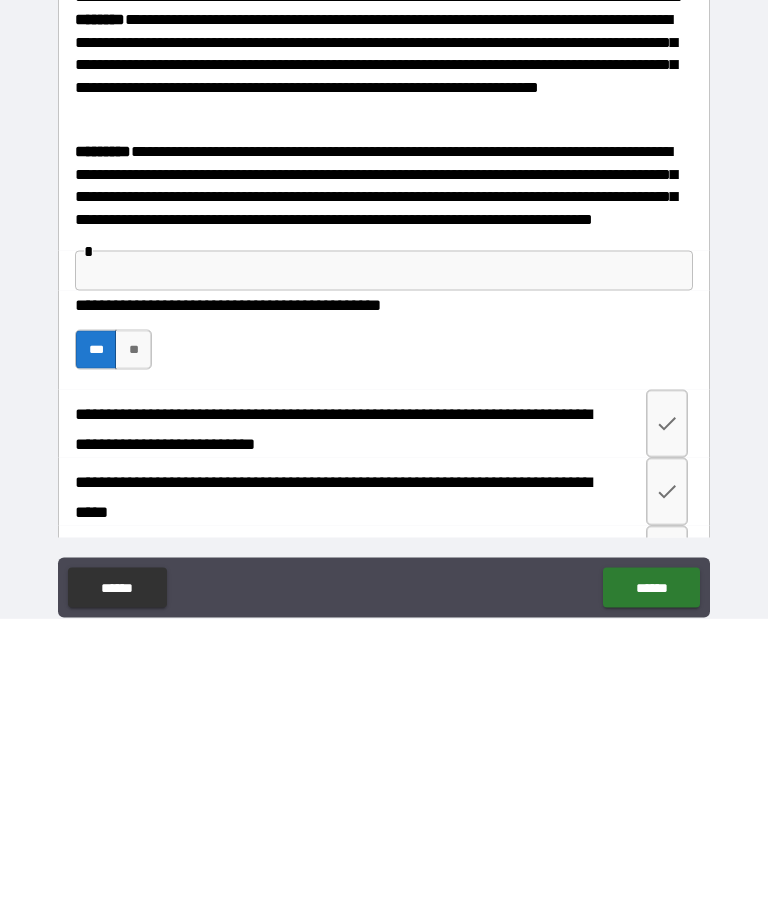 click 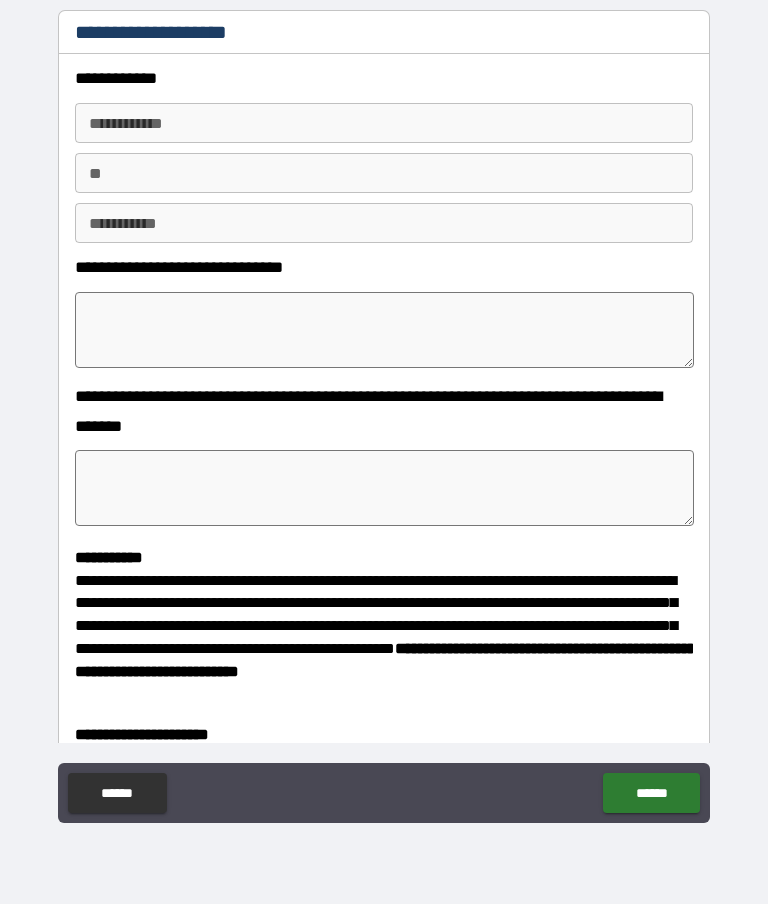 scroll, scrollTop: 0, scrollLeft: 0, axis: both 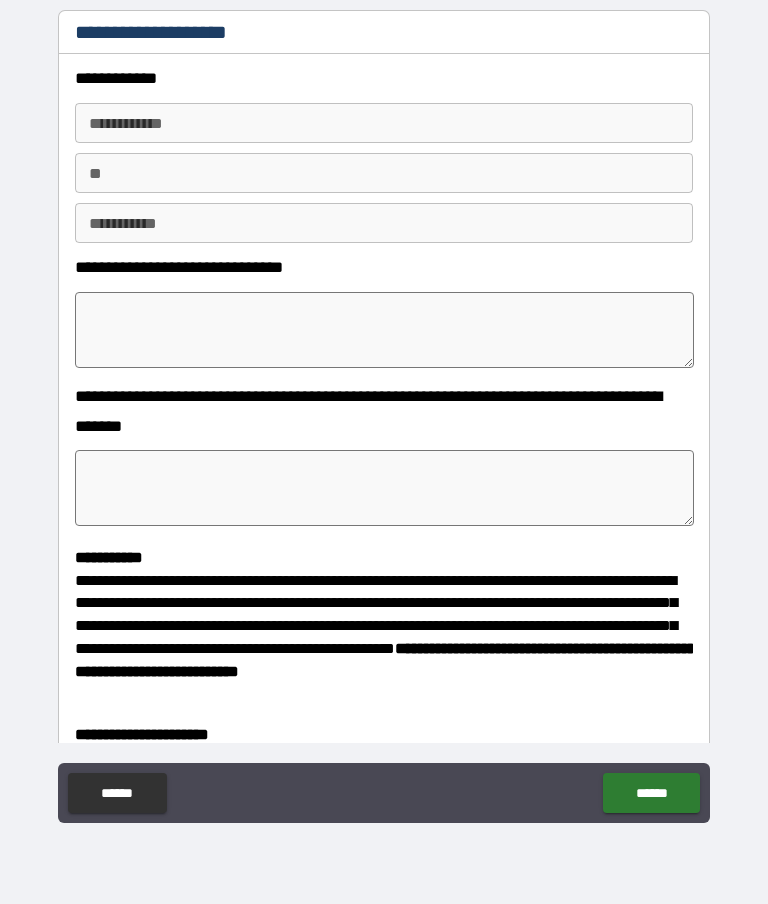 click at bounding box center (384, 488) 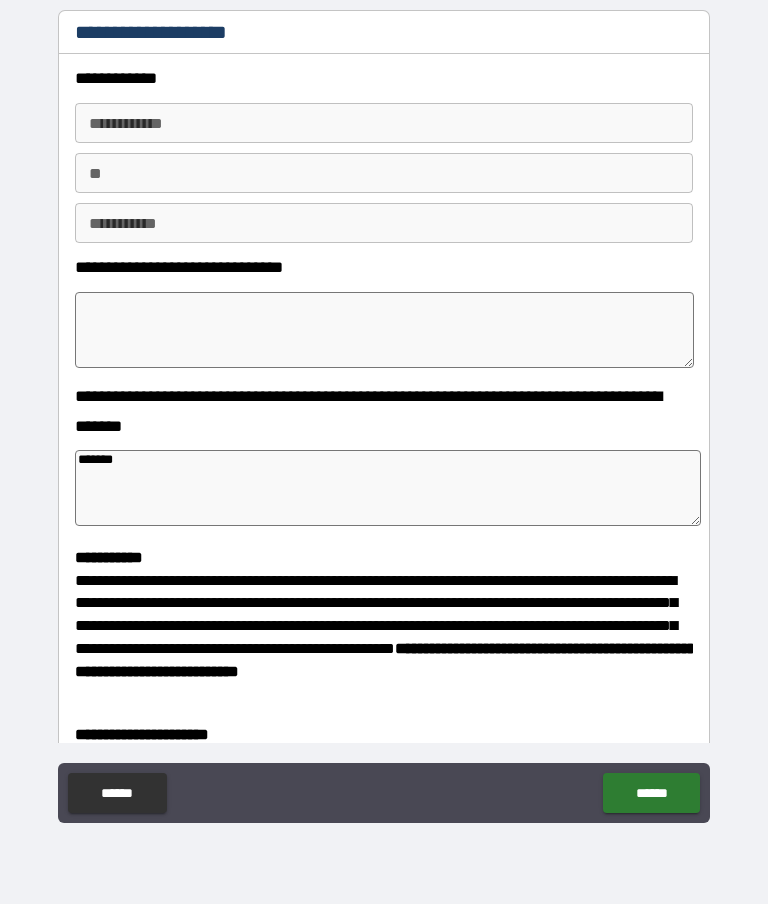 click at bounding box center (384, 330) 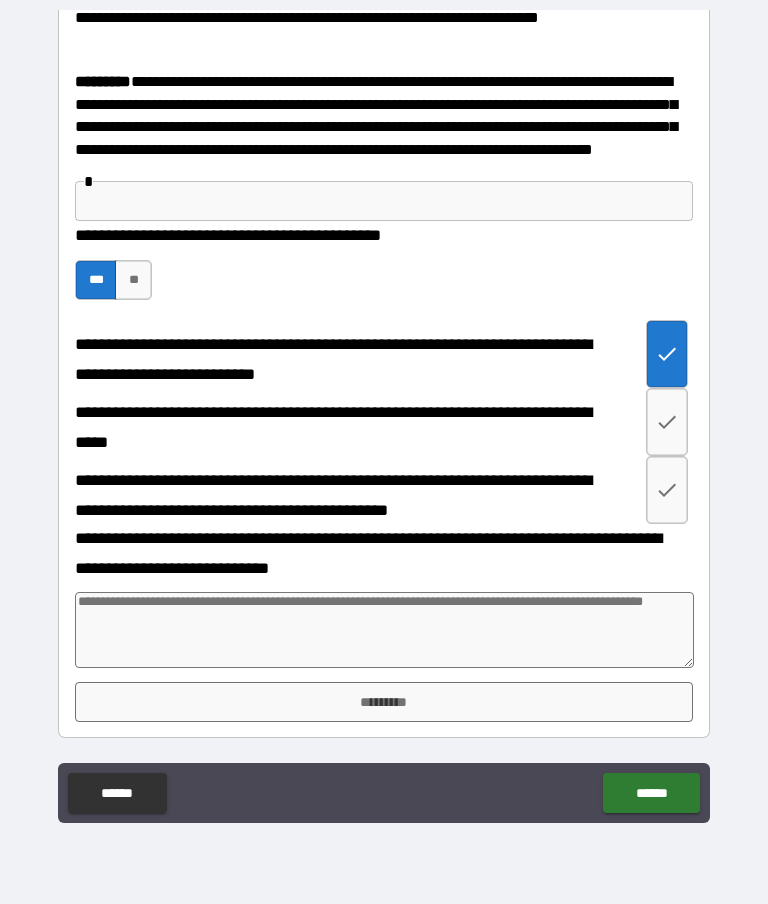 scroll, scrollTop: 1114, scrollLeft: 0, axis: vertical 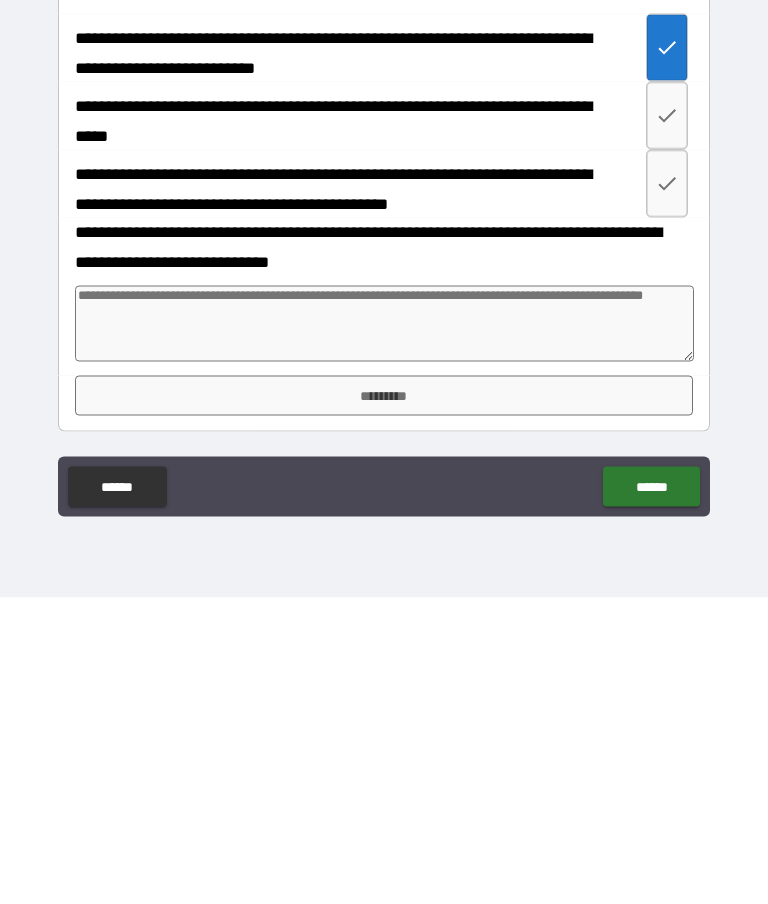 click 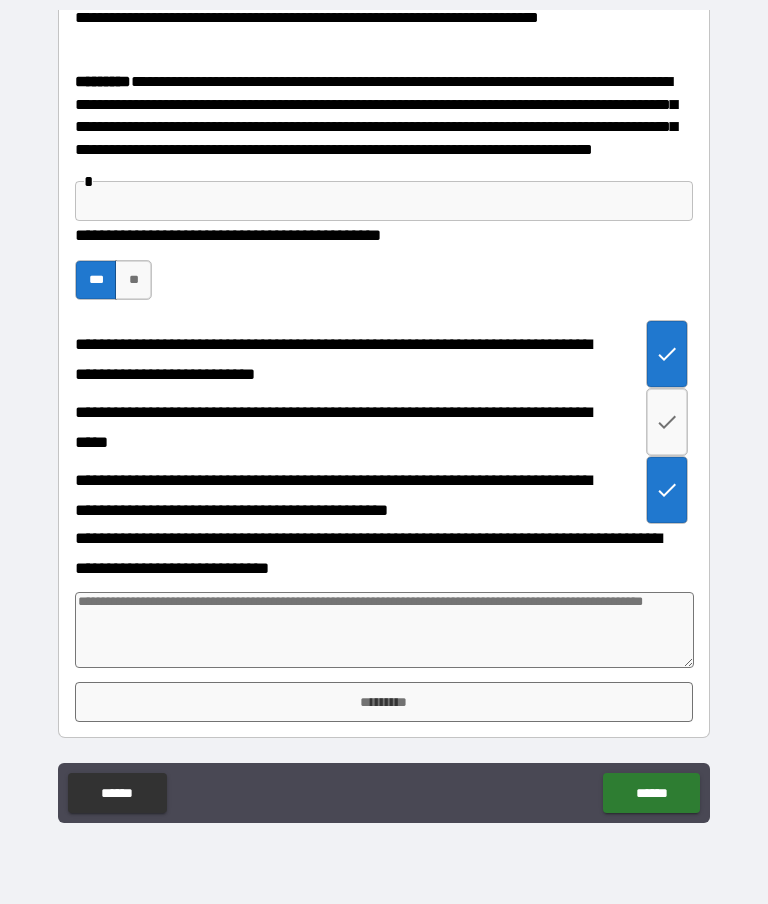 click 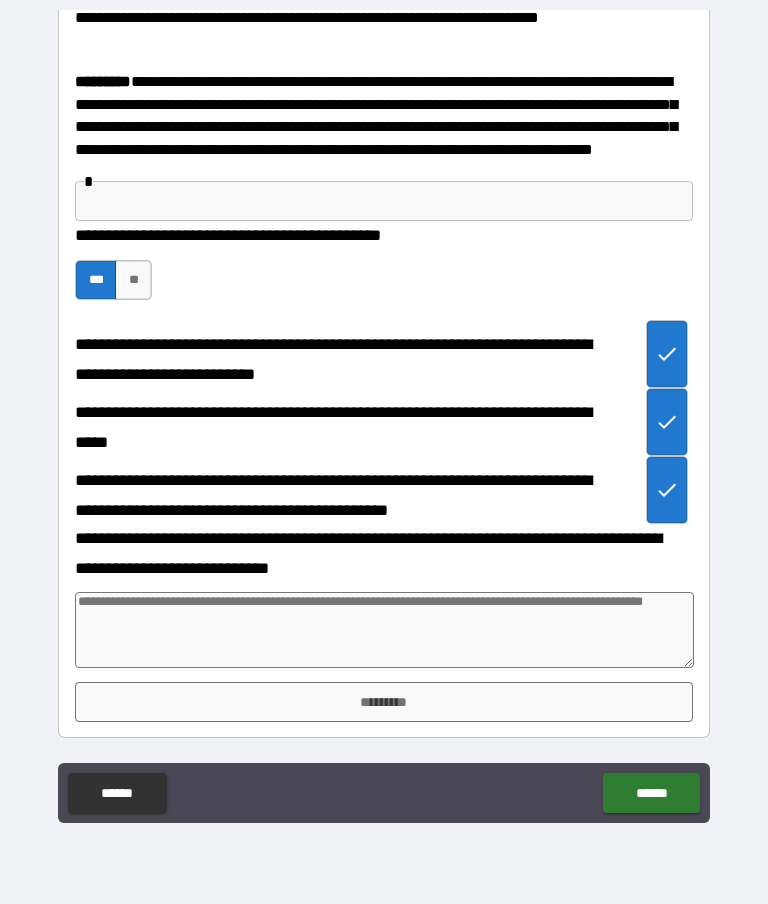 click on "*********" at bounding box center [384, 702] 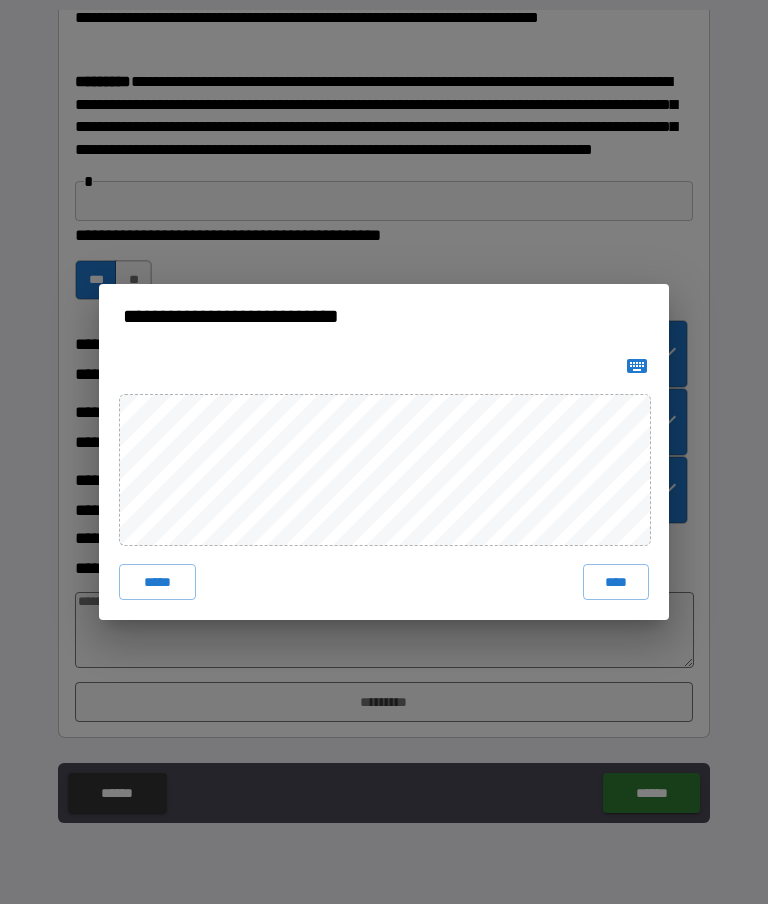 click on "**********" at bounding box center [384, 452] 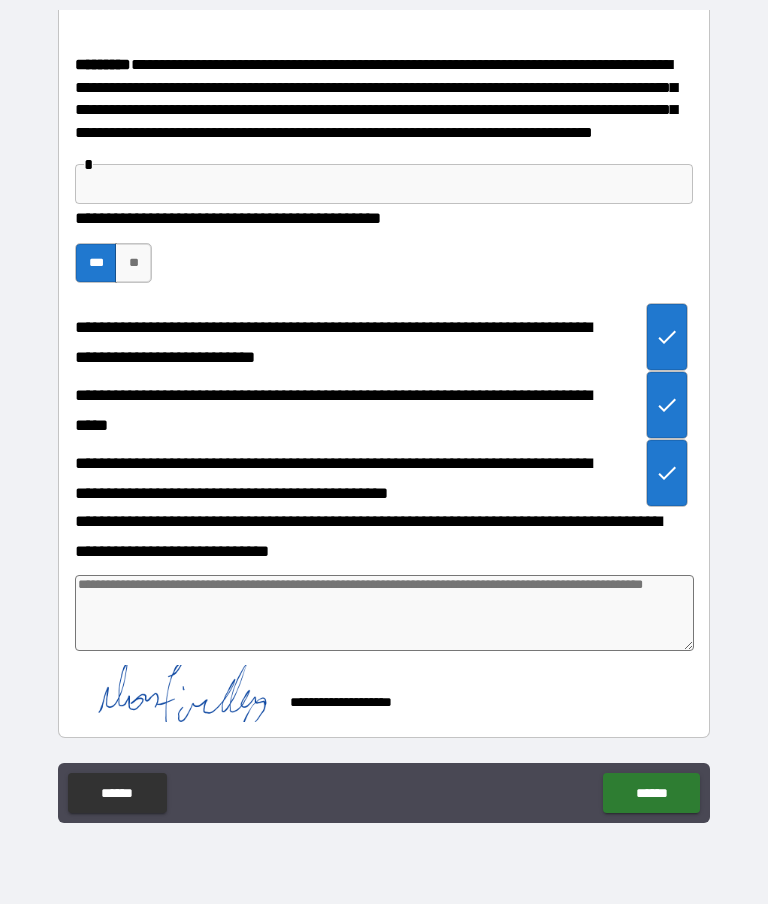 scroll, scrollTop: 1131, scrollLeft: 0, axis: vertical 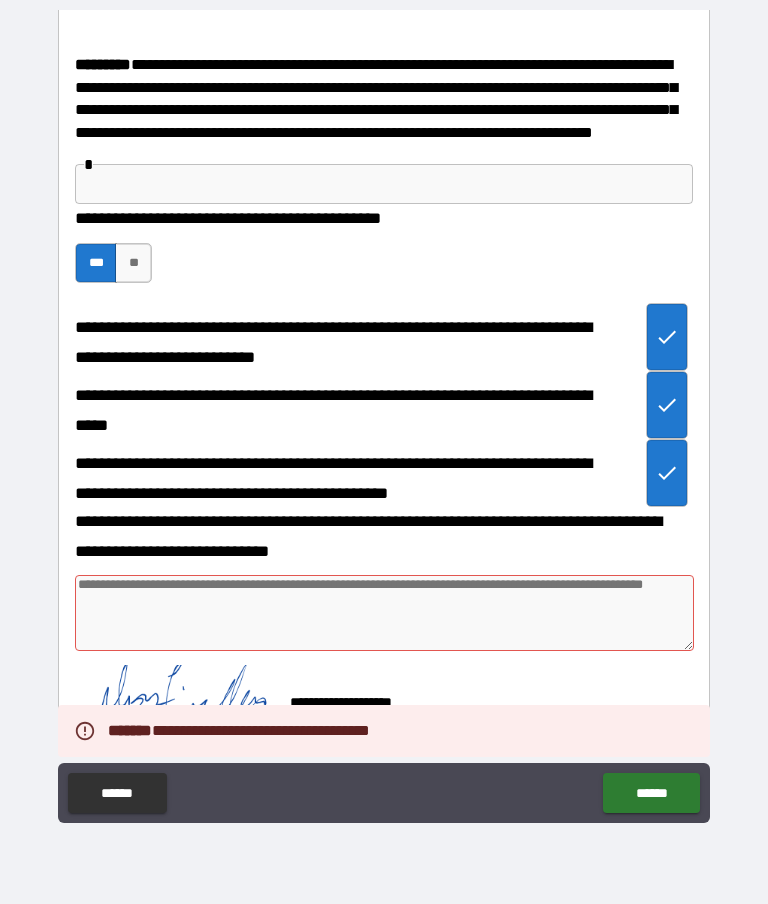 click at bounding box center (384, 613) 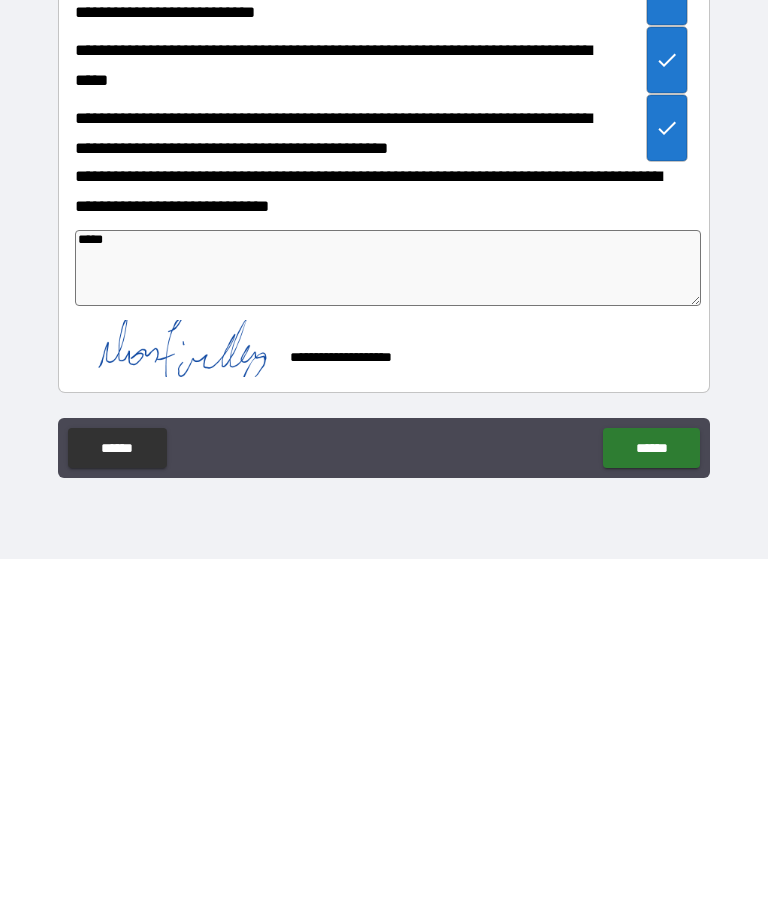 click on "******" at bounding box center (651, 793) 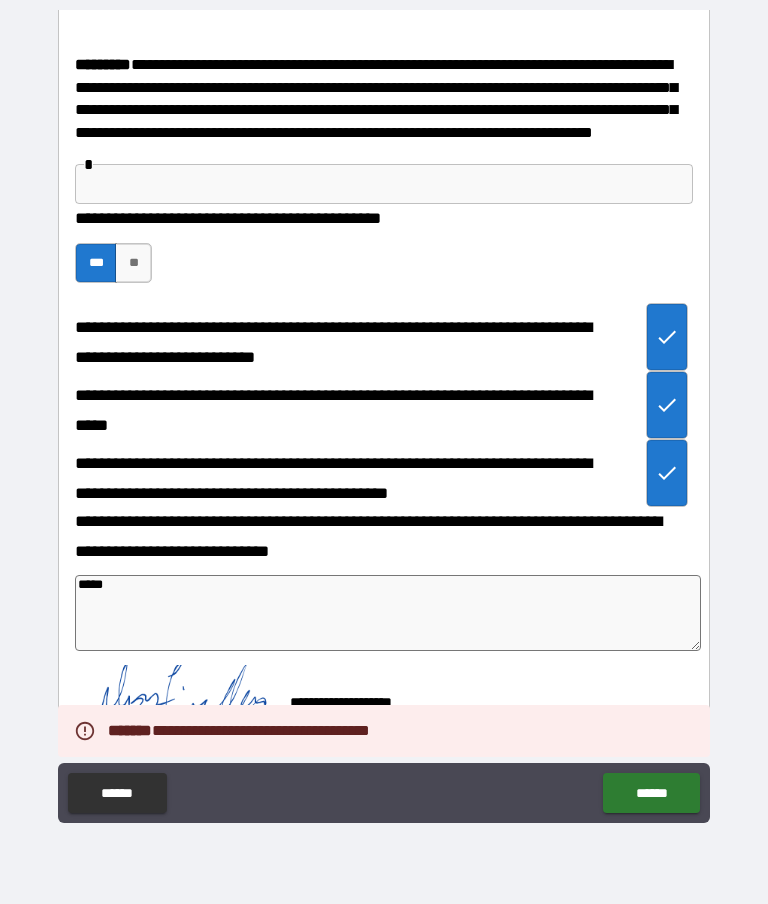 scroll, scrollTop: 1131, scrollLeft: 0, axis: vertical 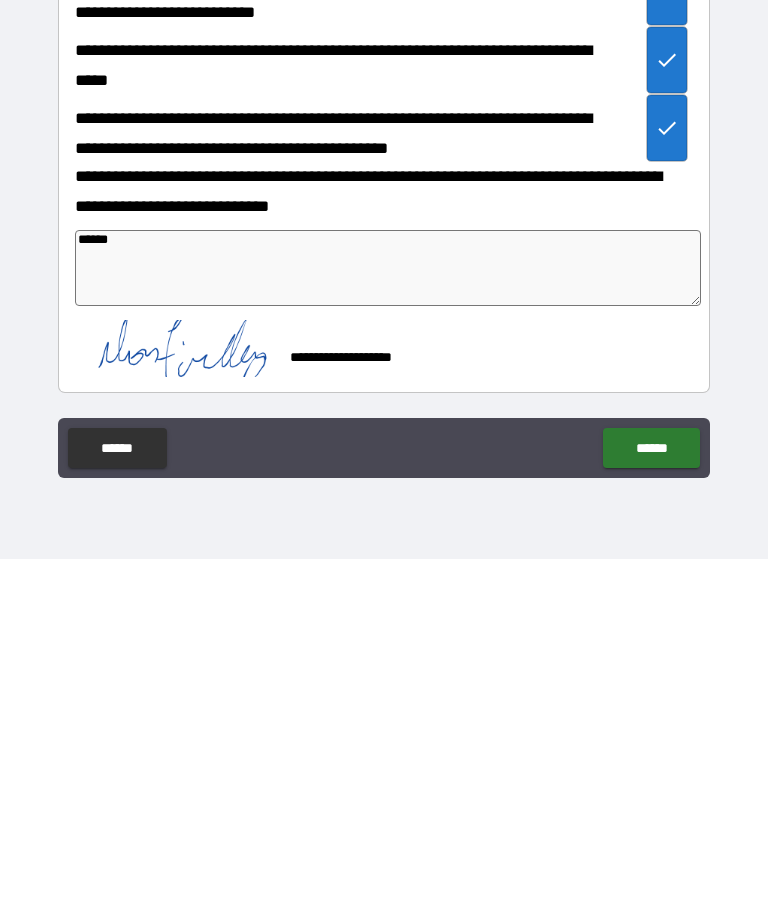 click on "******" at bounding box center (651, 793) 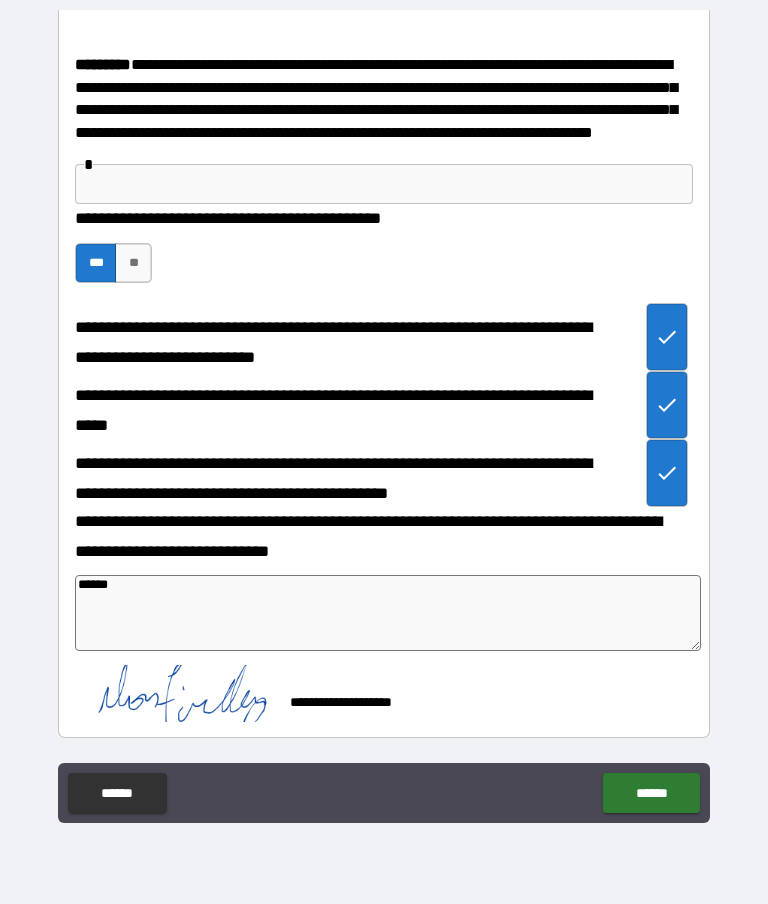 click on "******" at bounding box center [388, 613] 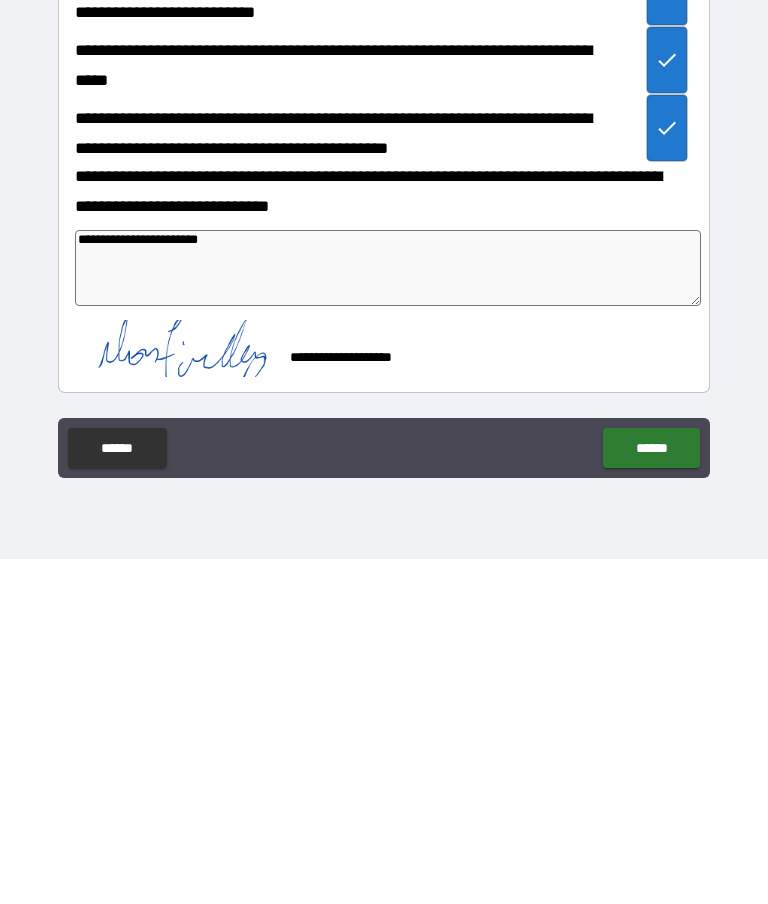click on "******" at bounding box center [651, 793] 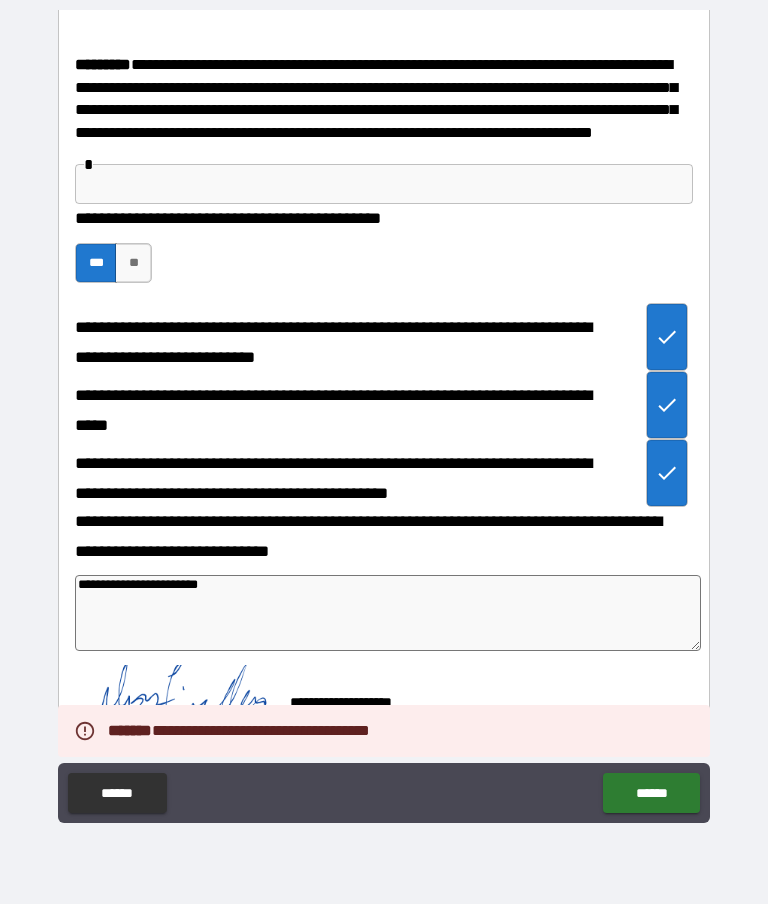 click on "******" at bounding box center (651, 793) 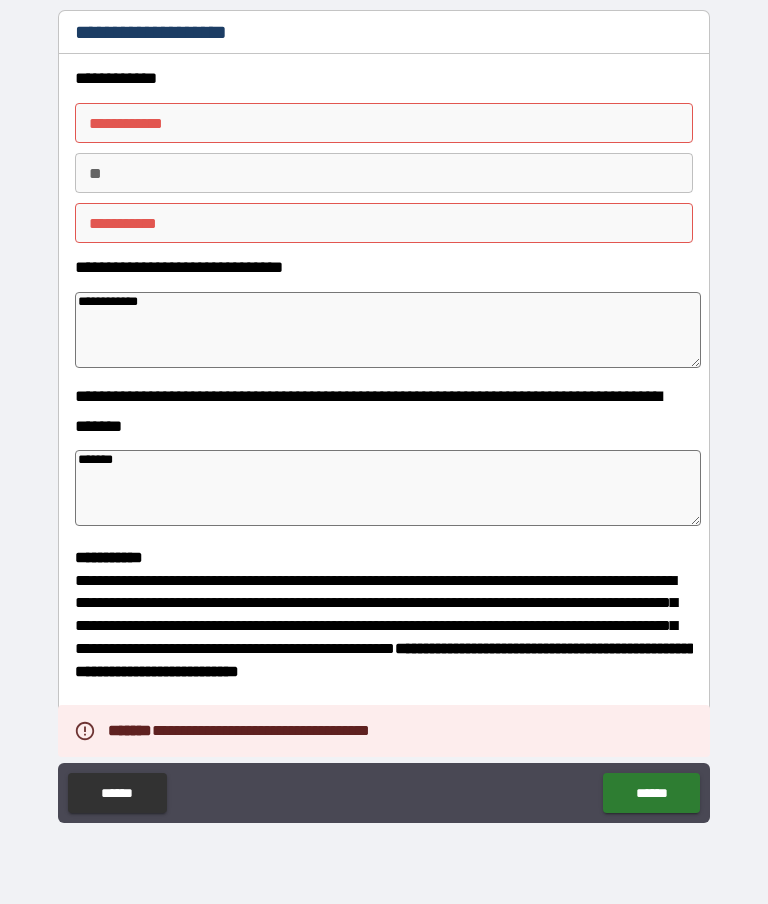 scroll, scrollTop: 0, scrollLeft: 0, axis: both 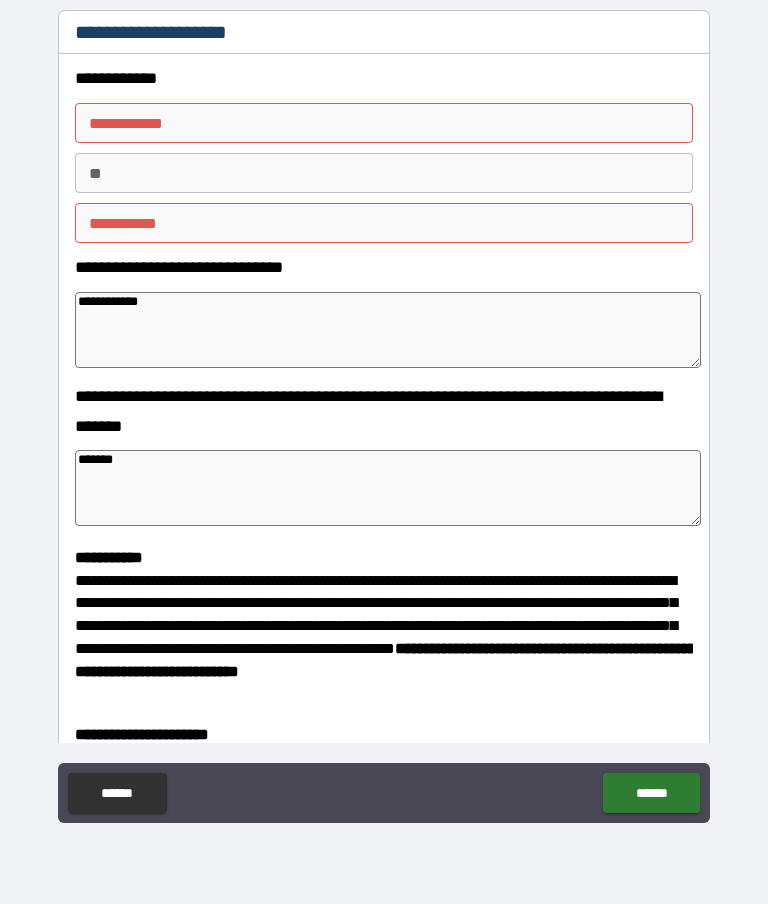 click on "**********" at bounding box center (384, 123) 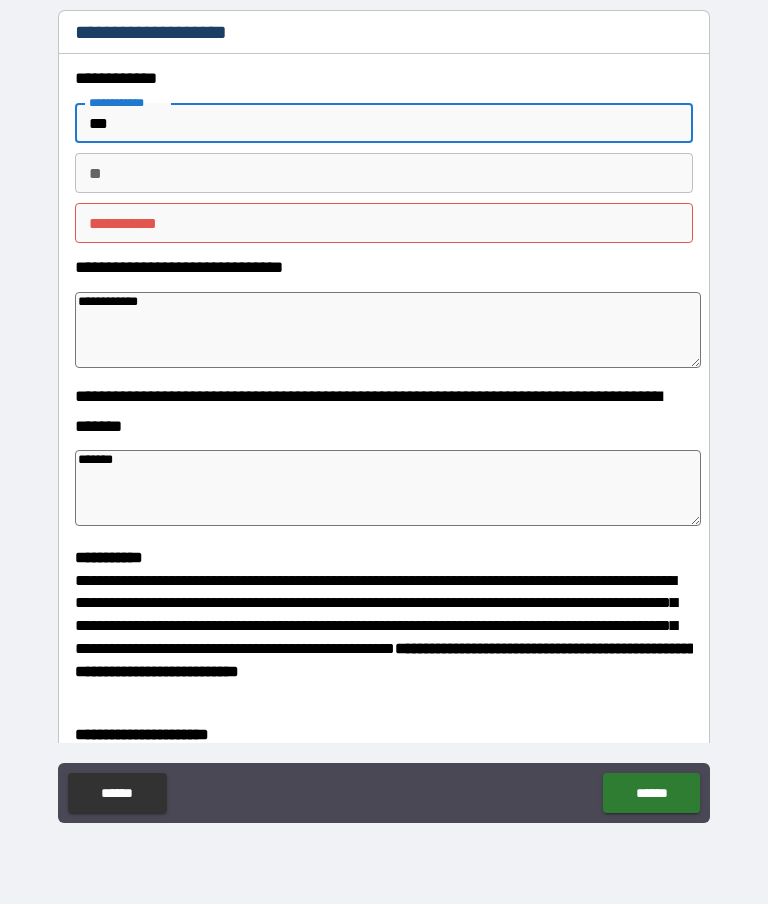 click on "*********   *" at bounding box center [384, 223] 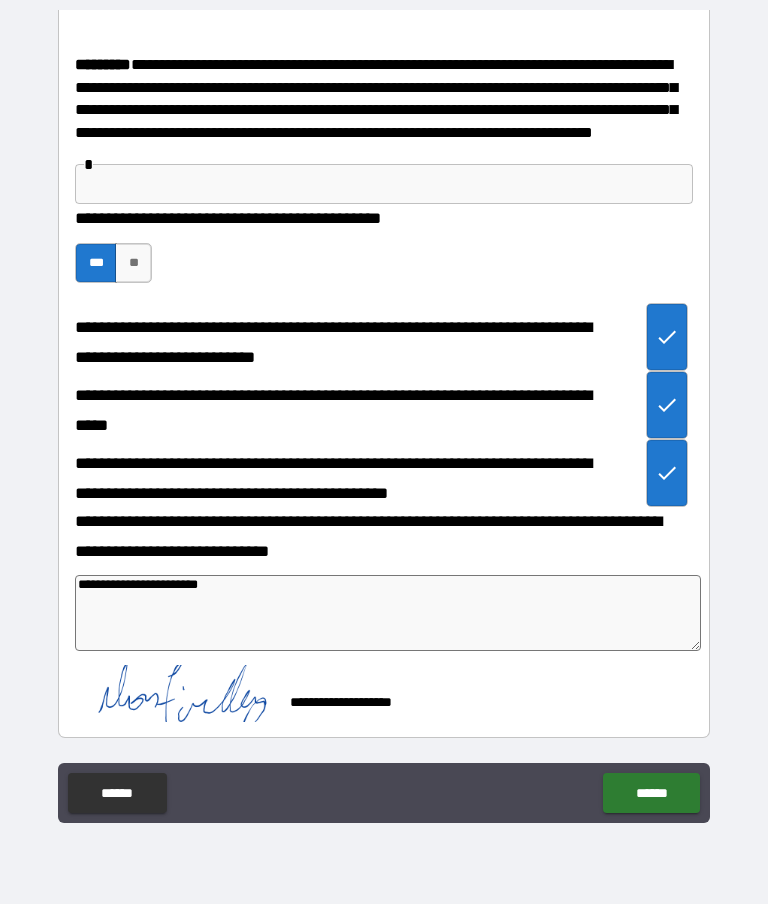 scroll, scrollTop: 1131, scrollLeft: 0, axis: vertical 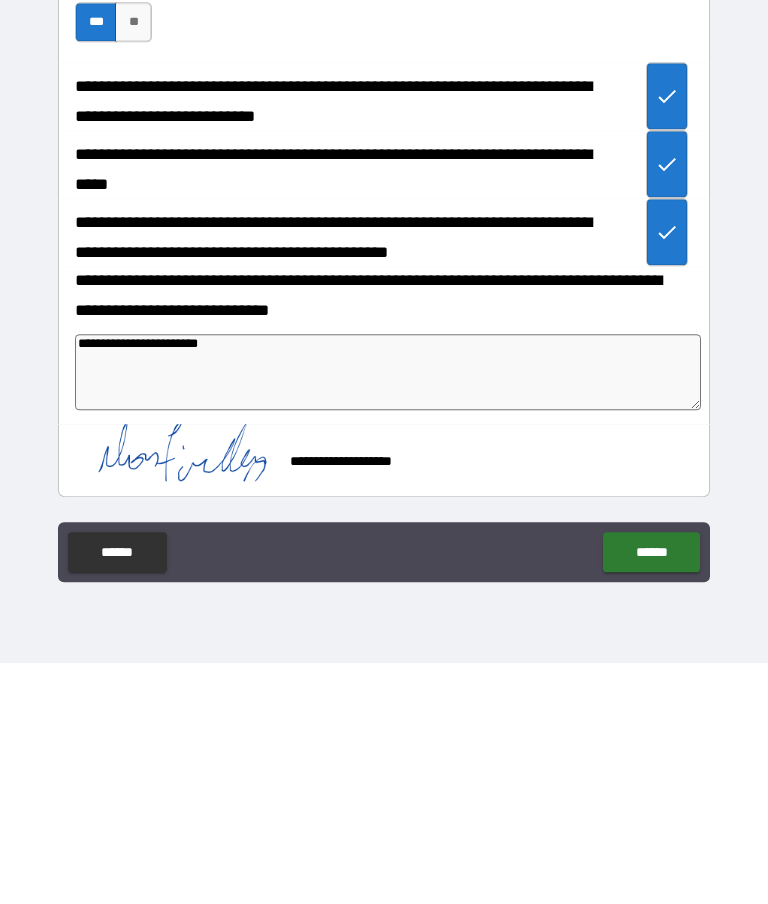 click on "******" at bounding box center (651, 793) 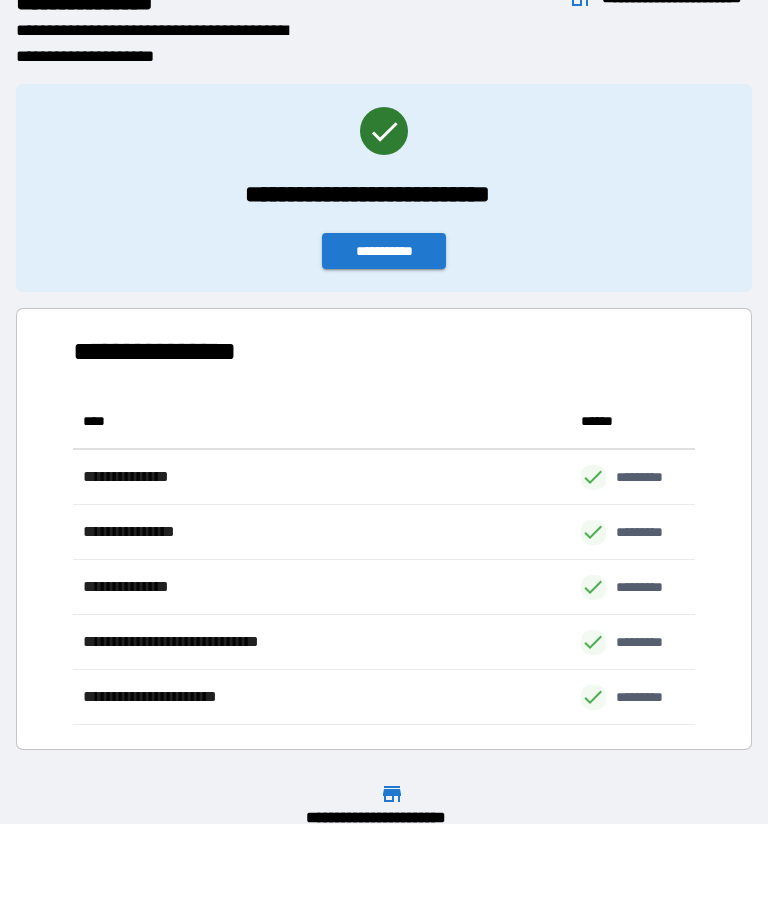 scroll, scrollTop: 331, scrollLeft: 622, axis: both 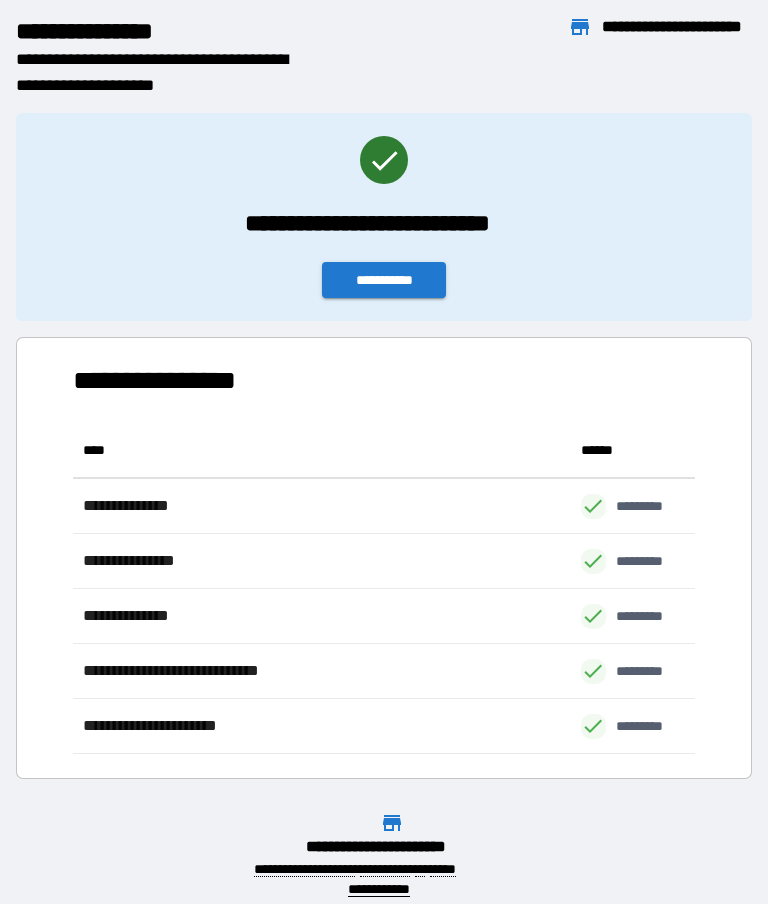 click on "**********" at bounding box center (384, 280) 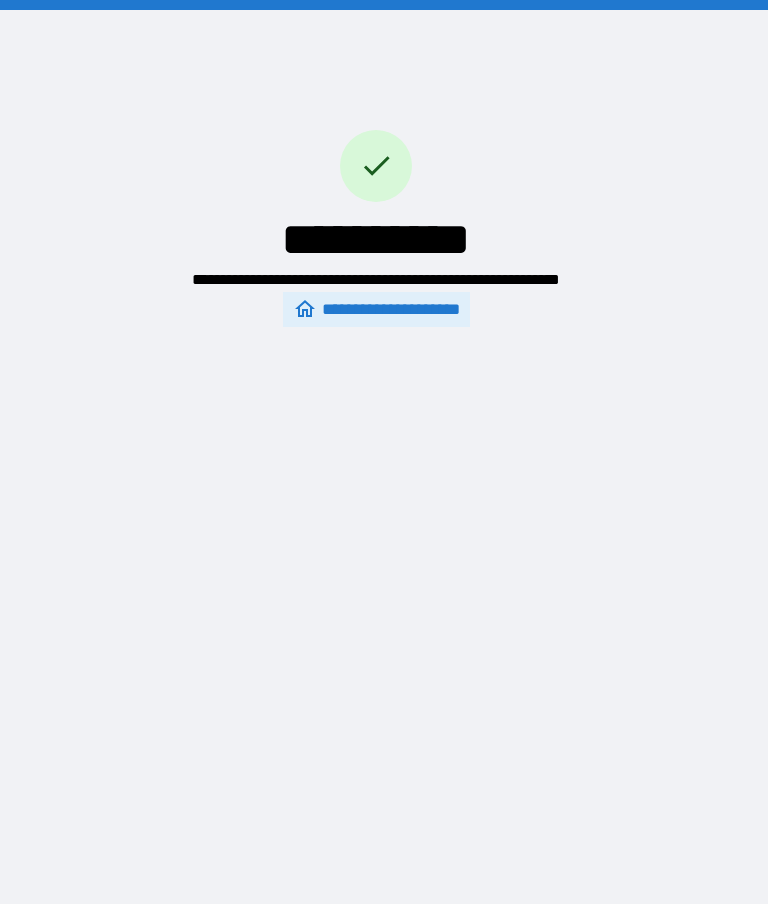 scroll, scrollTop: 0, scrollLeft: 0, axis: both 